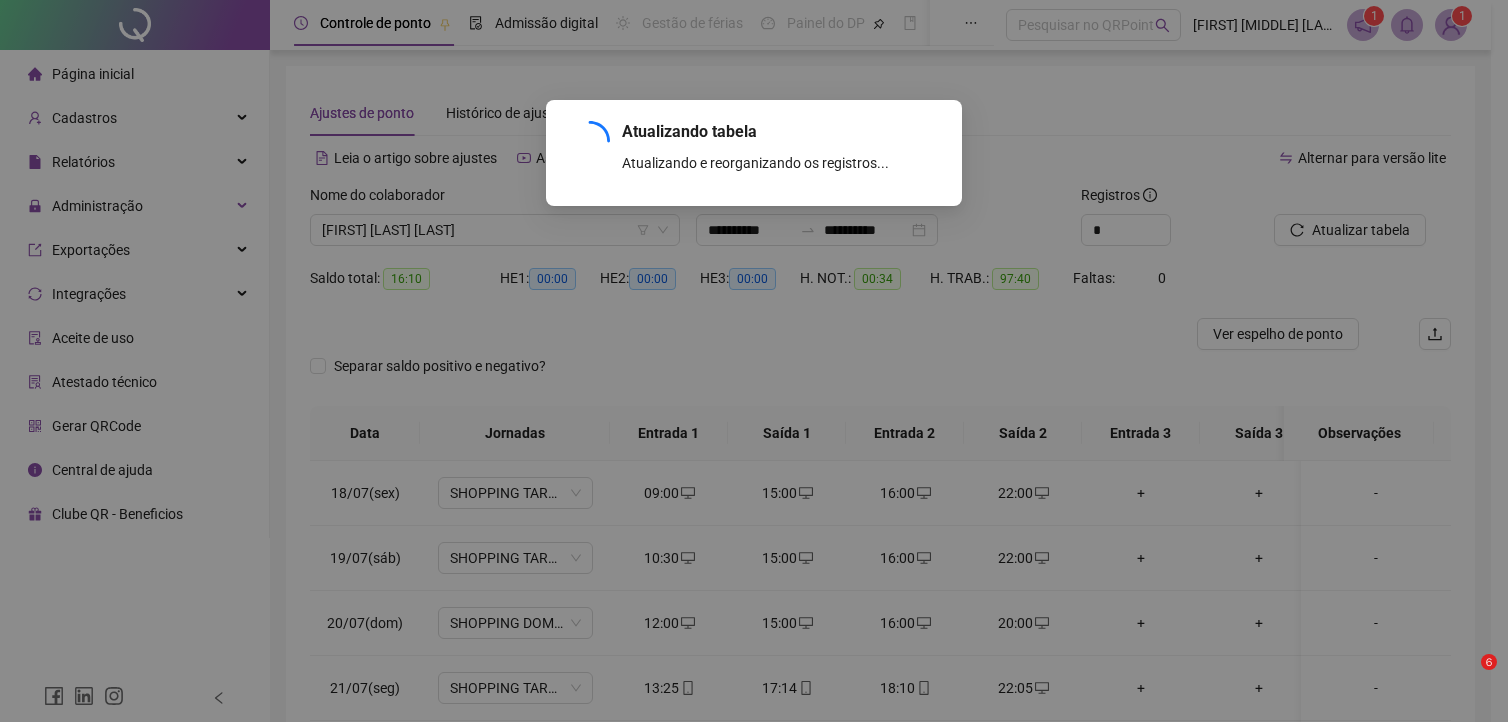 scroll, scrollTop: 0, scrollLeft: 0, axis: both 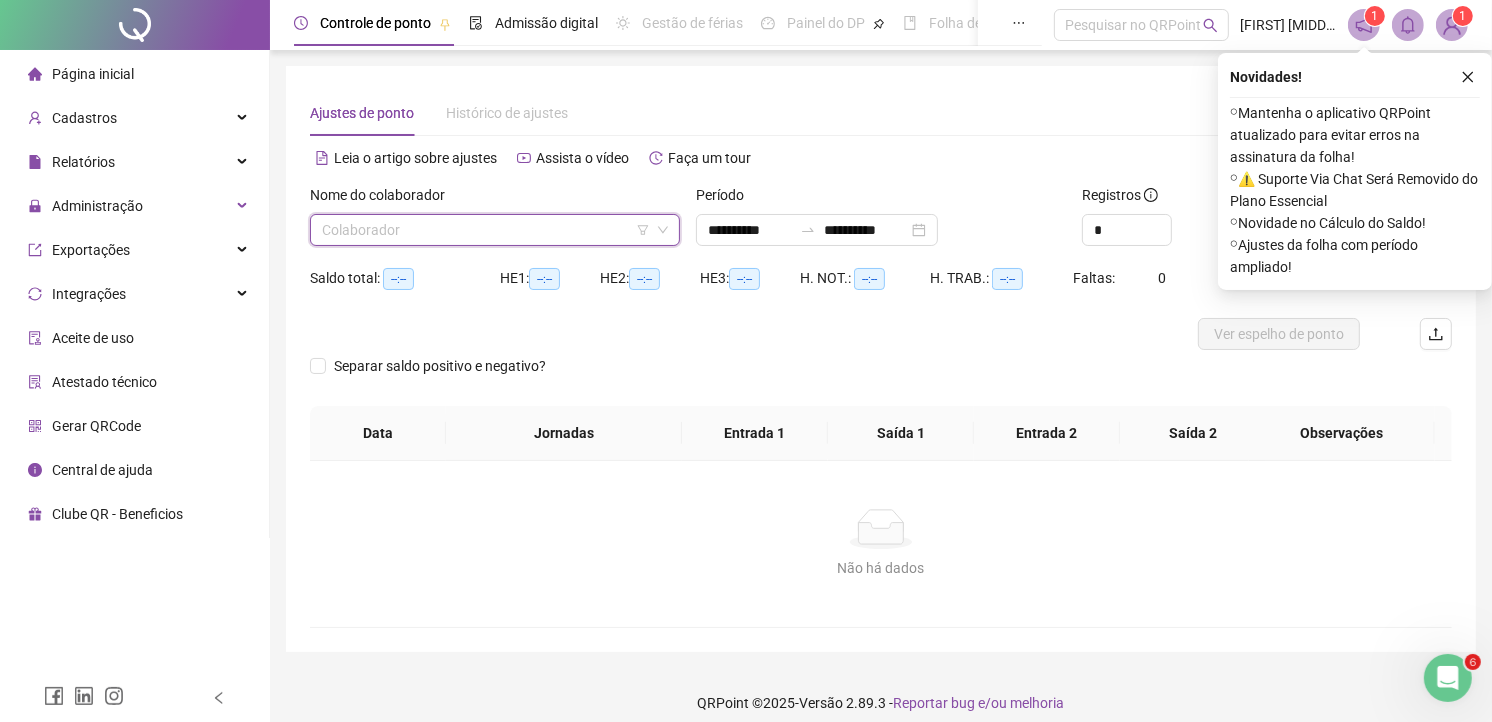 click at bounding box center (486, 230) 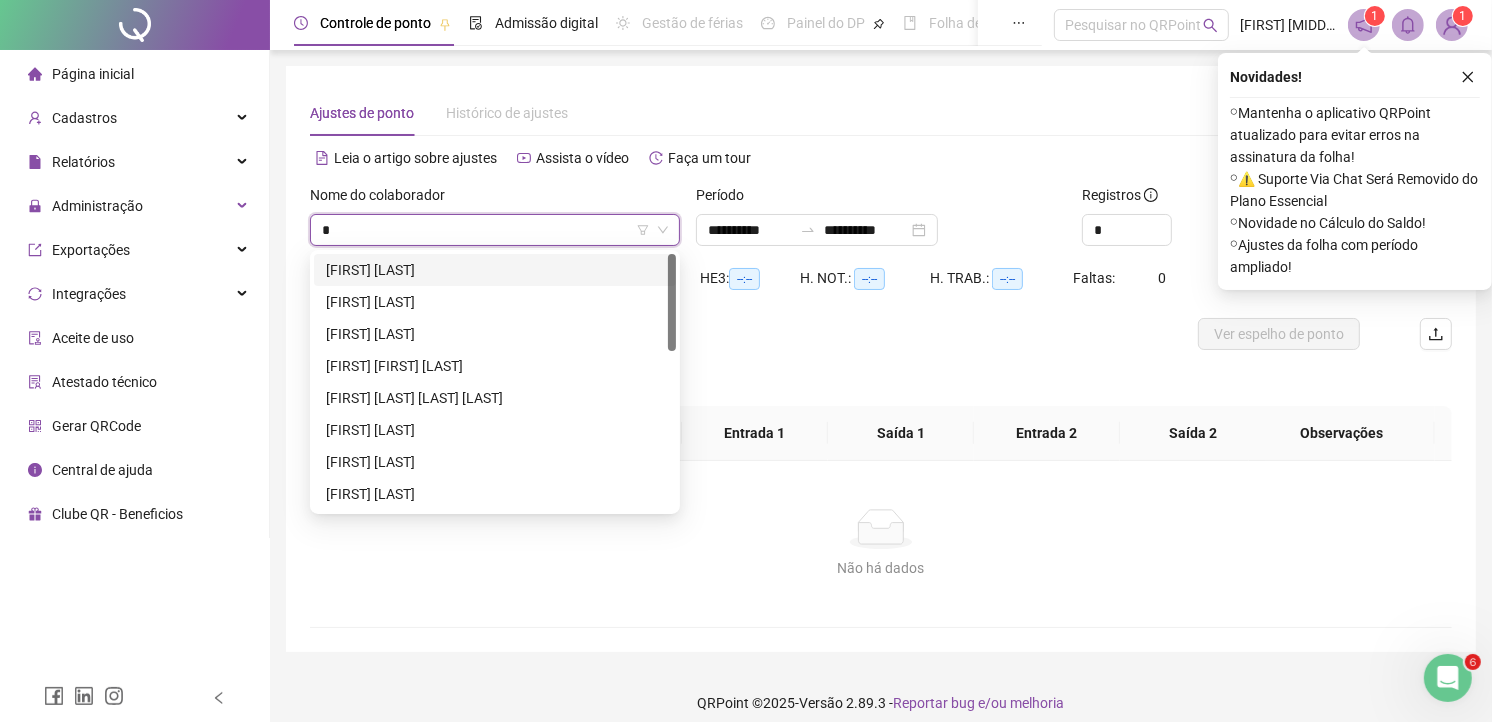 type on "**" 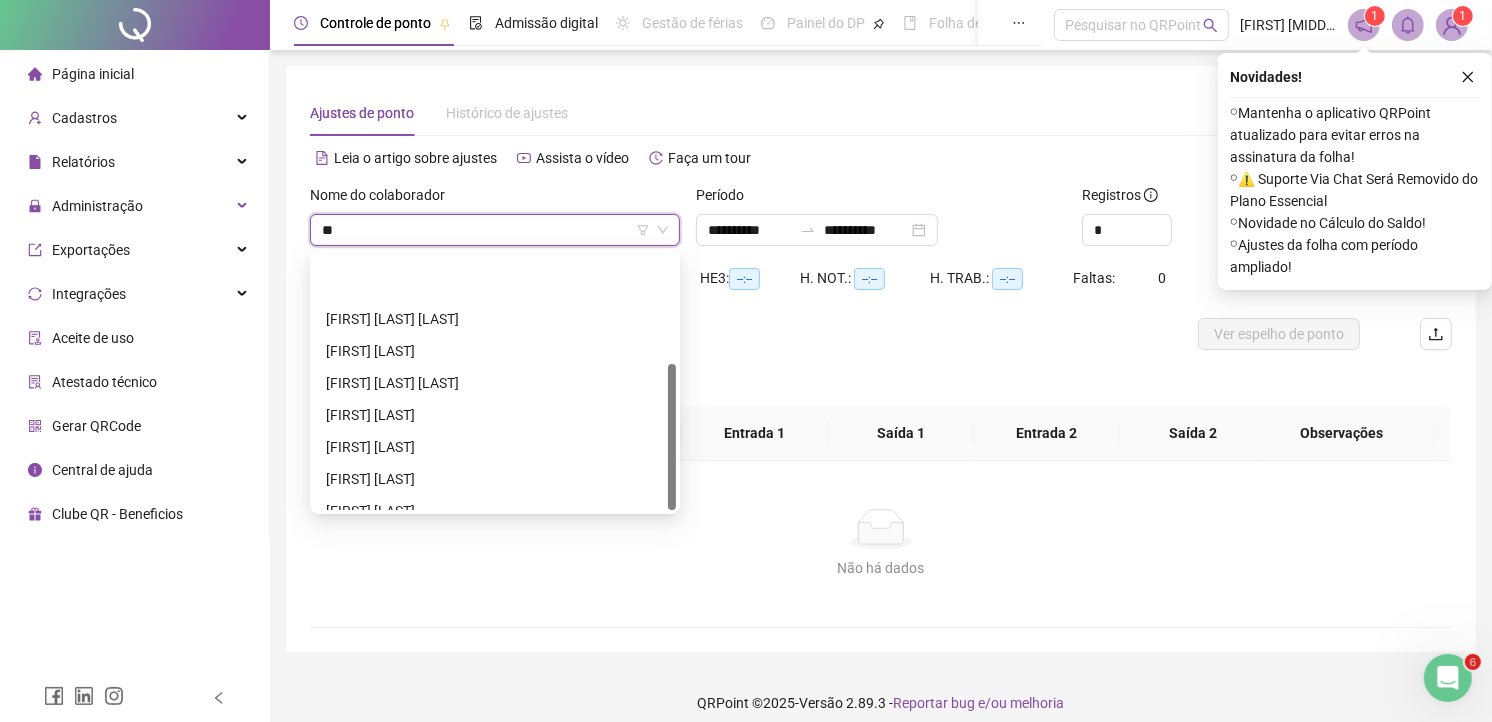 scroll, scrollTop: 192, scrollLeft: 0, axis: vertical 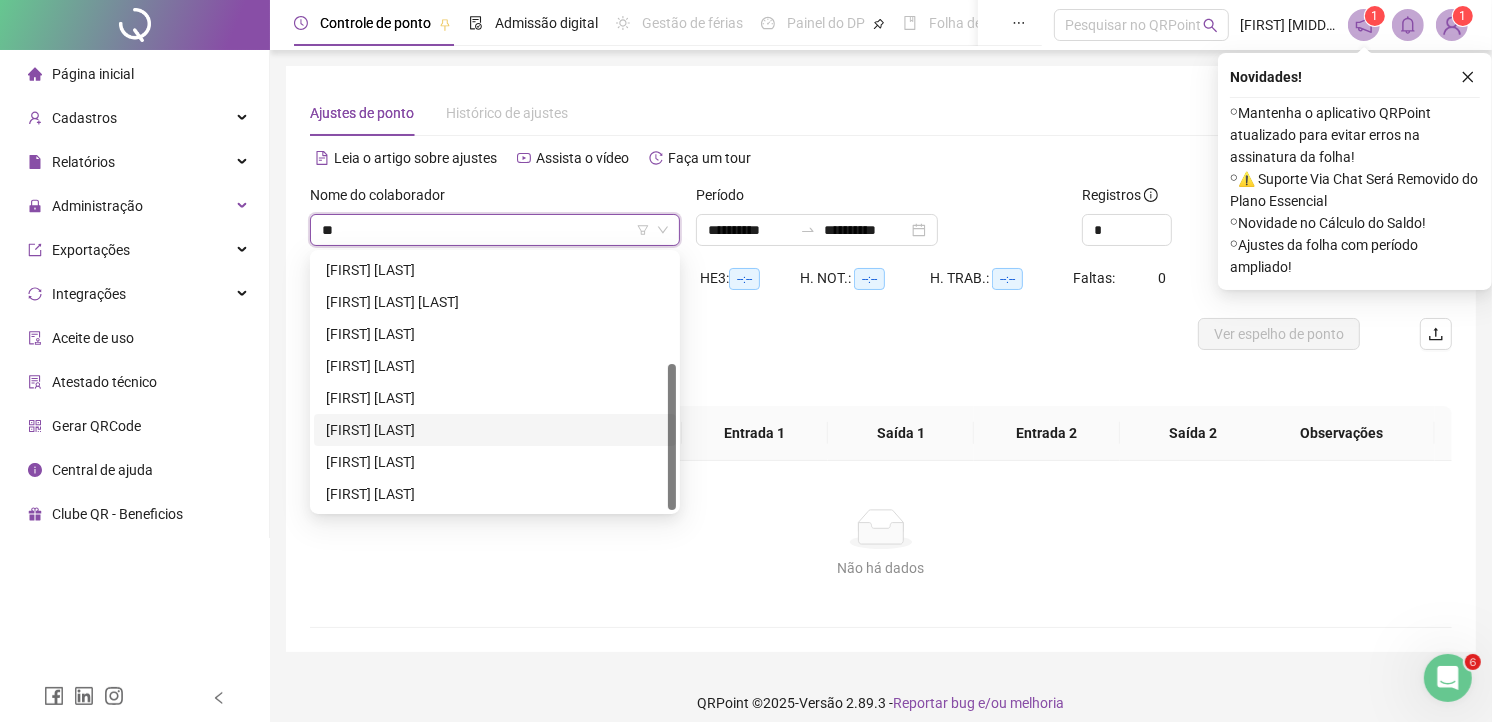 click on "[FIRST] [LAST]" at bounding box center (495, 430) 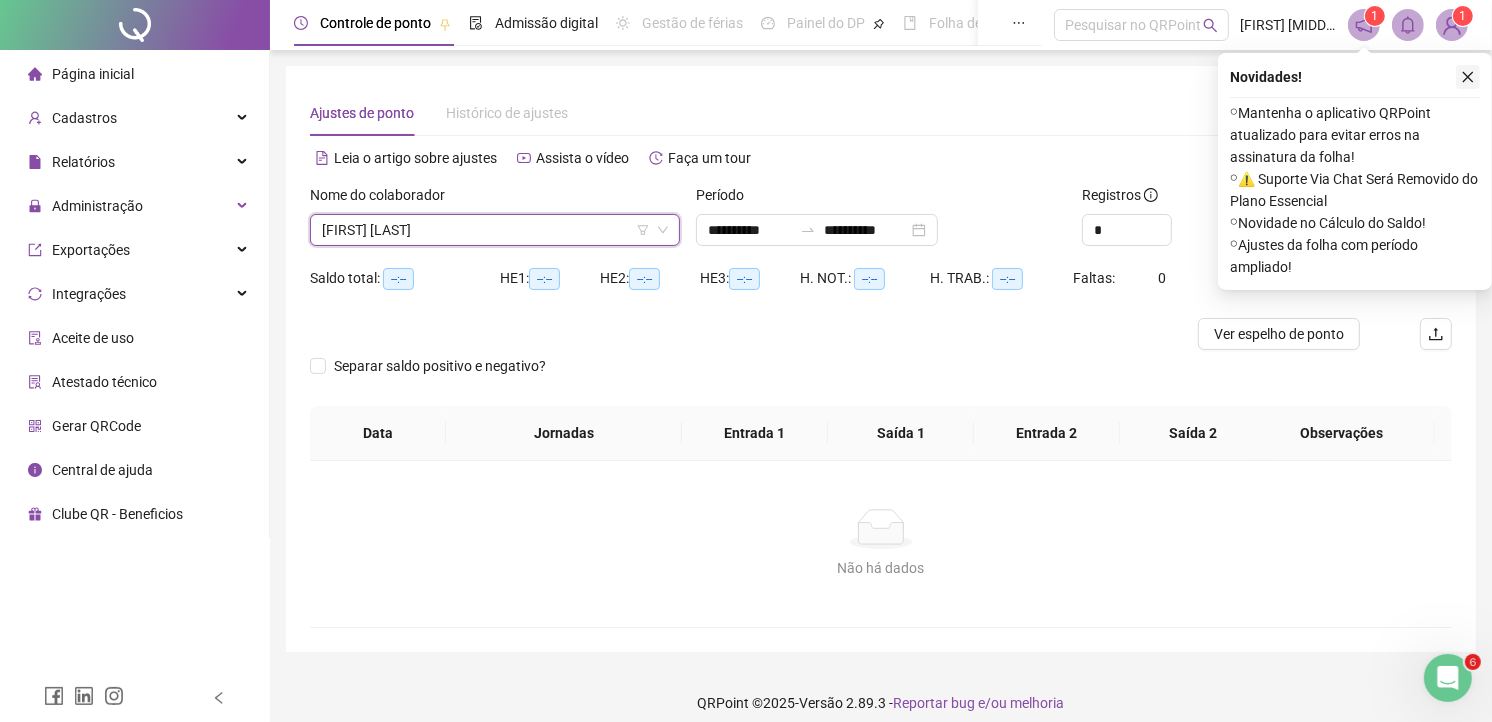 click 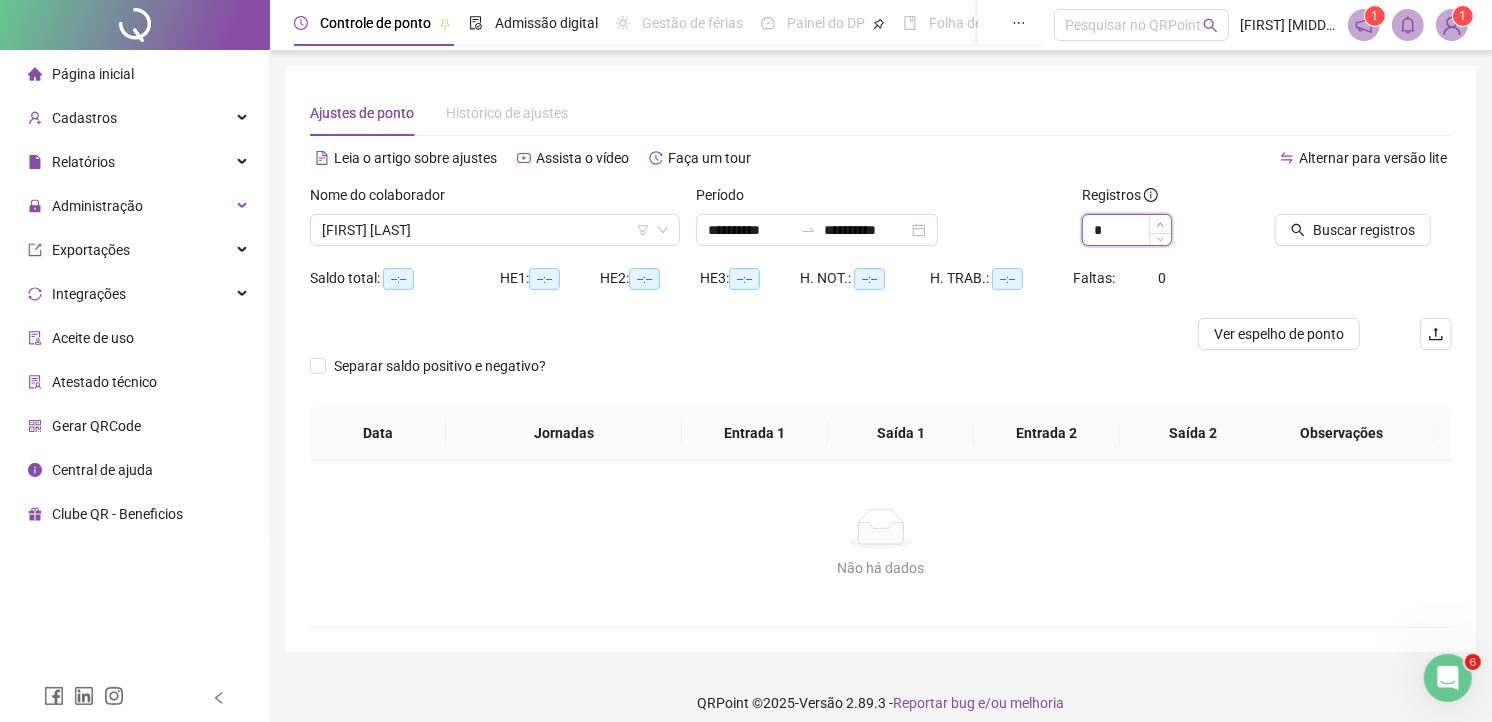 click at bounding box center [1160, 224] 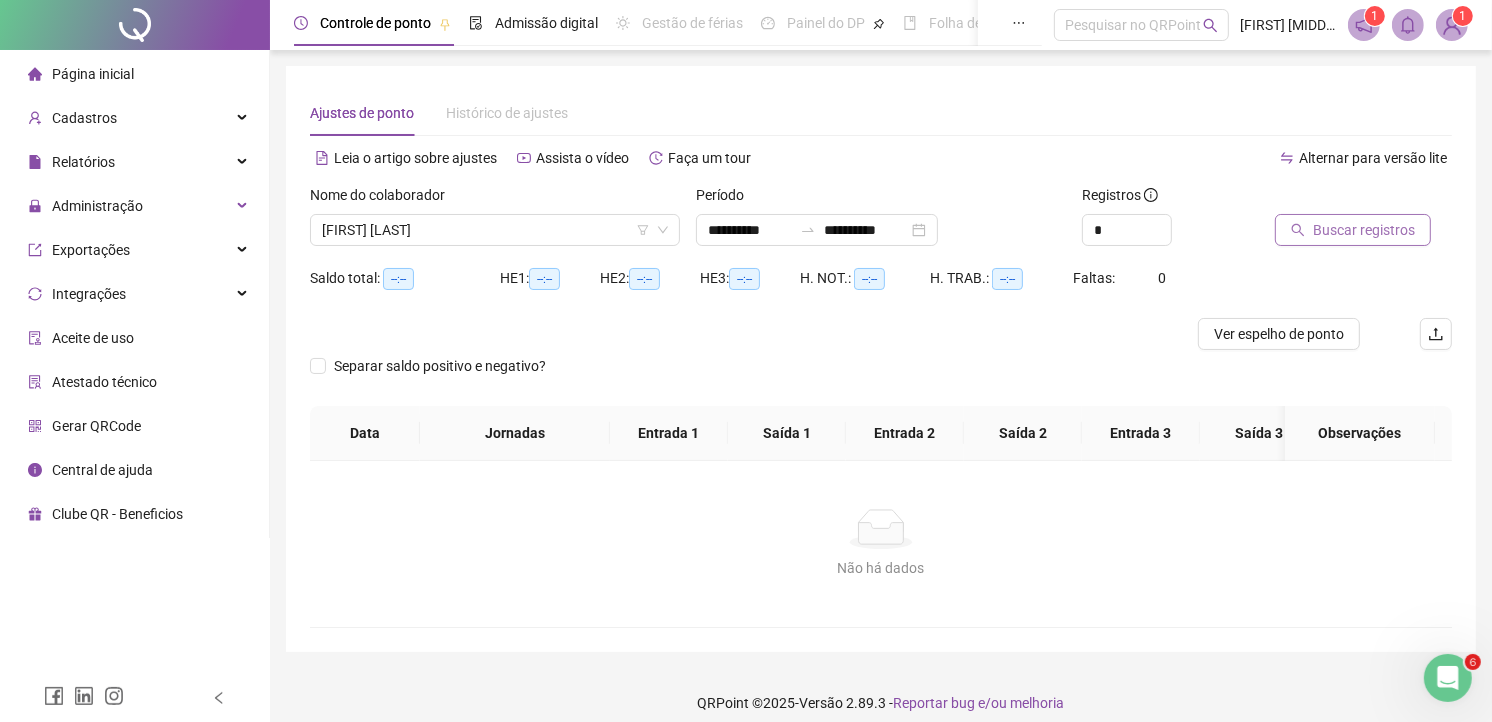 click on "Buscar registros" at bounding box center [1364, 230] 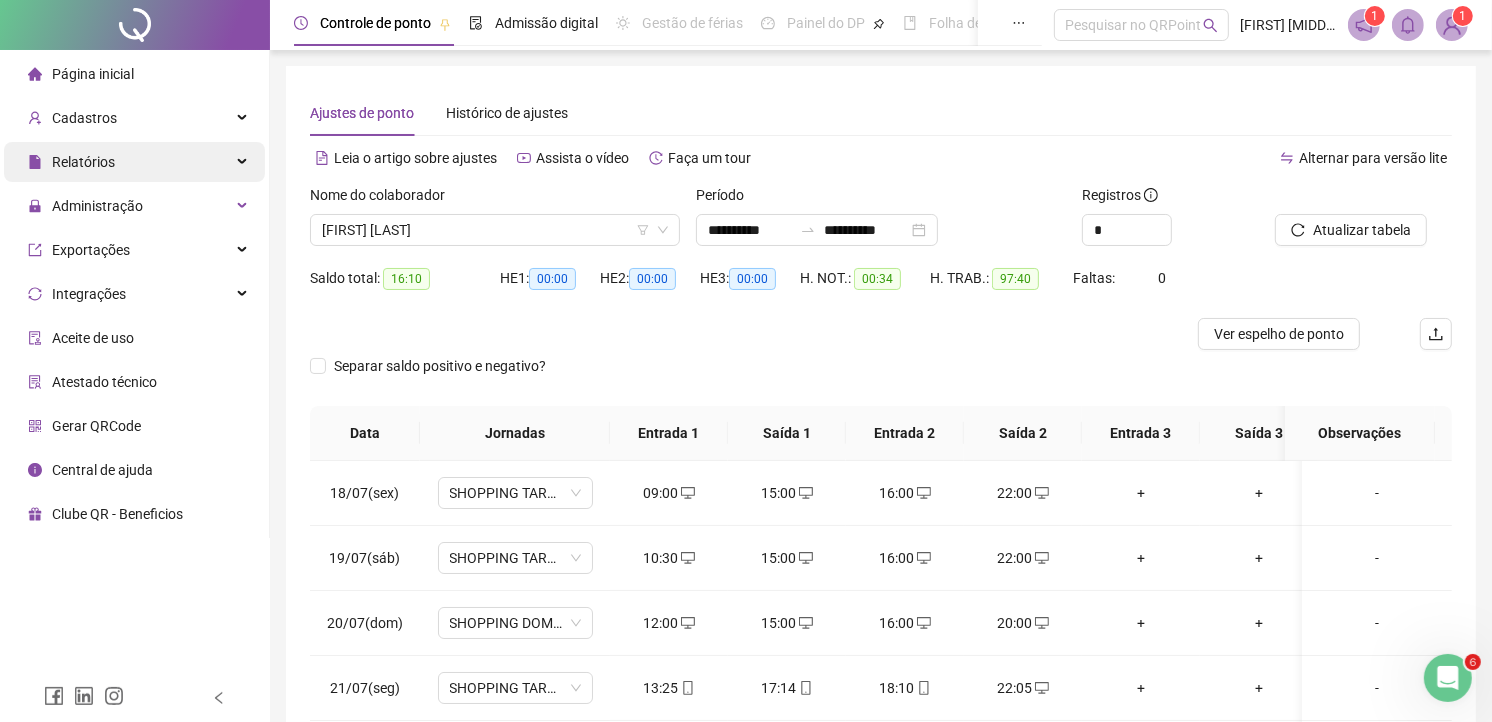 click on "Relatórios" at bounding box center (83, 162) 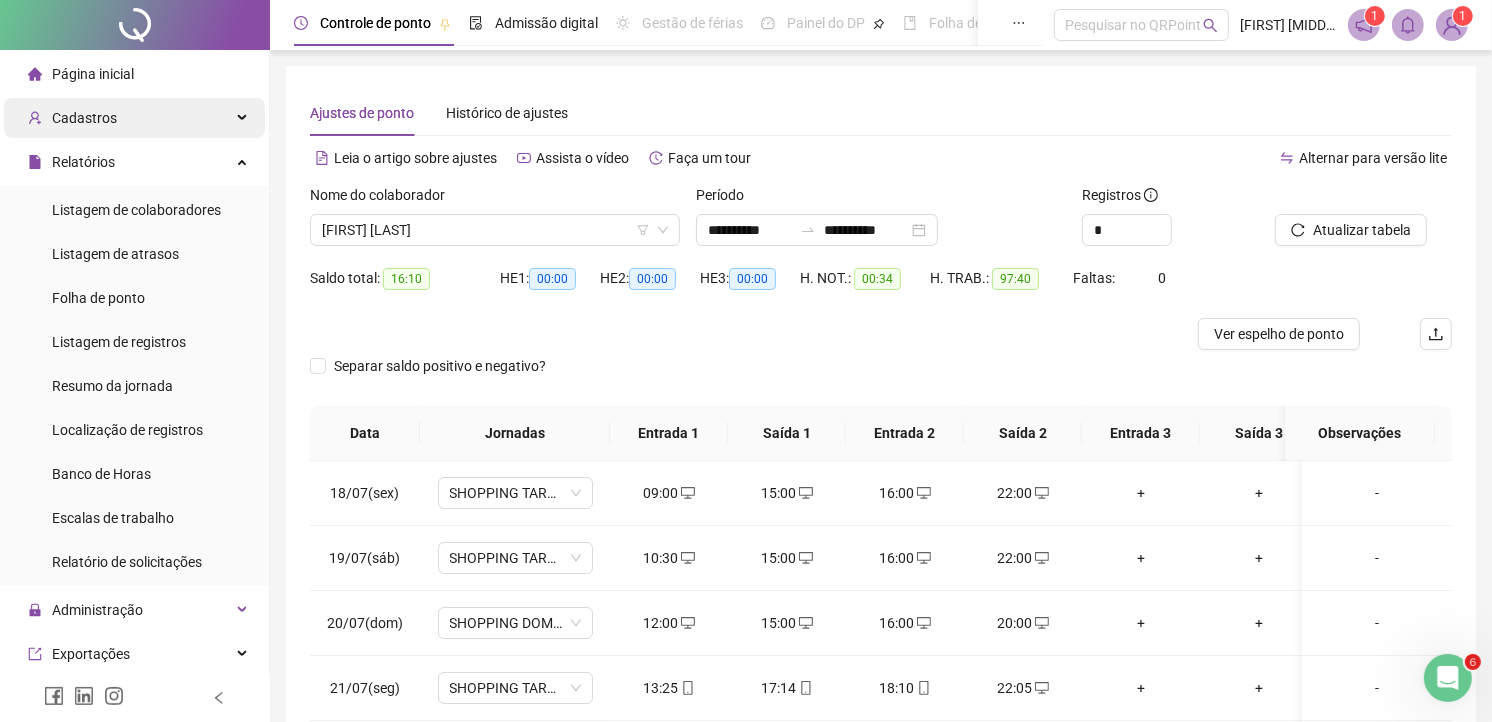 click on "Cadastros" at bounding box center (84, 118) 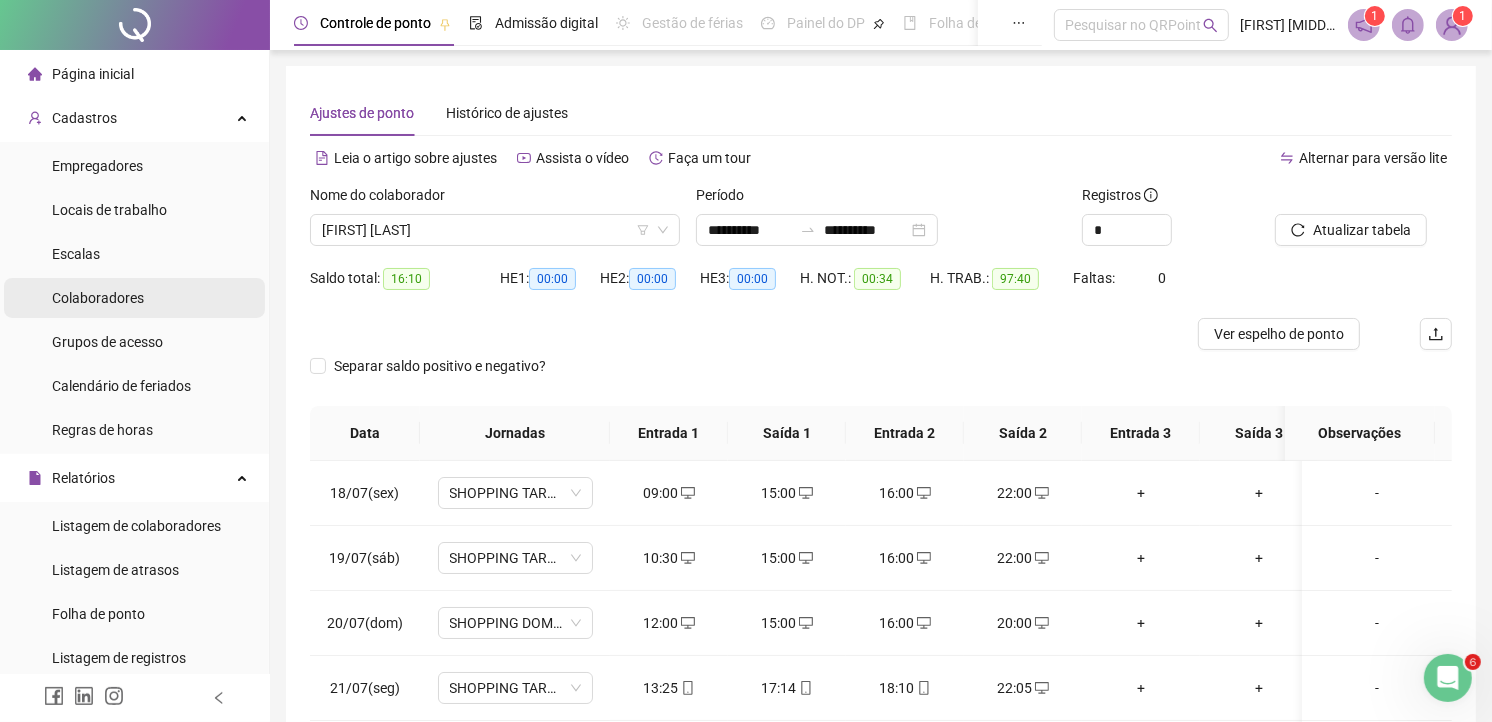 click on "Colaboradores" at bounding box center [98, 298] 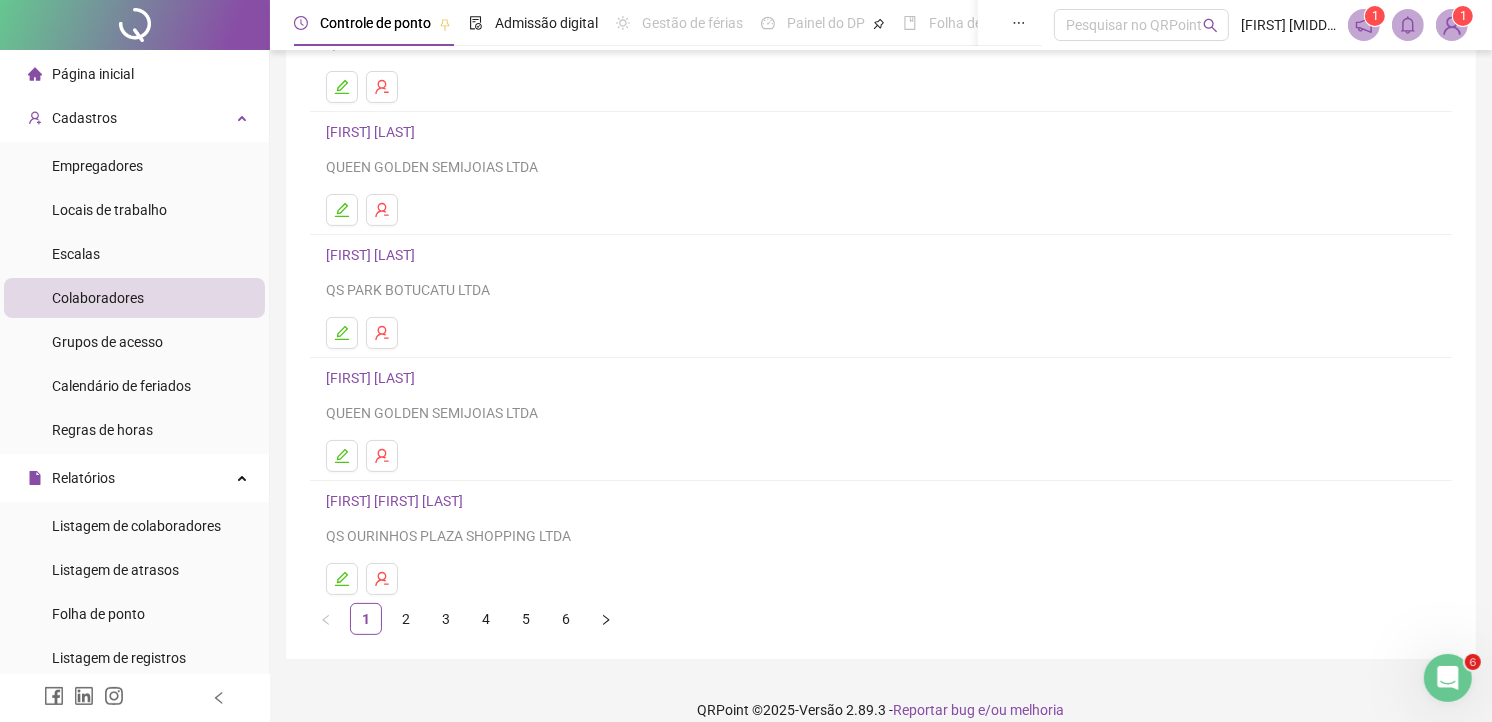 scroll, scrollTop: 245, scrollLeft: 0, axis: vertical 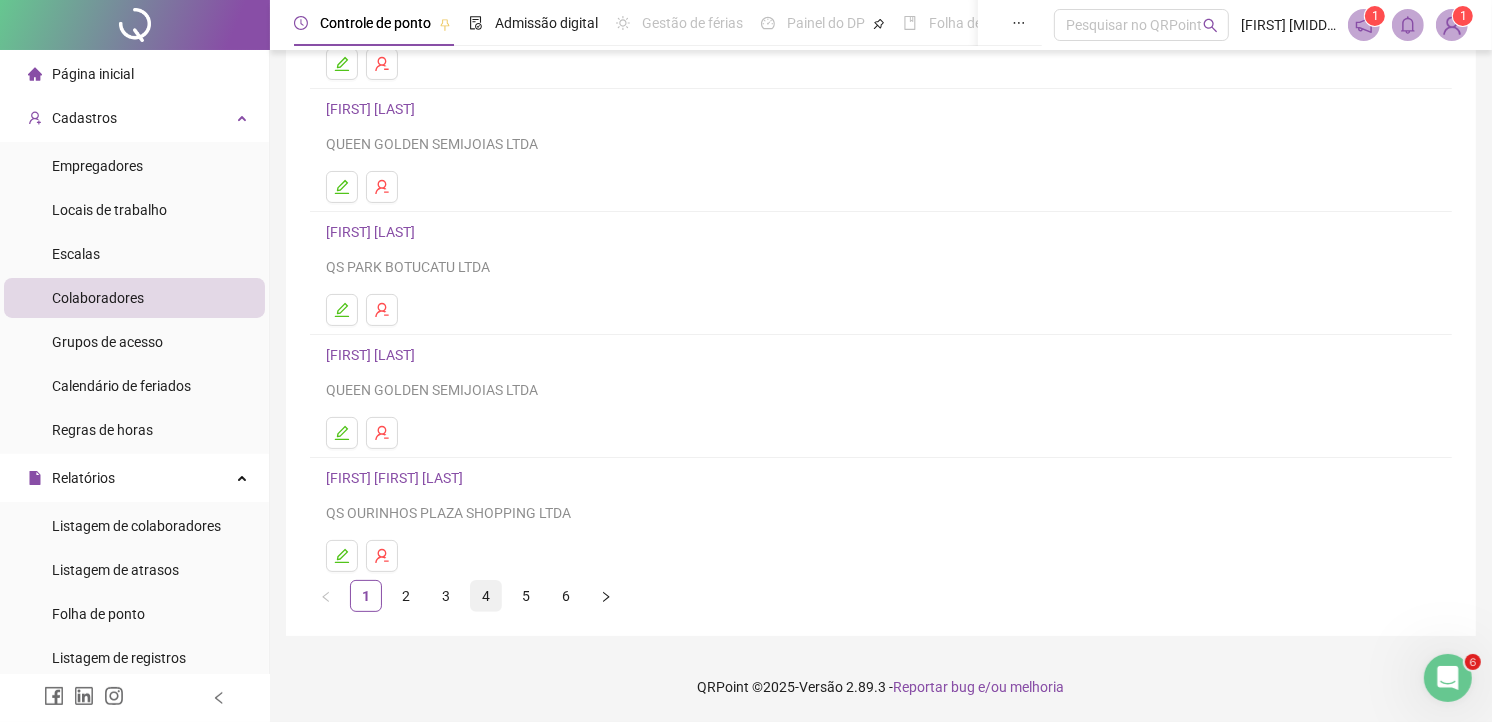 click on "4" at bounding box center (486, 596) 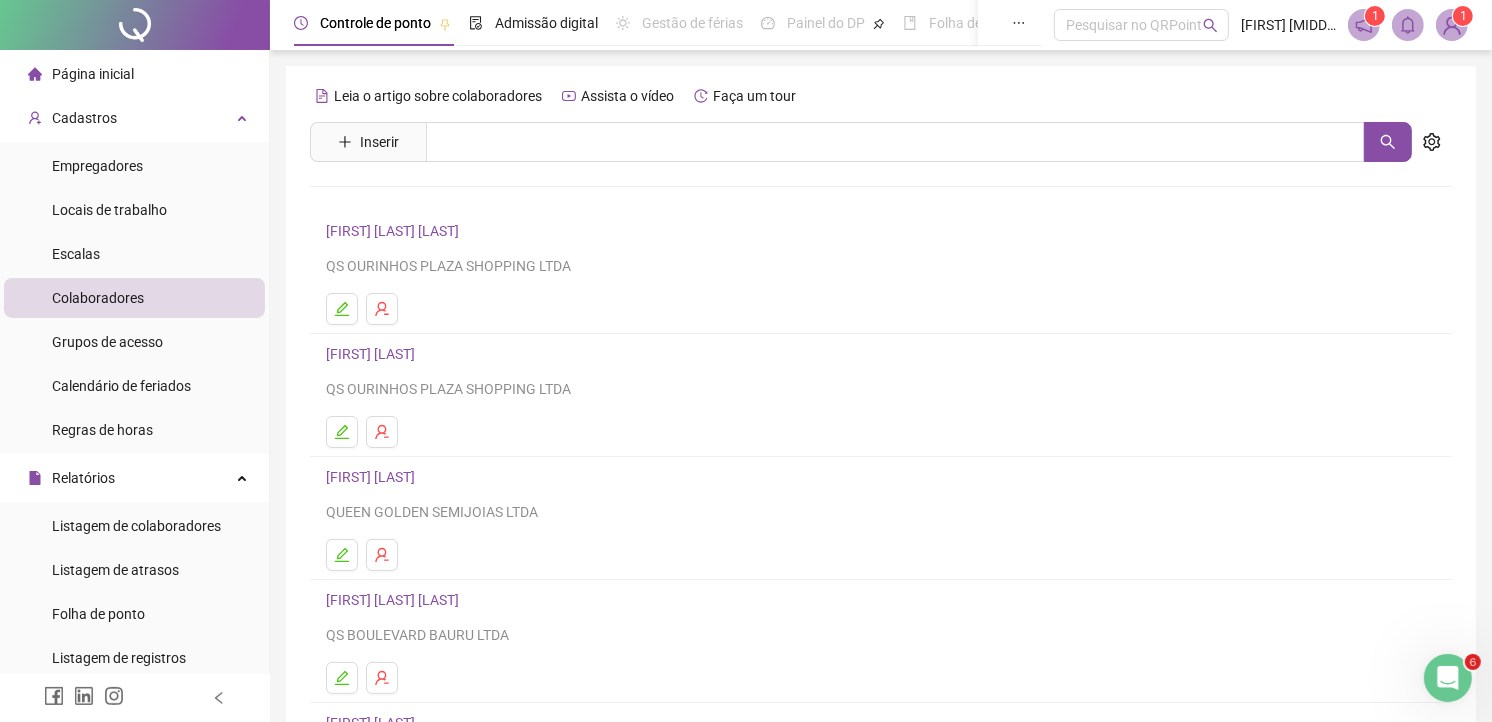 scroll, scrollTop: 245, scrollLeft: 0, axis: vertical 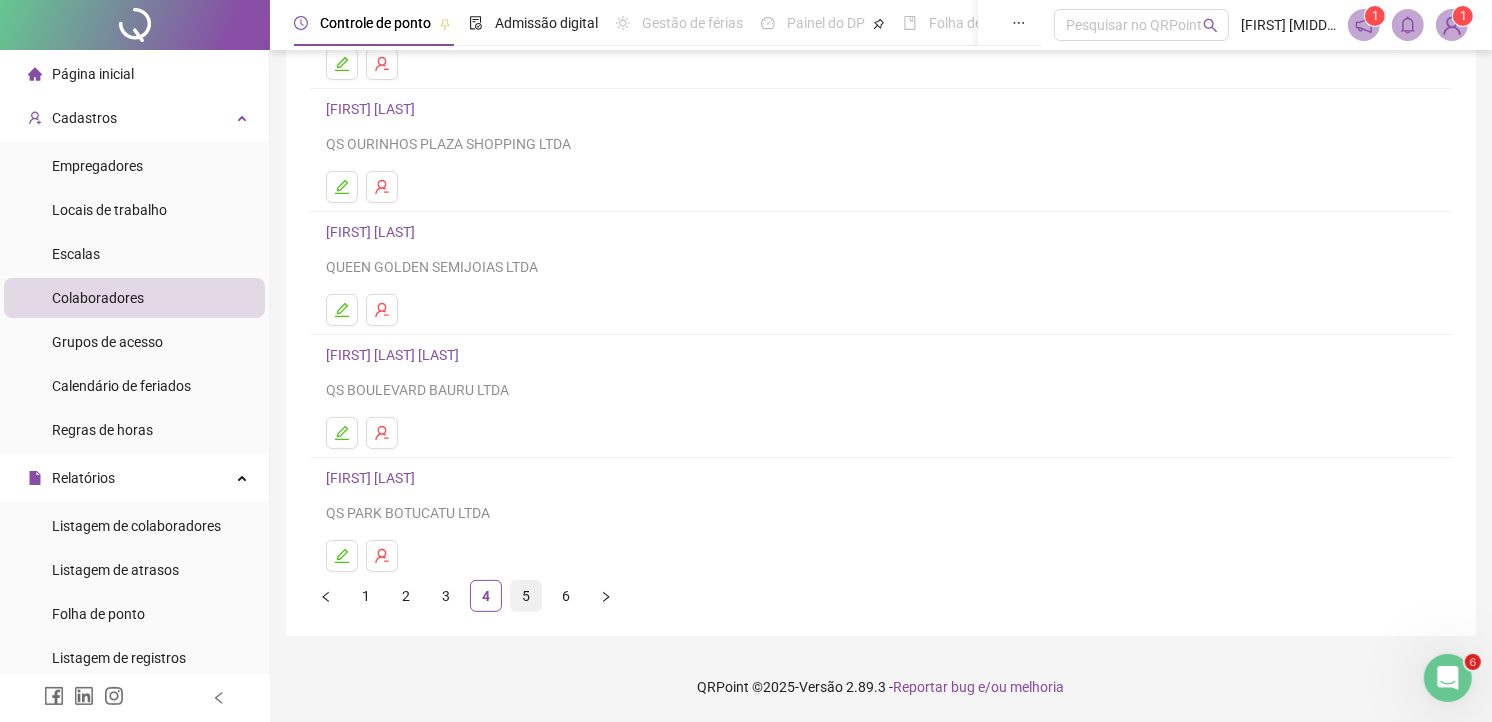 click on "5" at bounding box center [526, 596] 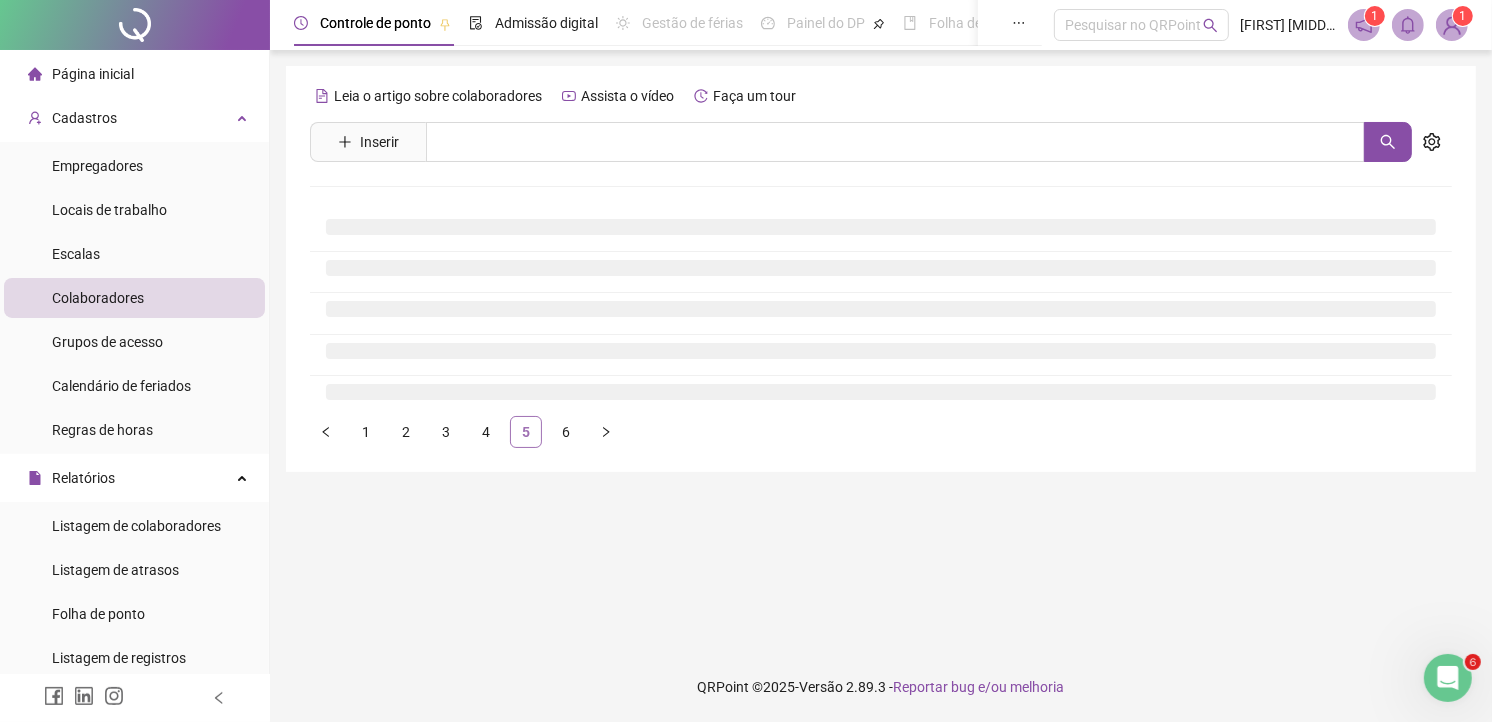 scroll, scrollTop: 0, scrollLeft: 0, axis: both 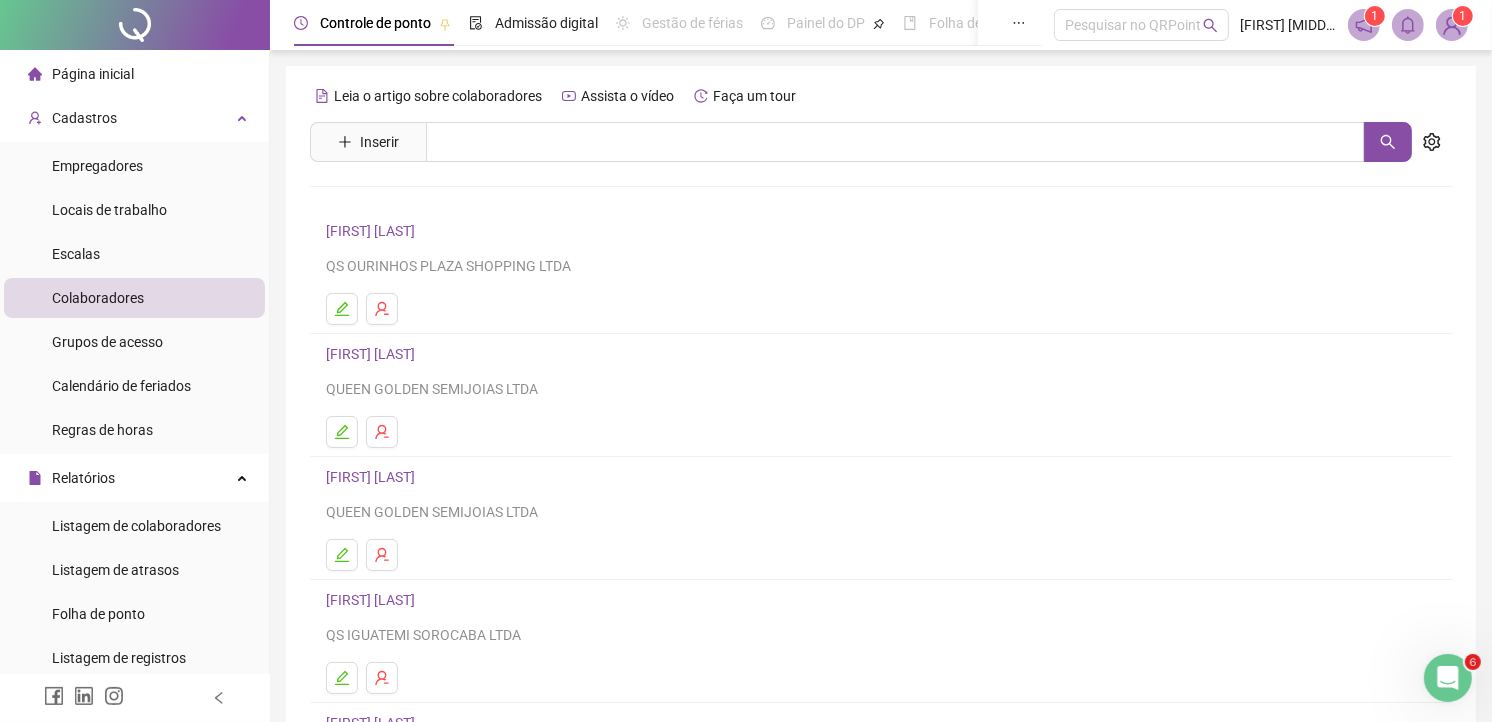 click on "[FIRST] [LAST]" at bounding box center (373, 477) 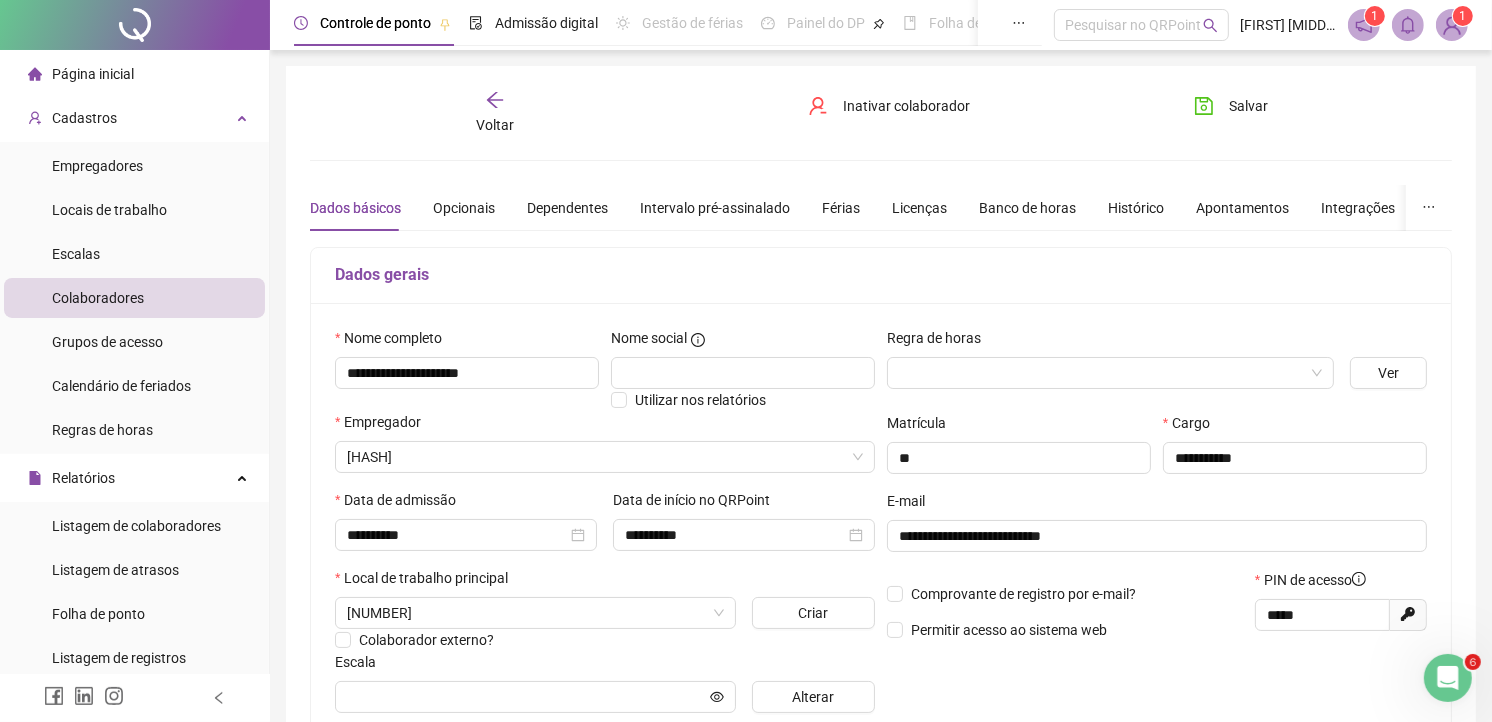type on "**********" 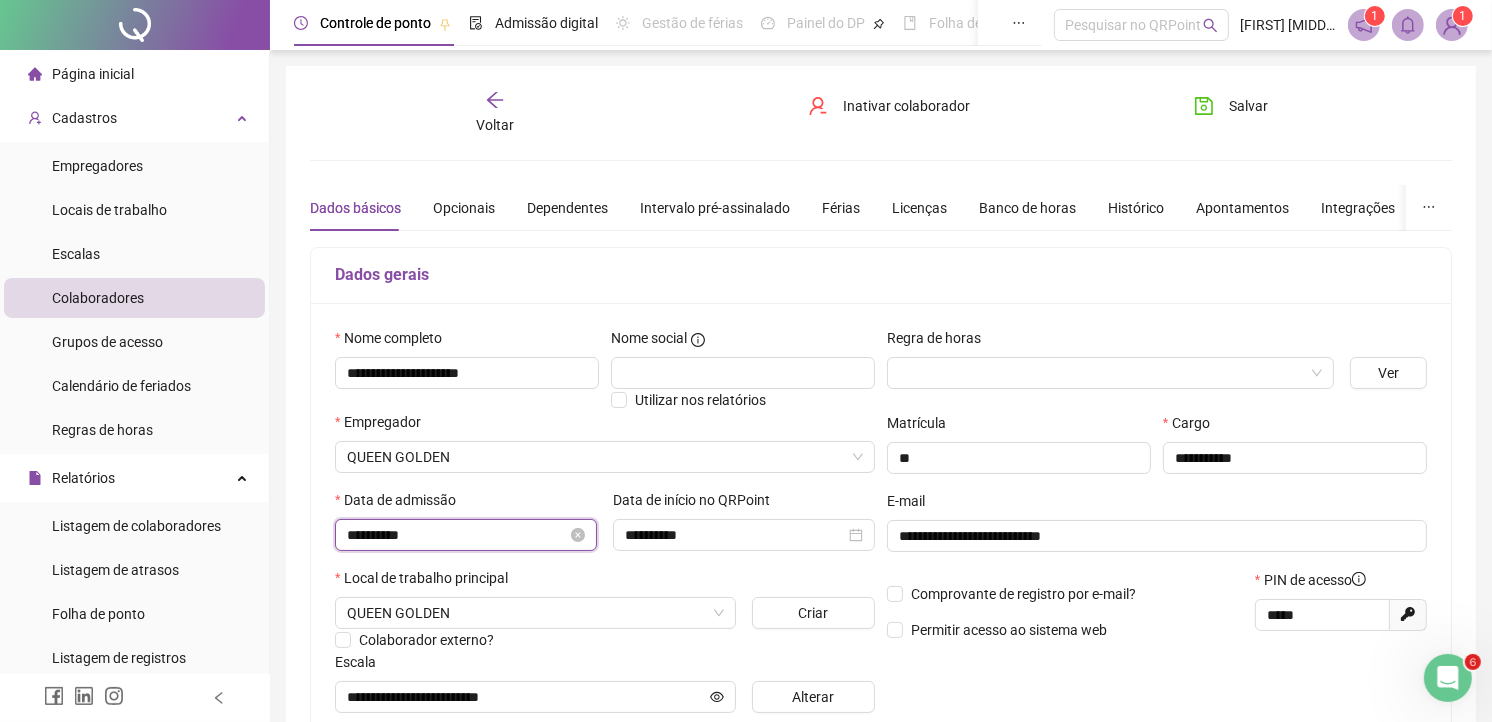click on "**********" at bounding box center [457, 535] 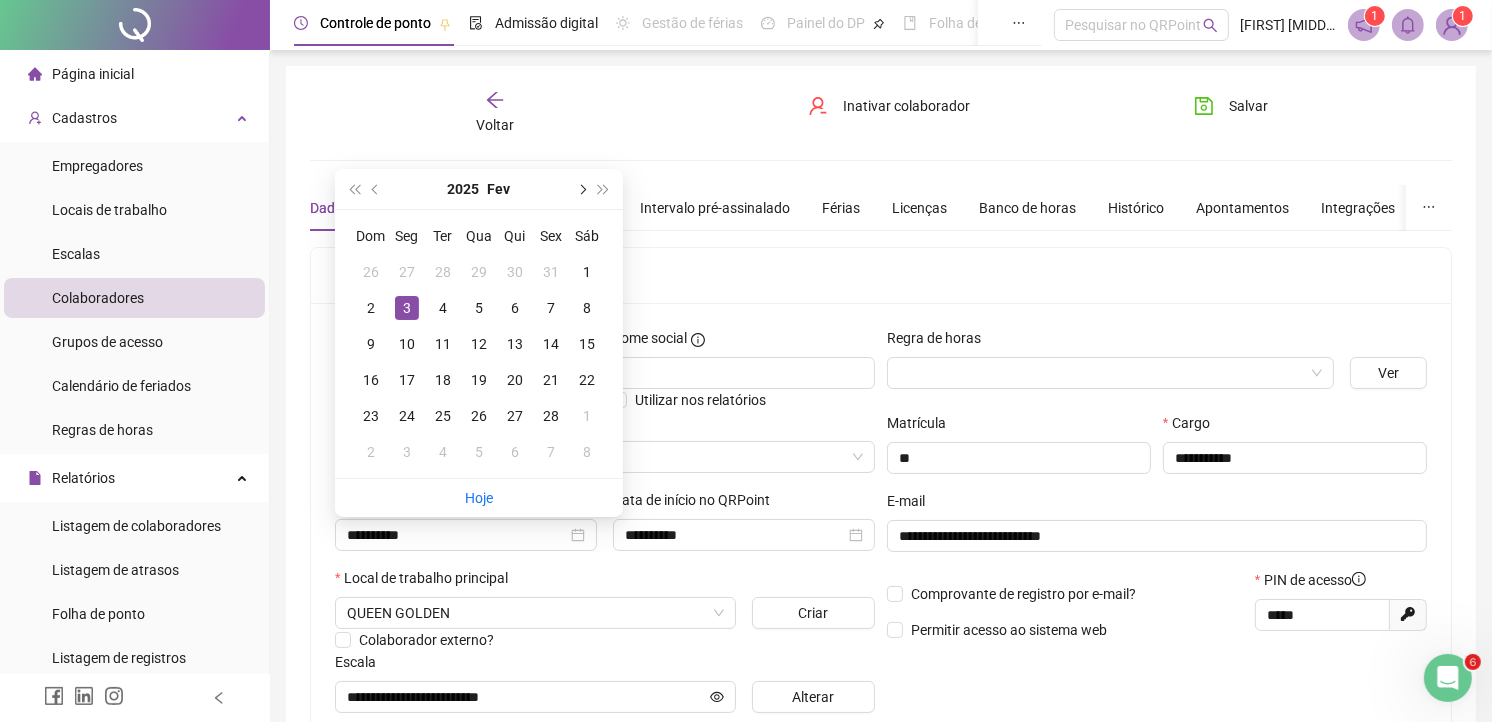 click at bounding box center [581, 189] 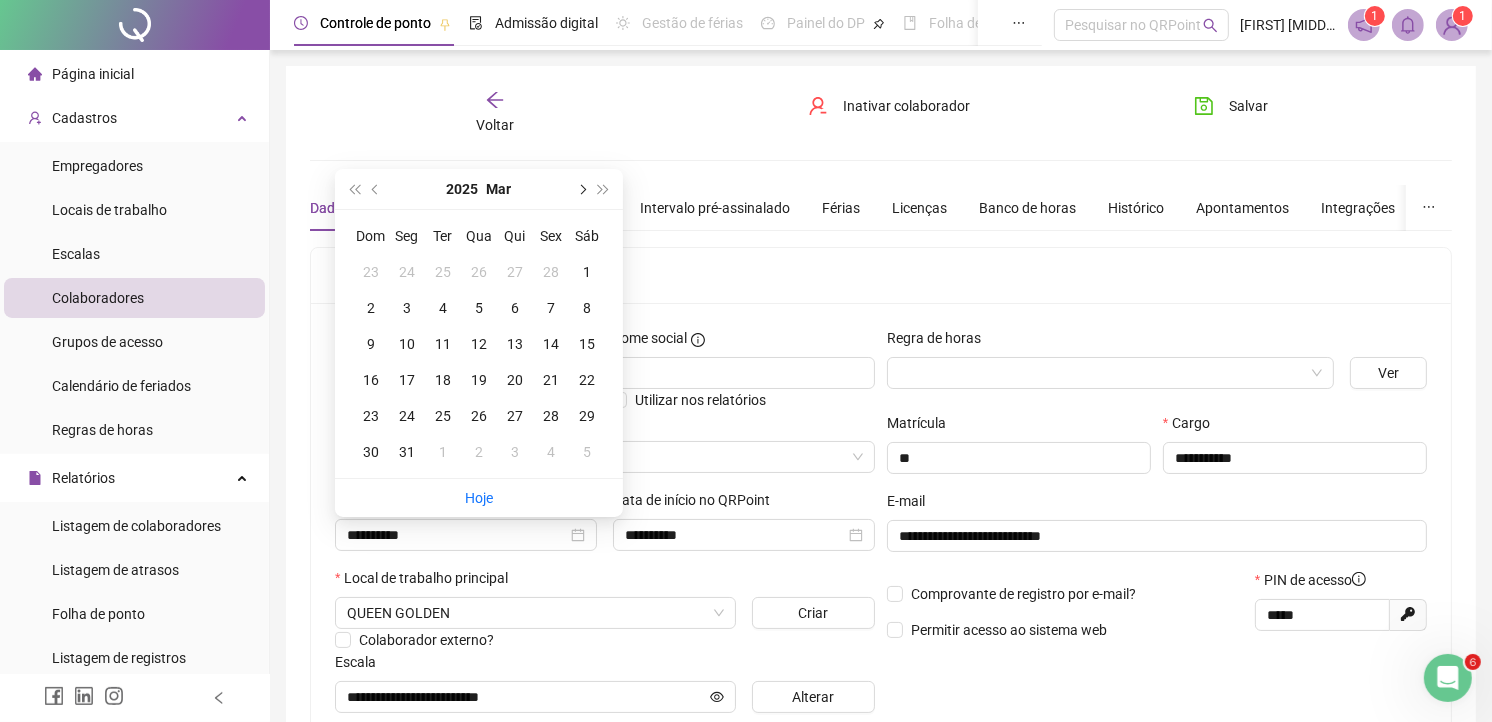 click at bounding box center [581, 189] 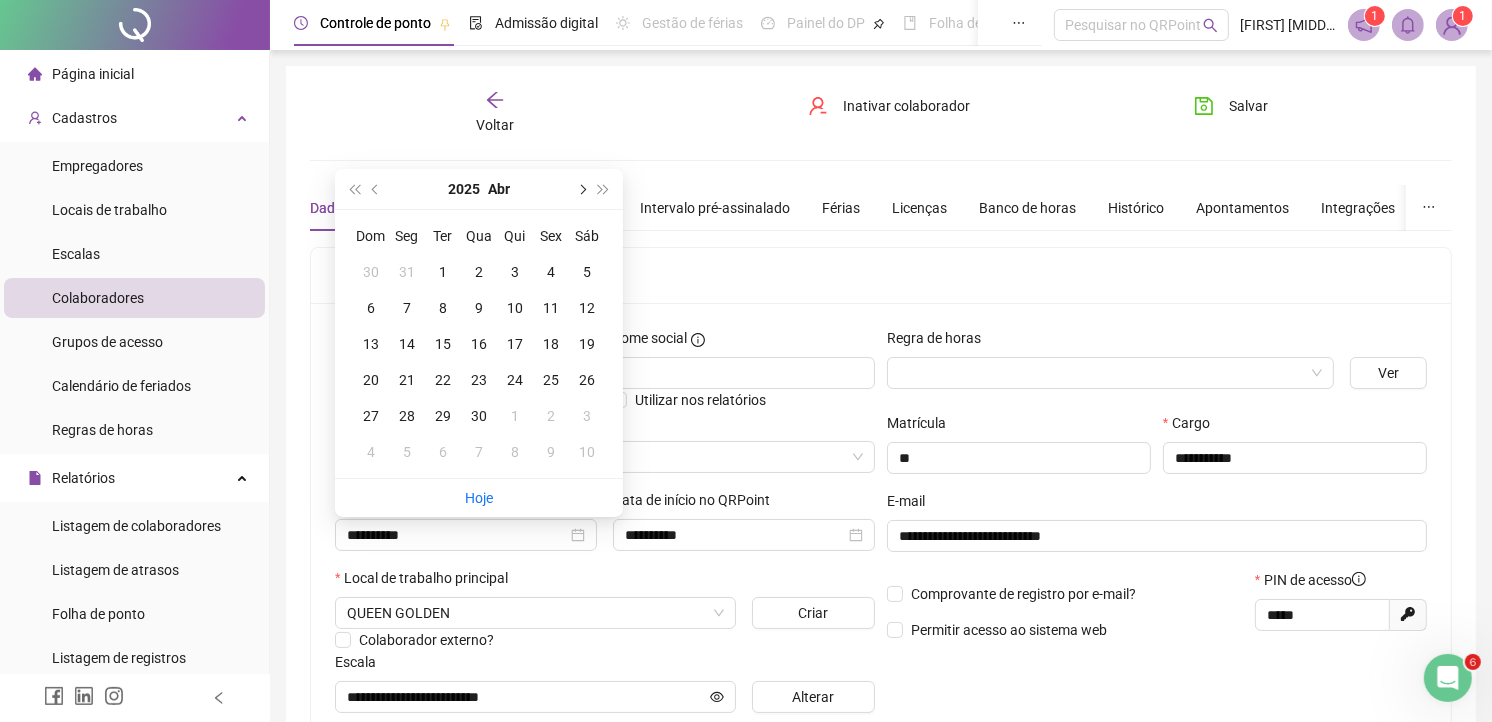 click at bounding box center (581, 189) 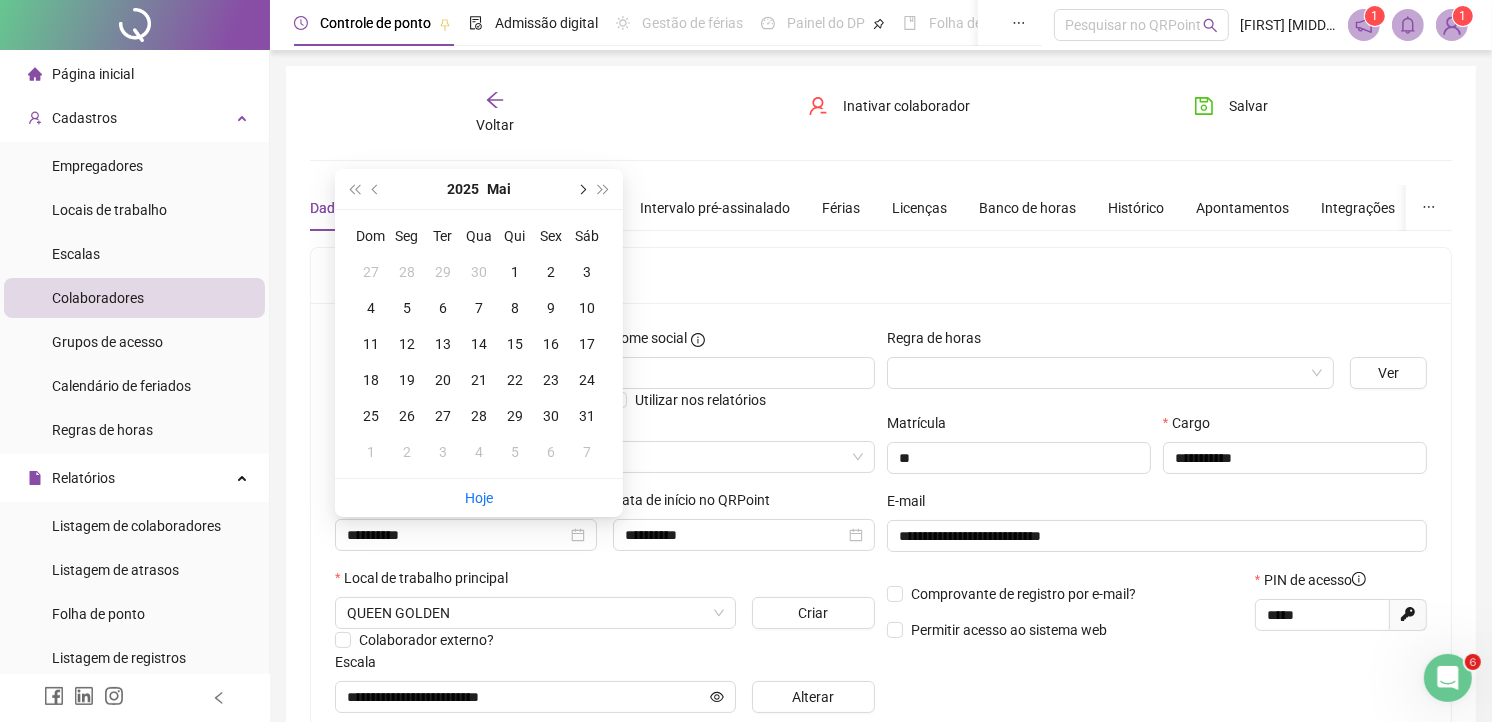 click at bounding box center (581, 189) 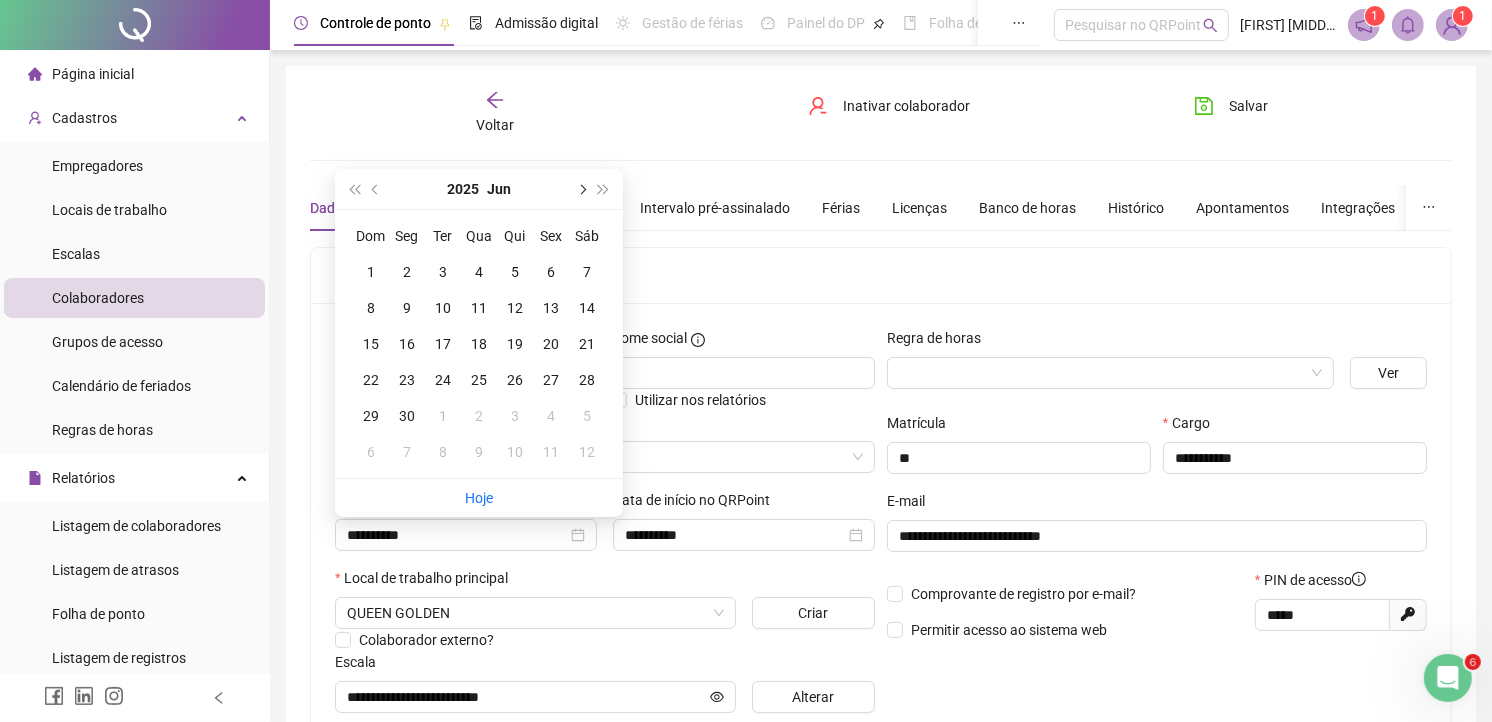 click at bounding box center [581, 189] 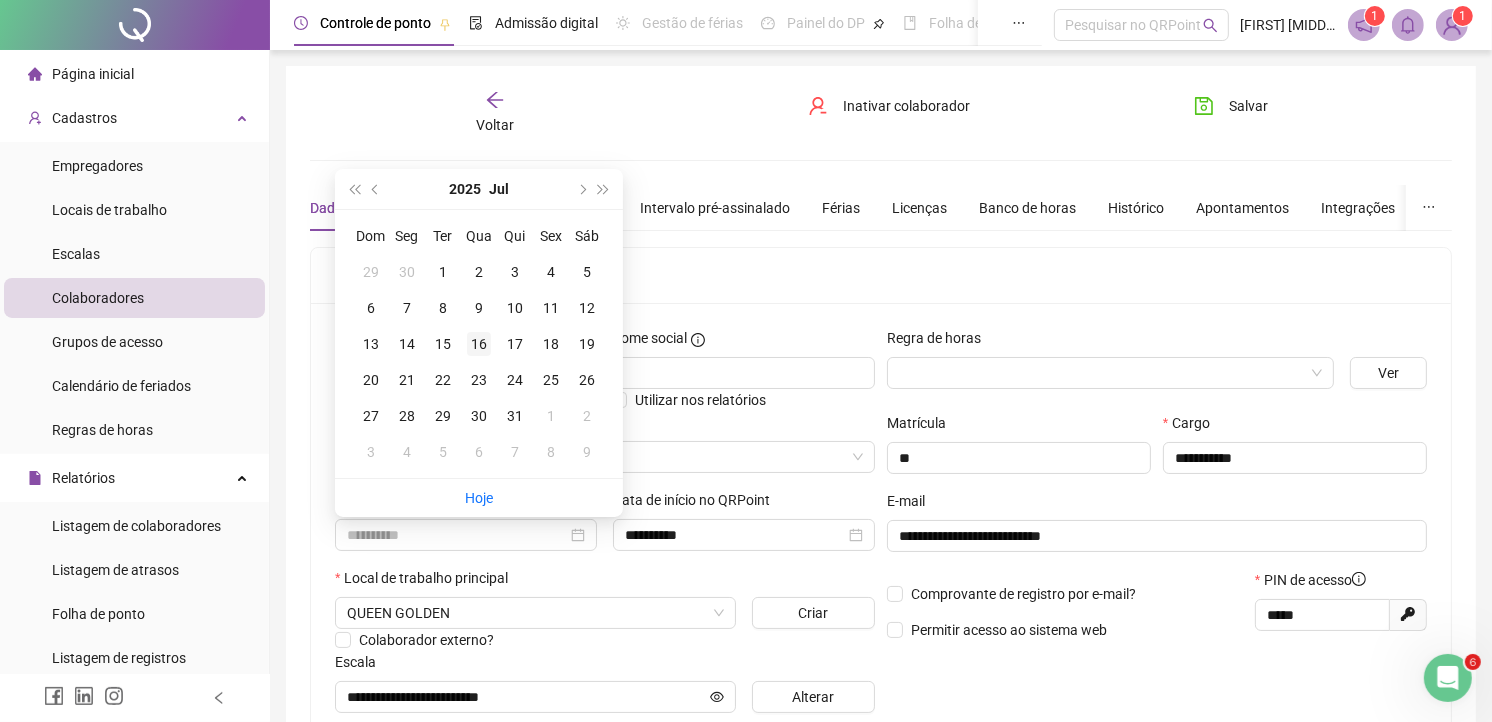 type on "**********" 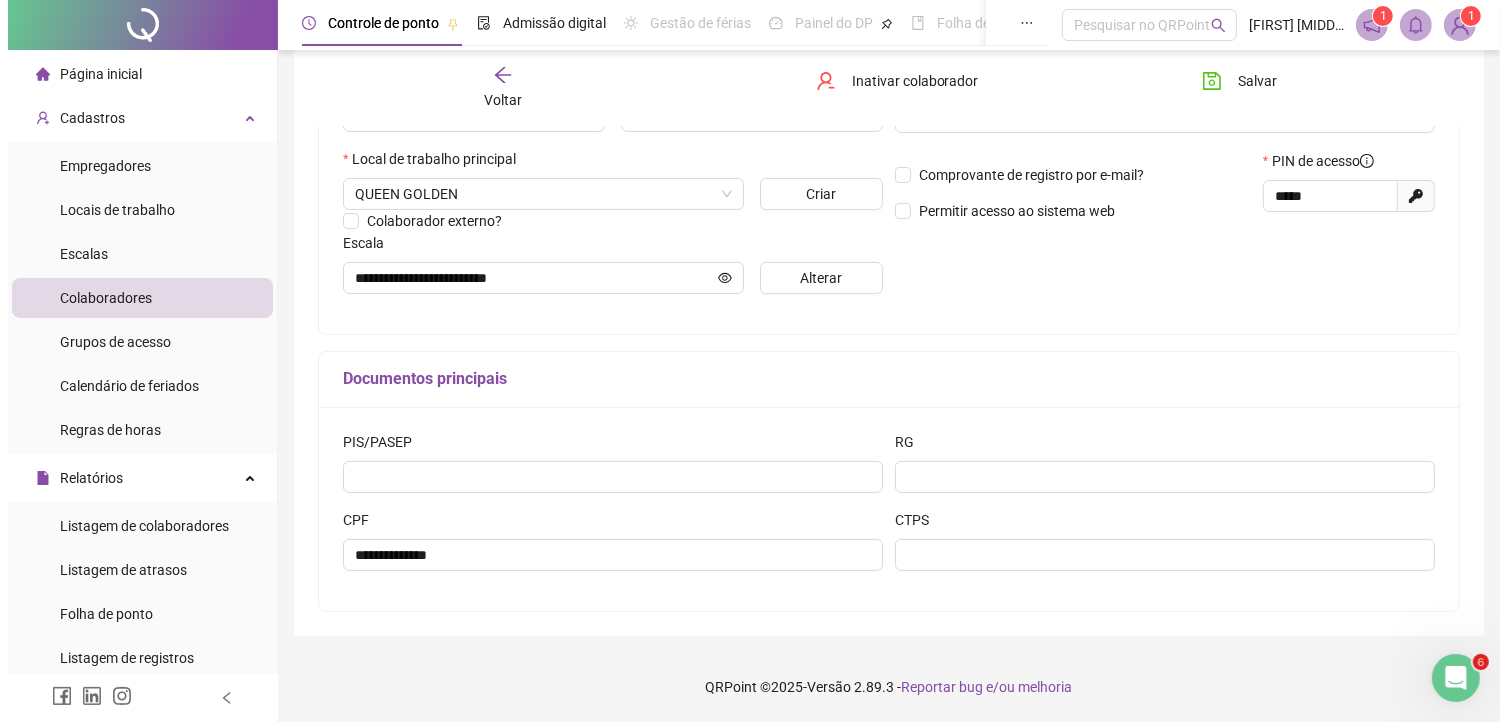 scroll, scrollTop: 0, scrollLeft: 0, axis: both 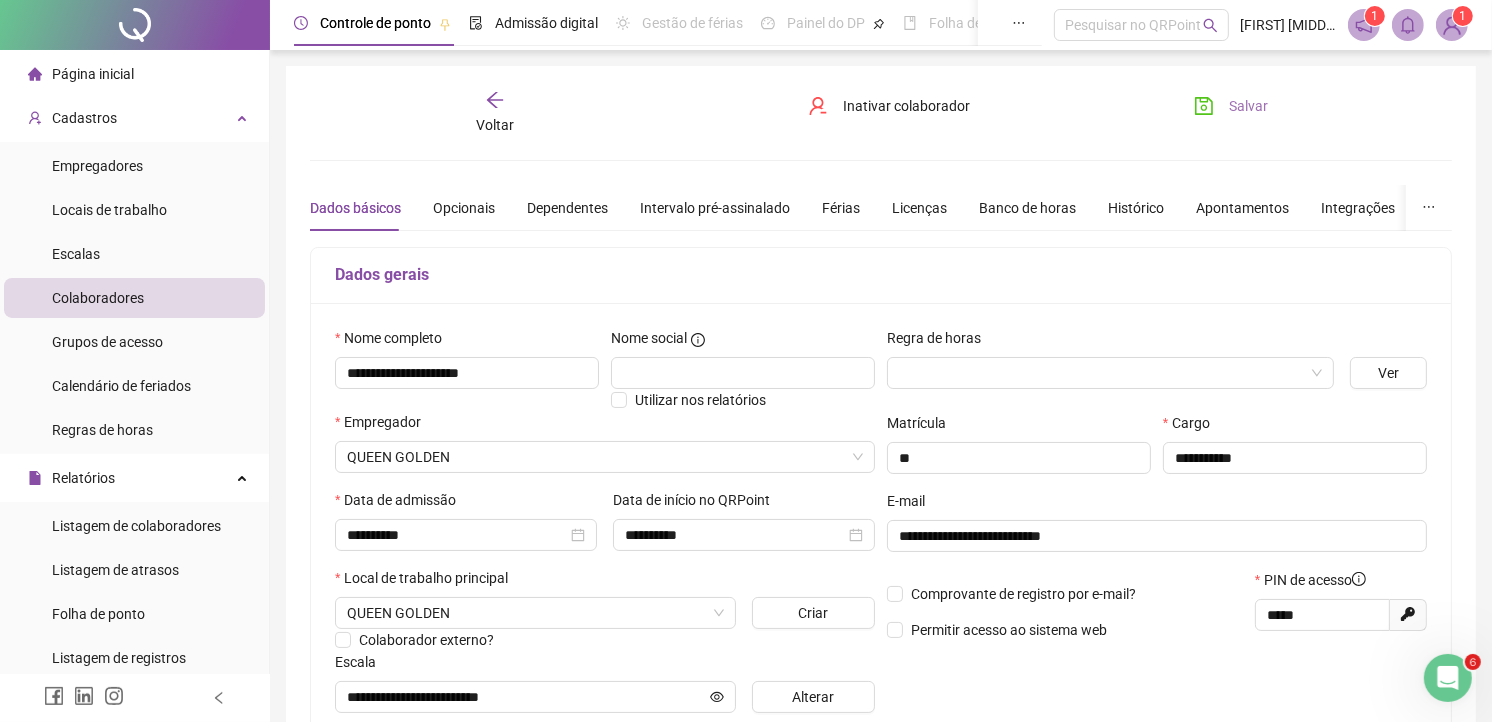 click on "Salvar" at bounding box center [1249, 106] 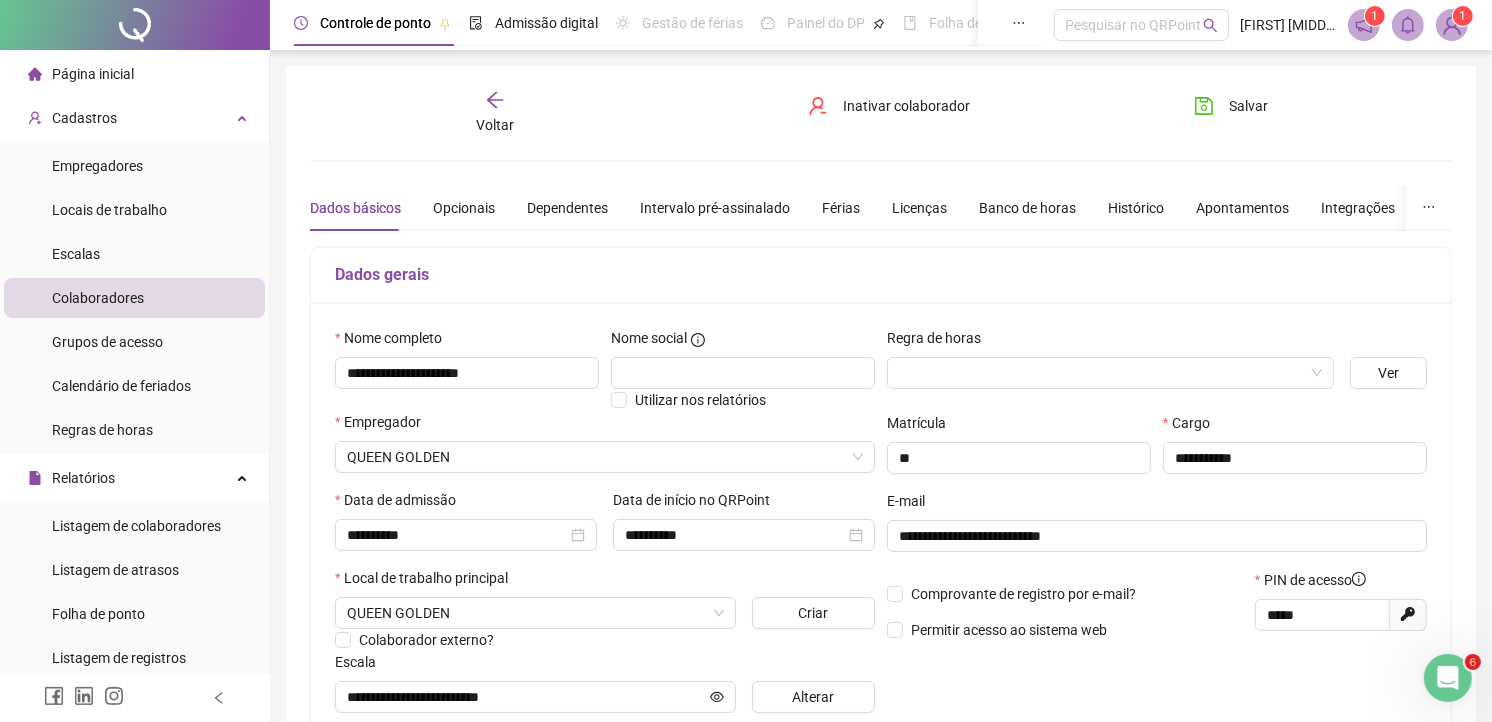 click on "Voltar" at bounding box center (495, 125) 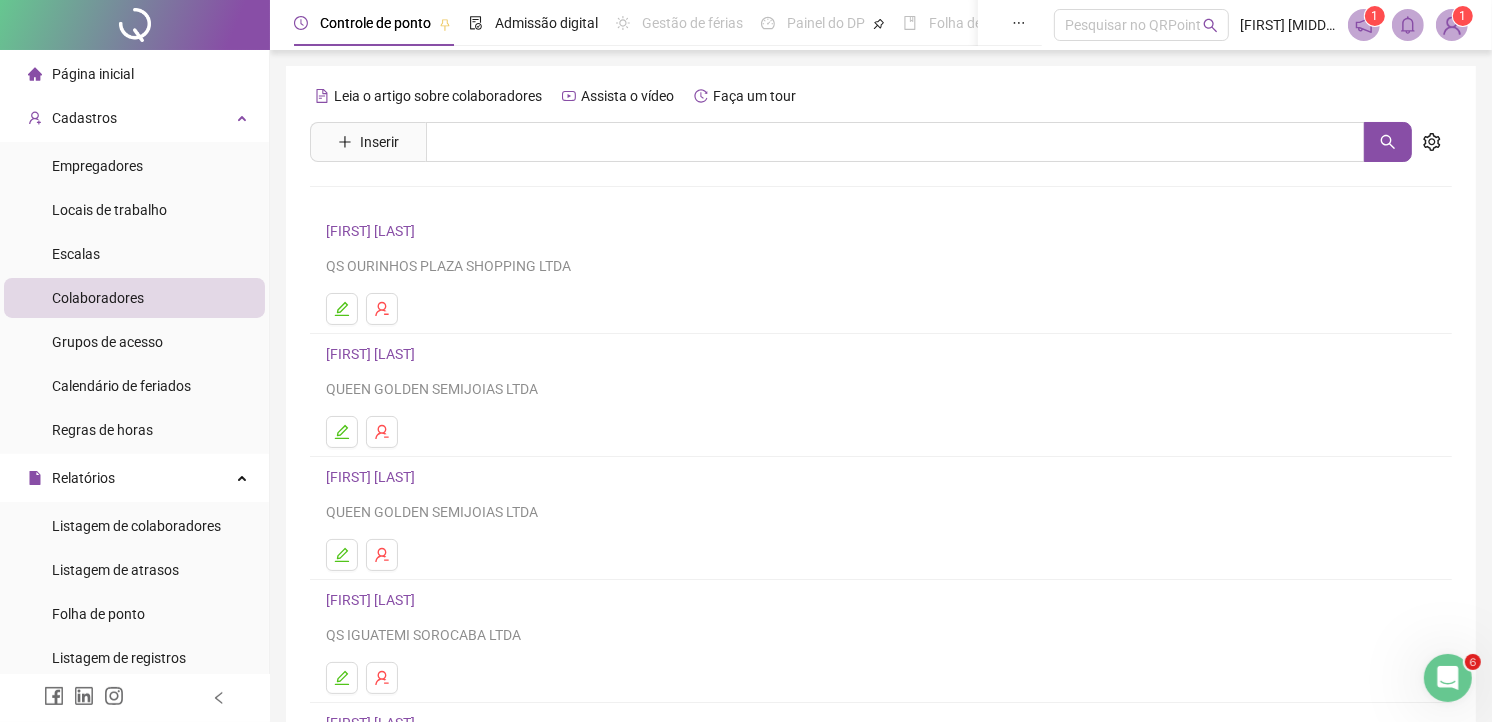 click on "[FIRST] [LAST]" at bounding box center [373, 354] 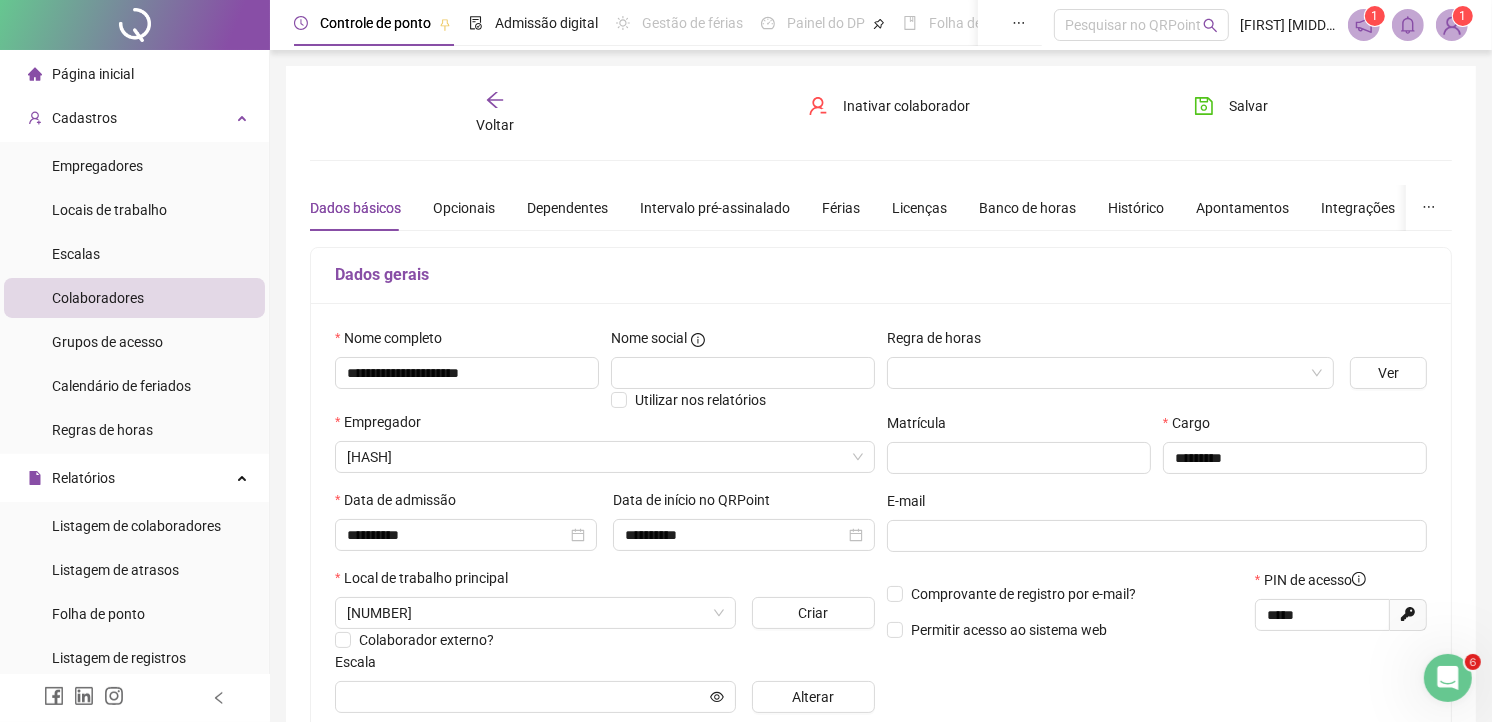 type on "**********" 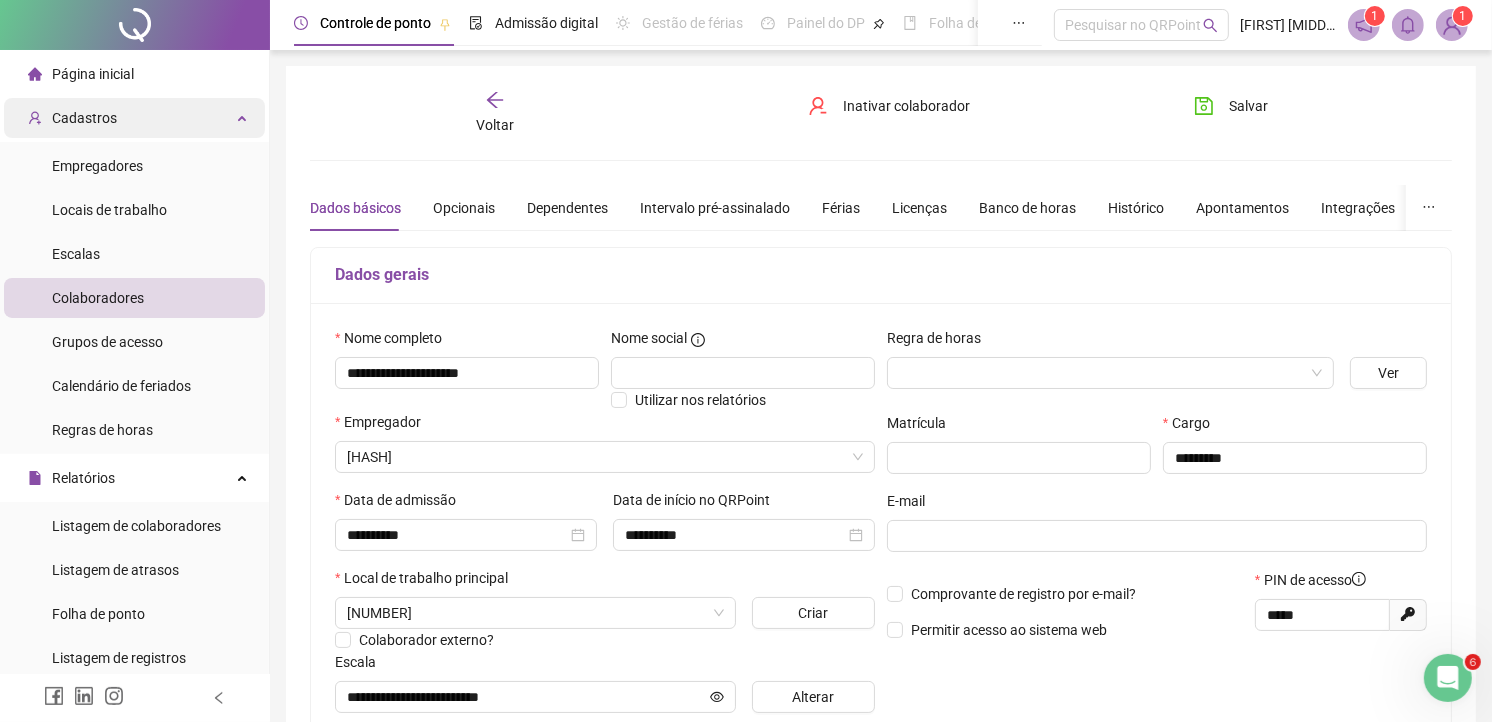click on "Cadastros" at bounding box center [134, 118] 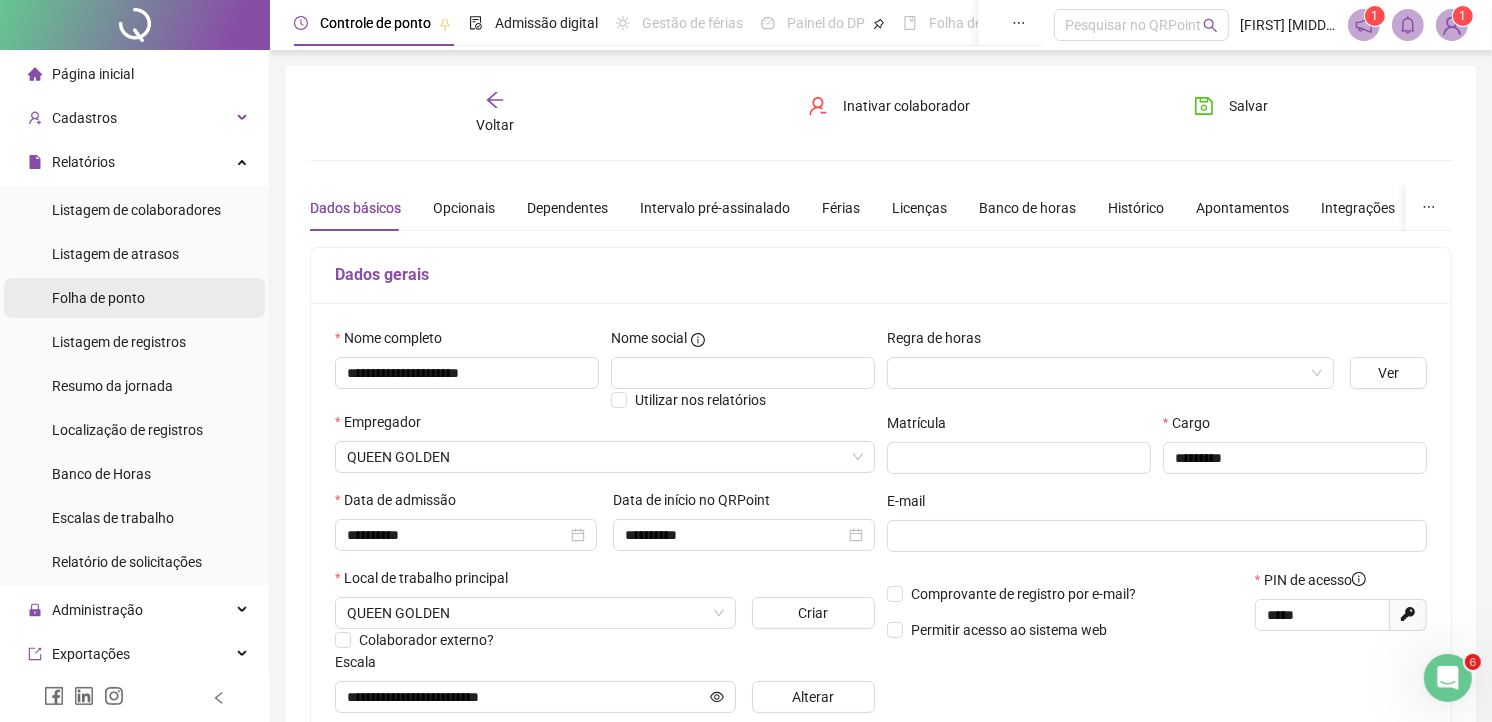 click on "Folha de ponto" at bounding box center [98, 298] 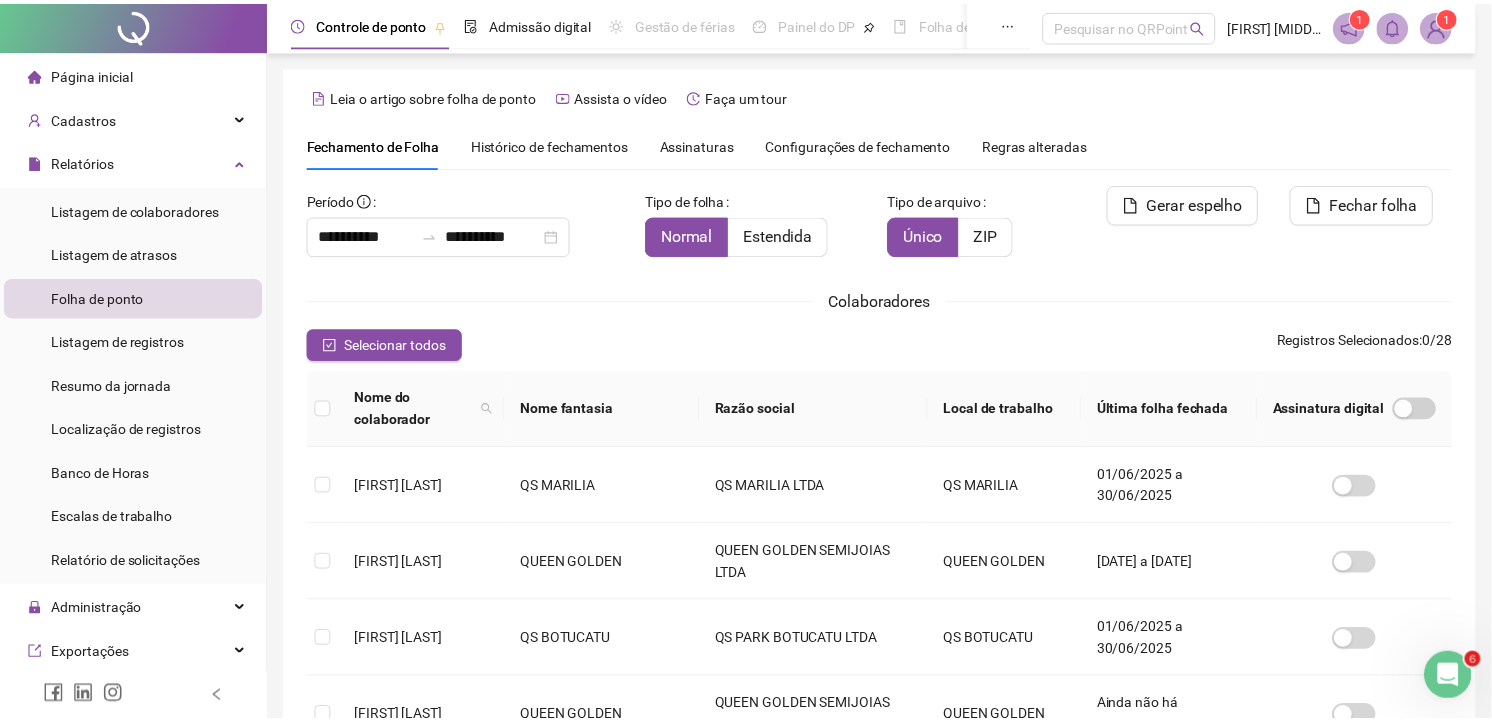 scroll, scrollTop: 37, scrollLeft: 0, axis: vertical 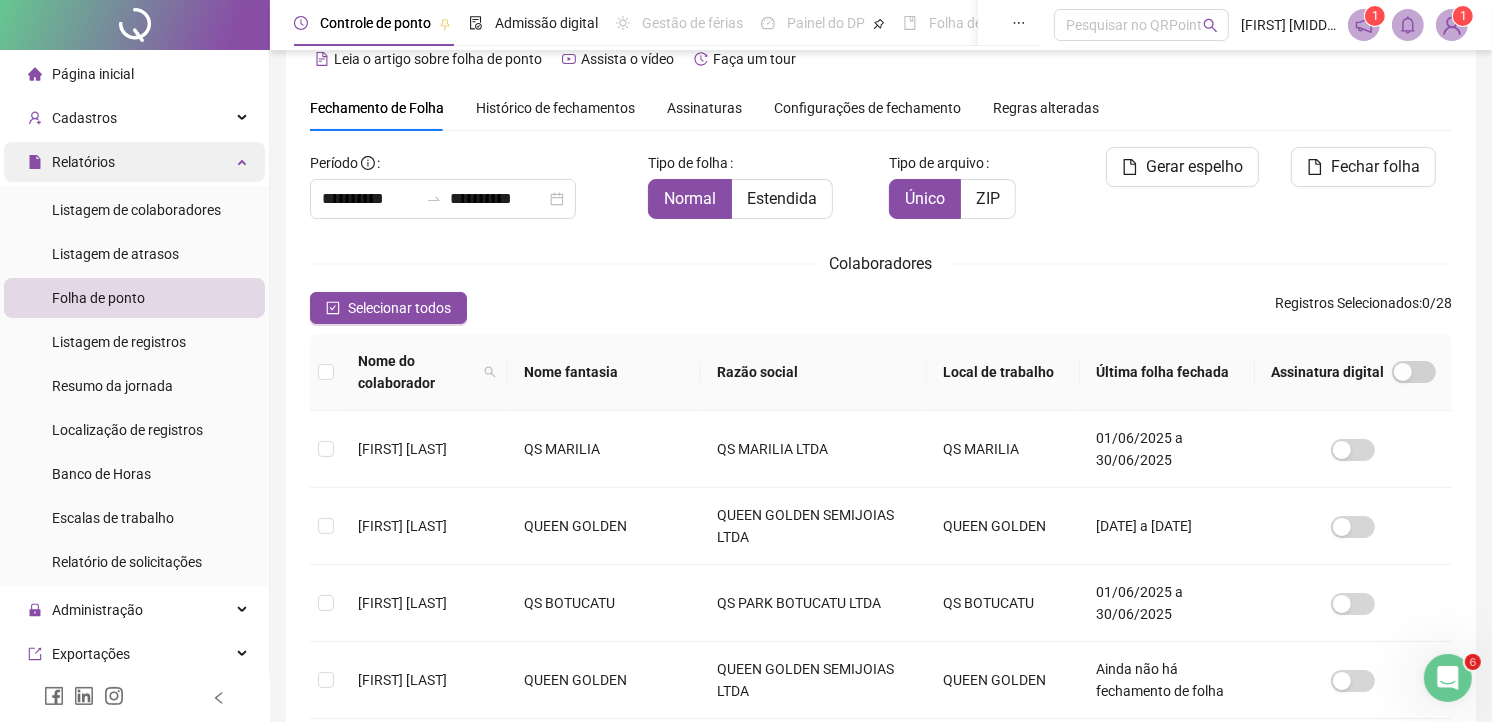 click on "Relatórios" at bounding box center [83, 162] 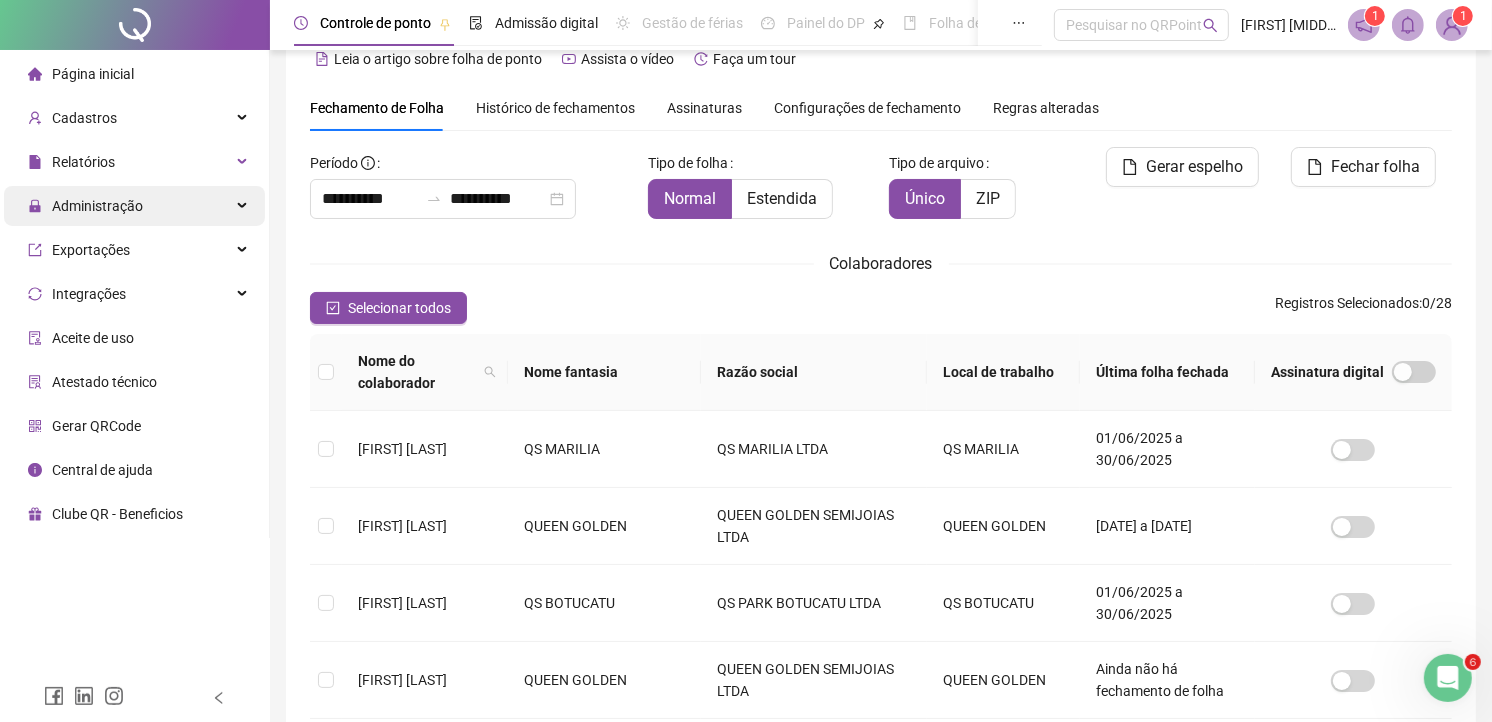 click on "Administração" at bounding box center (97, 206) 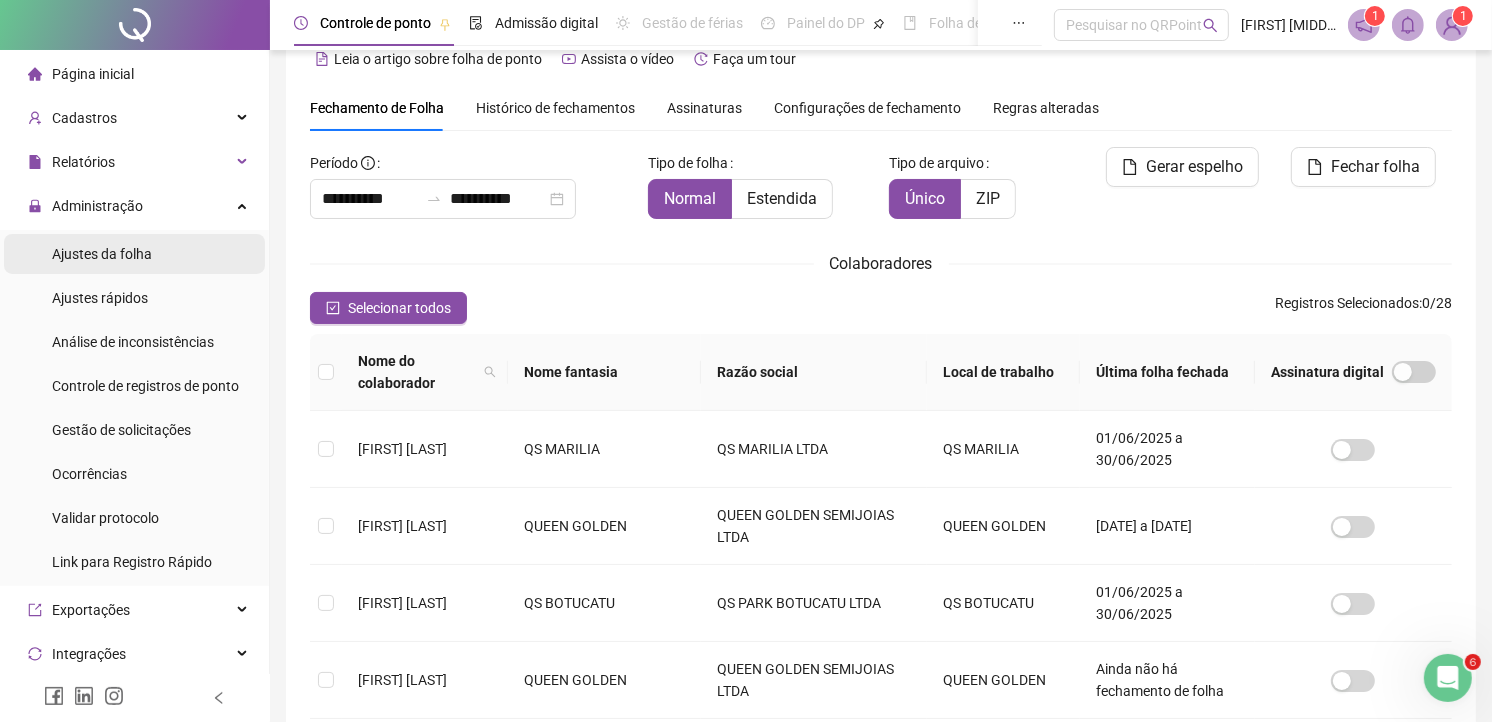 click on "Ajustes da folha" at bounding box center [102, 254] 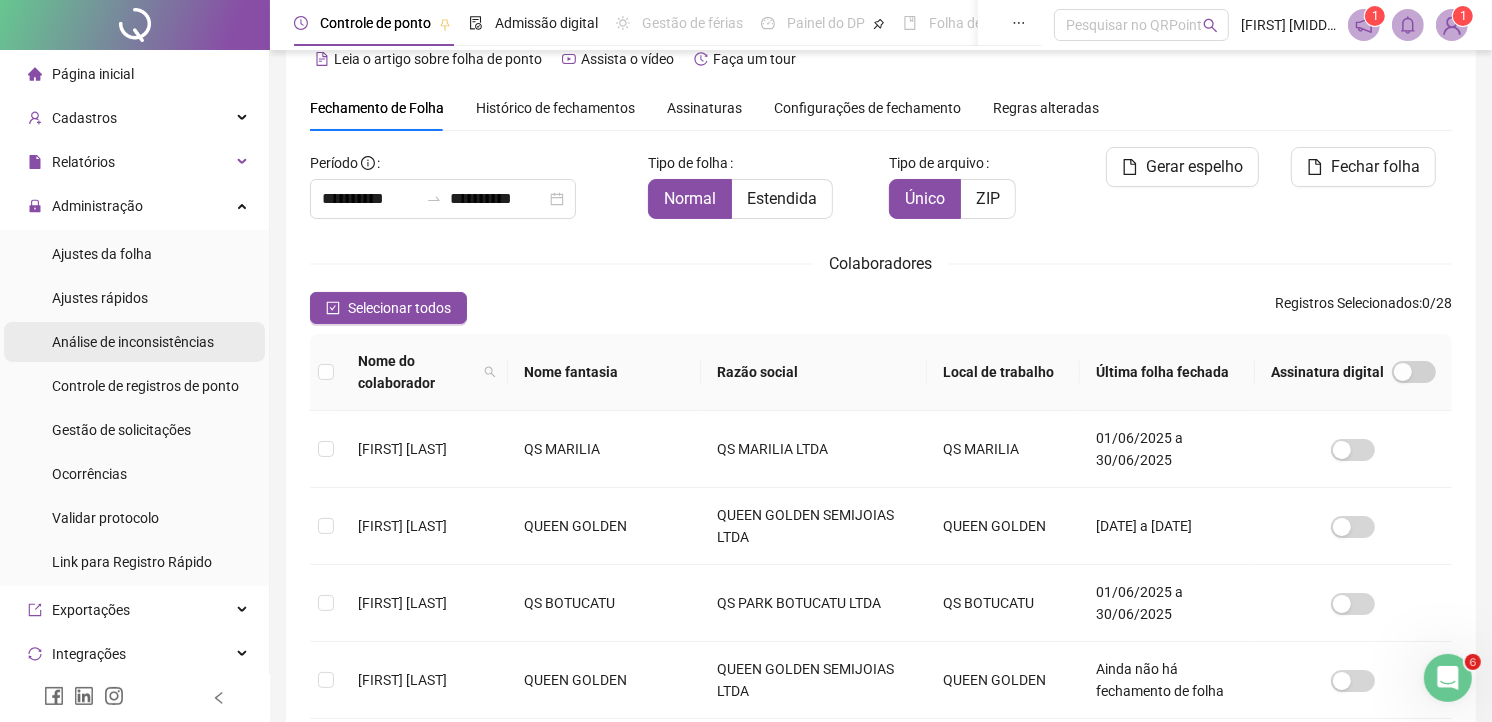 scroll, scrollTop: 15, scrollLeft: 0, axis: vertical 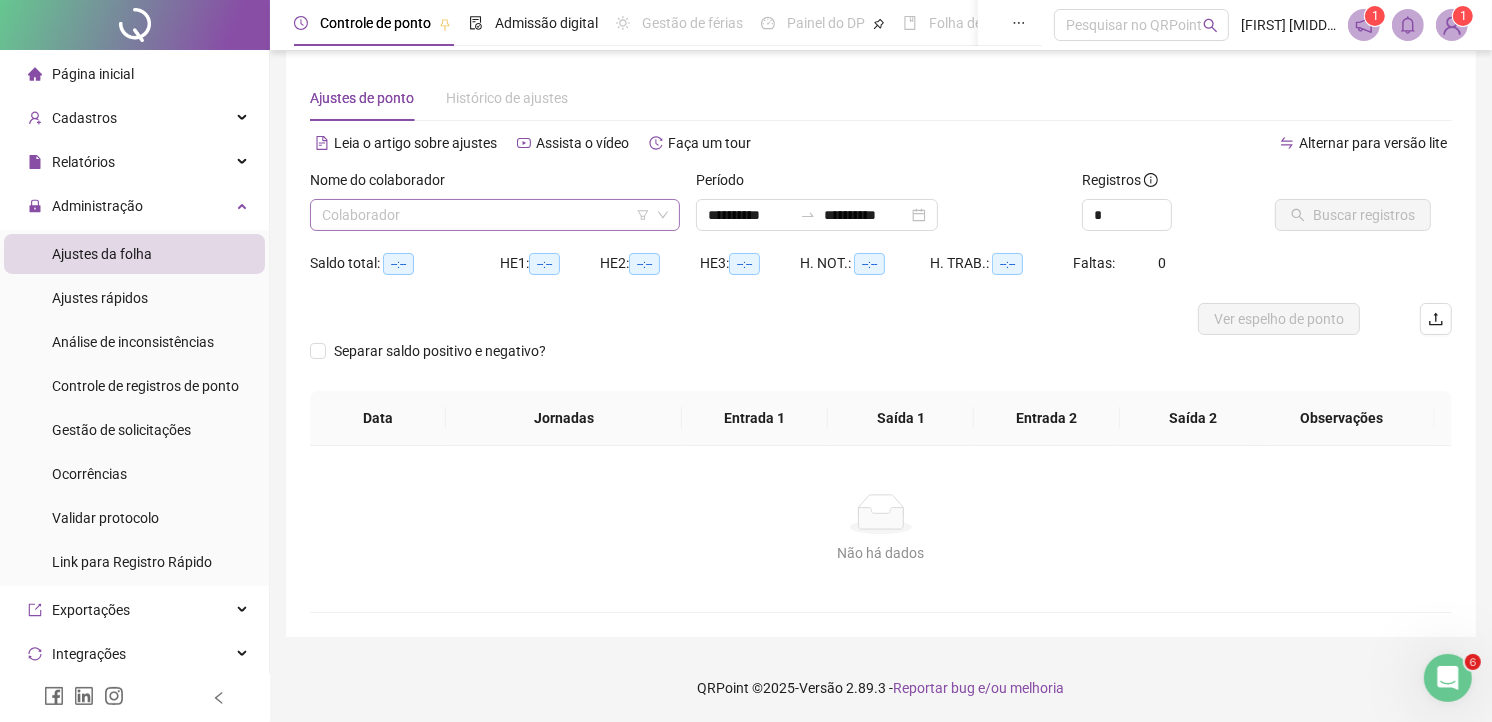 click at bounding box center [486, 215] 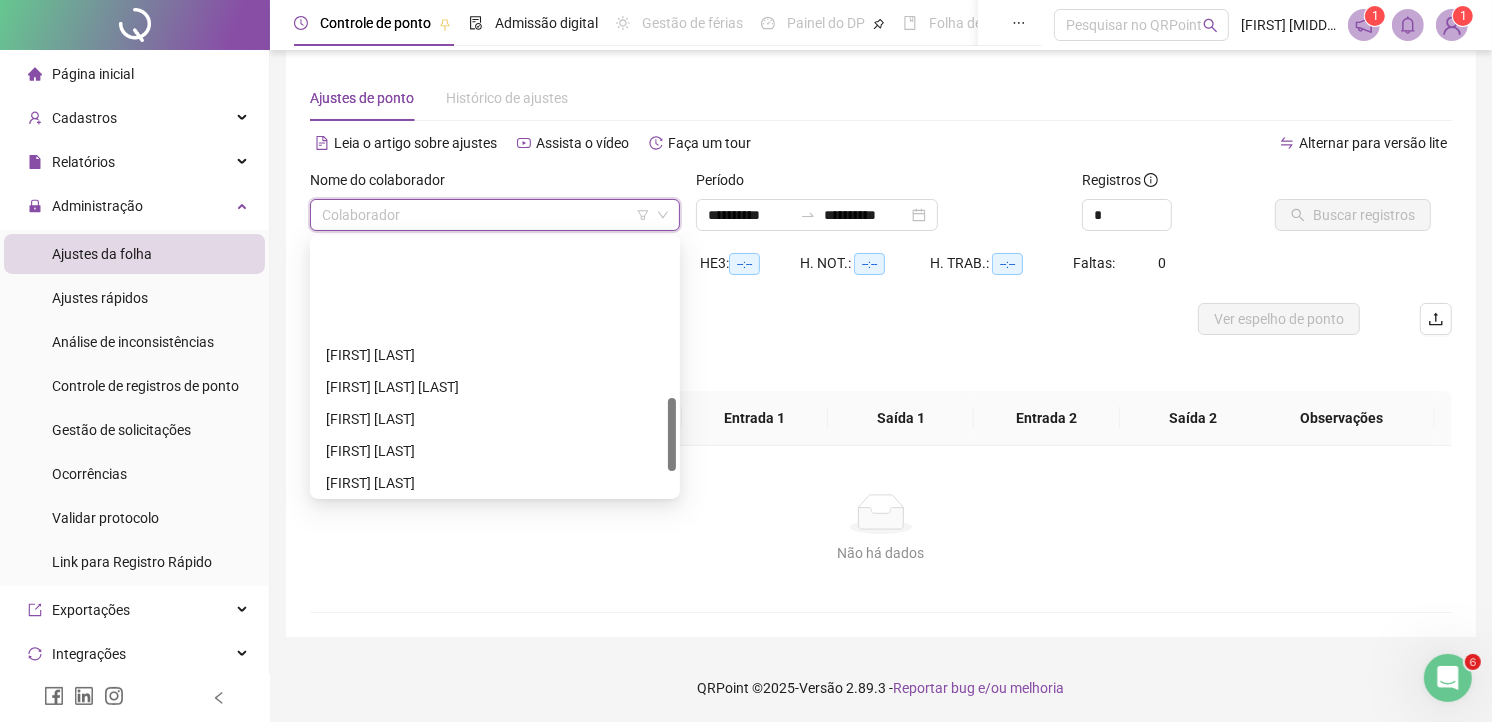 scroll, scrollTop: 555, scrollLeft: 0, axis: vertical 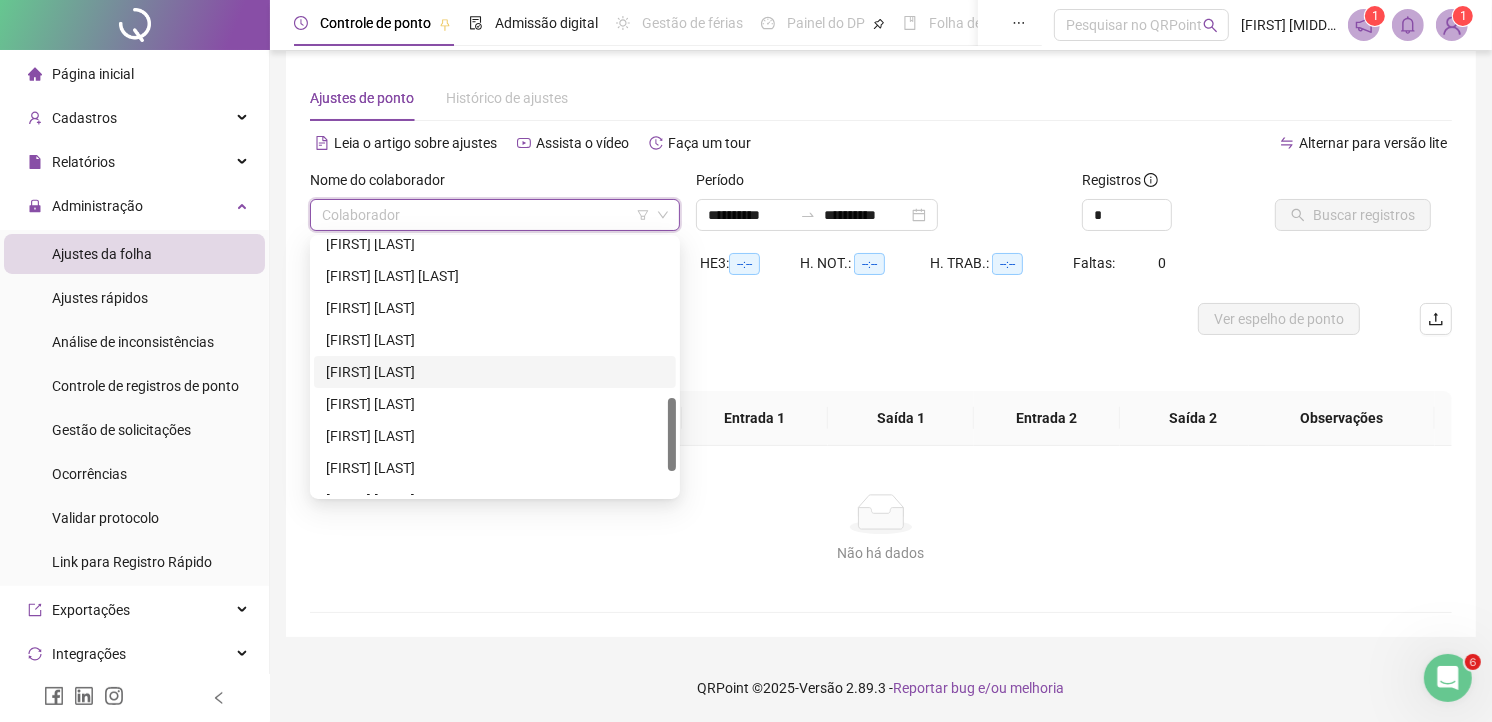 click on "[FIRST] [LAST]" at bounding box center (495, 372) 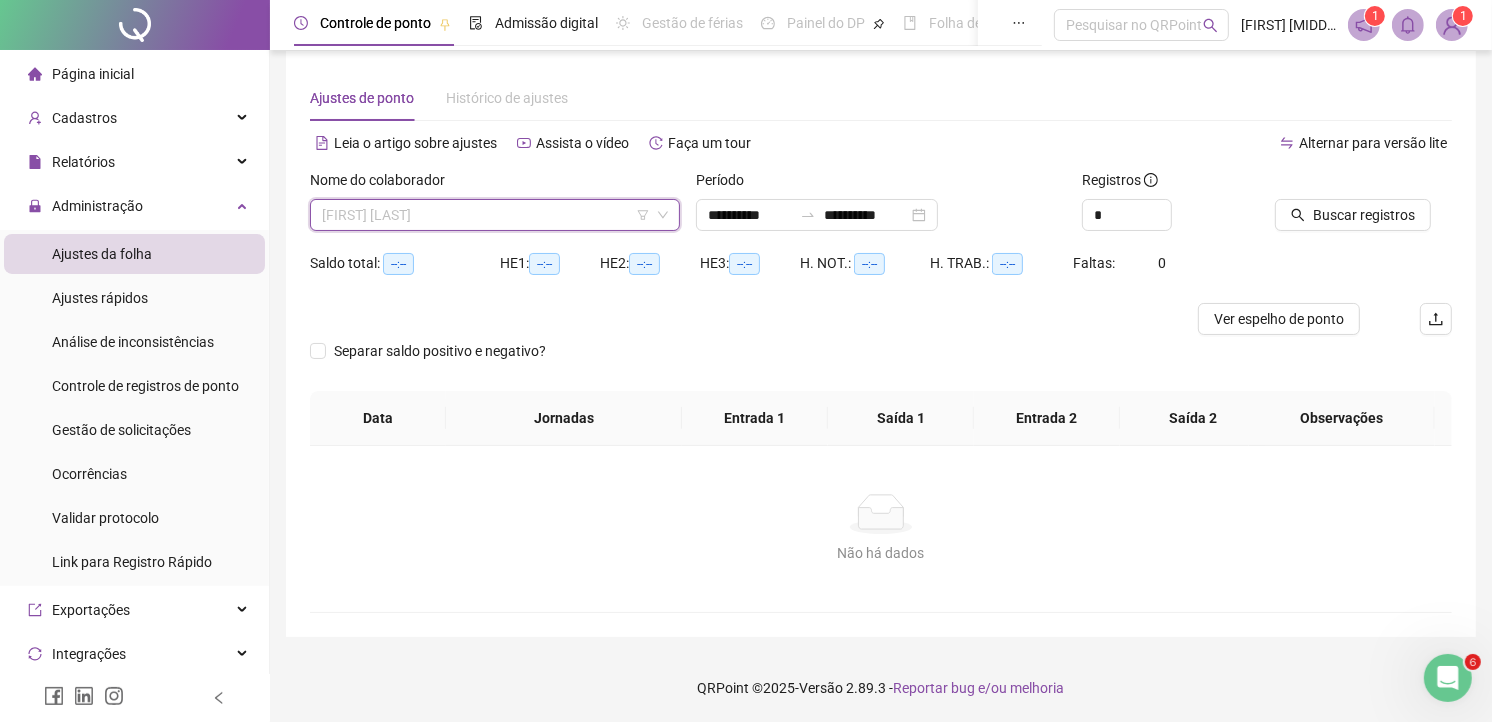 click on "[FIRST] [LAST]" at bounding box center [495, 215] 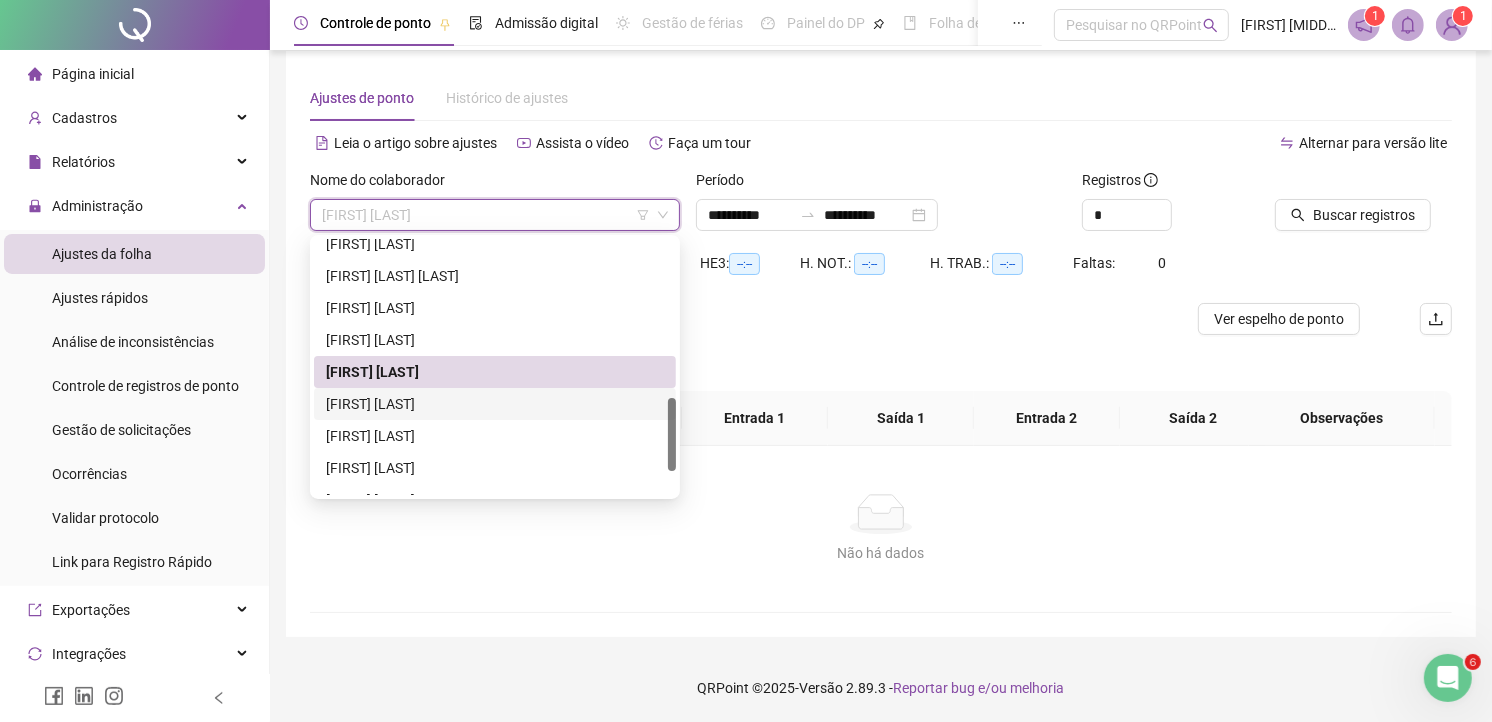 click on "[FIRST] [LAST]" at bounding box center (495, 404) 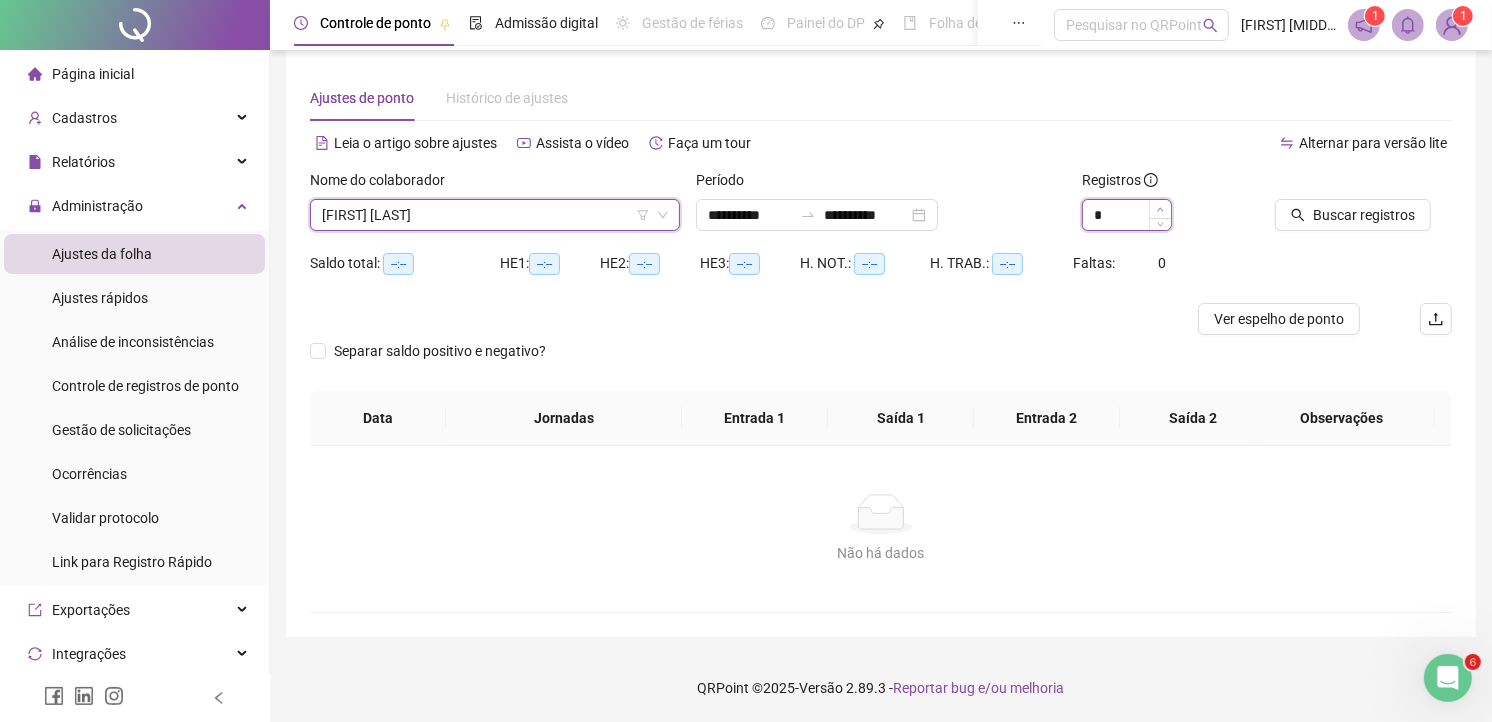 click at bounding box center (1160, 209) 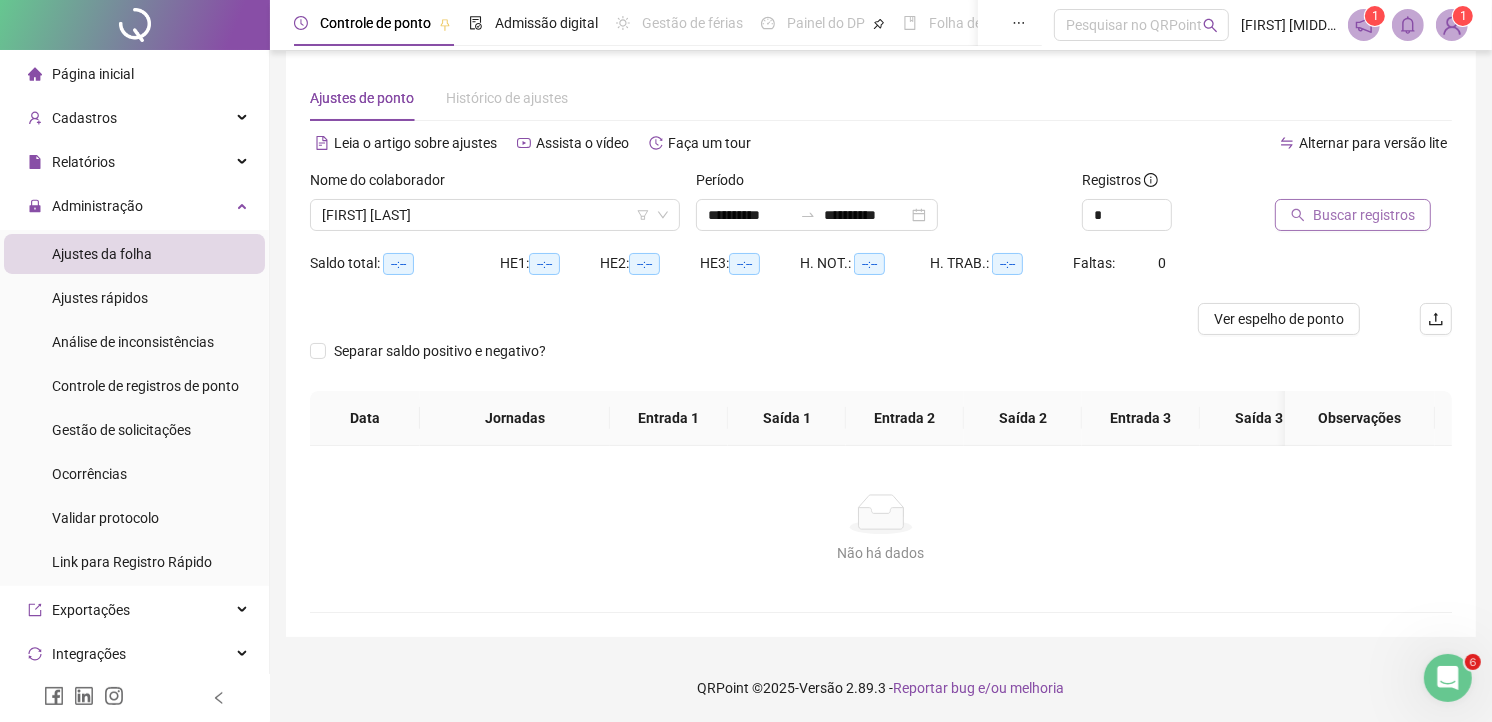 click on "Buscar registros" at bounding box center (1364, 215) 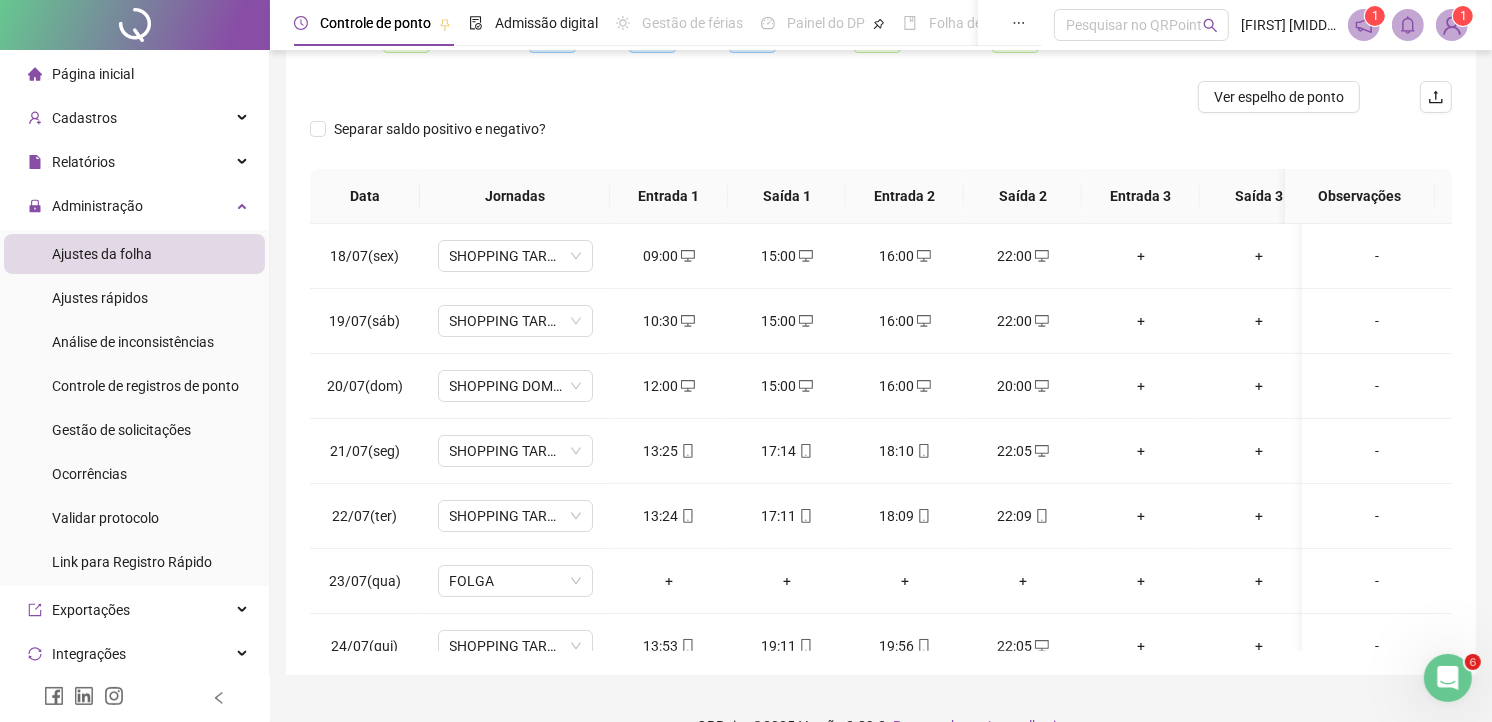 scroll, scrollTop: 15, scrollLeft: 0, axis: vertical 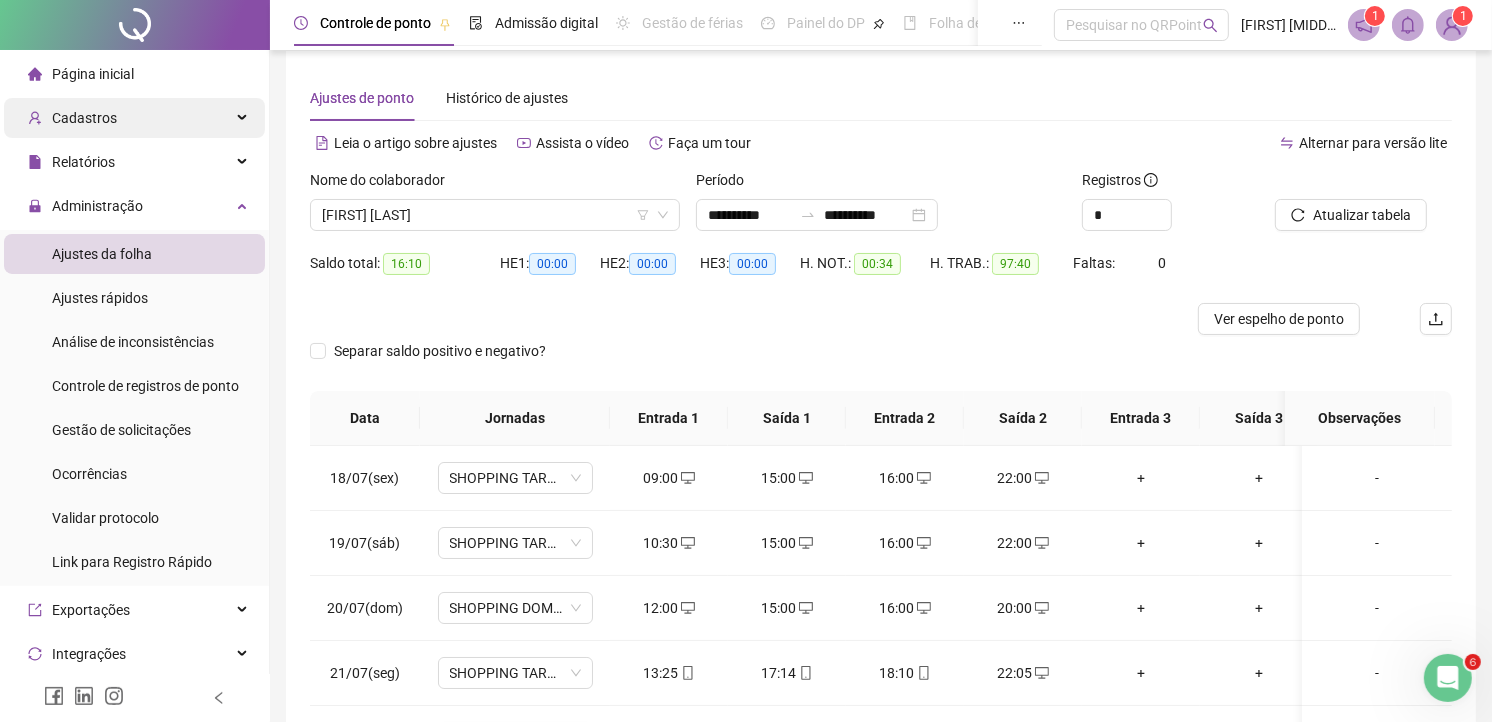 click on "Cadastros" at bounding box center [134, 118] 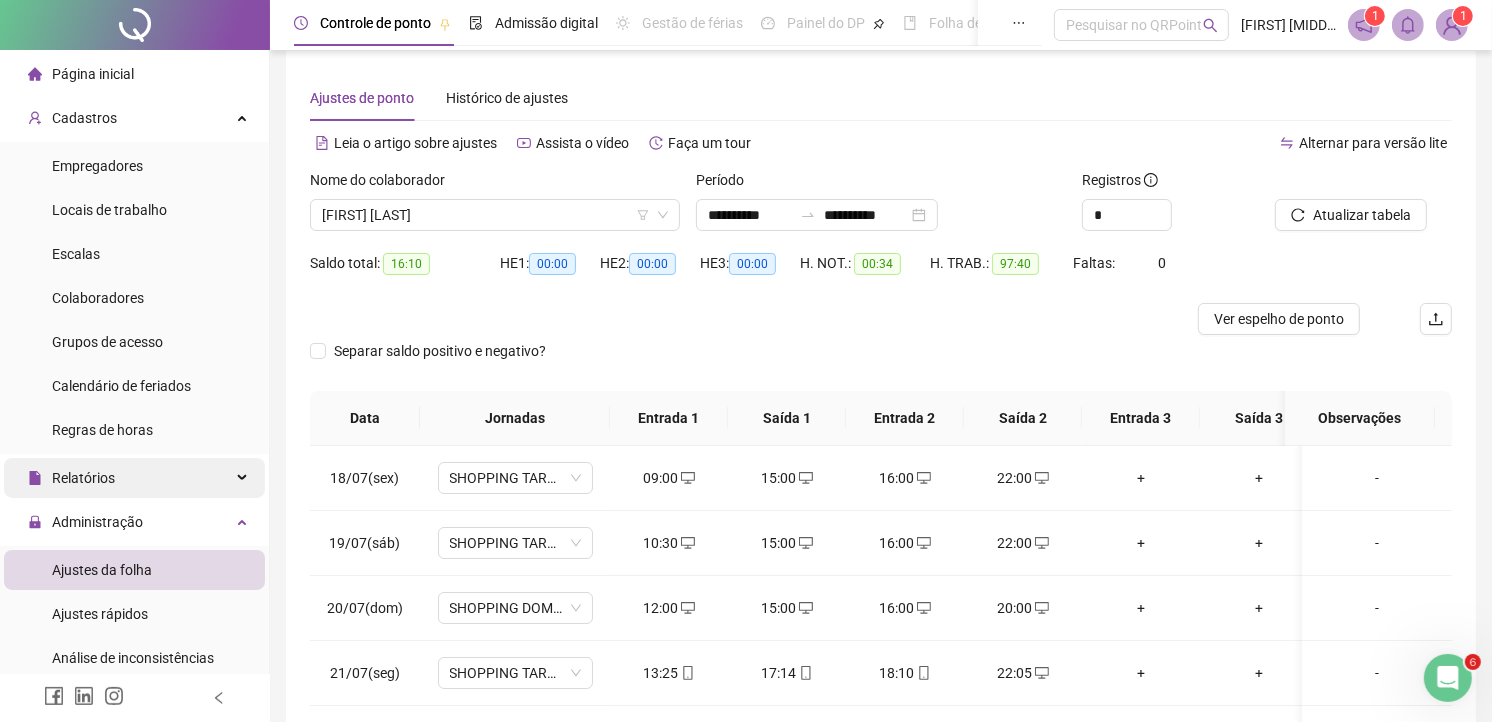 click on "Relatórios" at bounding box center (134, 478) 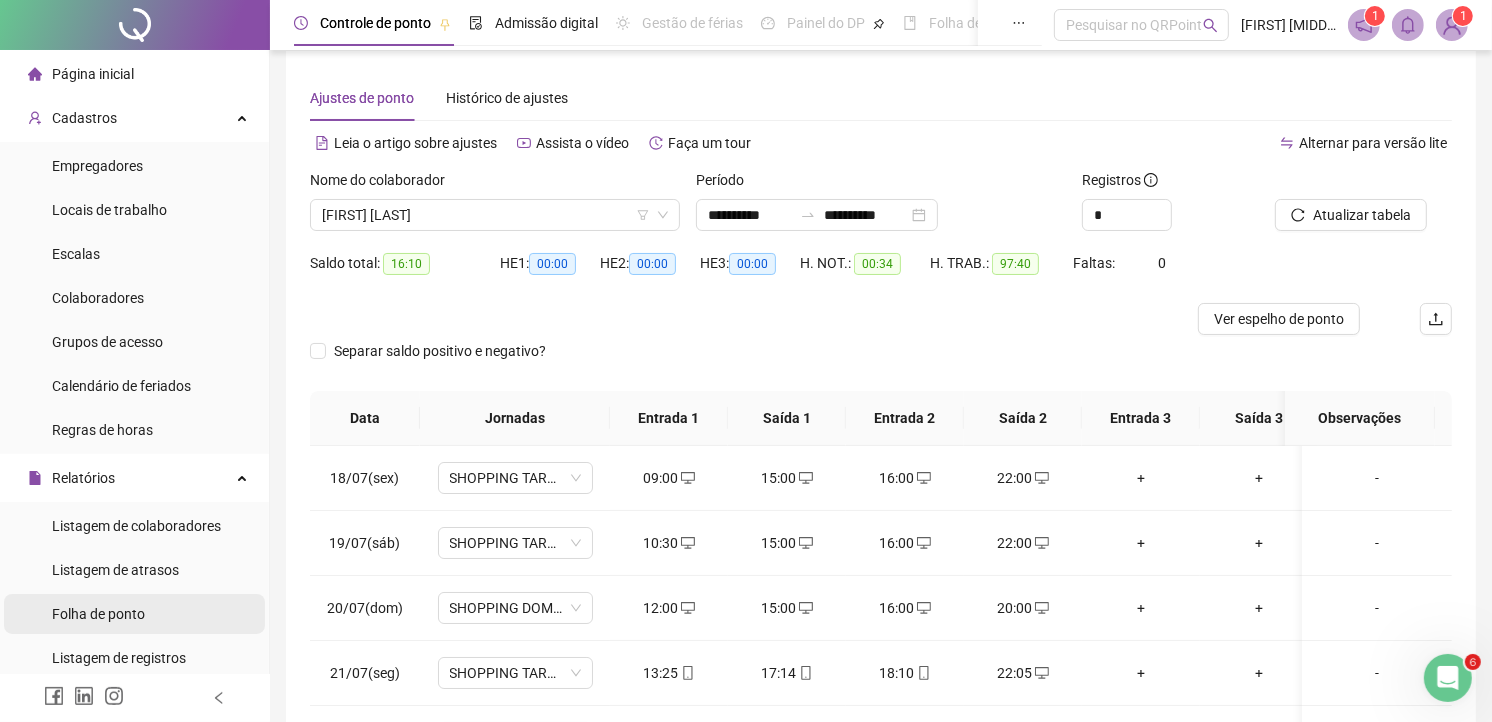 click on "Folha de ponto" at bounding box center (98, 614) 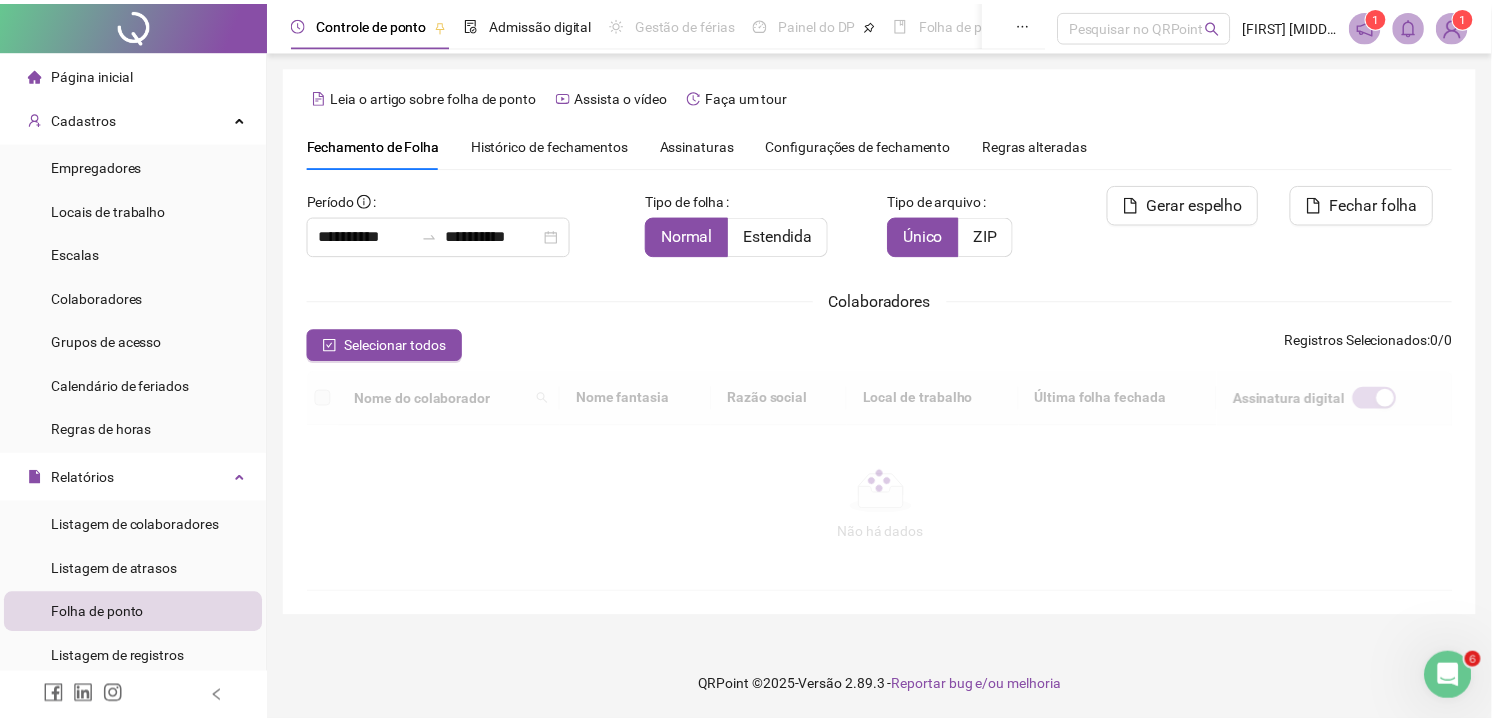 scroll, scrollTop: 37, scrollLeft: 0, axis: vertical 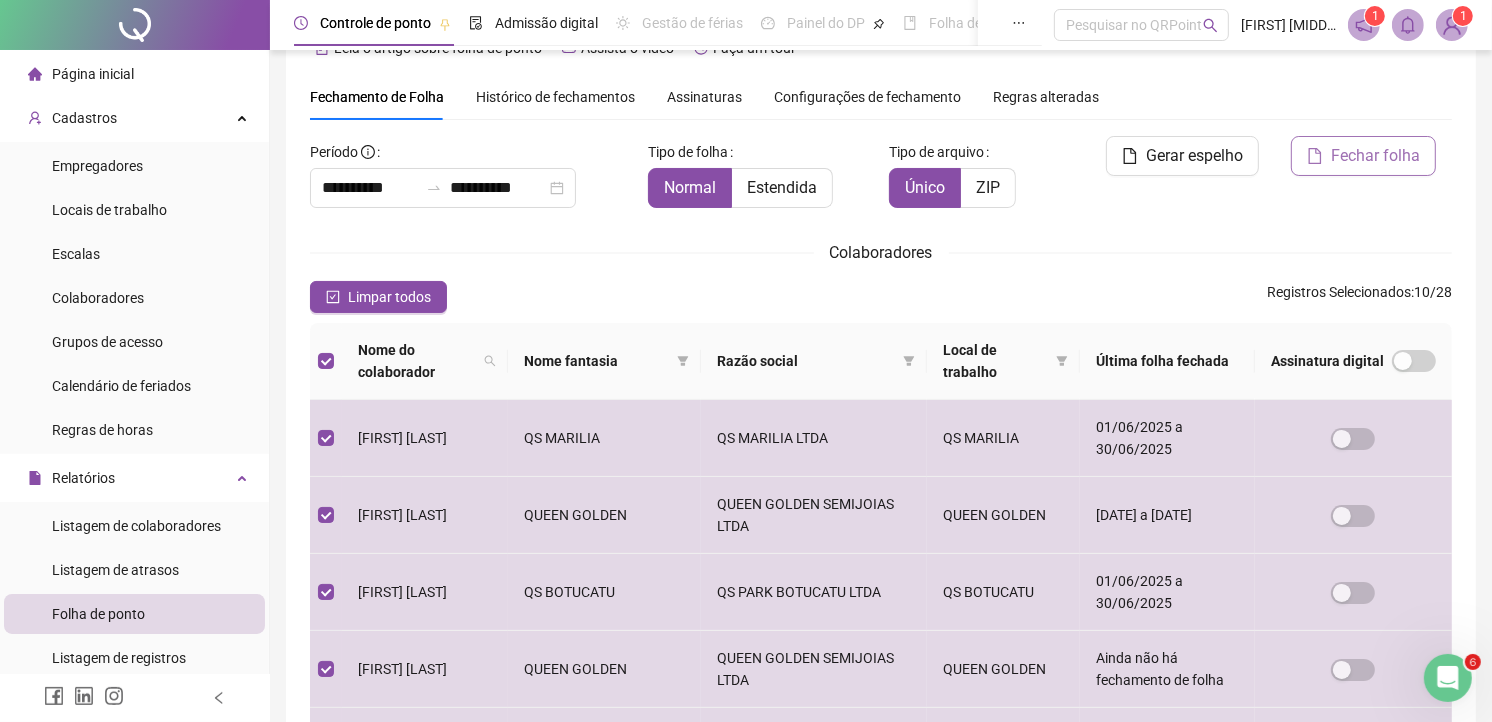 click on "Fechar folha" at bounding box center (1375, 156) 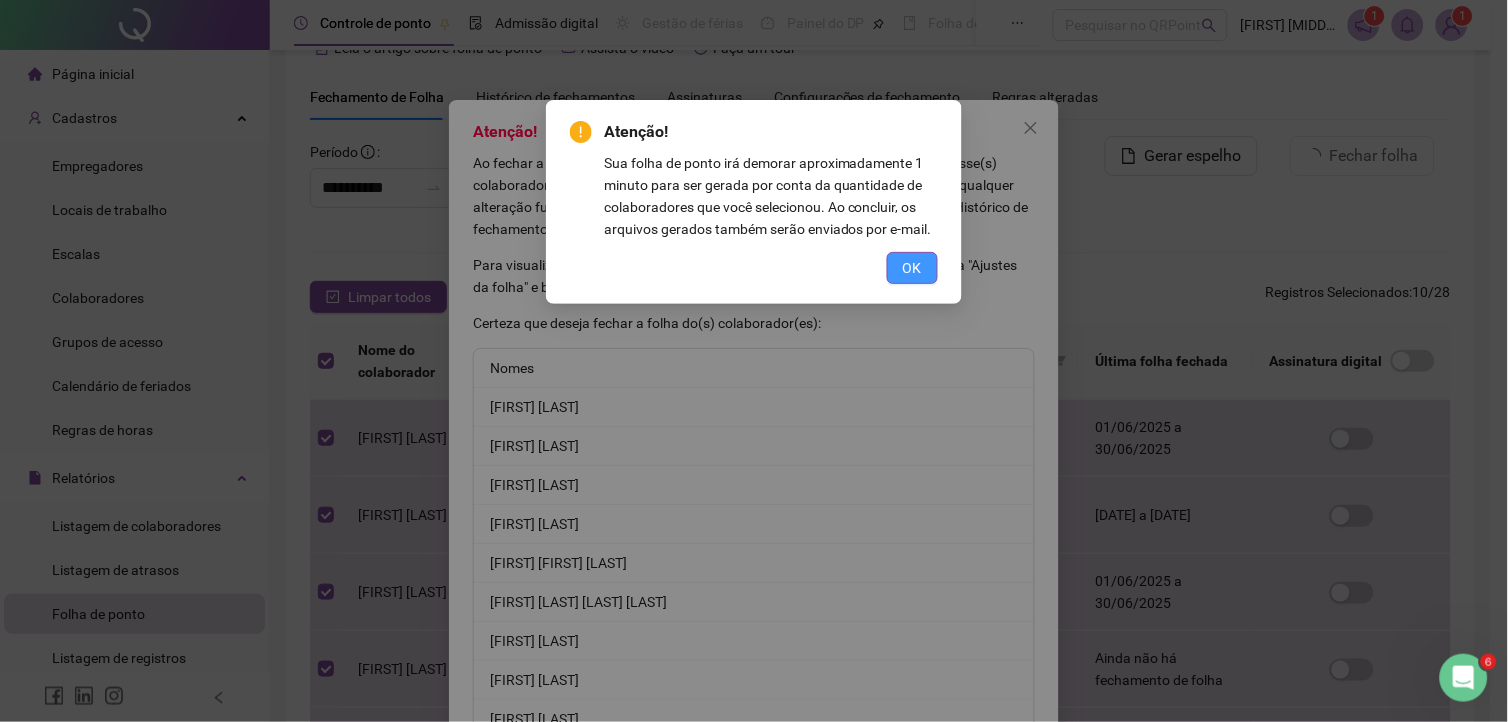 click on "OK" at bounding box center (912, 268) 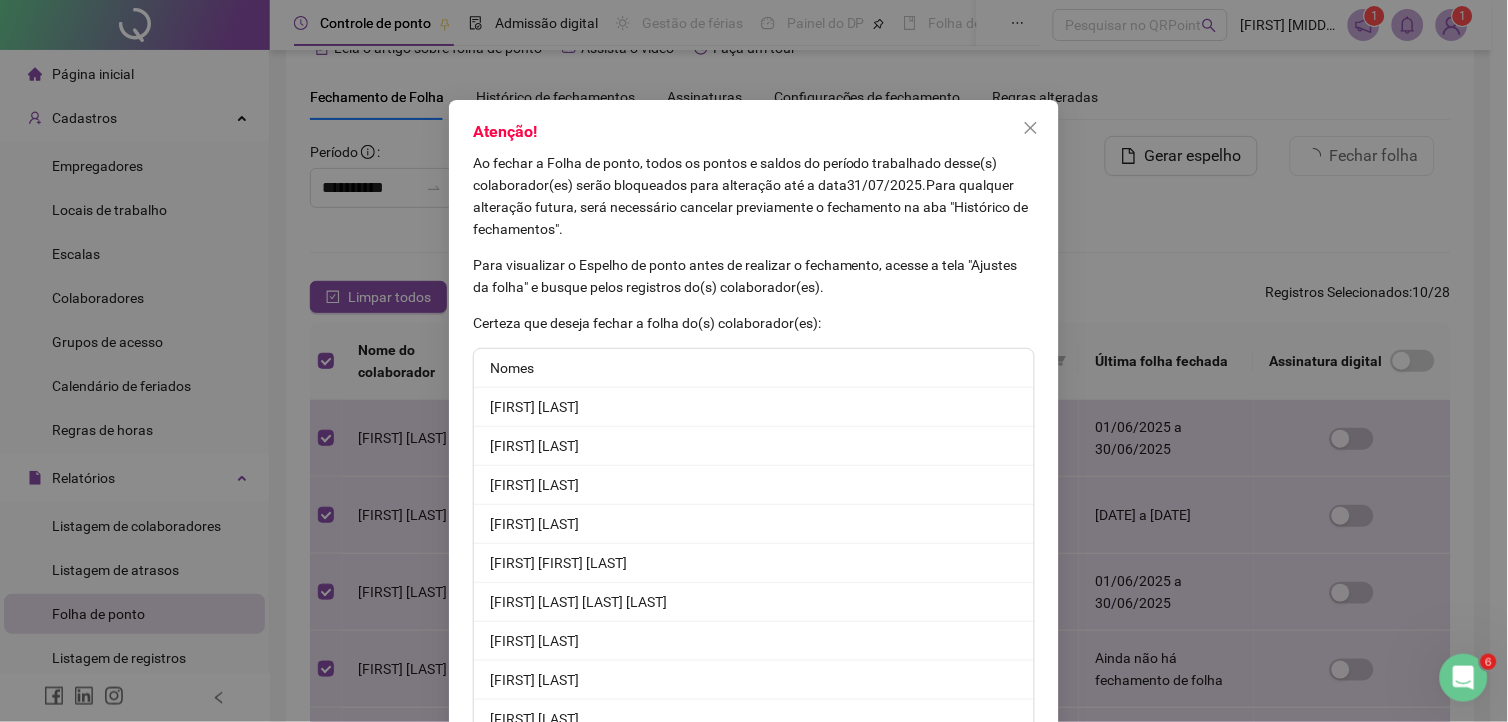 scroll, scrollTop: 144, scrollLeft: 0, axis: vertical 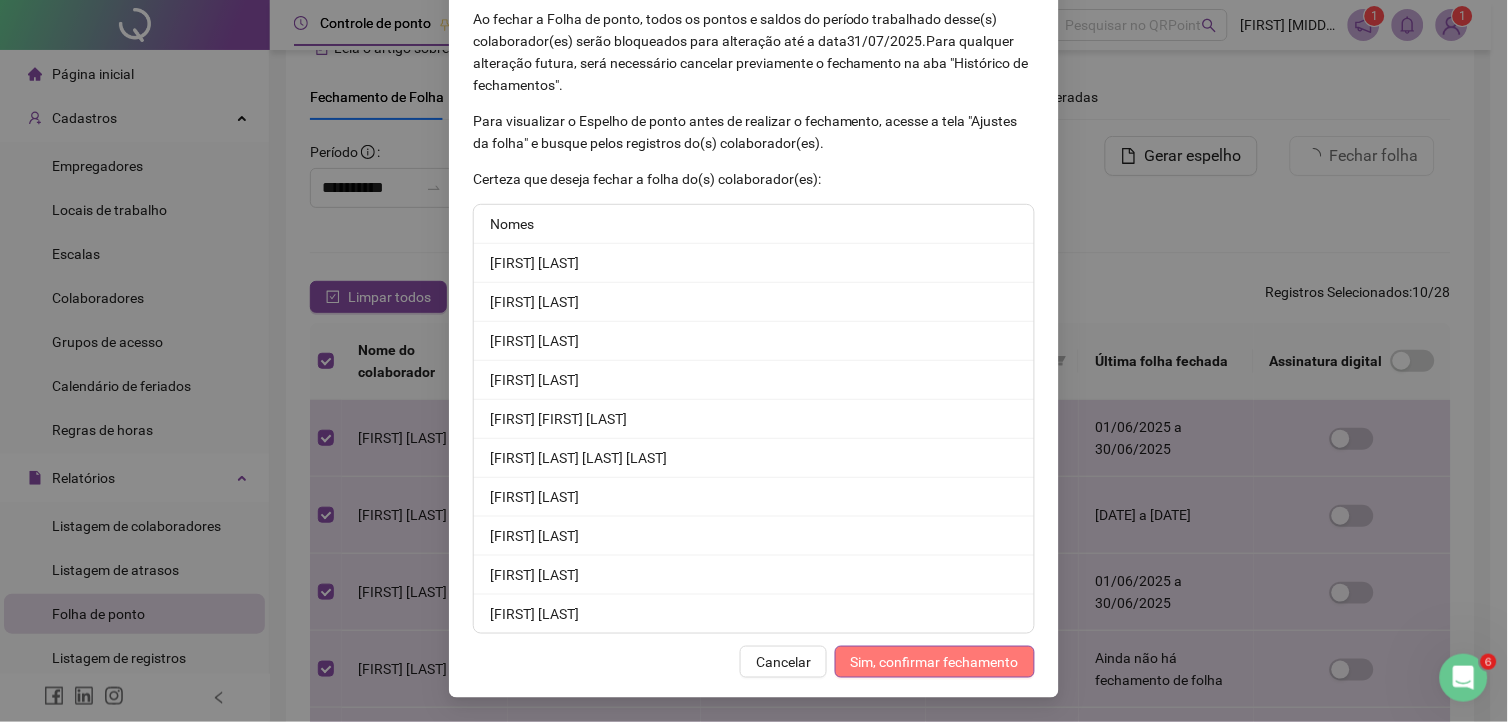click on "Sim, confirmar fechamento" at bounding box center [935, 662] 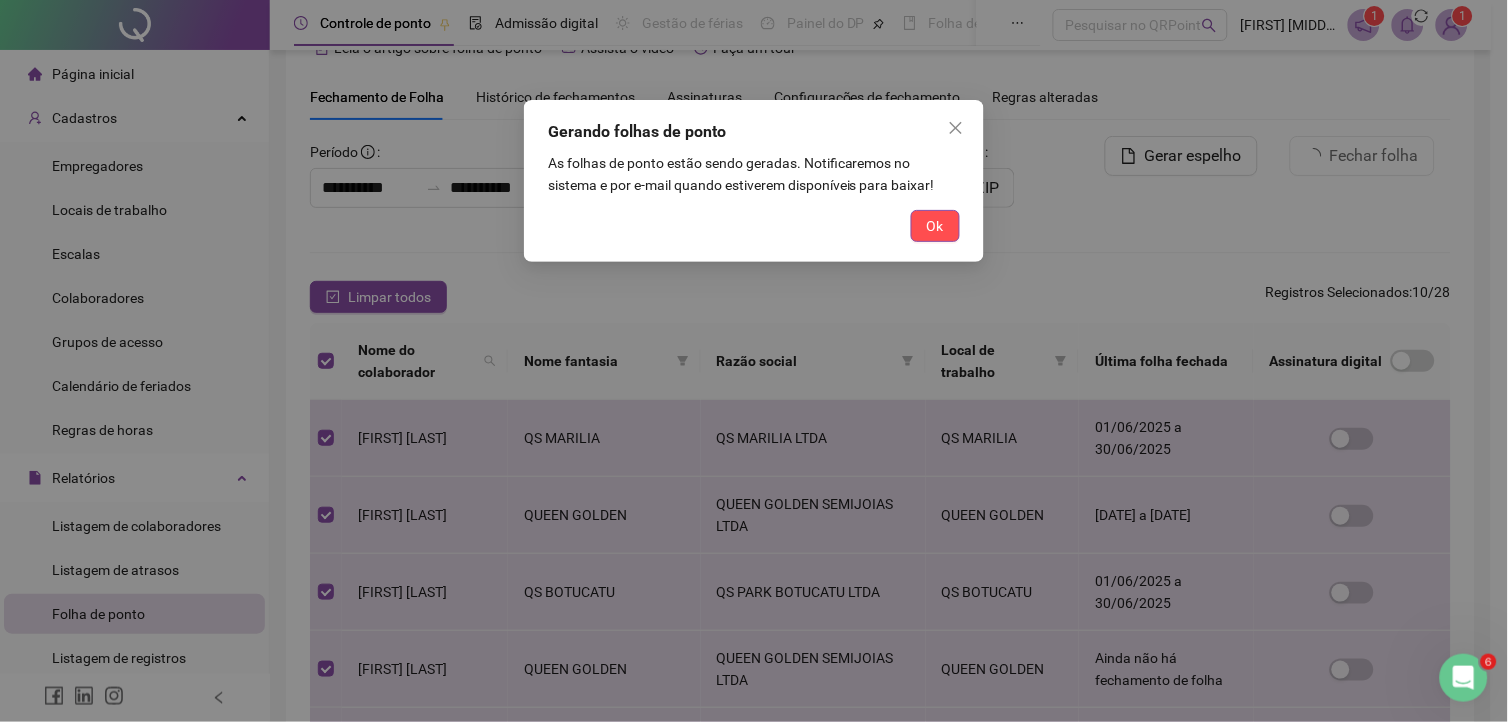 scroll, scrollTop: 45, scrollLeft: 0, axis: vertical 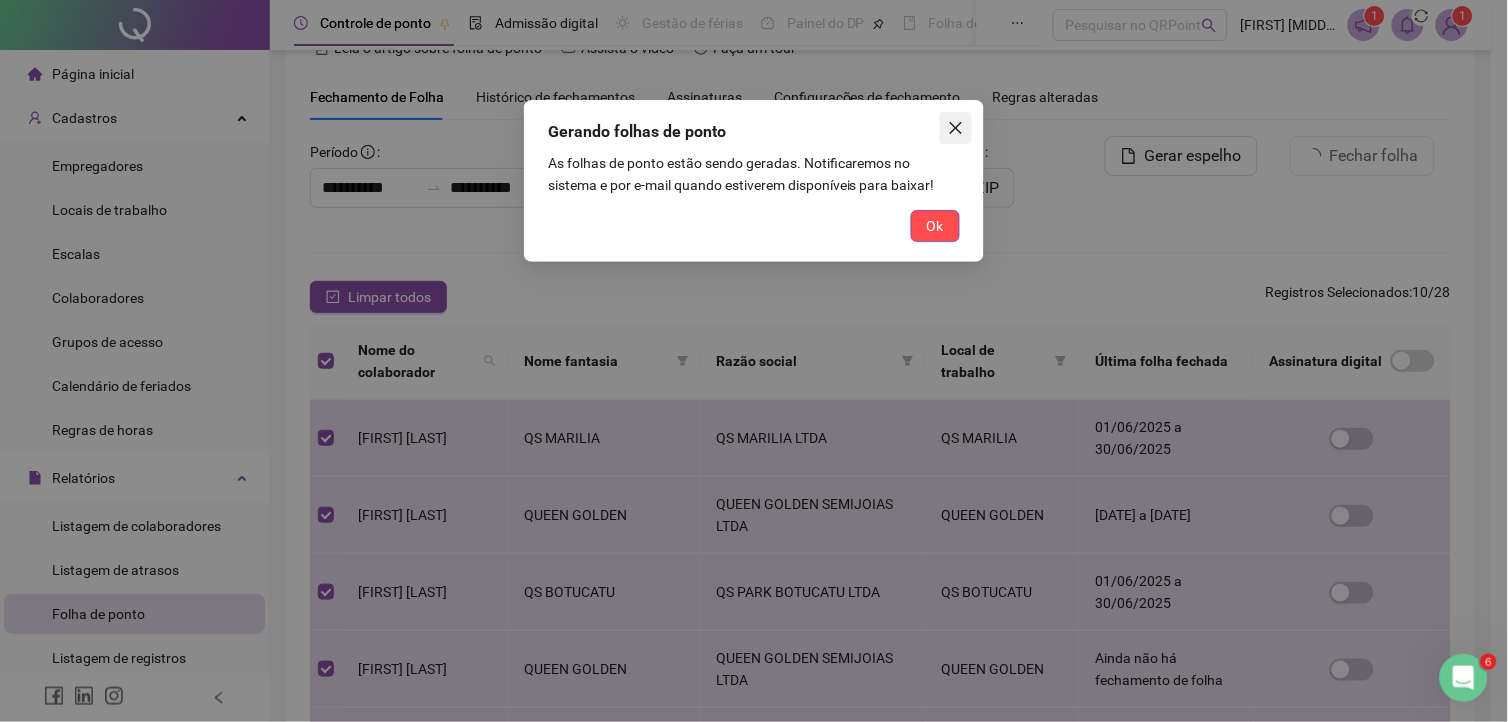 click 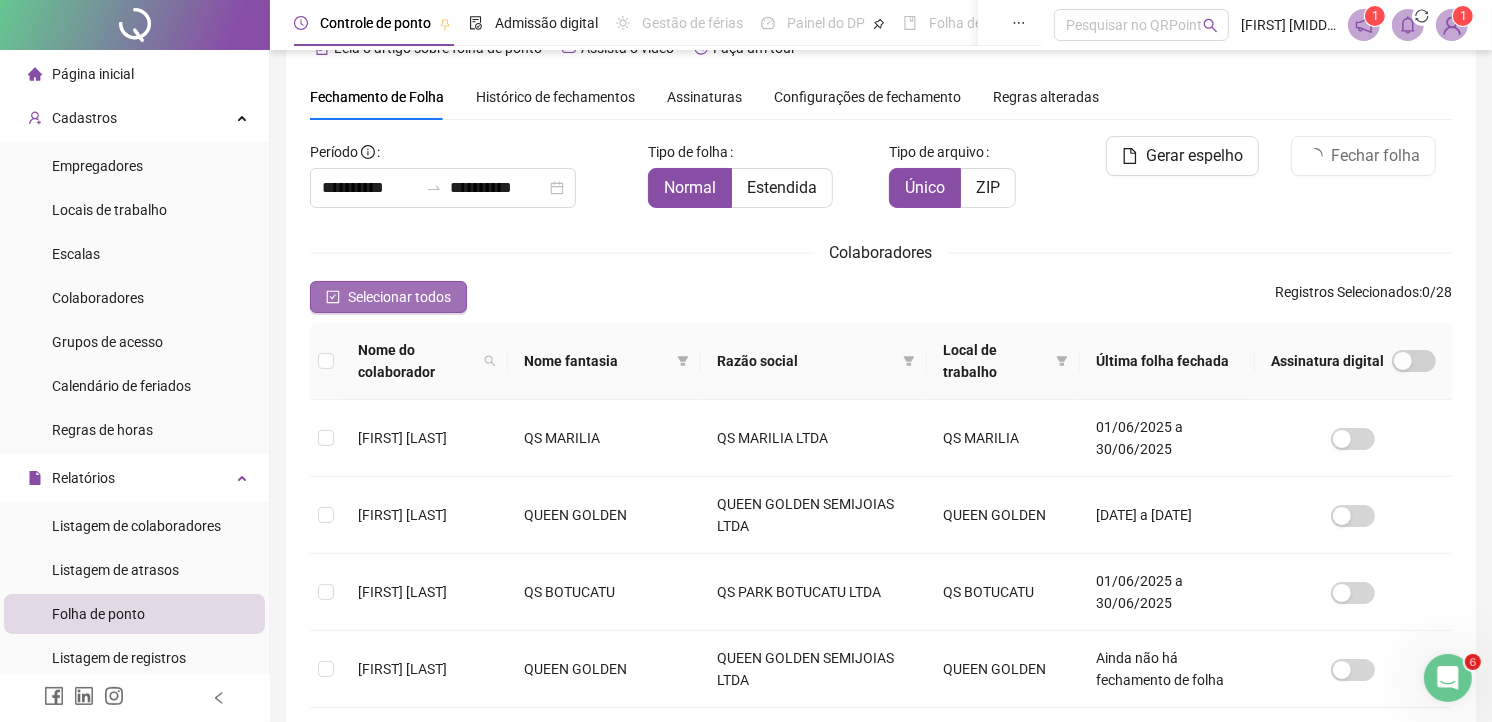 click on "Selecionar todos" at bounding box center [388, 297] 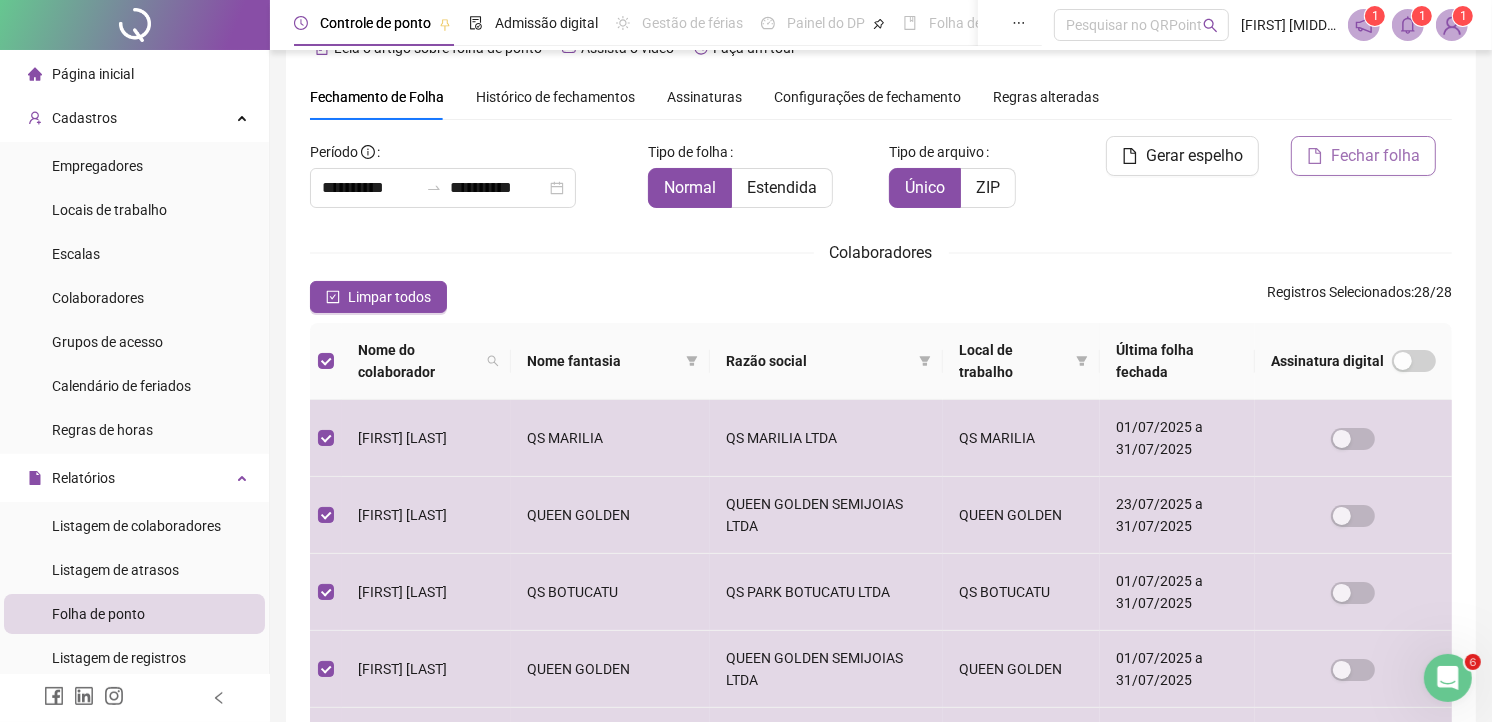 click on "Fechar folha" at bounding box center (1363, 156) 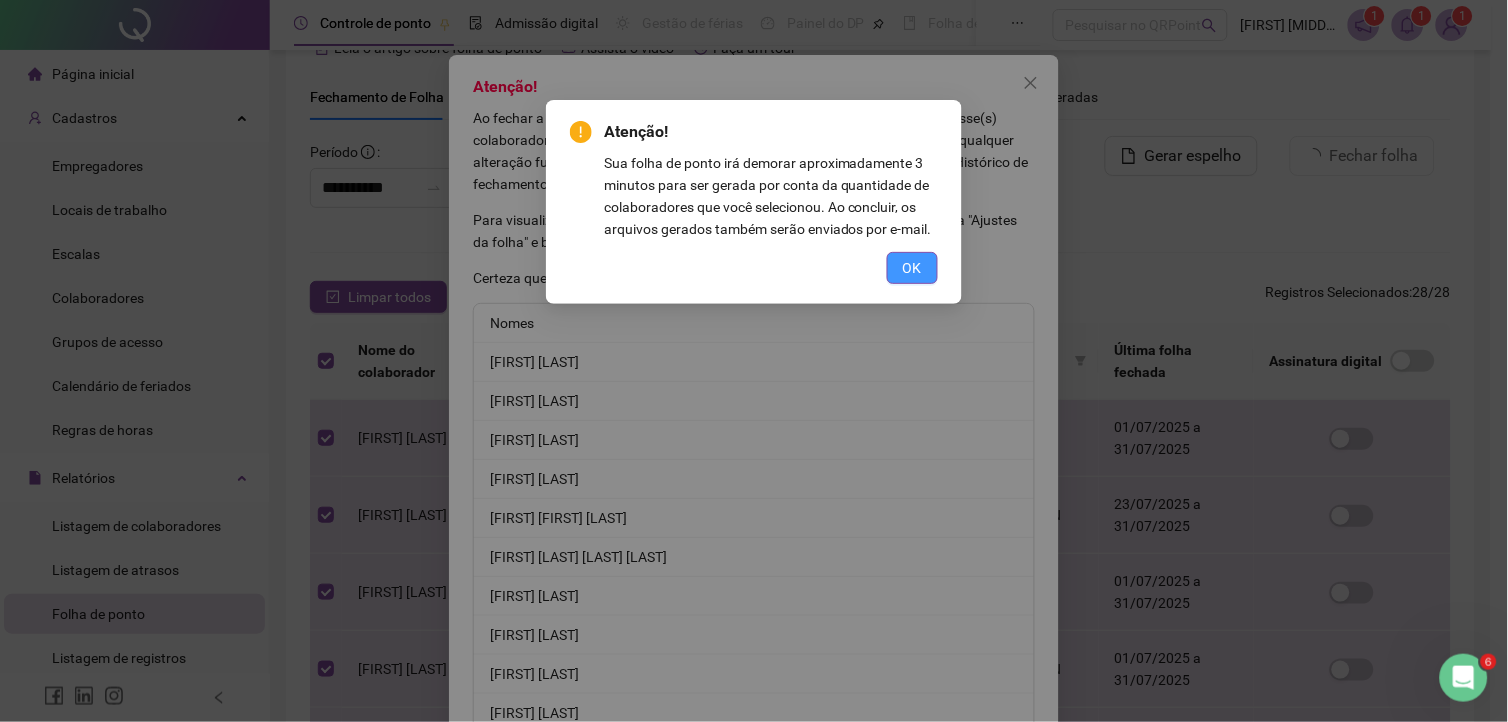 click on "OK" at bounding box center [912, 268] 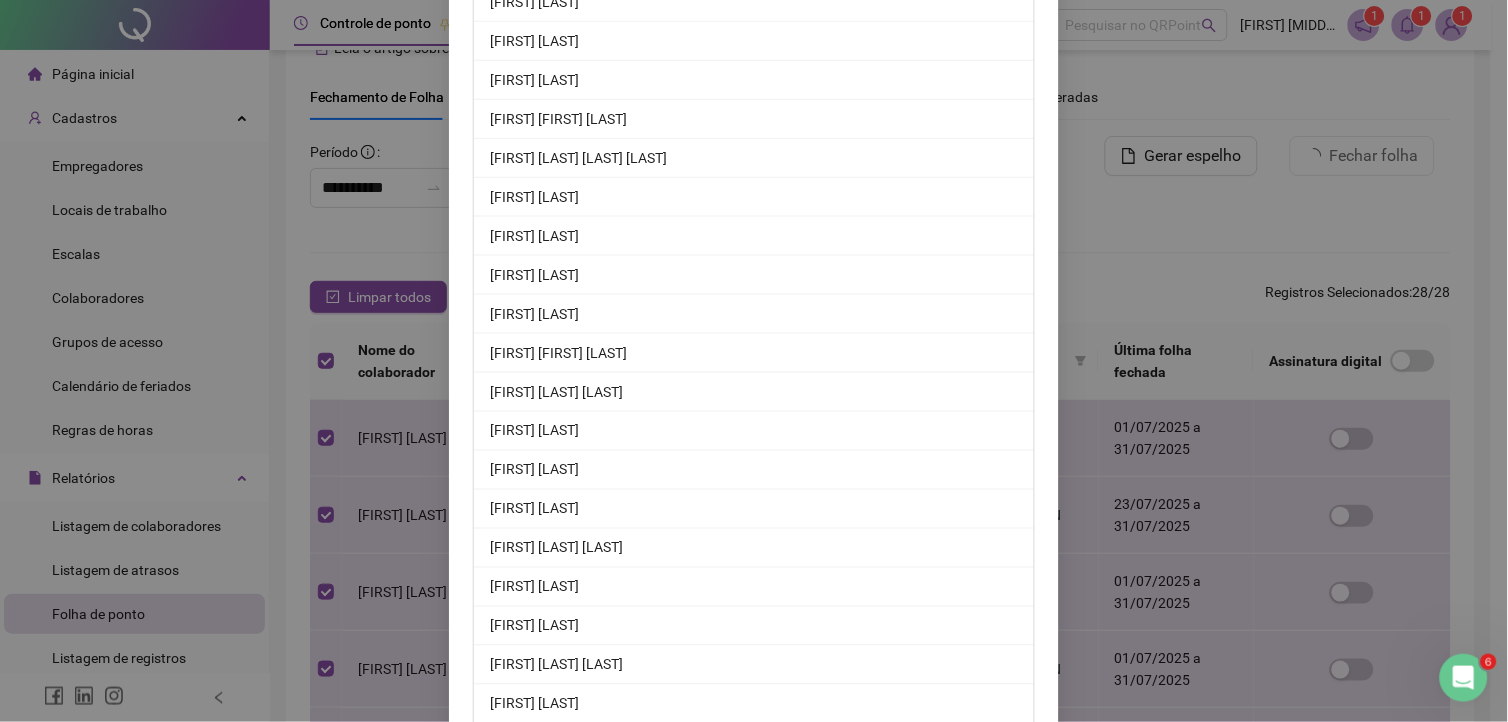 scroll, scrollTop: 808, scrollLeft: 0, axis: vertical 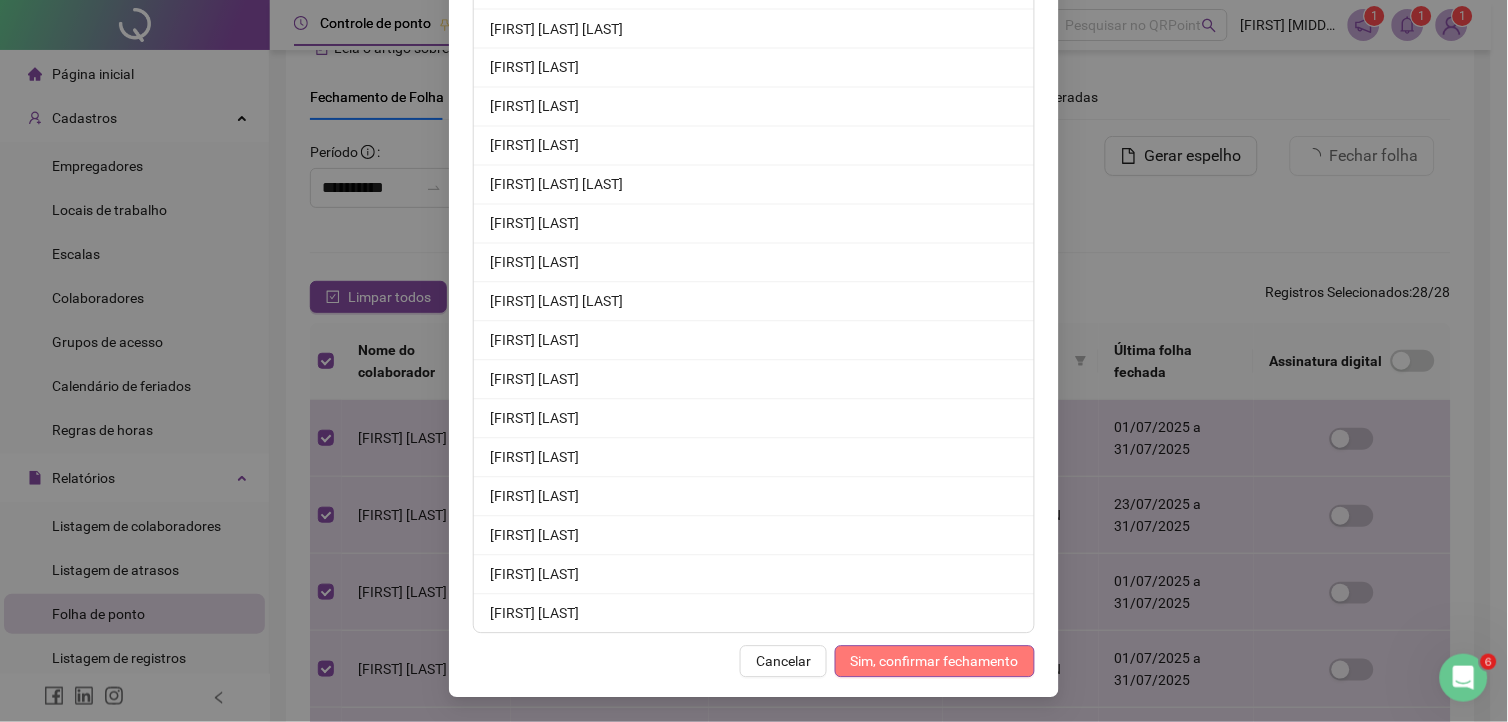 click on "Sim, confirmar fechamento" at bounding box center (935, 662) 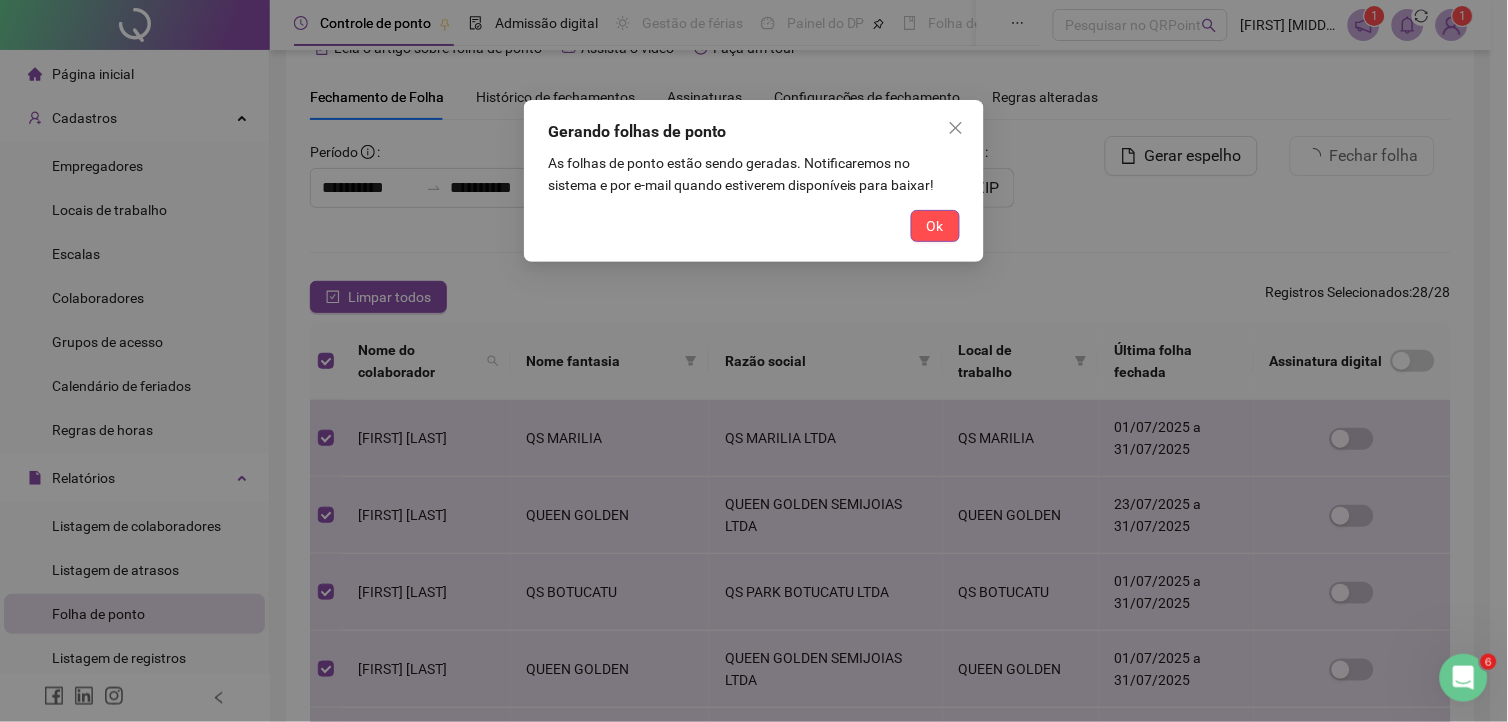 scroll, scrollTop: 710, scrollLeft: 0, axis: vertical 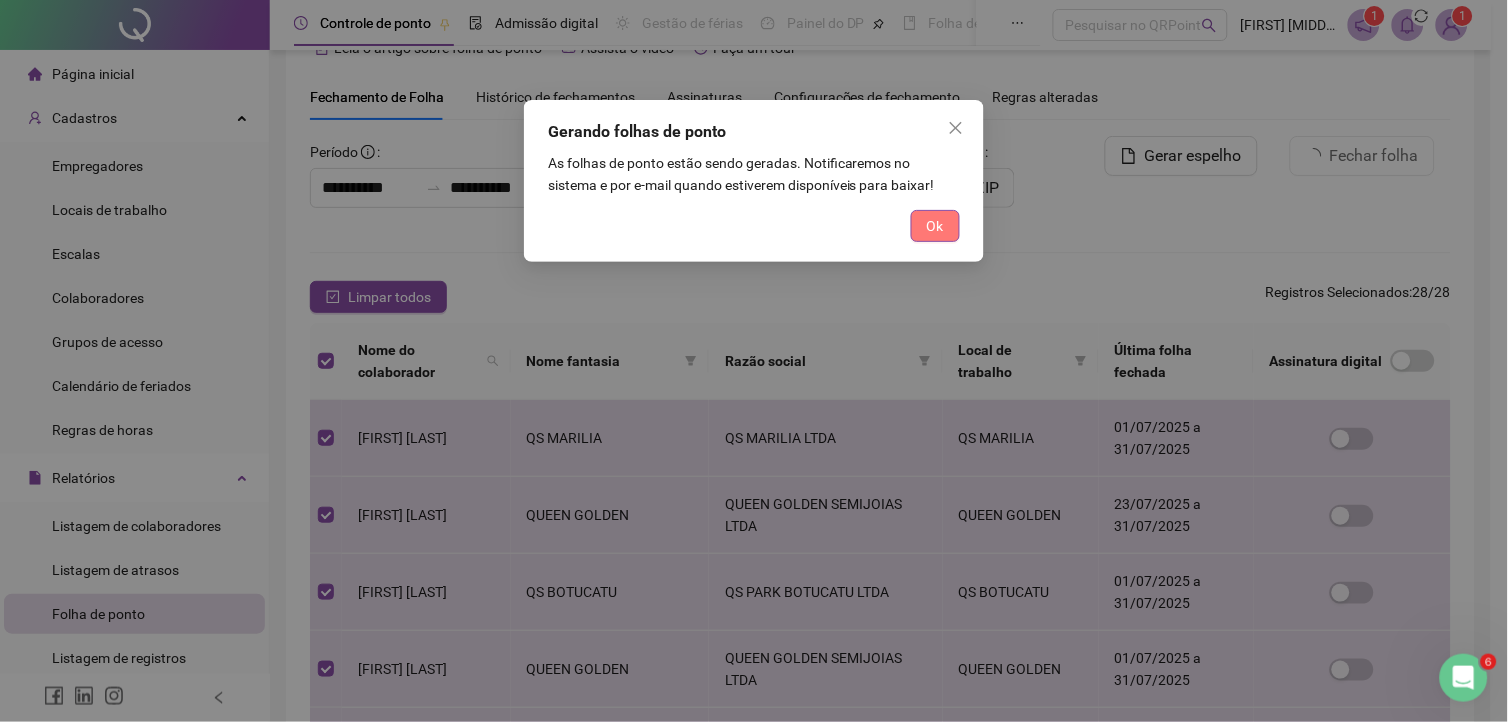 click on "Ok" at bounding box center [935, 226] 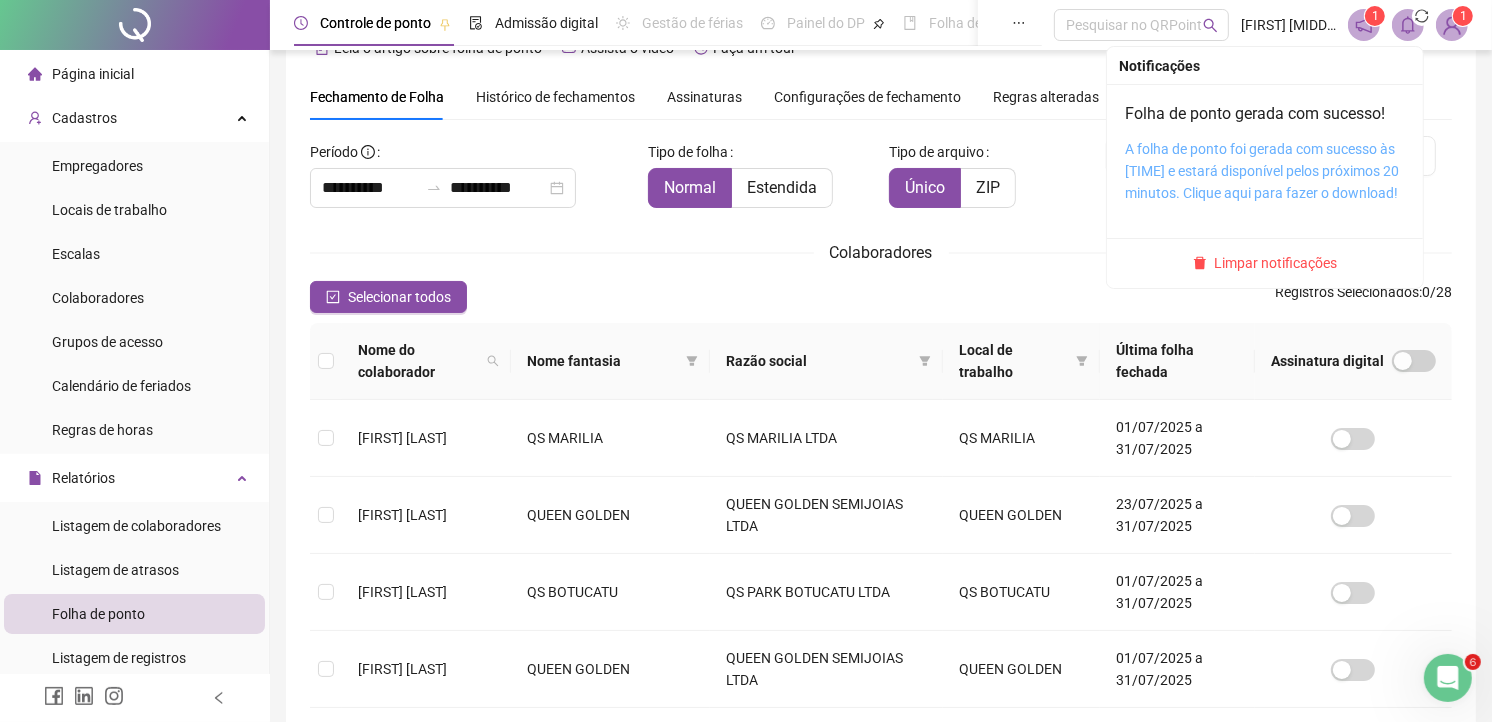 click on "A folha de ponto foi gerada com sucesso às [TIME] e estará disponível pelos próximos 20 minutos.
Clique aqui para fazer o download!" at bounding box center (1262, 171) 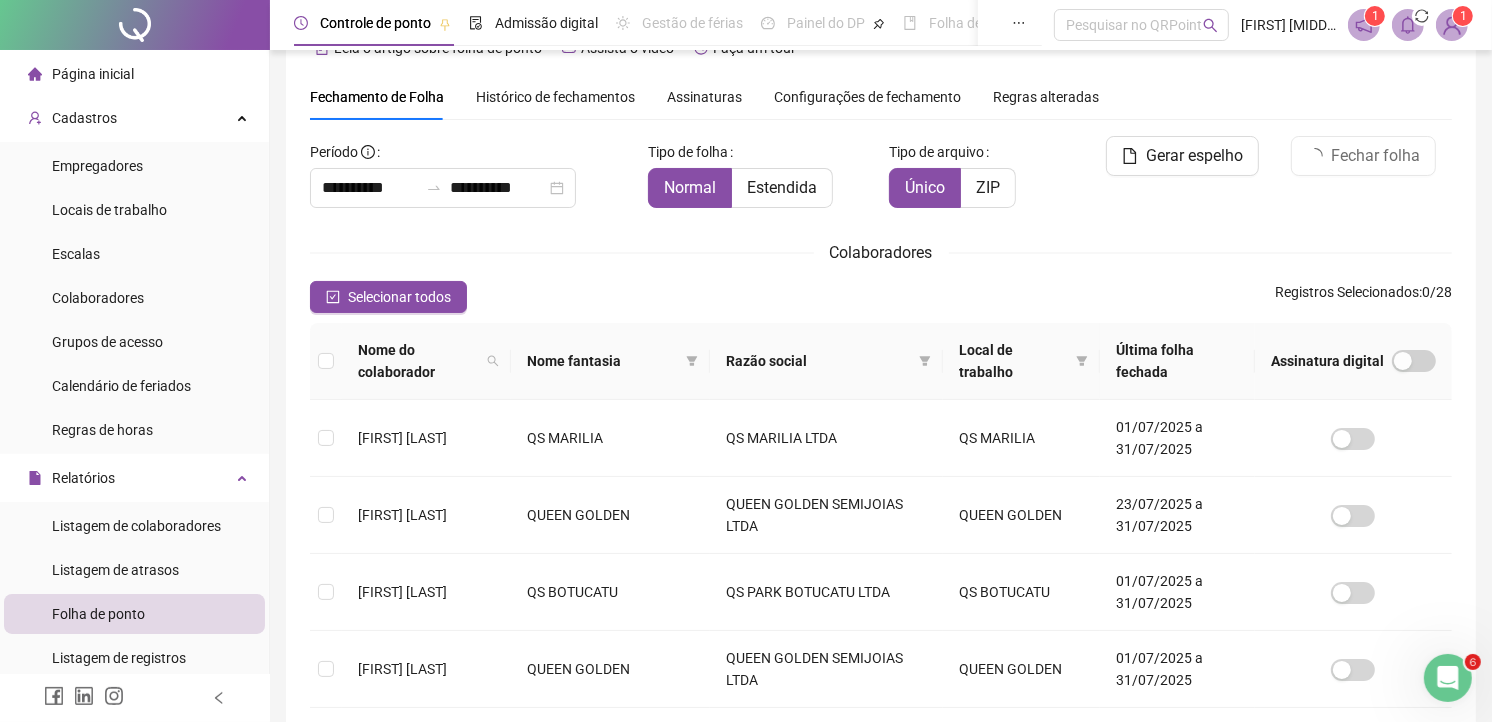 click on "Histórico de fechamentos" at bounding box center (555, 97) 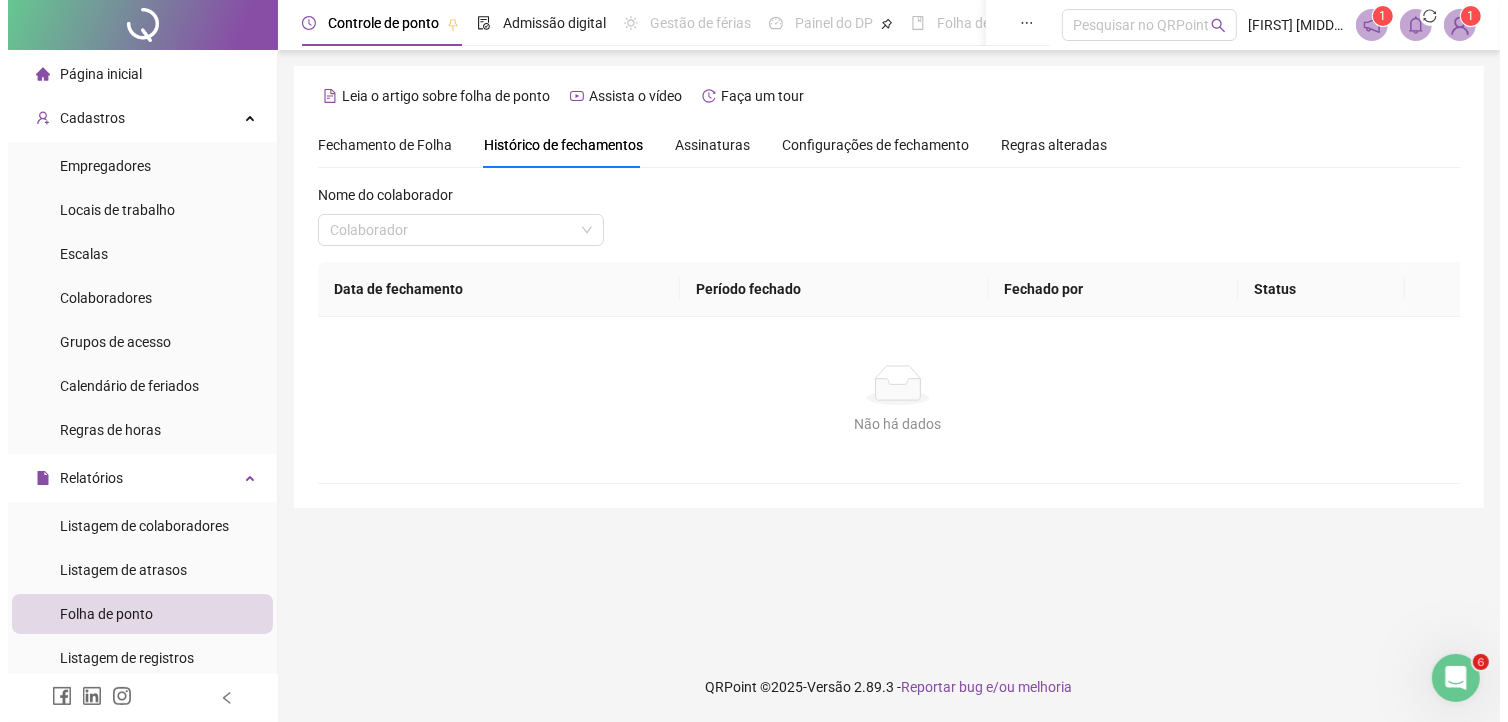 scroll, scrollTop: 0, scrollLeft: 0, axis: both 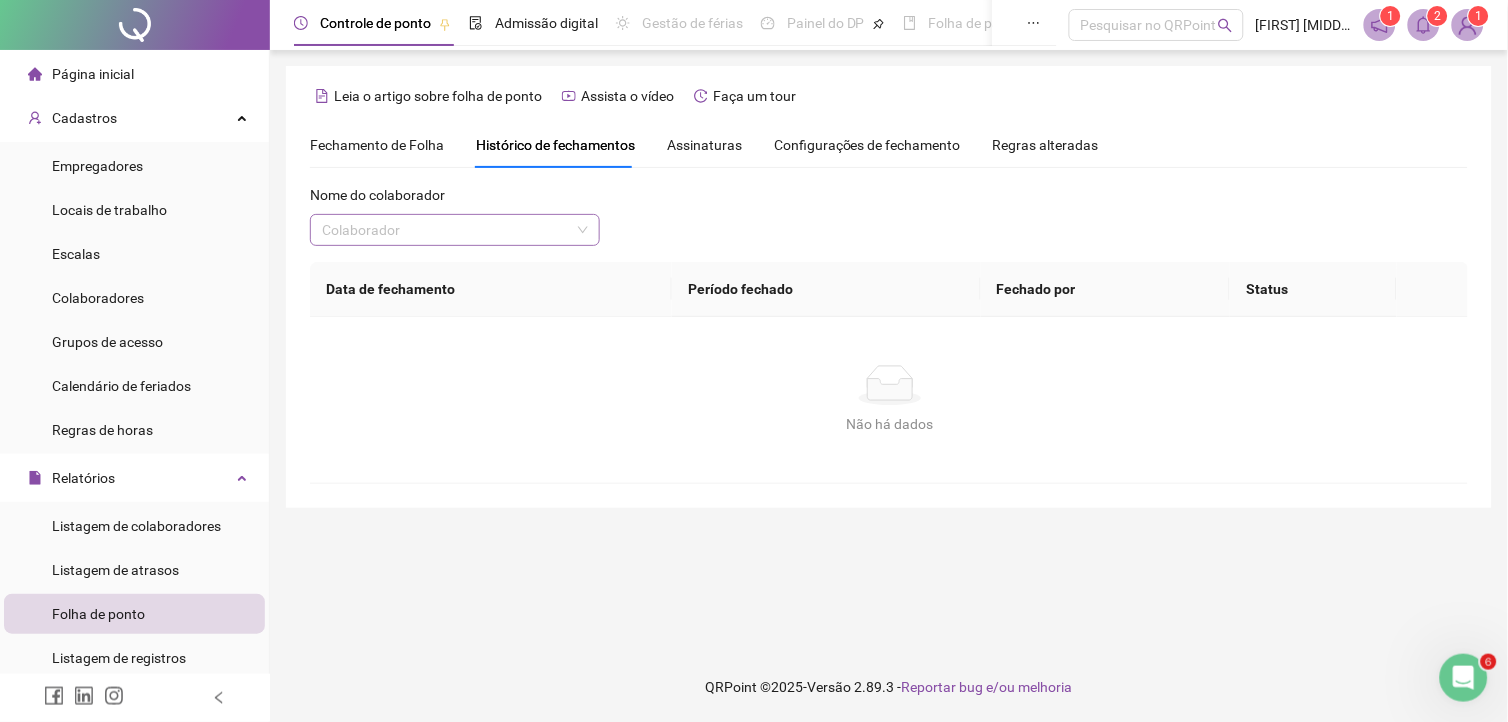 click at bounding box center [446, 230] 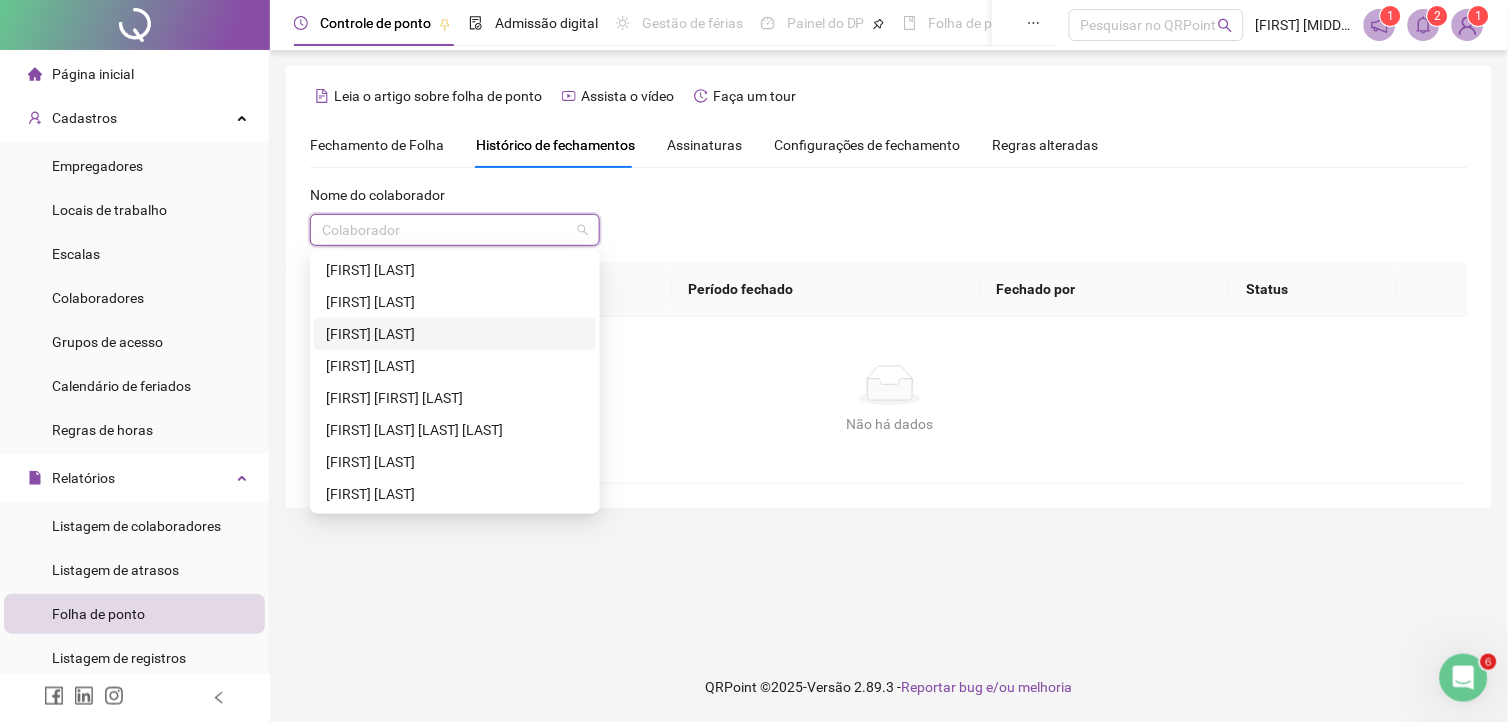 click on "[FIRST] [LAST]" at bounding box center (455, 334) 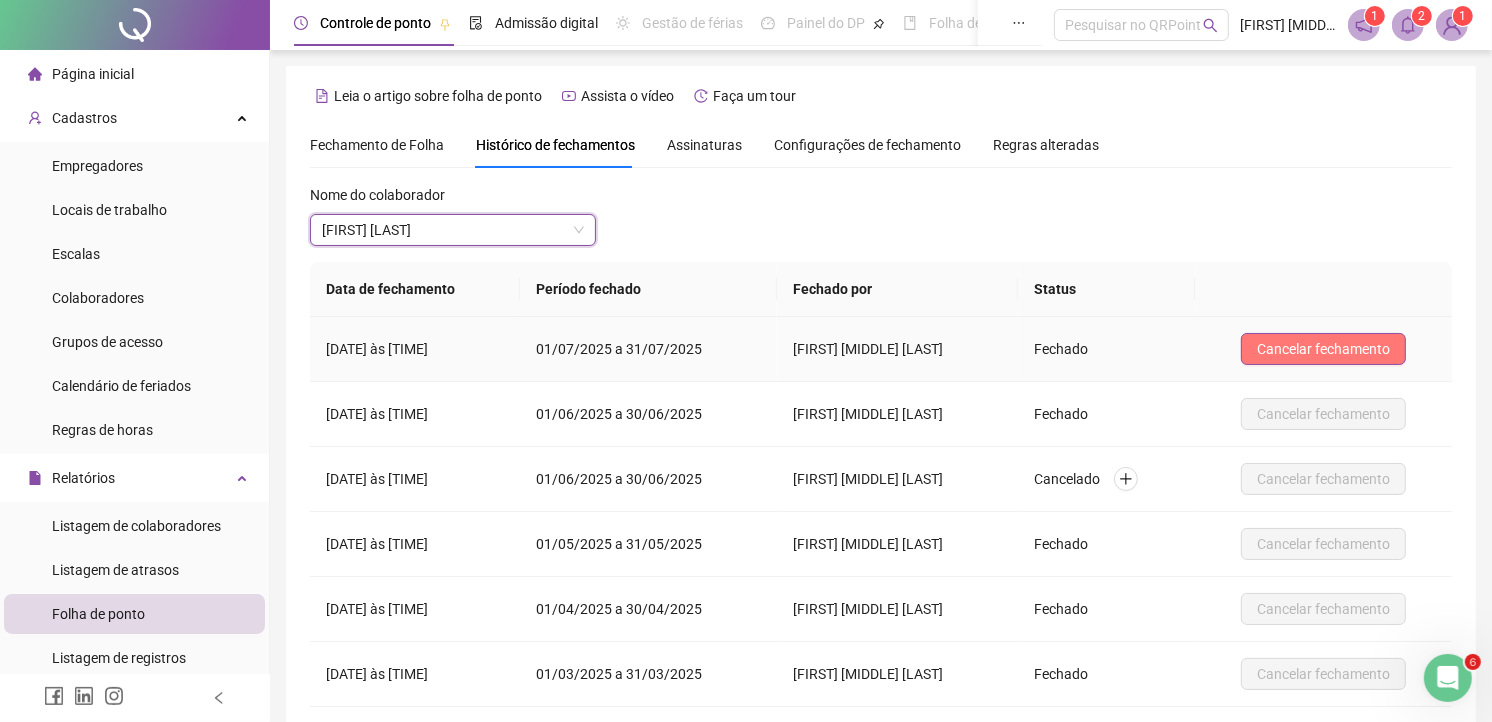 click on "Cancelar fechamento" at bounding box center (1323, 349) 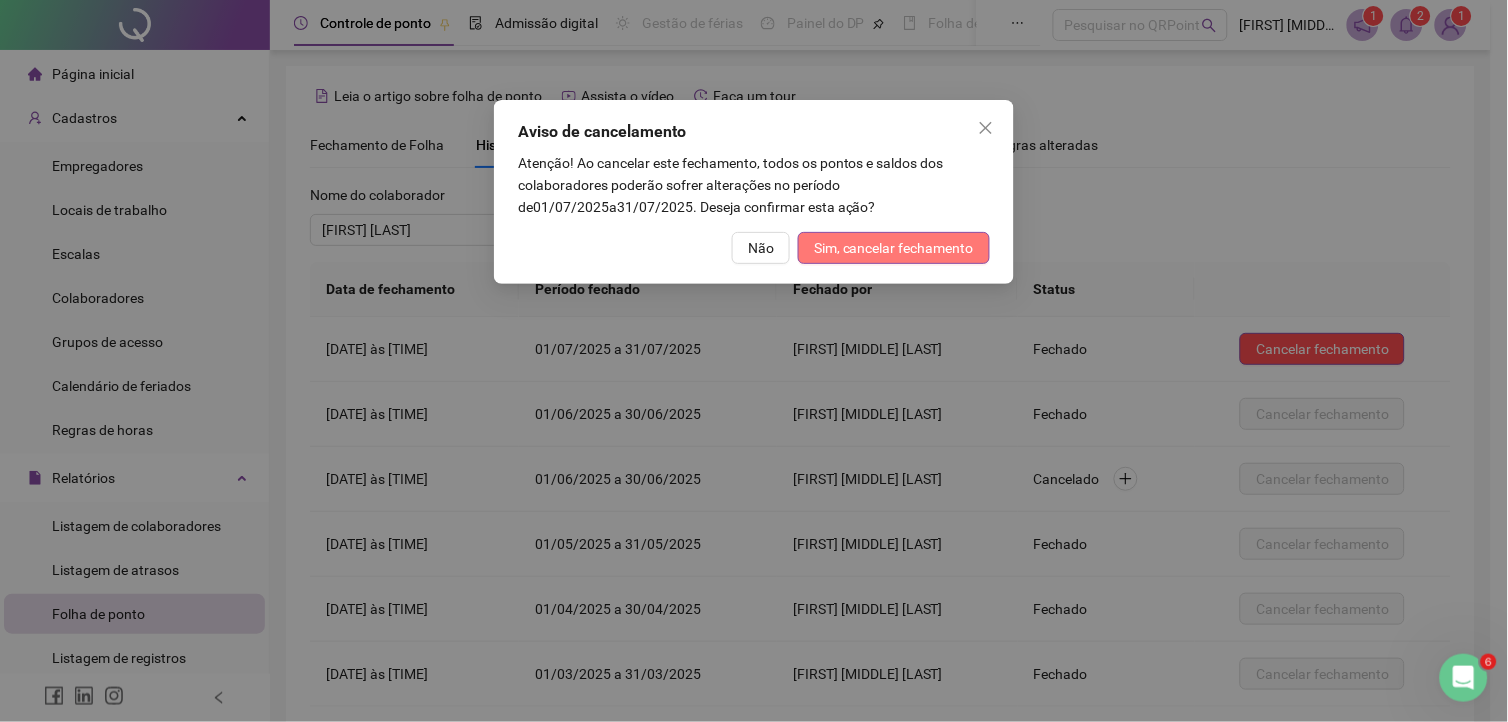 click on "Sim, cancelar fechamento" at bounding box center [894, 248] 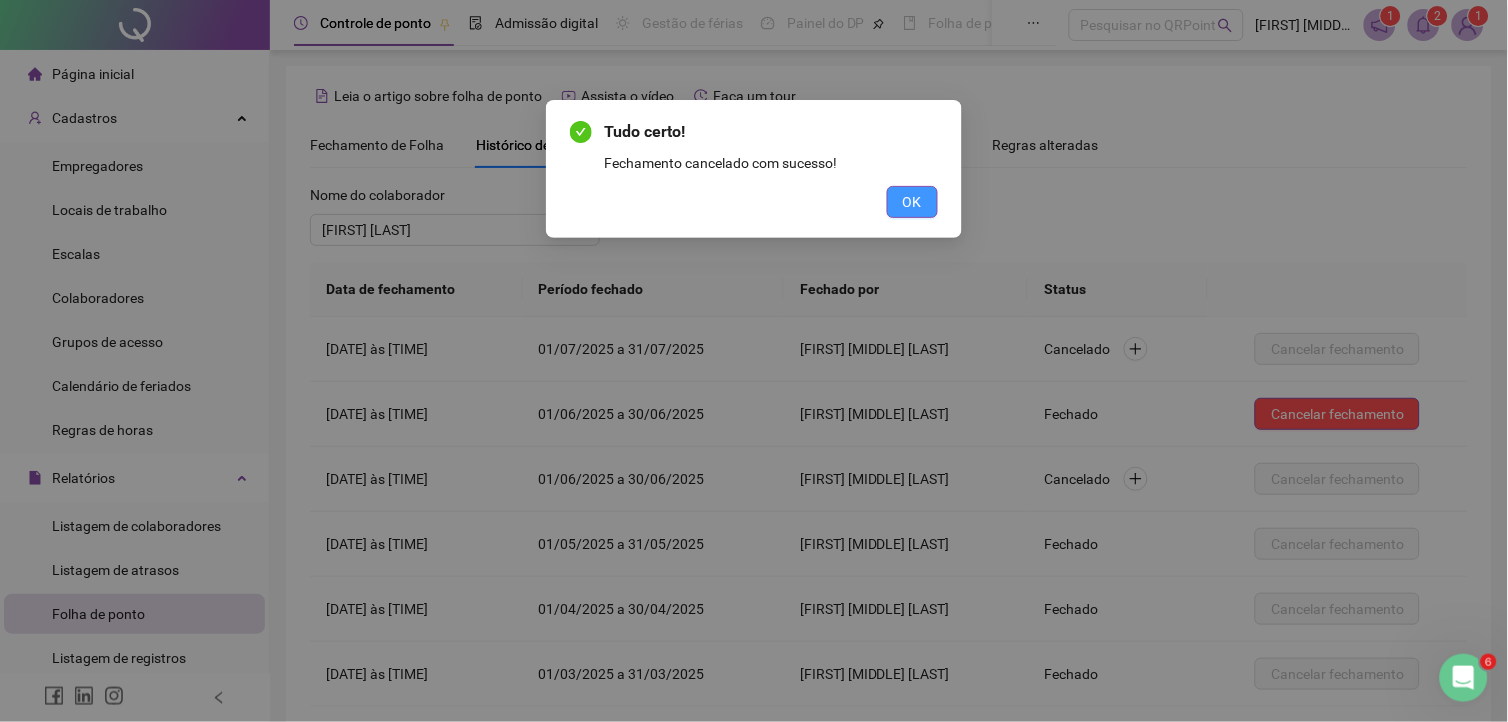 click on "OK" at bounding box center [912, 202] 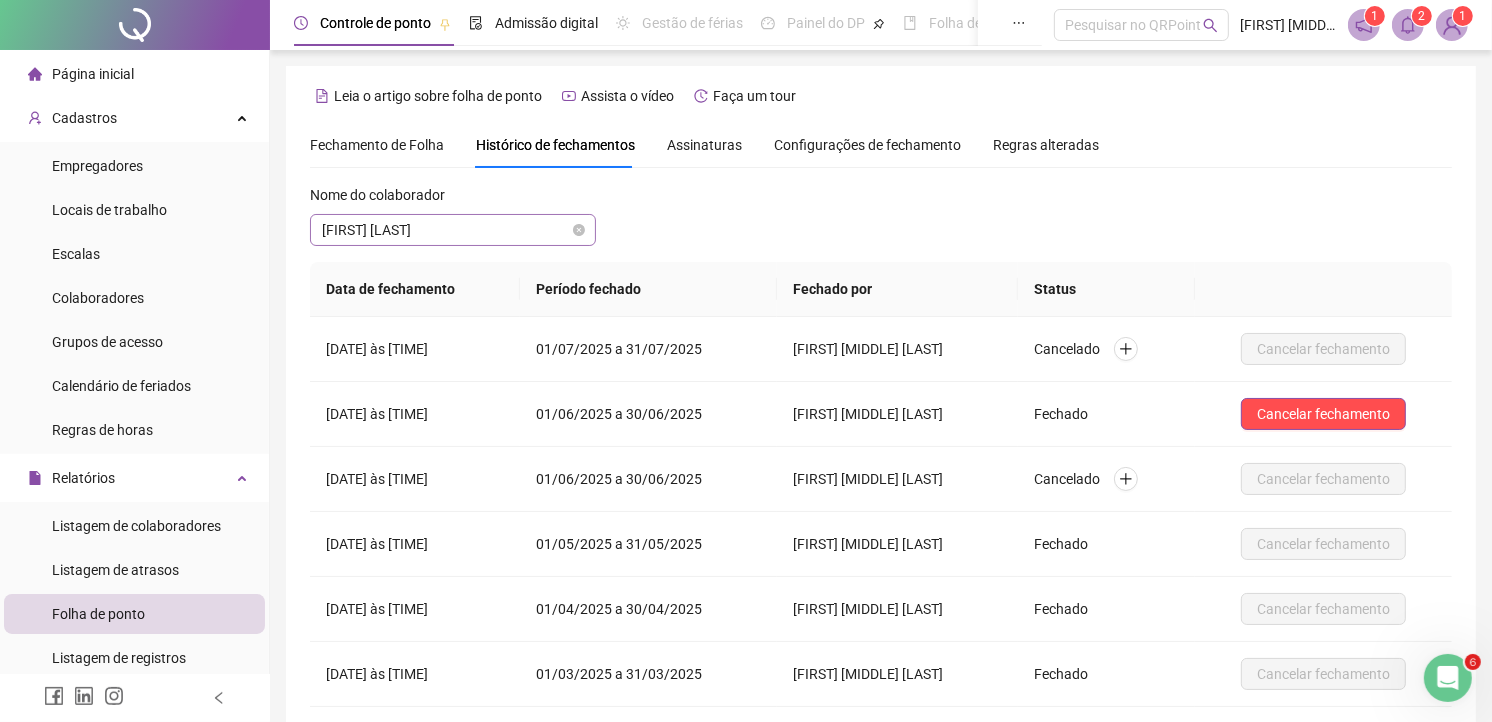 click on "[FIRST] [LAST]" at bounding box center (453, 230) 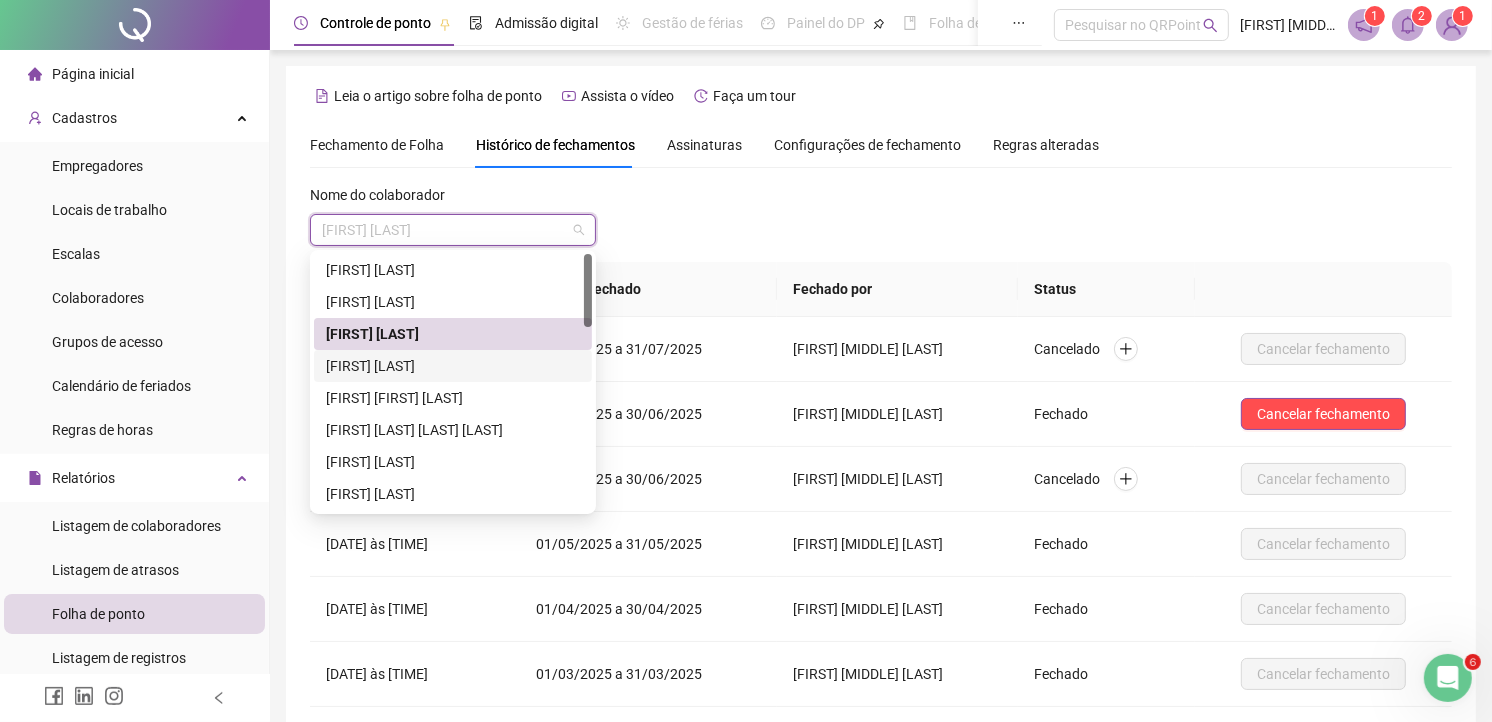 click on "[FIRST] [LAST]" at bounding box center [453, 366] 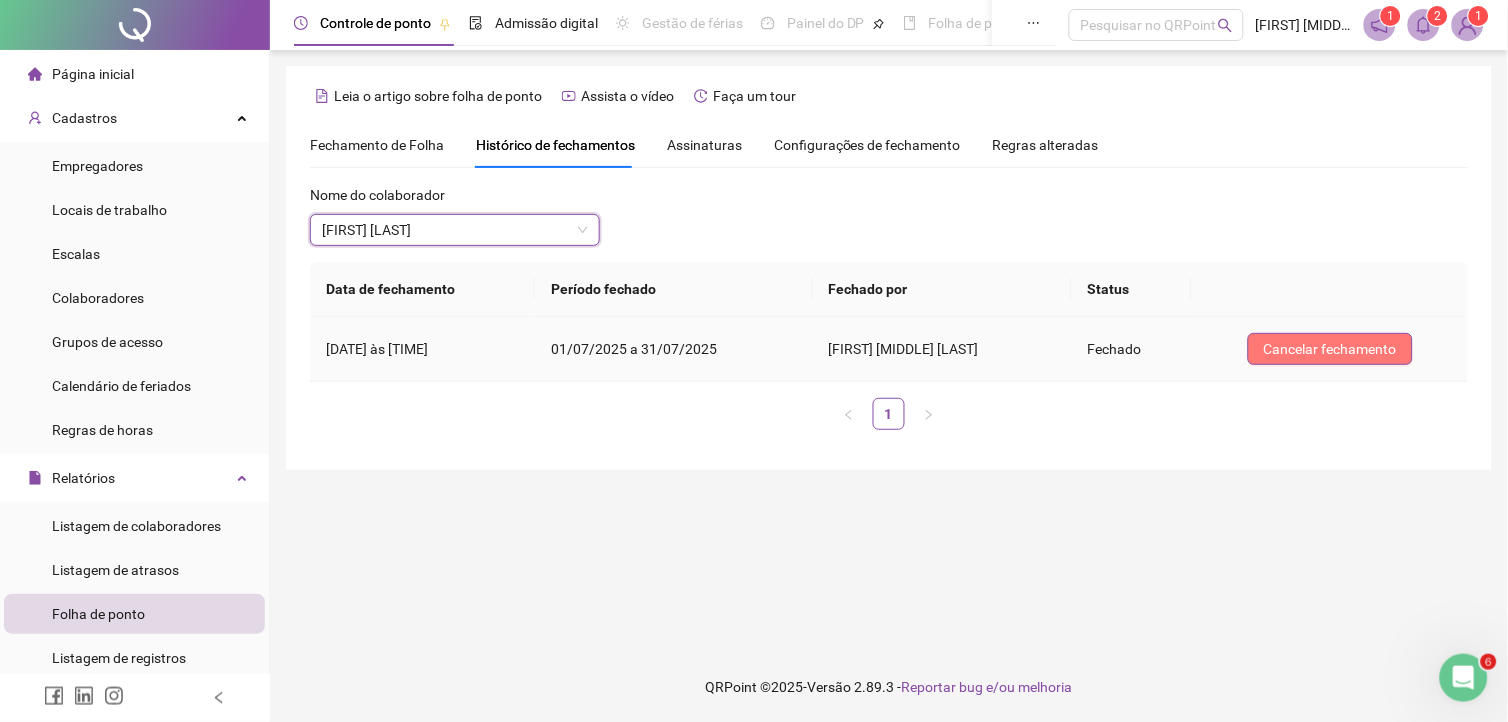 click on "Cancelar fechamento" at bounding box center (1330, 349) 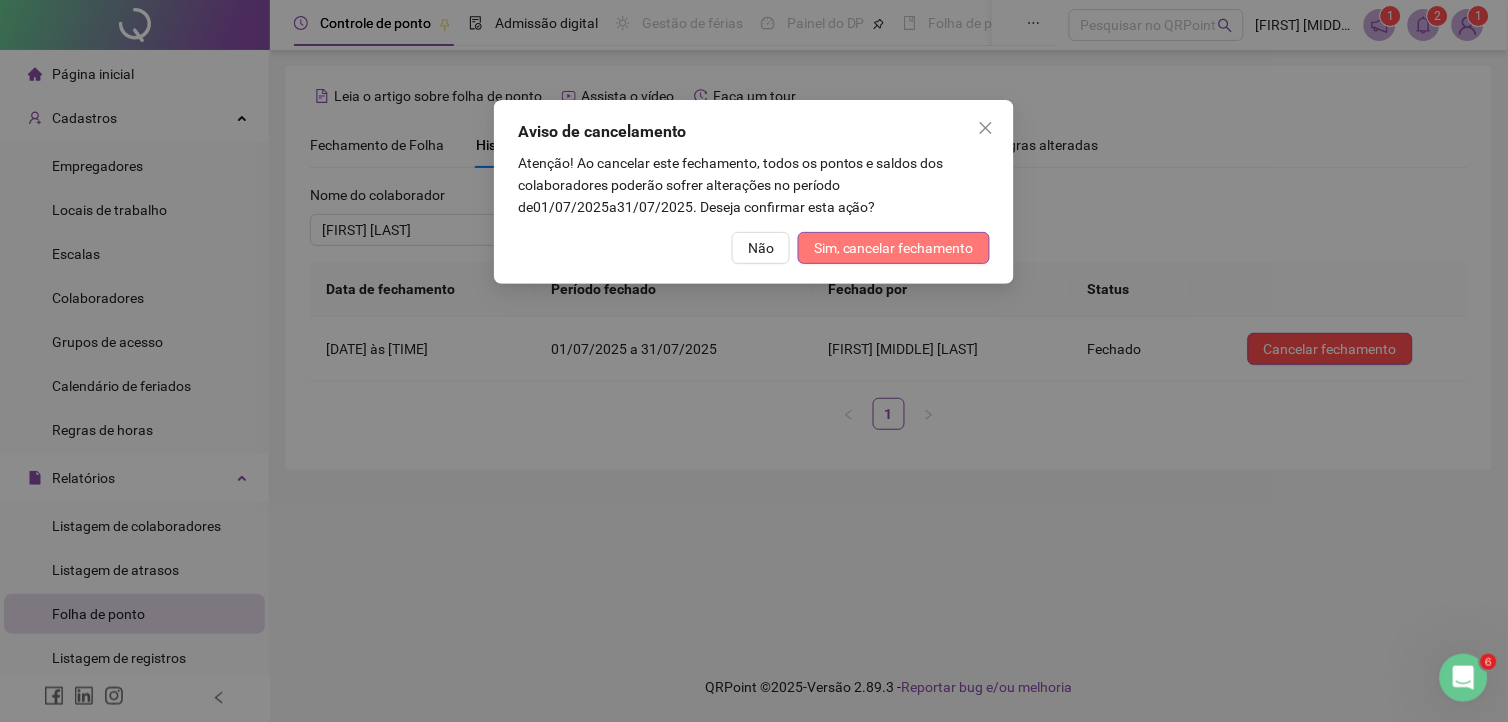 click on "Sim, cancelar fechamento" at bounding box center (894, 248) 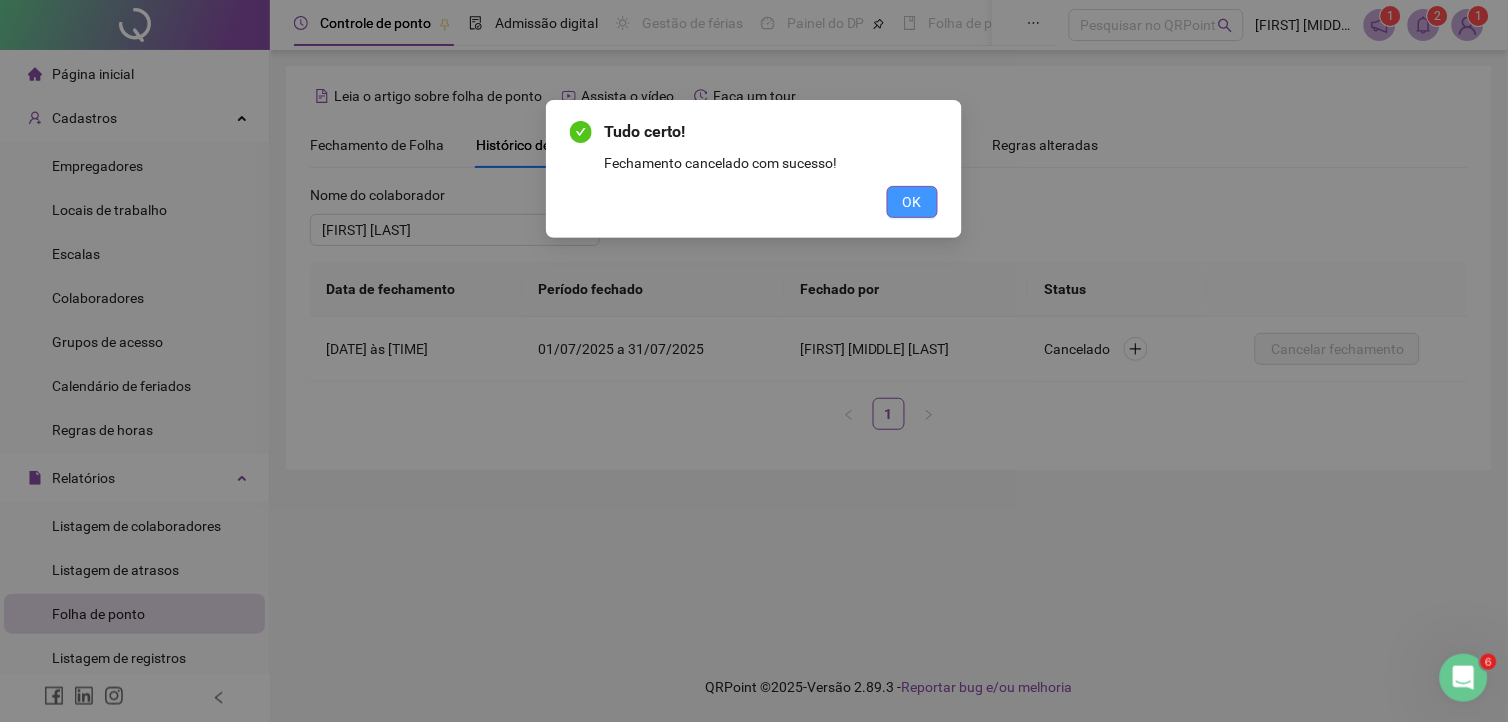click on "OK" at bounding box center (912, 202) 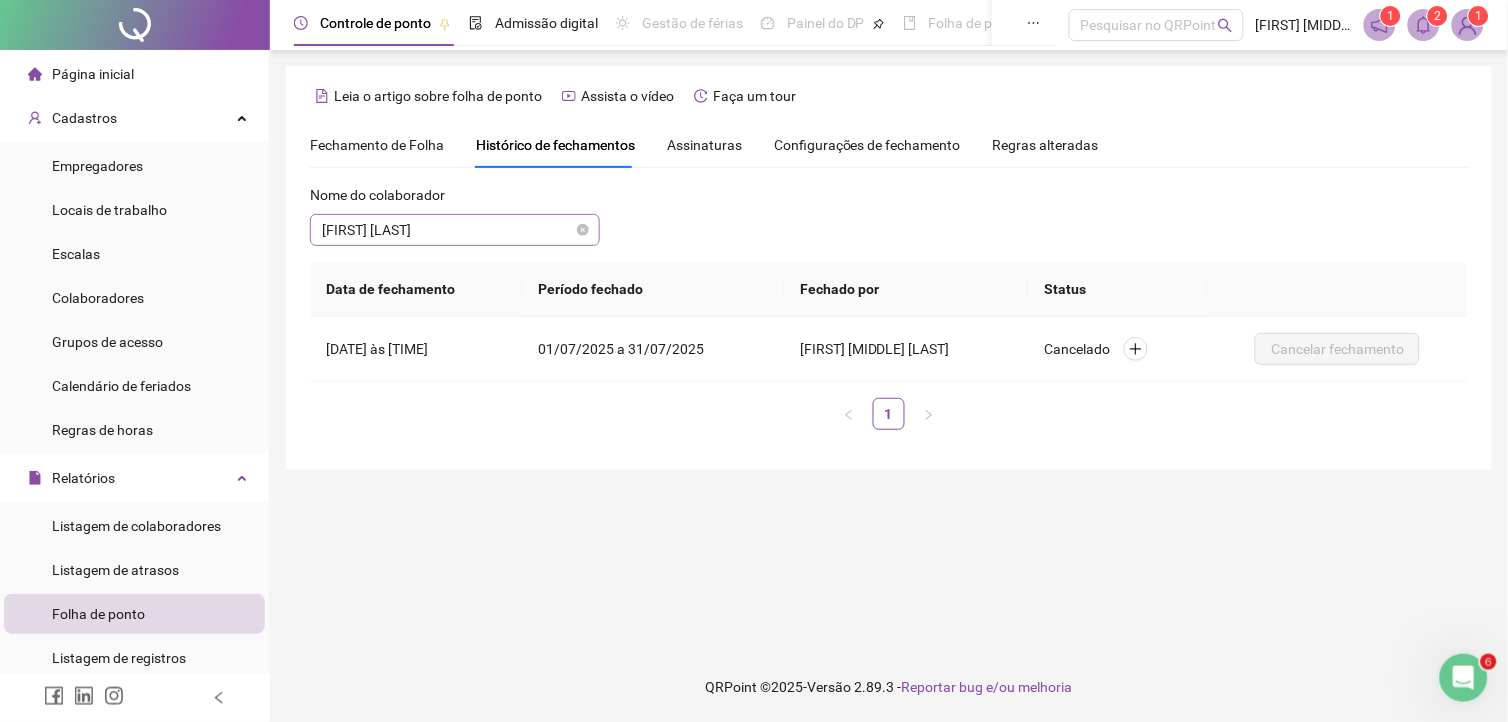 click on "[FIRST] [LAST]" at bounding box center (455, 230) 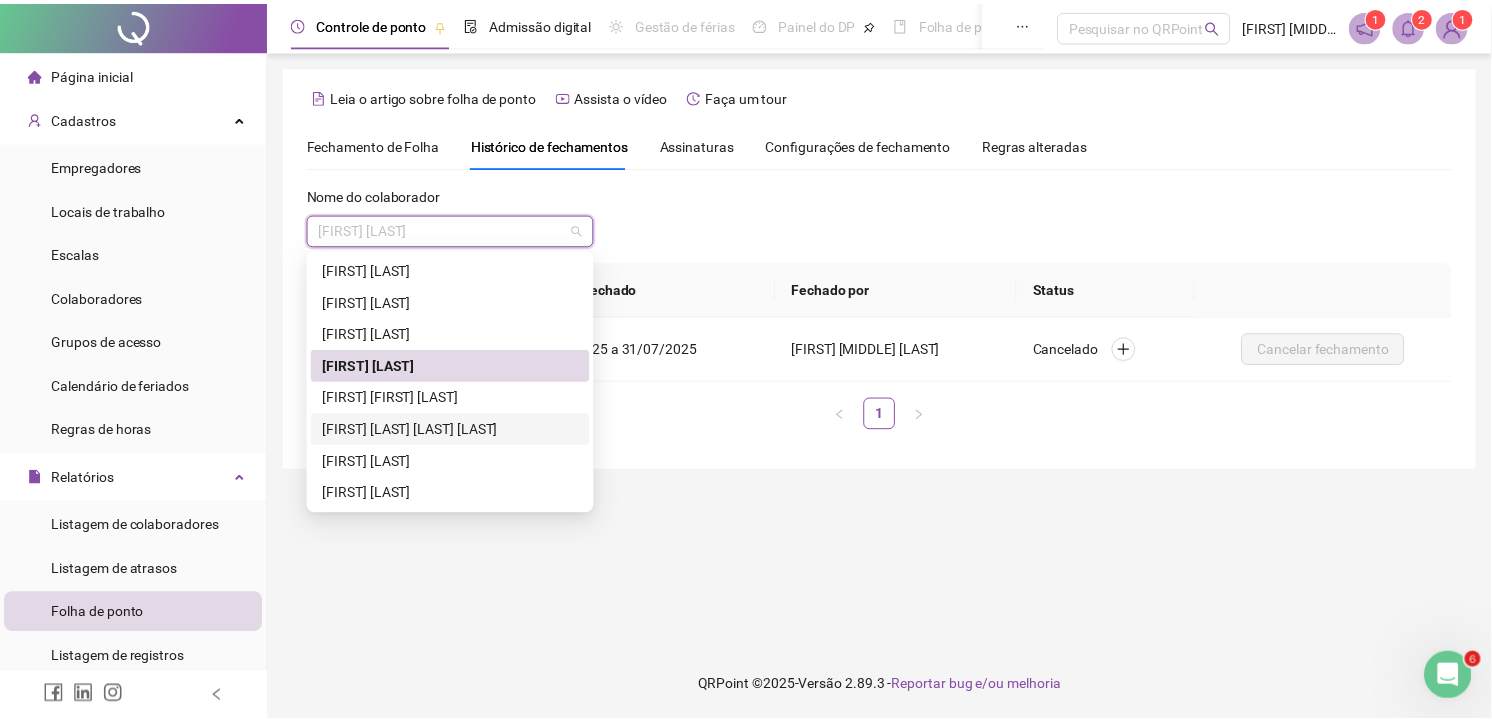 scroll, scrollTop: 111, scrollLeft: 0, axis: vertical 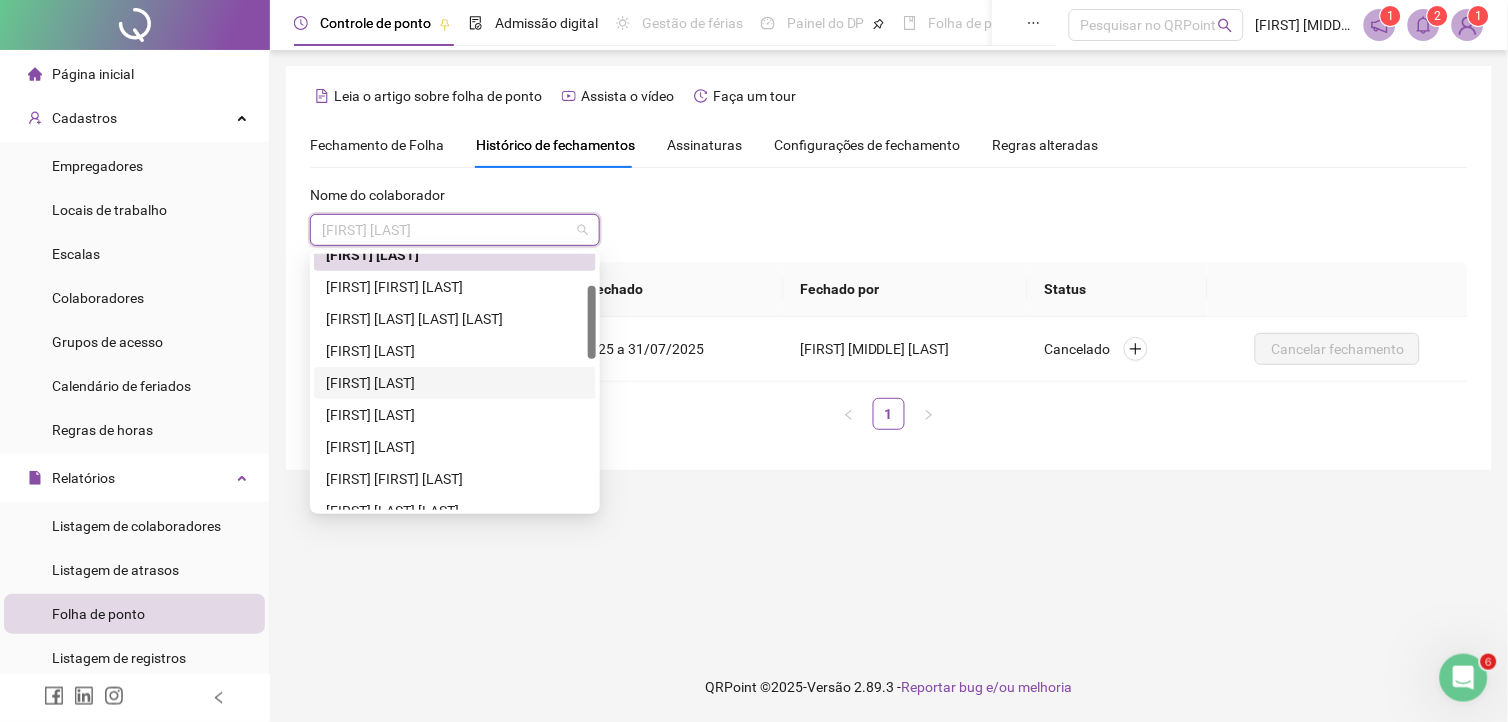 click on "[FIRST] [LAST]" at bounding box center [455, 383] 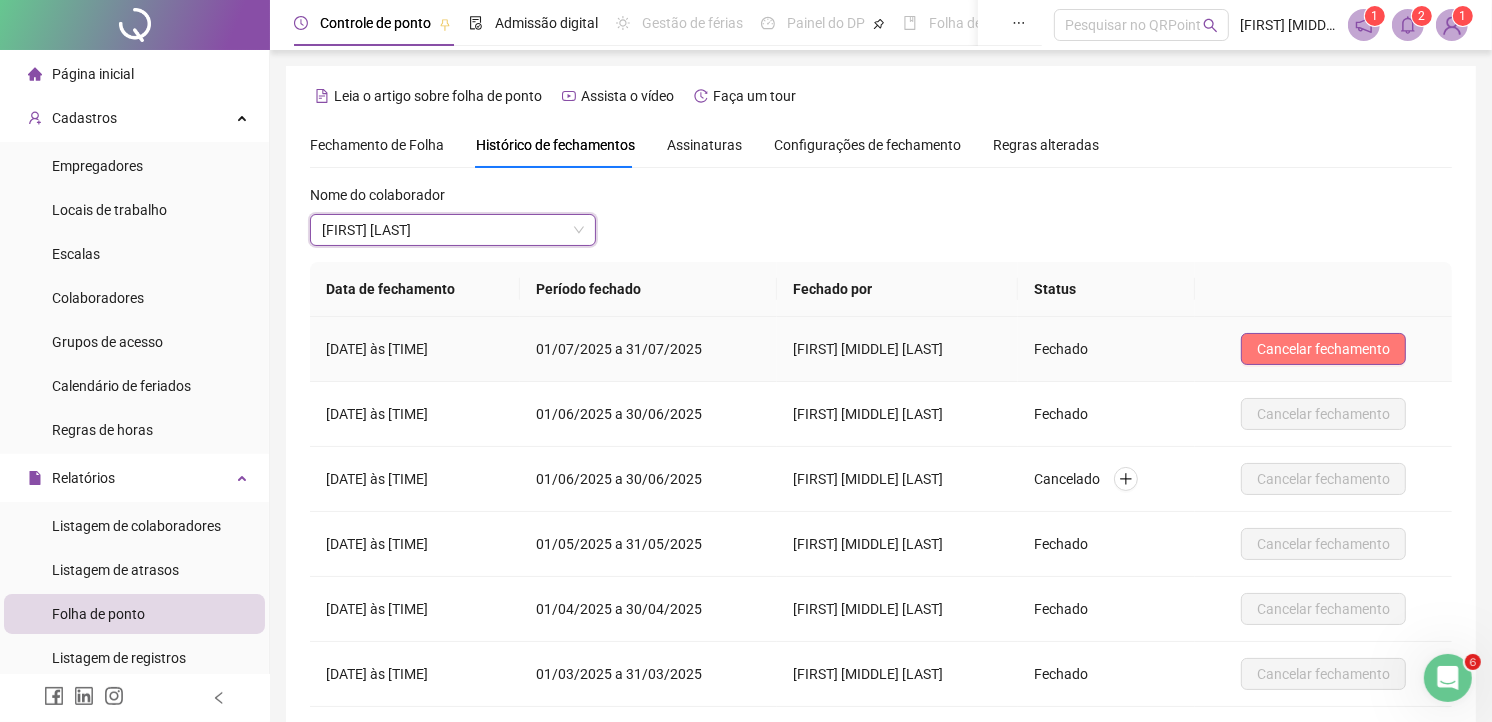 click on "Cancelar fechamento" at bounding box center (1323, 349) 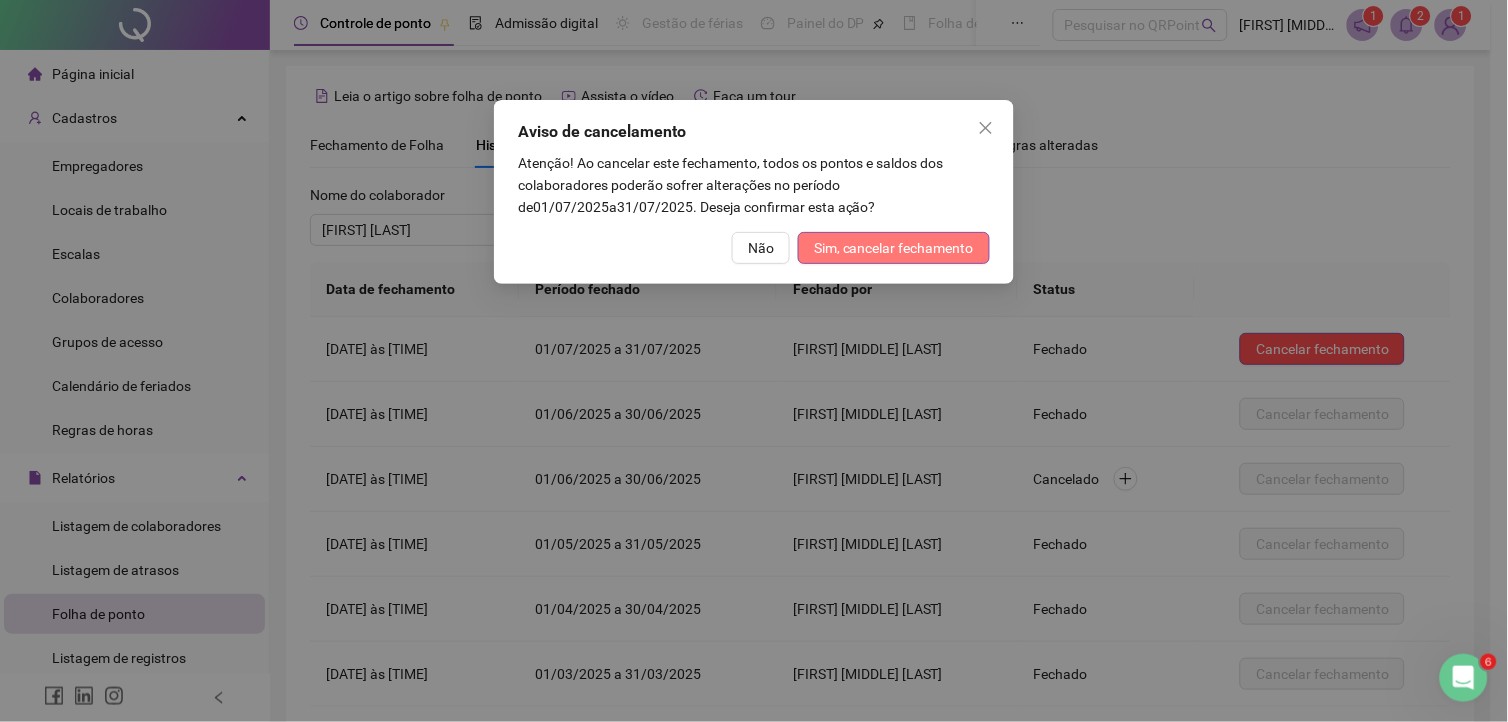 click on "Sim, cancelar fechamento" at bounding box center [894, 248] 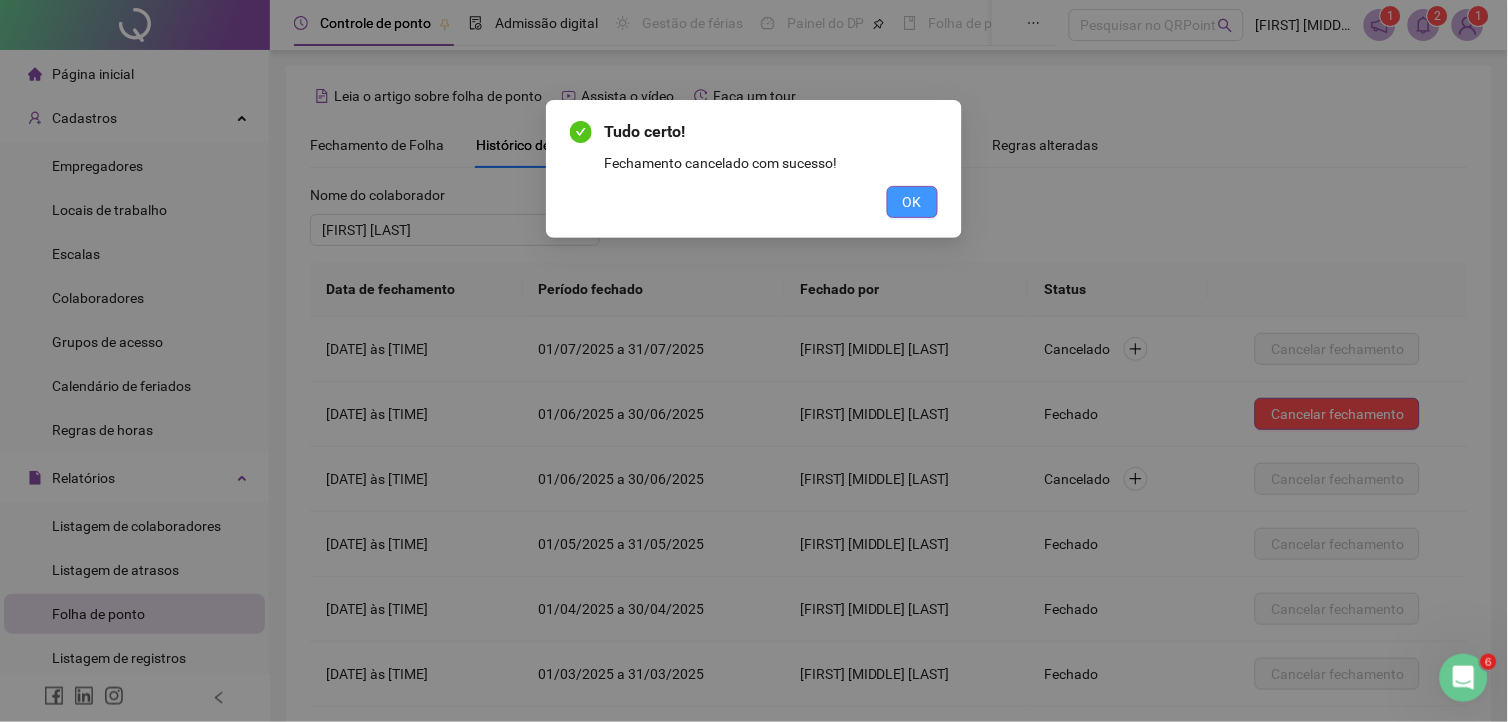 click on "OK" at bounding box center (912, 202) 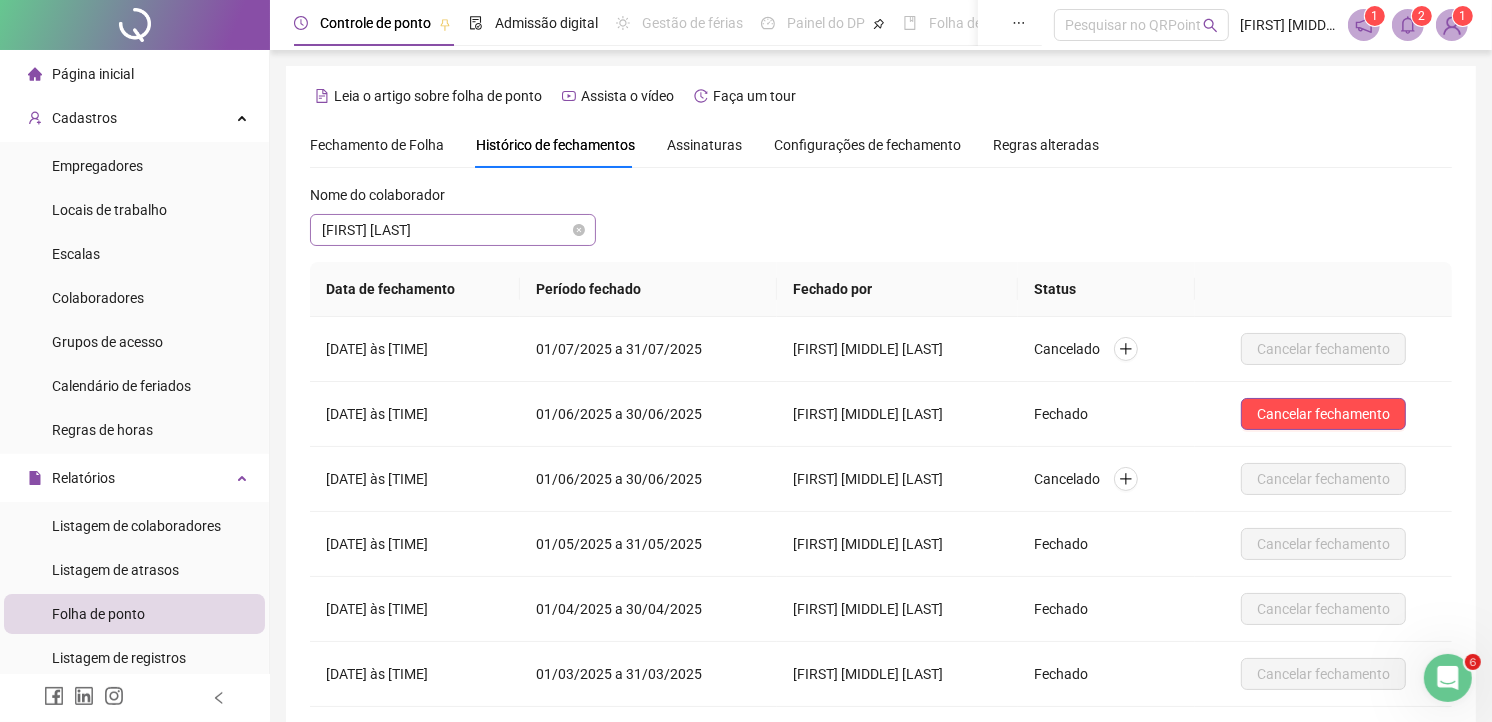 click on "[FIRST] [LAST]" at bounding box center (453, 230) 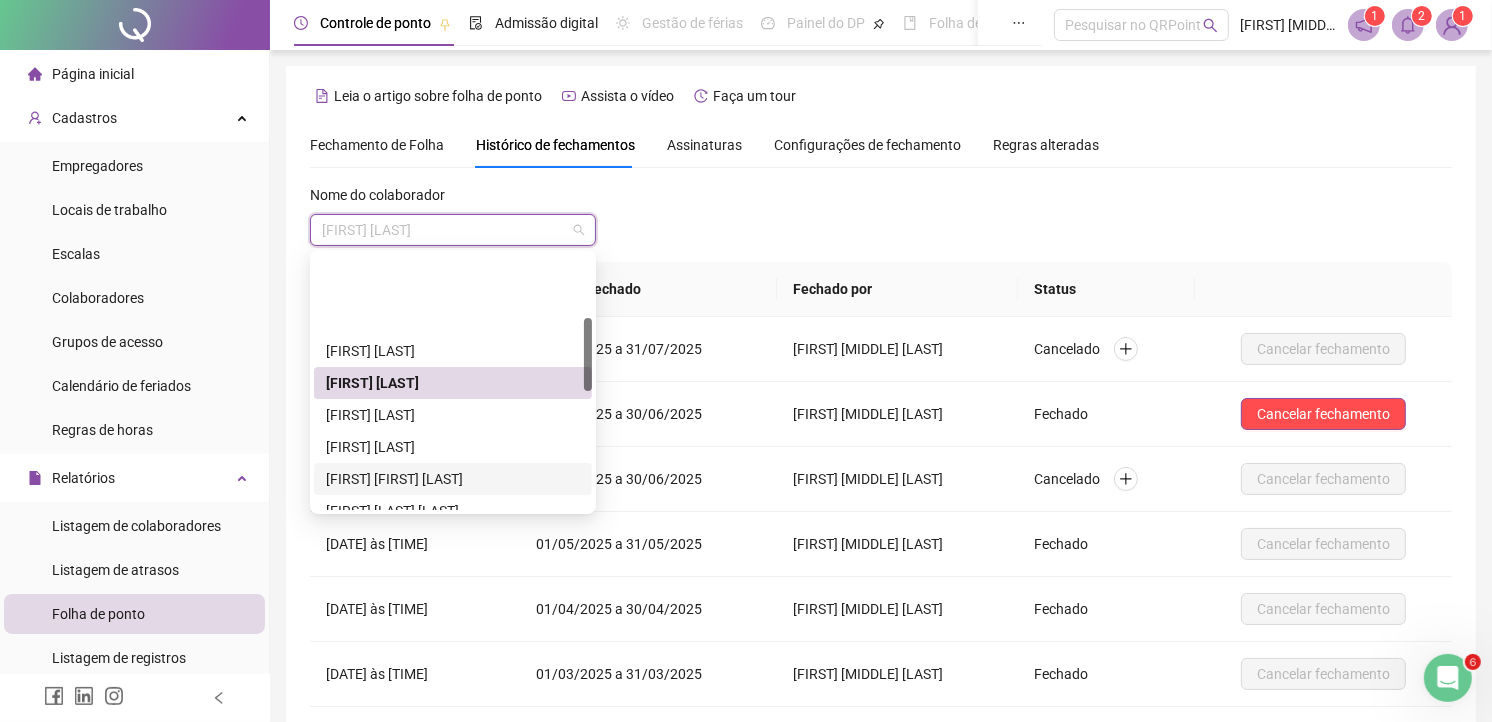 scroll, scrollTop: 222, scrollLeft: 0, axis: vertical 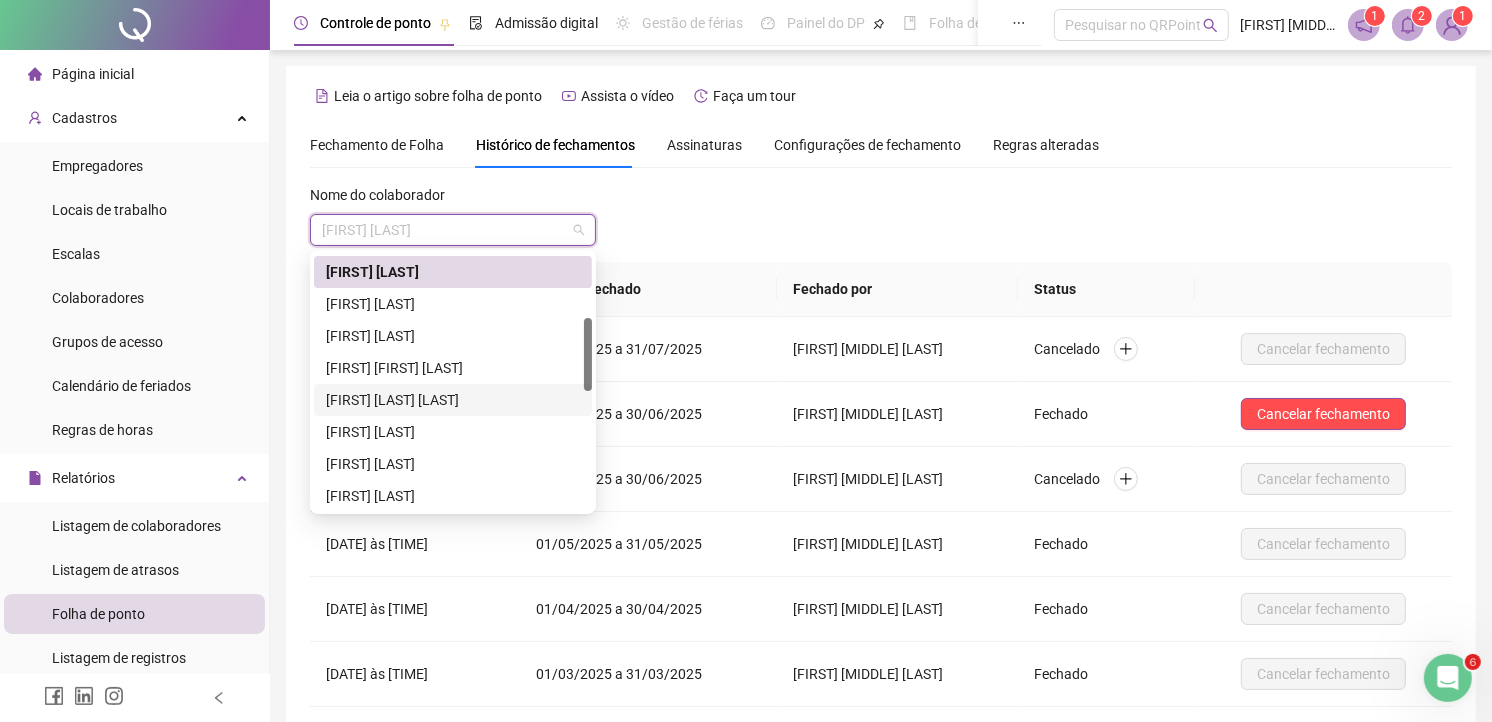 click on "[FIRST] [LAST] [LAST]" at bounding box center [453, 400] 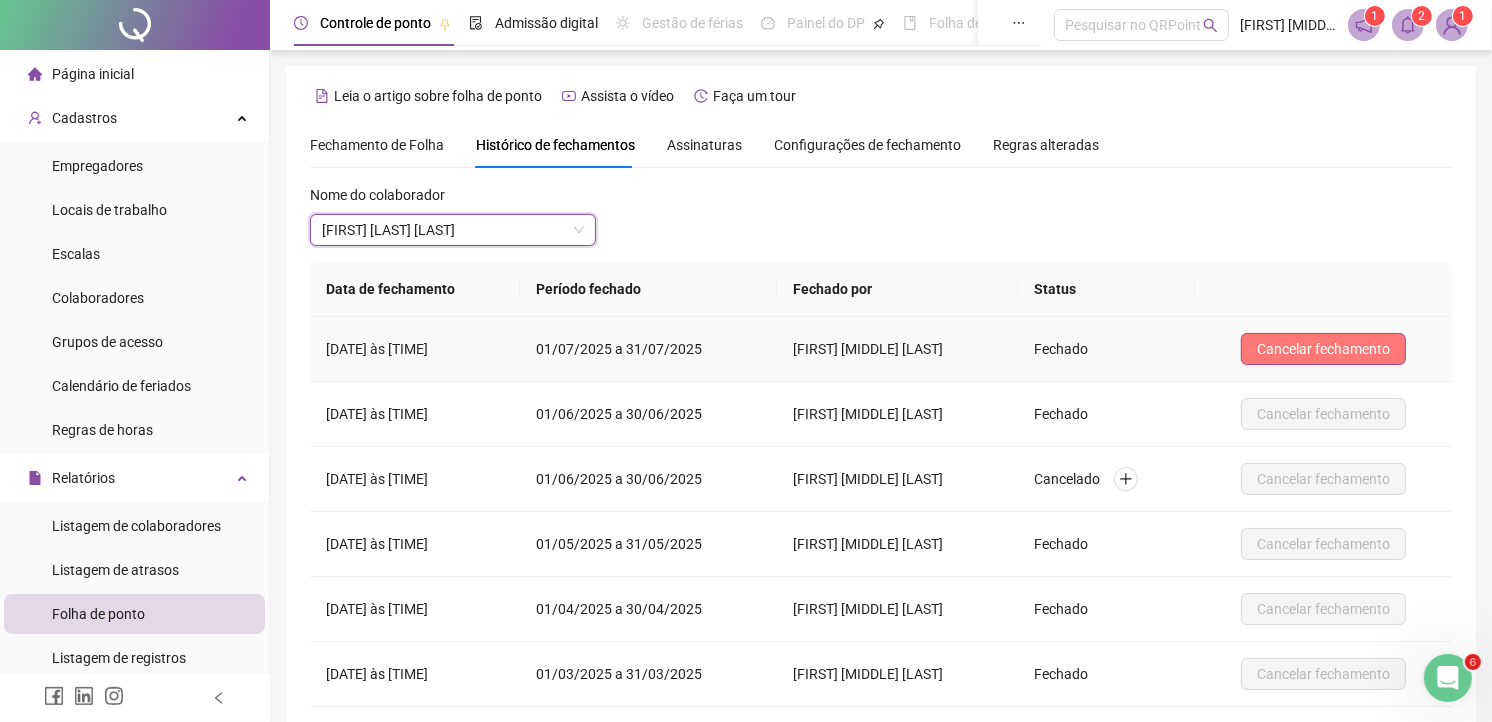 click on "Cancelar fechamento" at bounding box center (1323, 349) 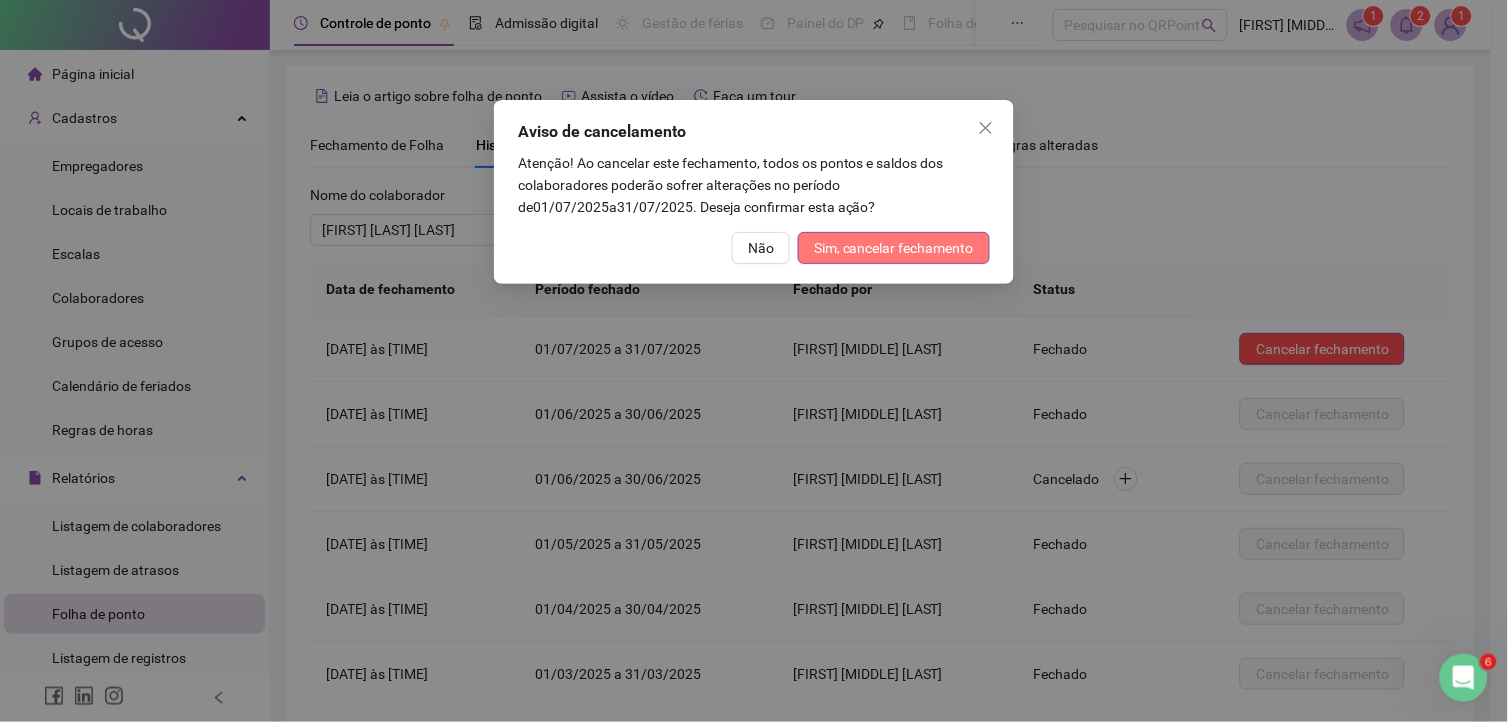 click on "Sim, cancelar fechamento" at bounding box center (894, 248) 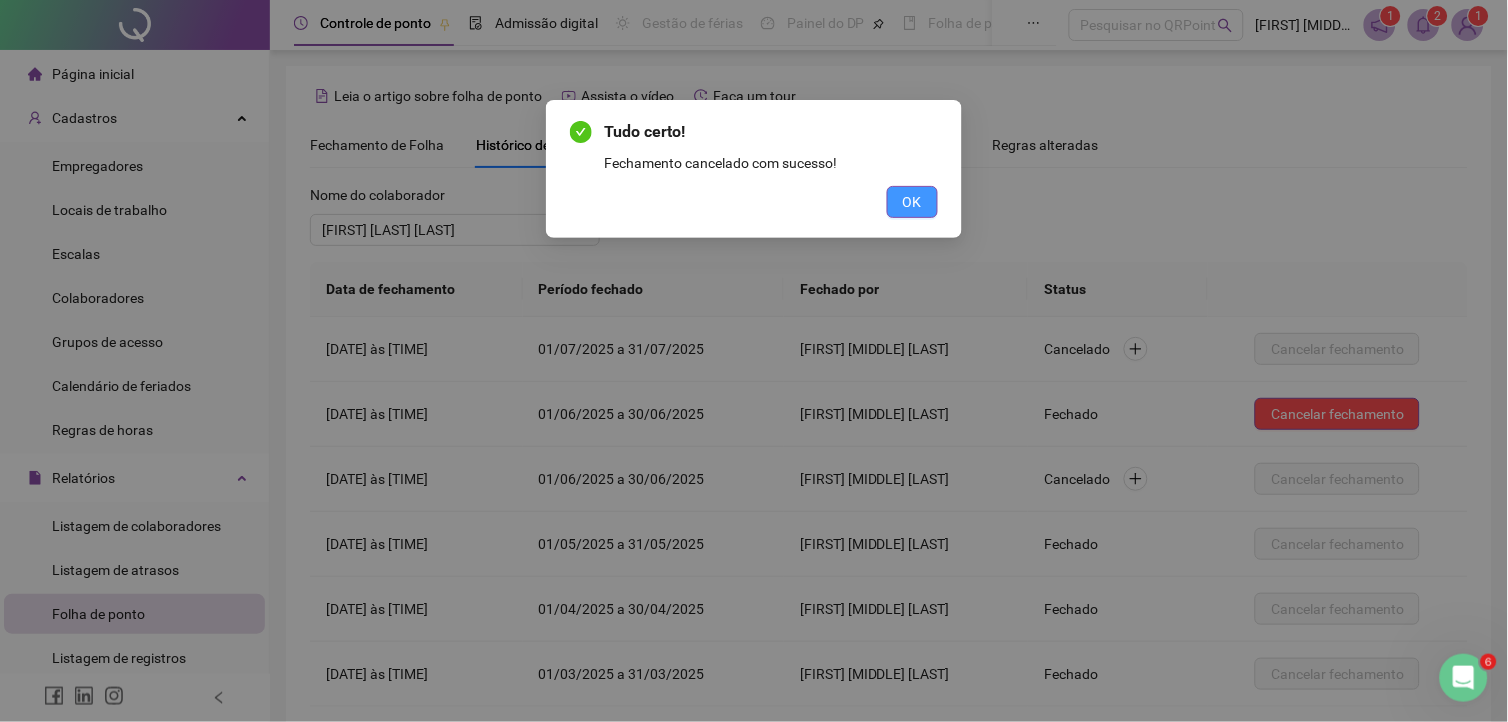 click on "OK" at bounding box center [912, 202] 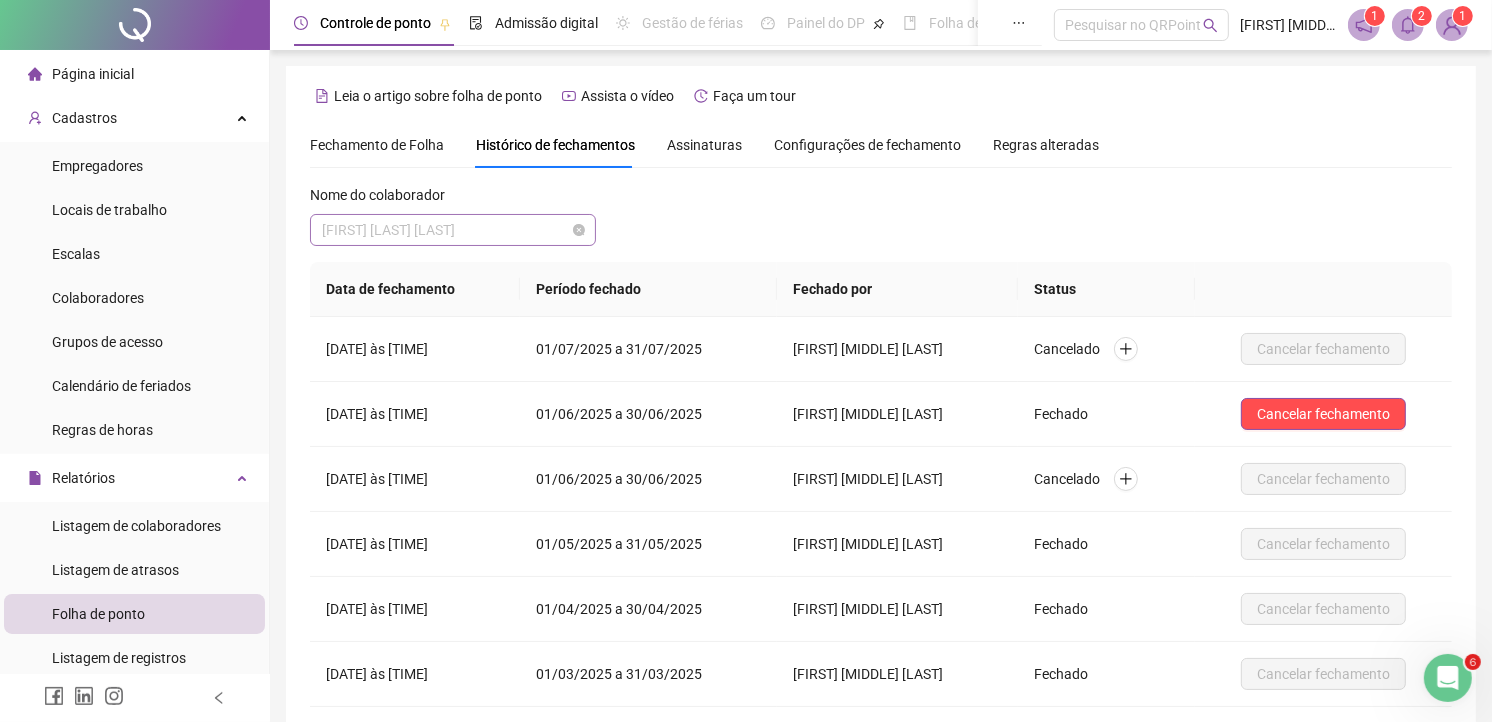 click on "[FIRST] [LAST] [LAST]" at bounding box center [453, 230] 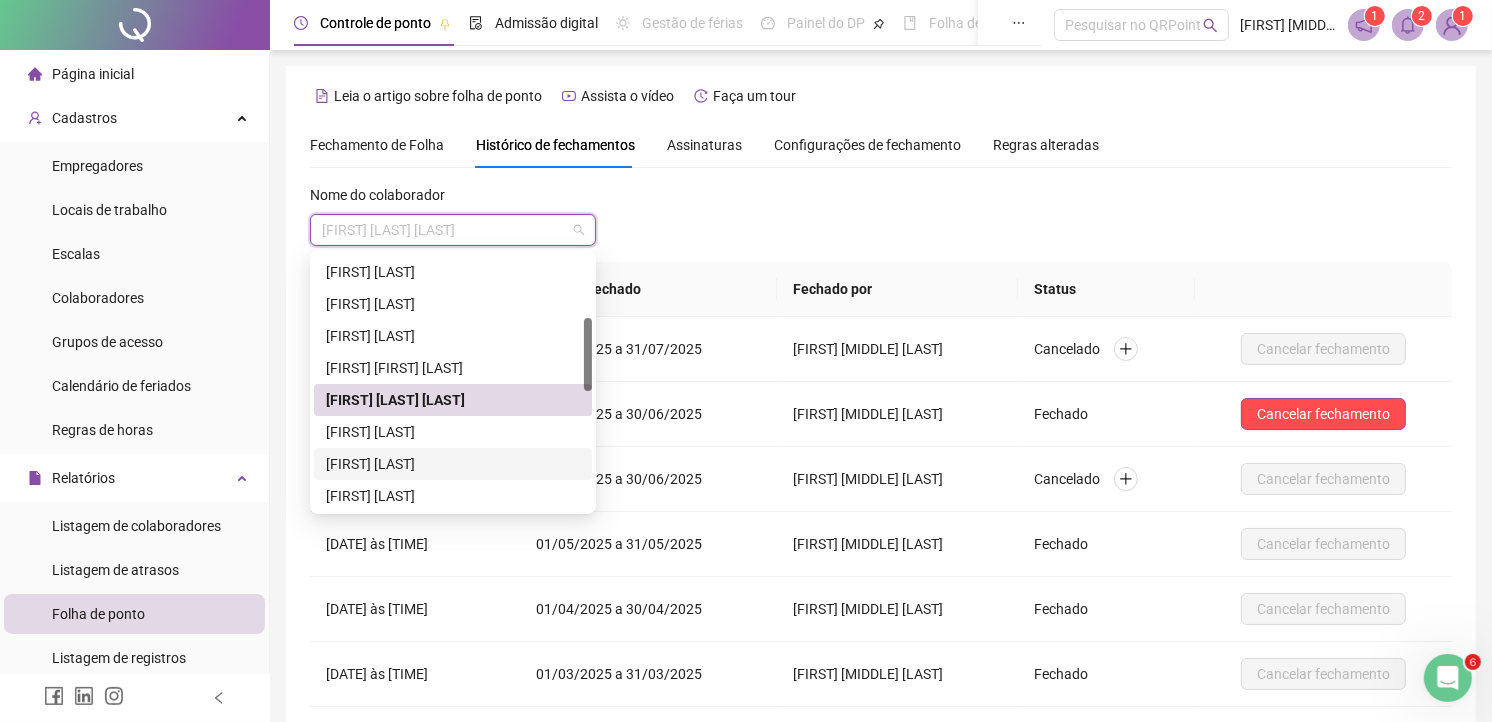 click on "[FIRST] [LAST]" at bounding box center [453, 464] 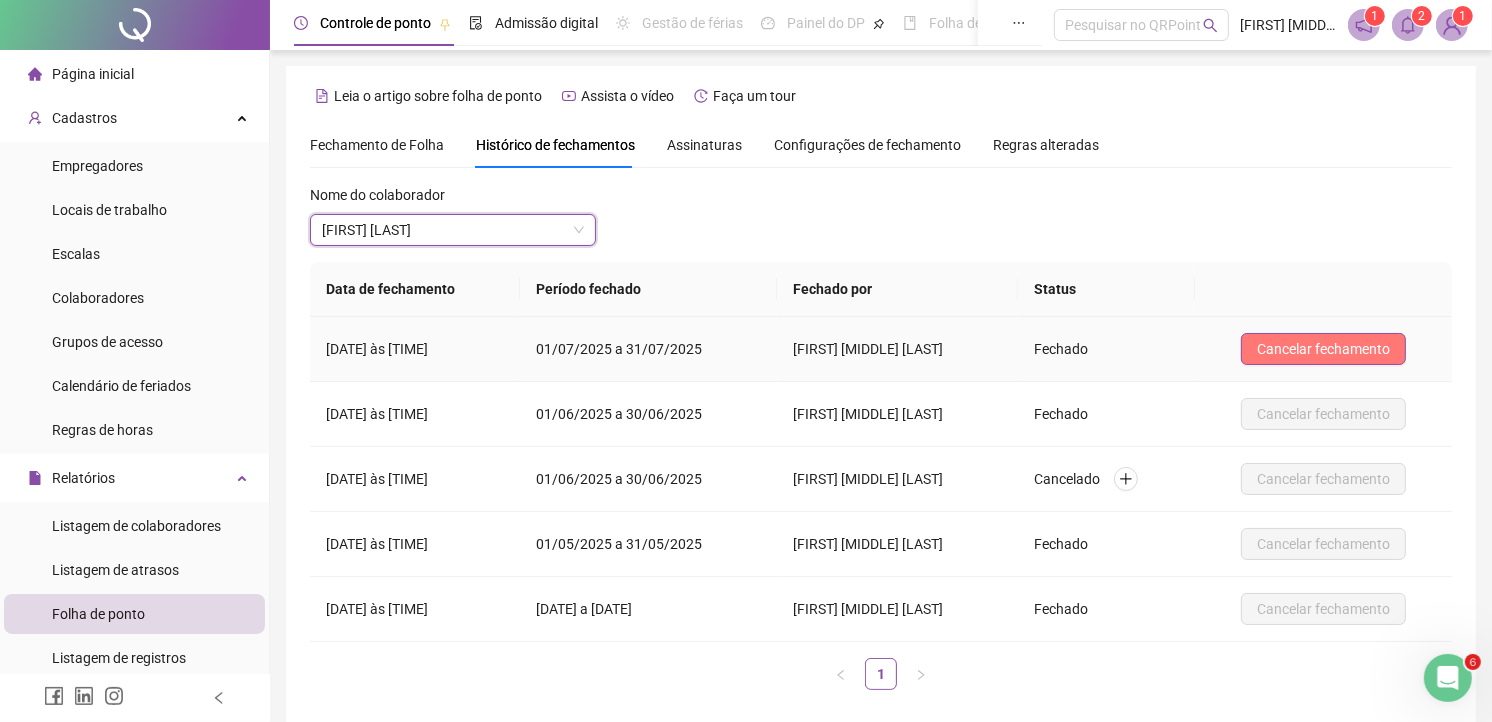 click on "Cancelar fechamento" at bounding box center [1323, 349] 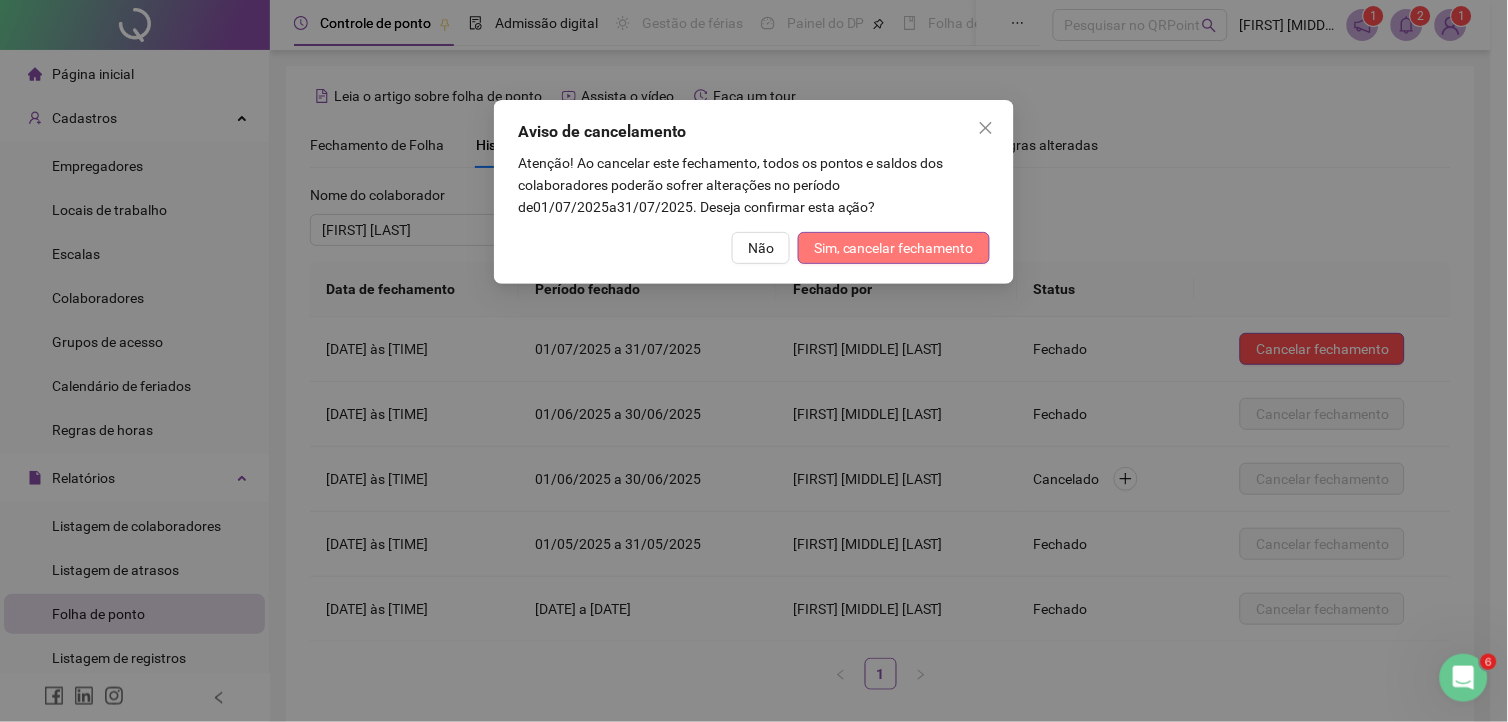 click on "Sim, cancelar fechamento" at bounding box center (894, 248) 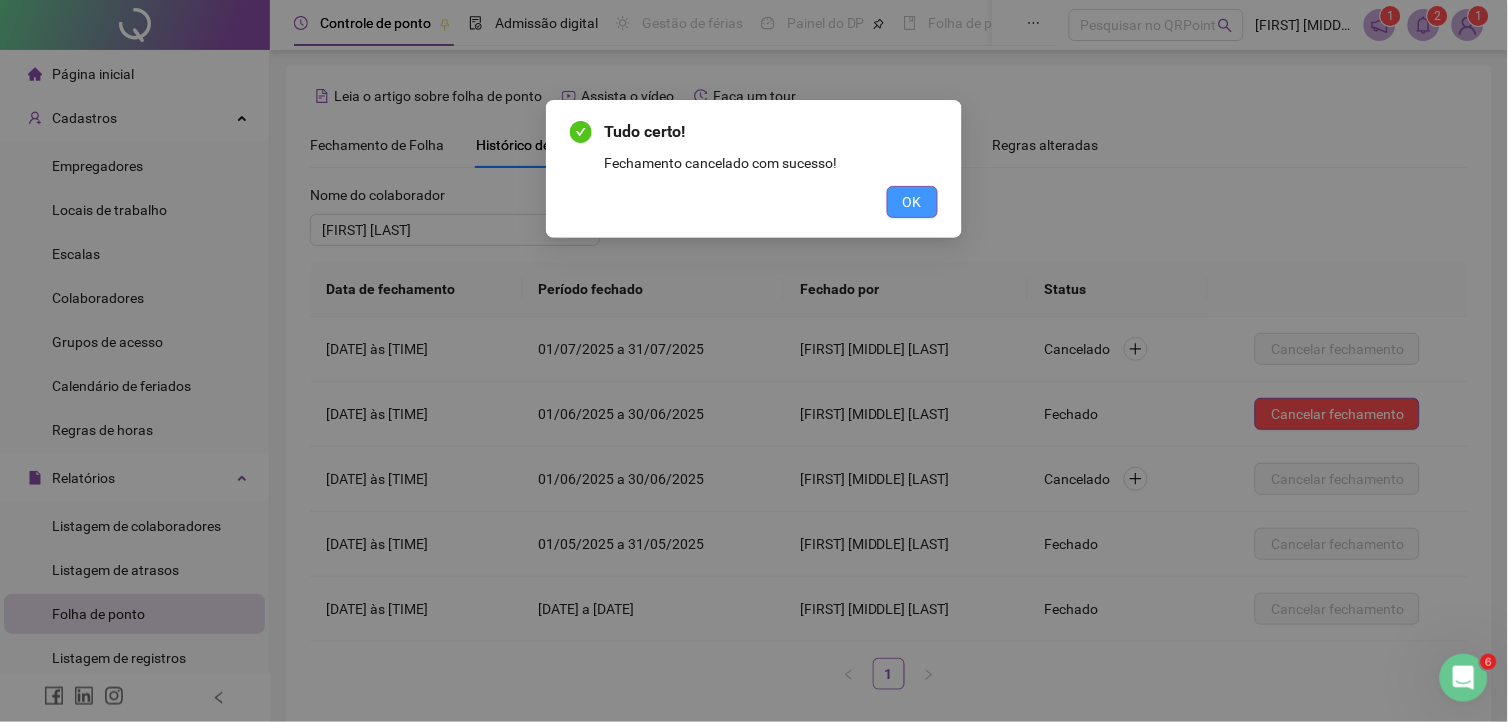 click on "OK" at bounding box center [912, 202] 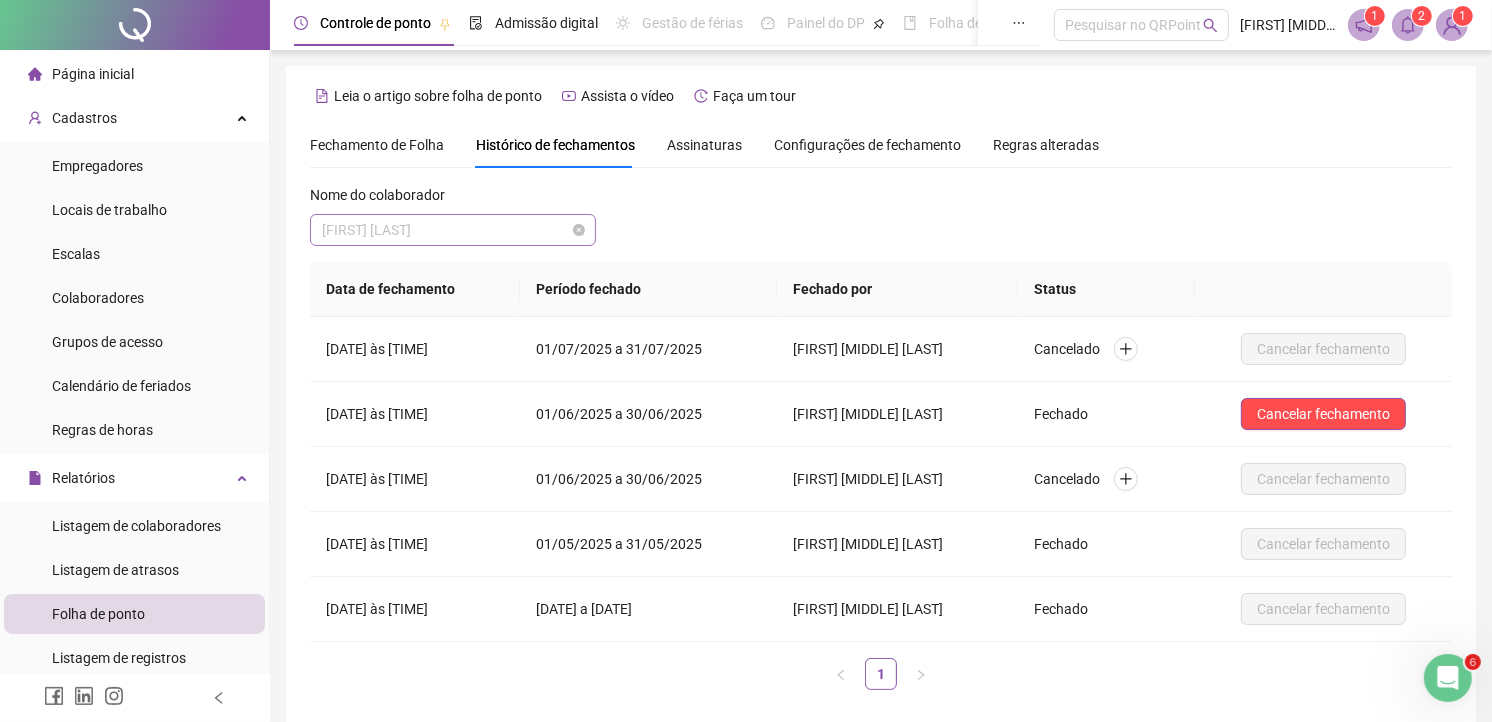 click on "[FIRST] [LAST]" at bounding box center (453, 230) 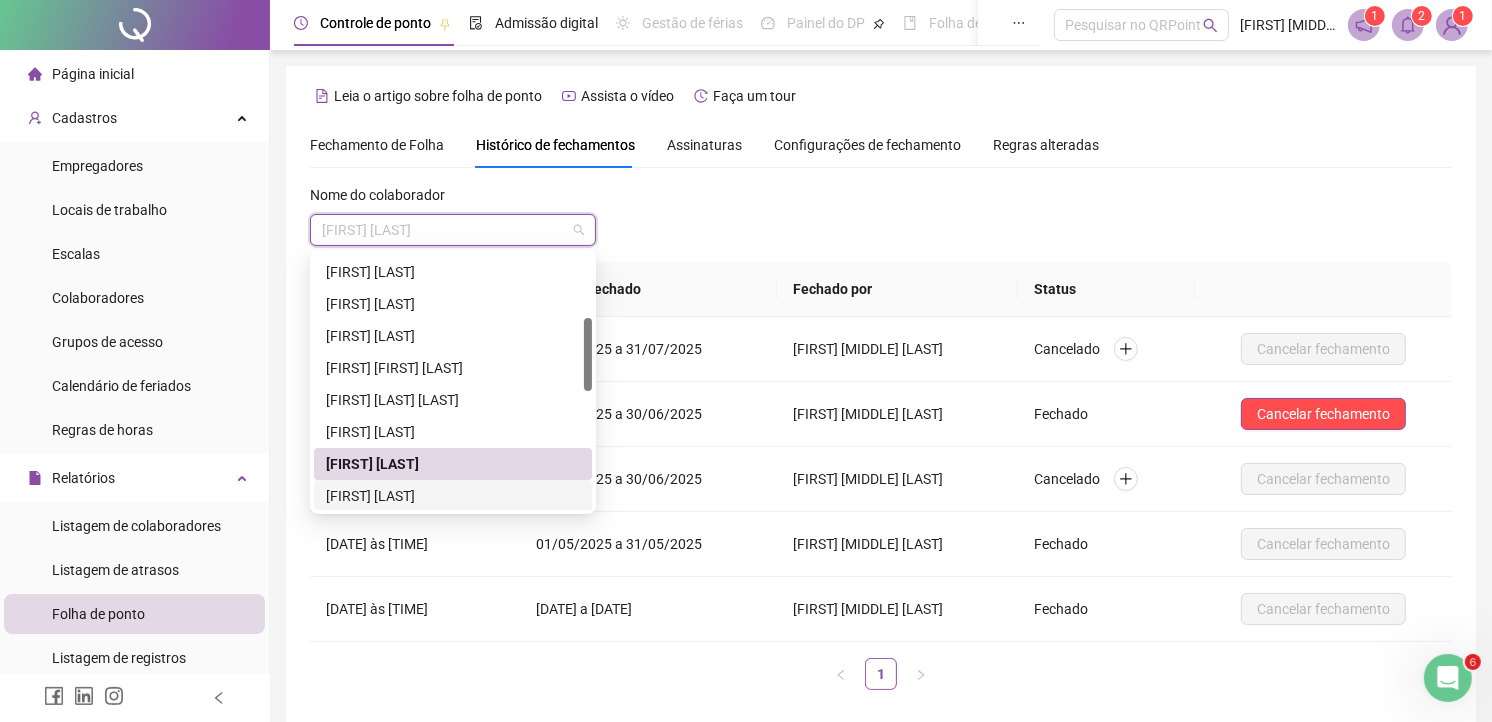 click on "[FIRST] [LAST]" at bounding box center [453, 496] 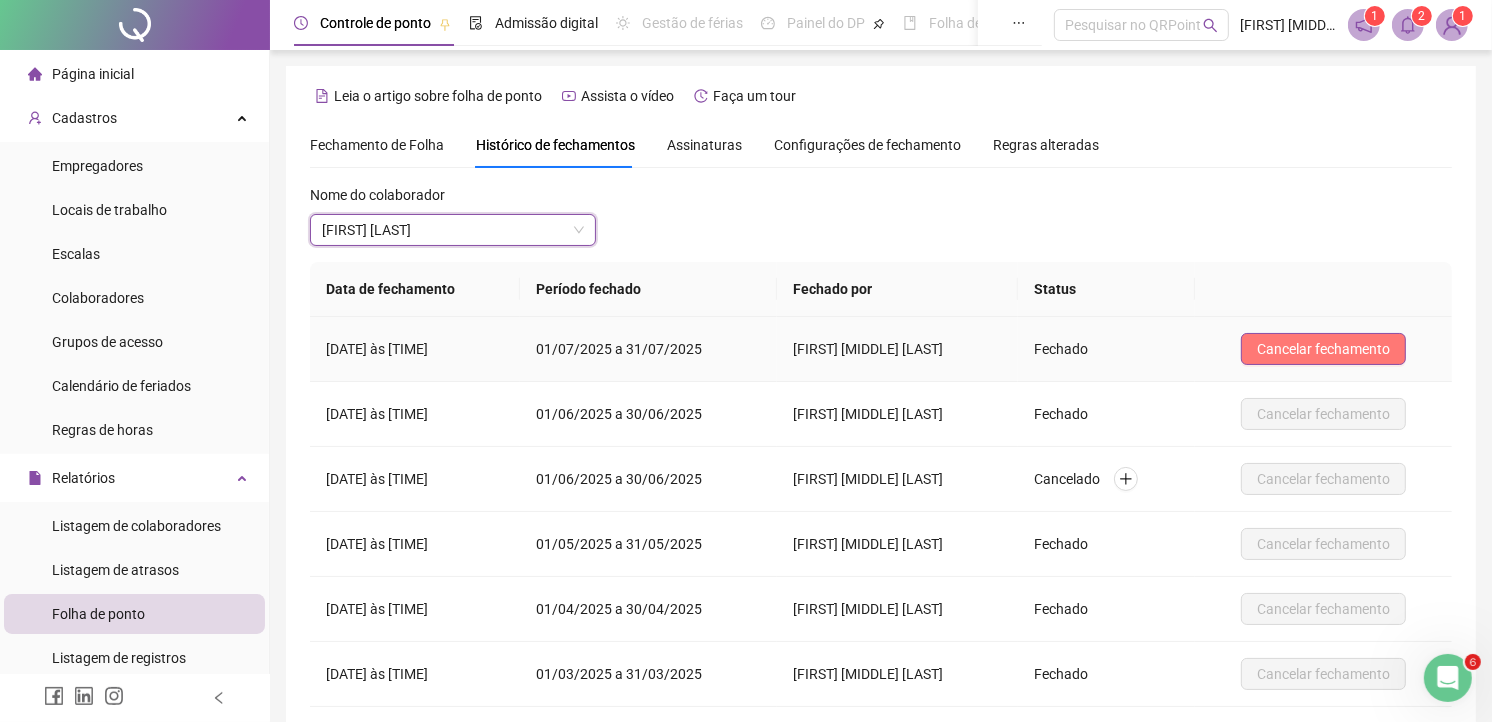 click on "Cancelar fechamento" at bounding box center (1323, 349) 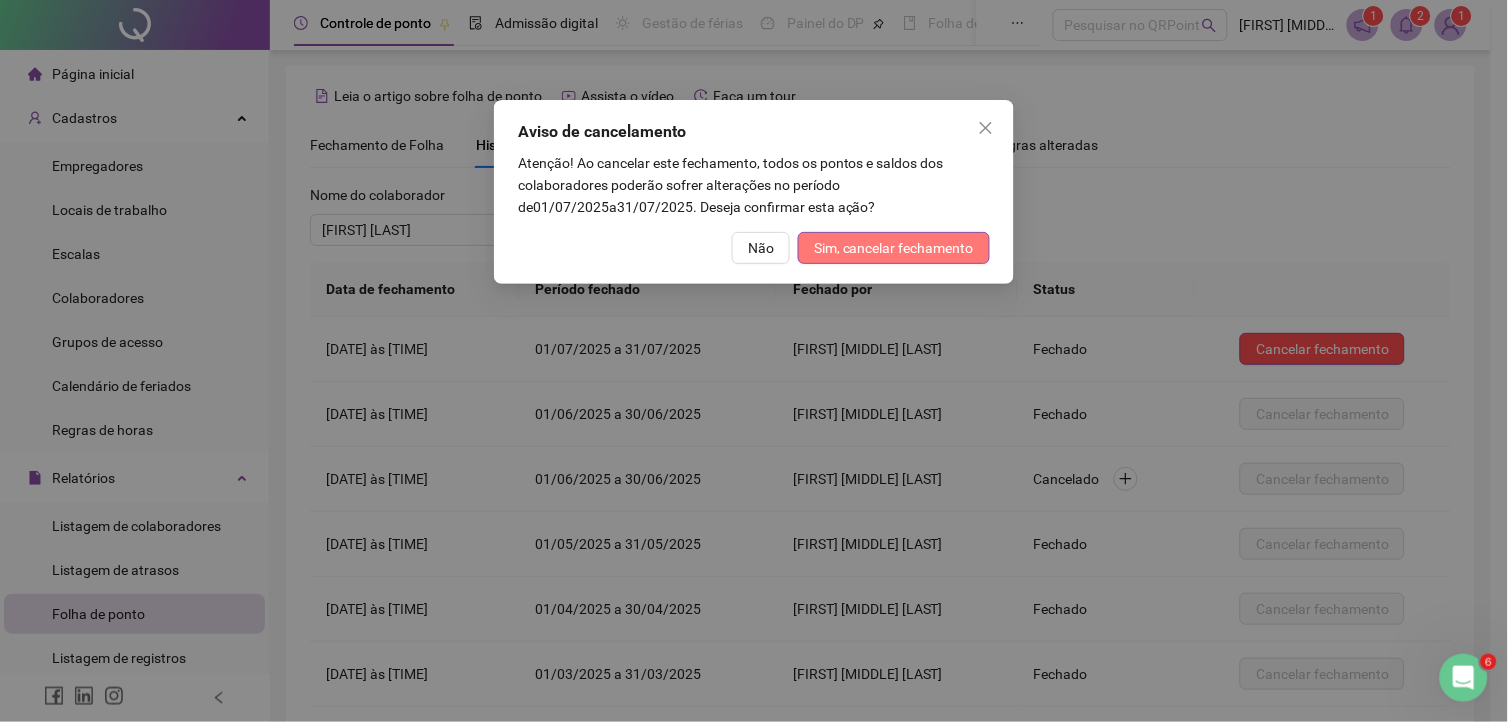 click on "Sim, cancelar fechamento" at bounding box center [894, 248] 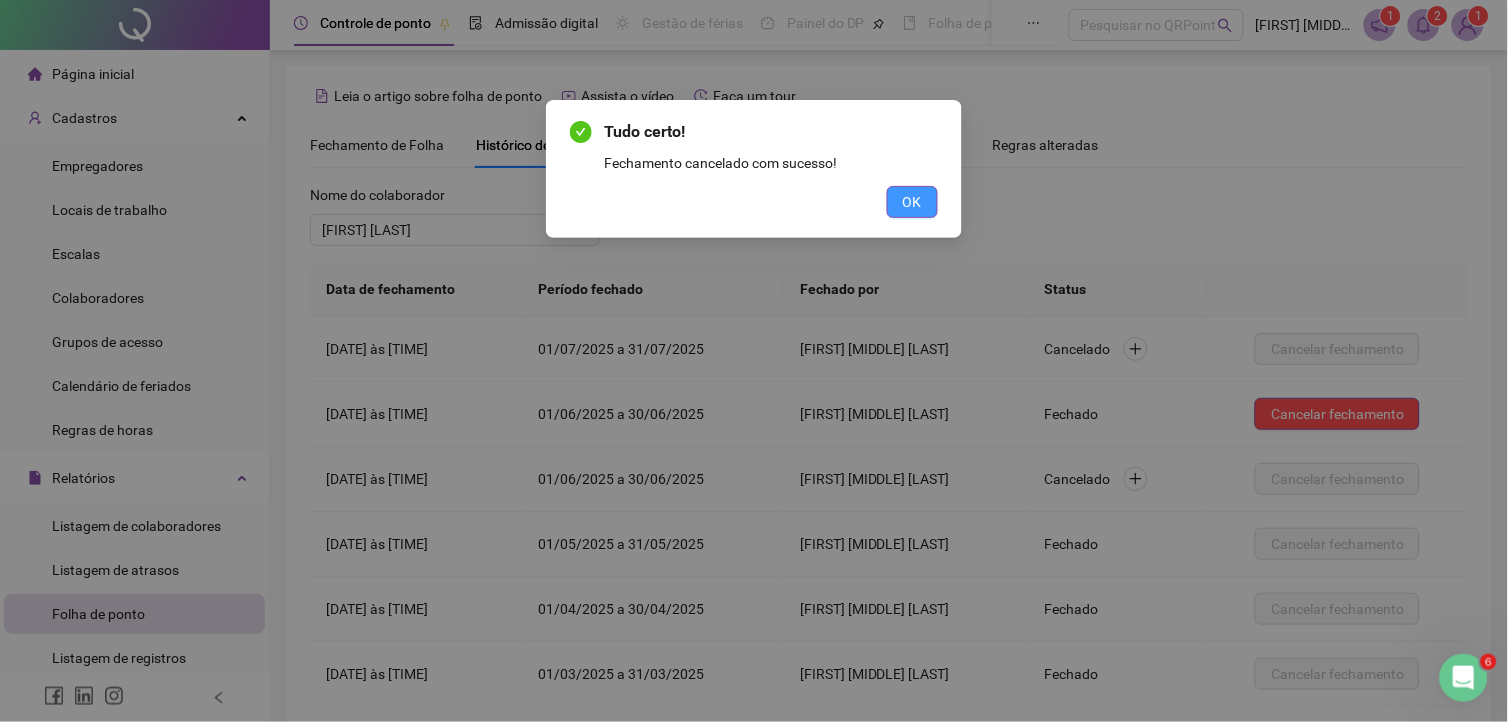 click on "OK" at bounding box center (912, 202) 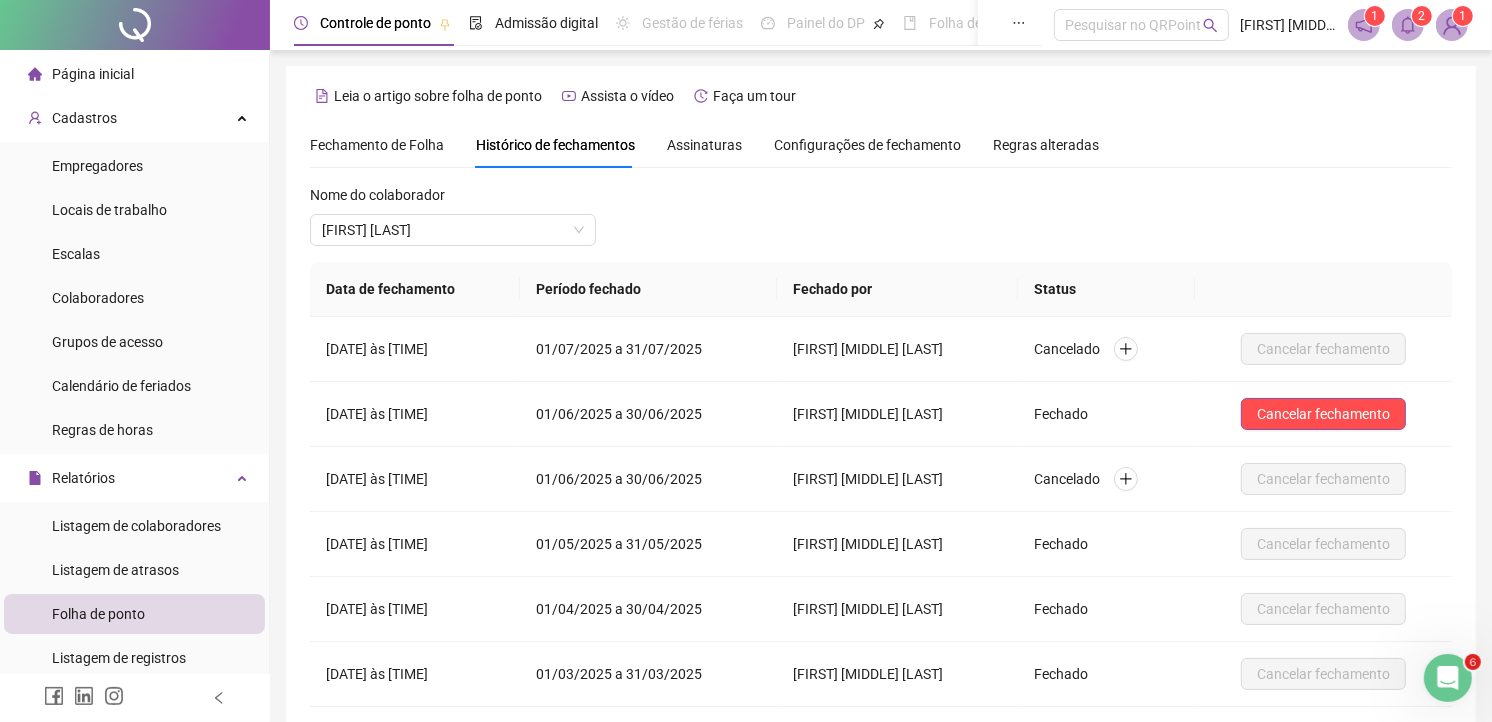 click on "Nome do colaborador [FIRST] [LAST]" at bounding box center (453, 223) 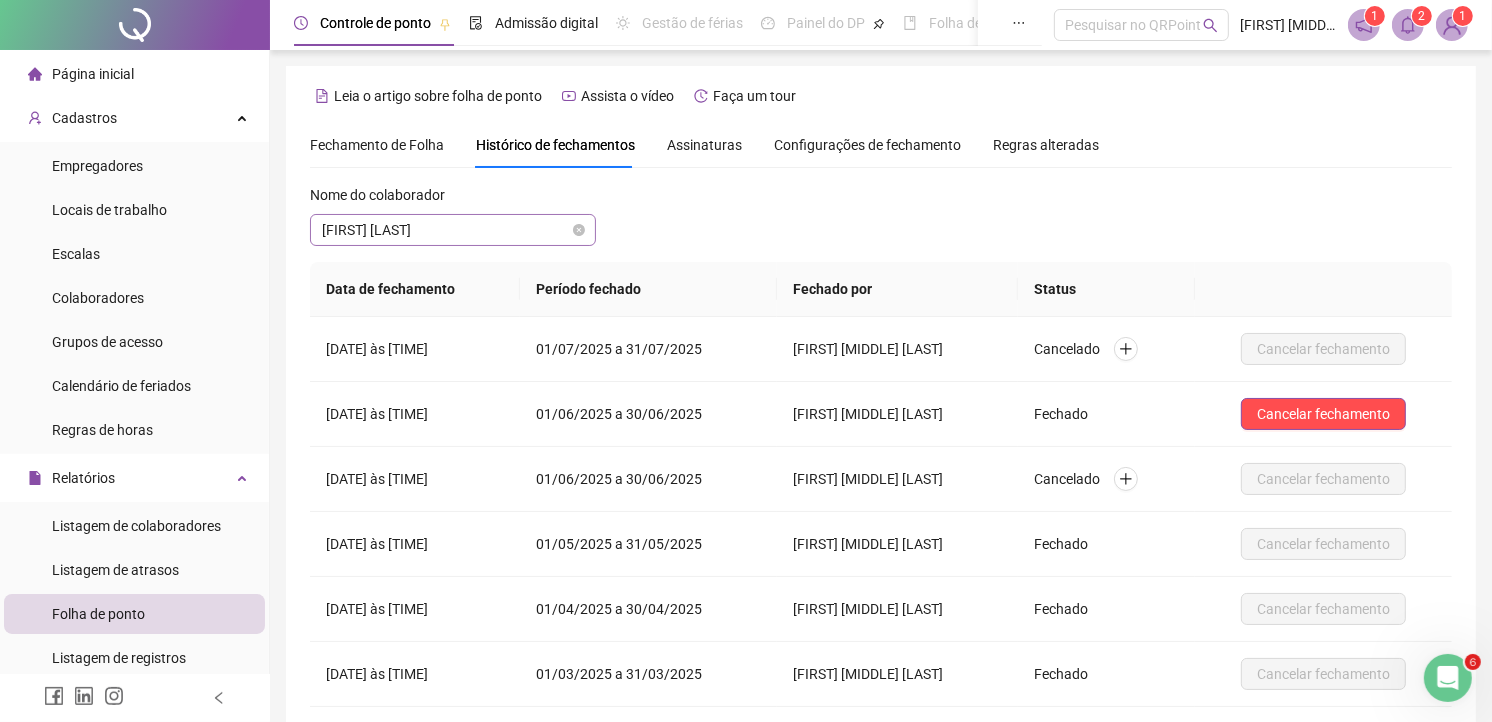 click on "[FIRST] [LAST]" at bounding box center [453, 230] 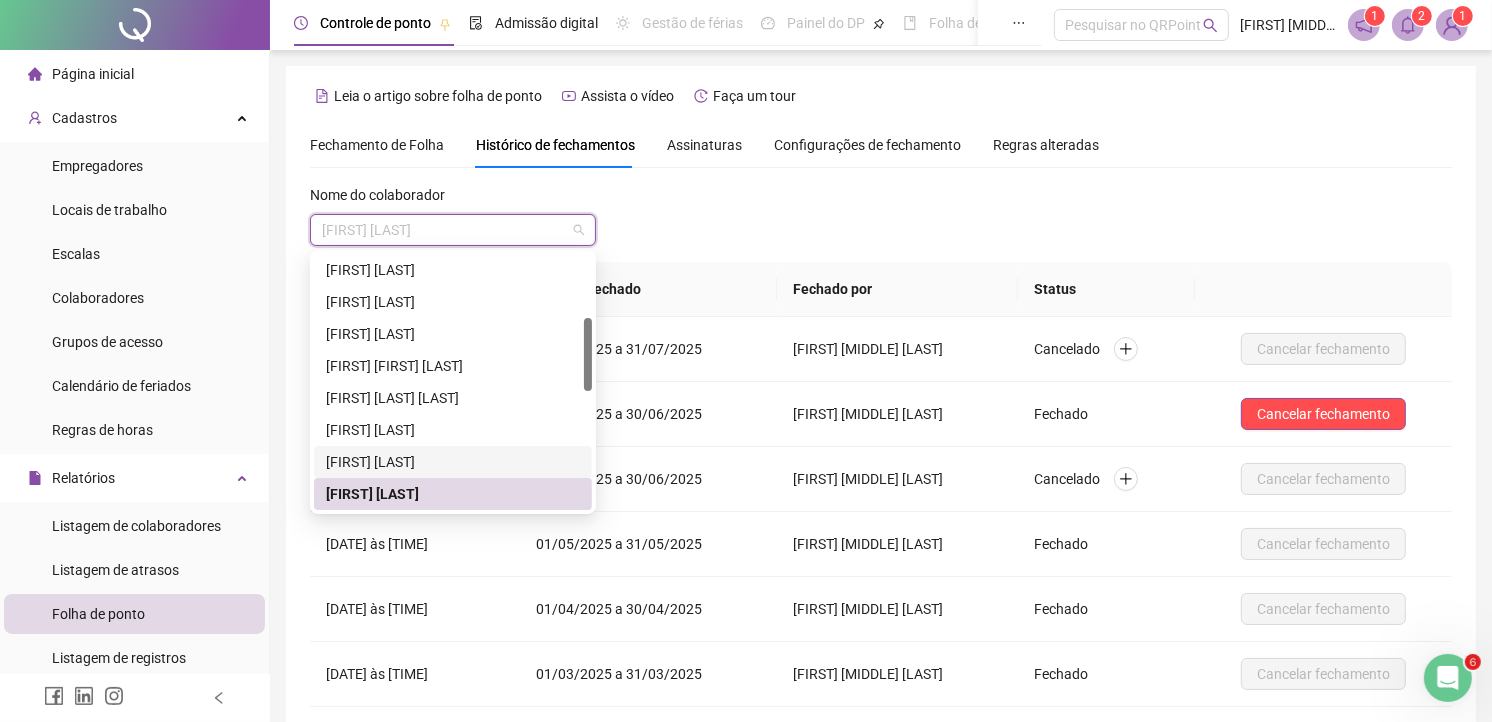 scroll, scrollTop: 335, scrollLeft: 0, axis: vertical 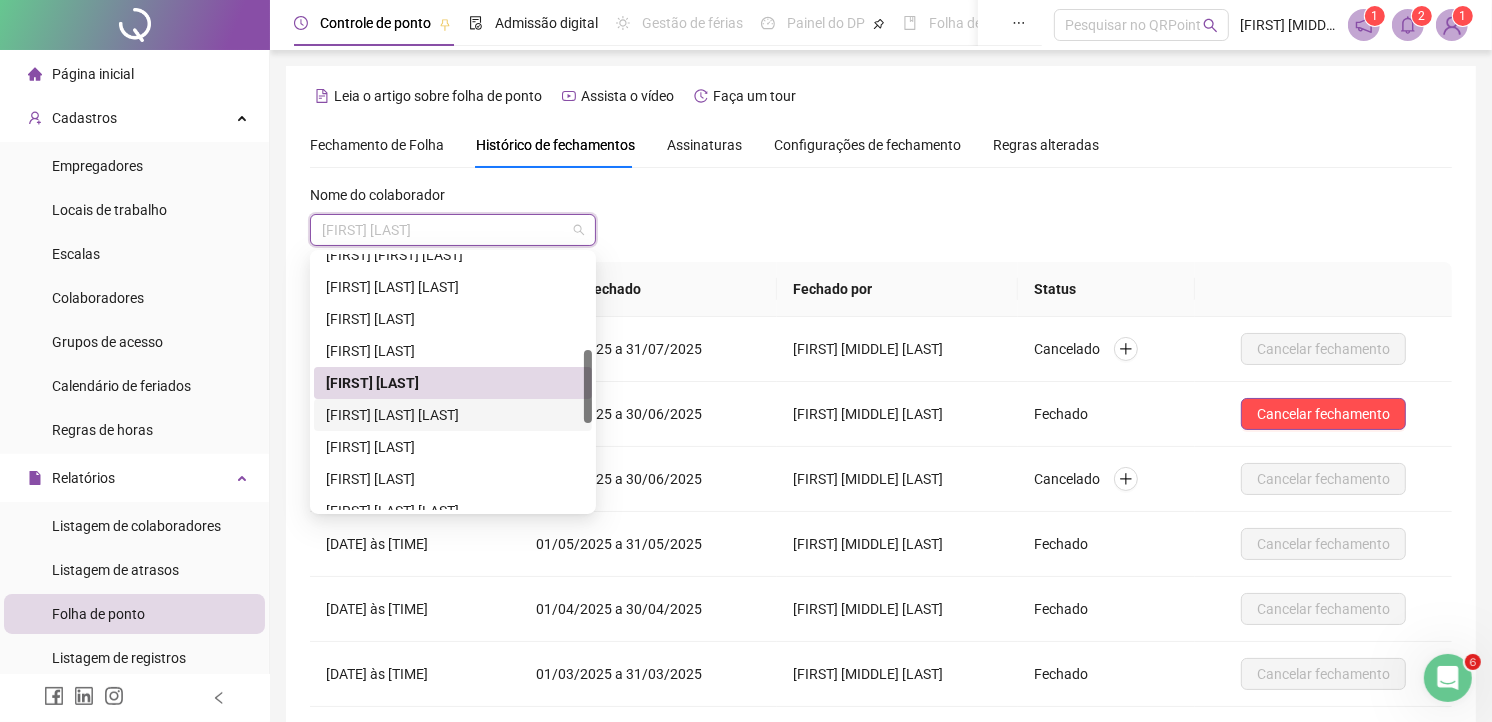 click on "[FIRST] [LAST] [LAST]" at bounding box center [453, 415] 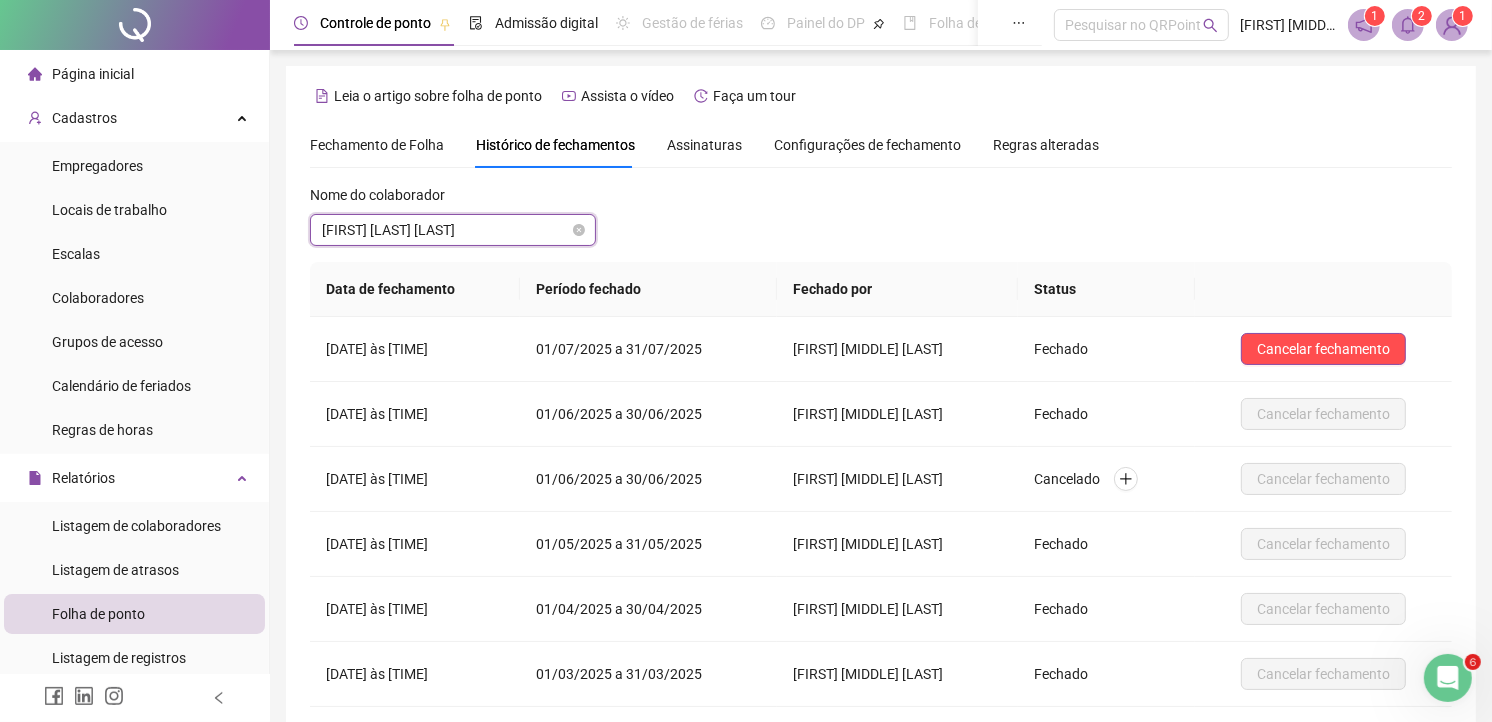 click on "[FIRST] [LAST] [LAST]" at bounding box center [453, 230] 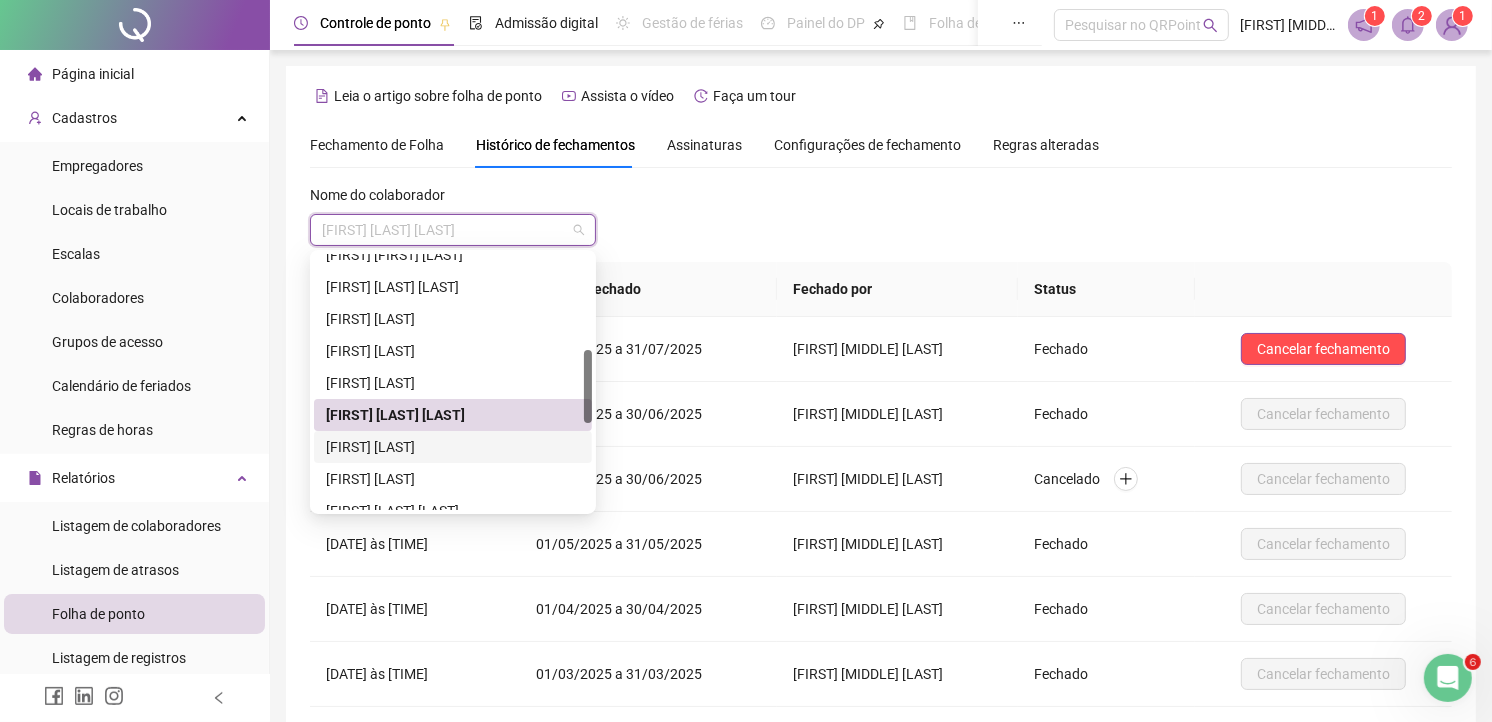 click on "[FIRST] [LAST]" at bounding box center (453, 447) 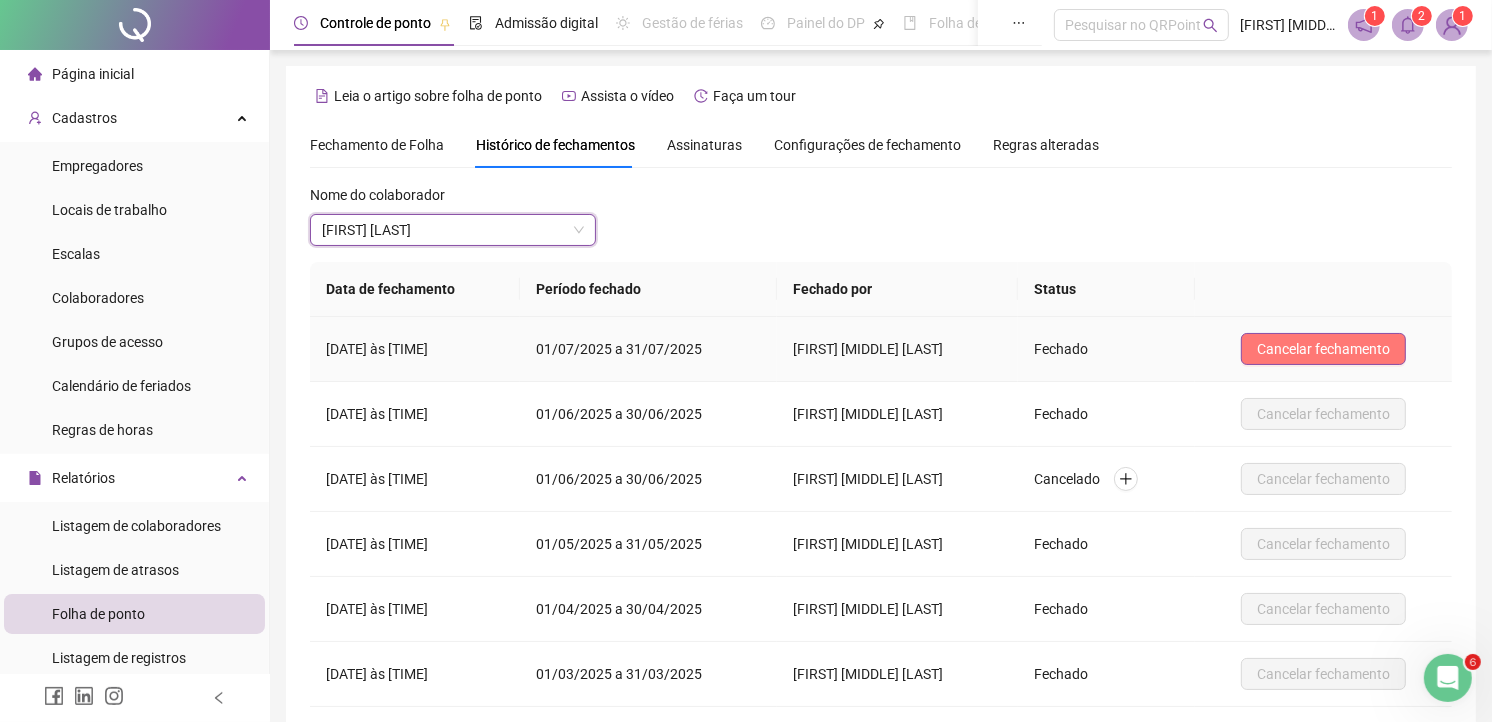 click on "Cancelar fechamento" at bounding box center [1323, 349] 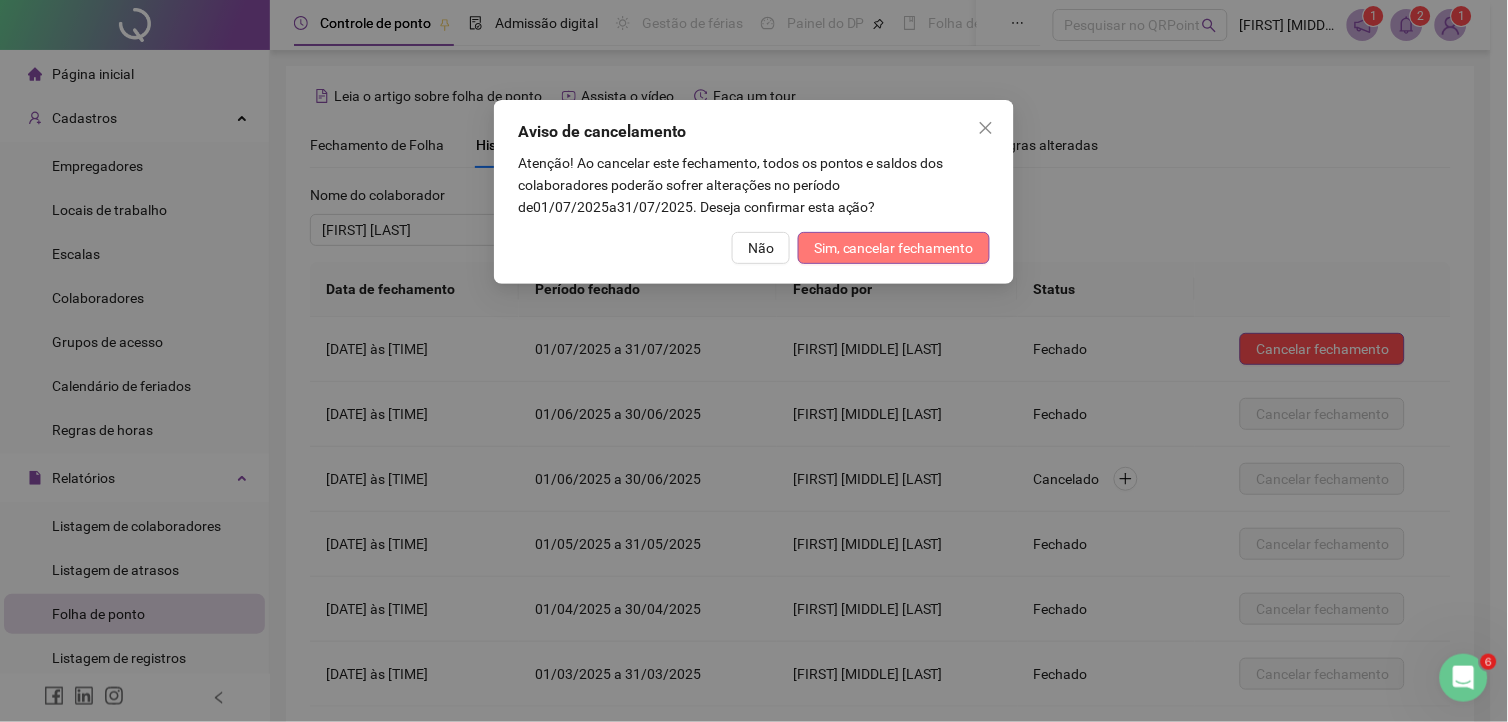 click on "Sim, cancelar fechamento" at bounding box center (894, 248) 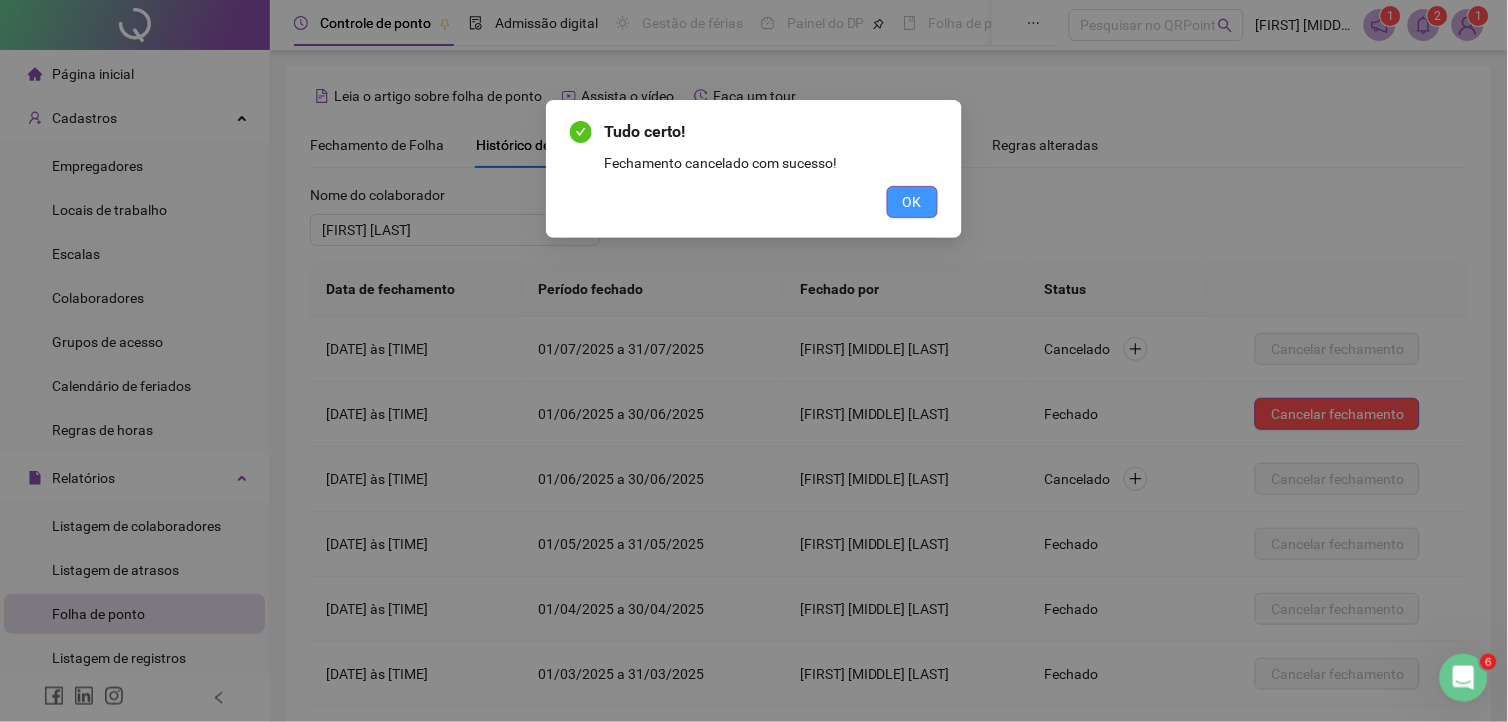 click on "OK" at bounding box center [912, 202] 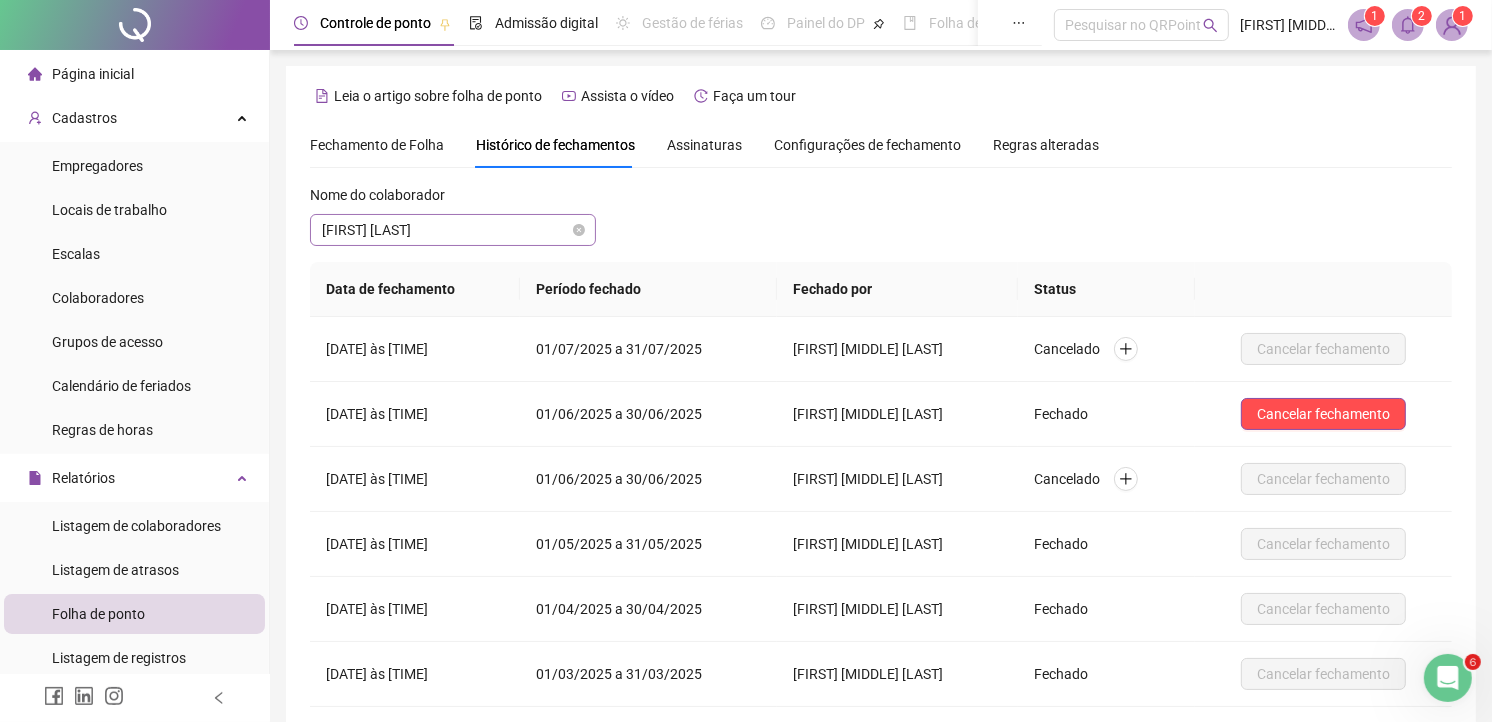 click on "[FIRST] [LAST]" at bounding box center [453, 230] 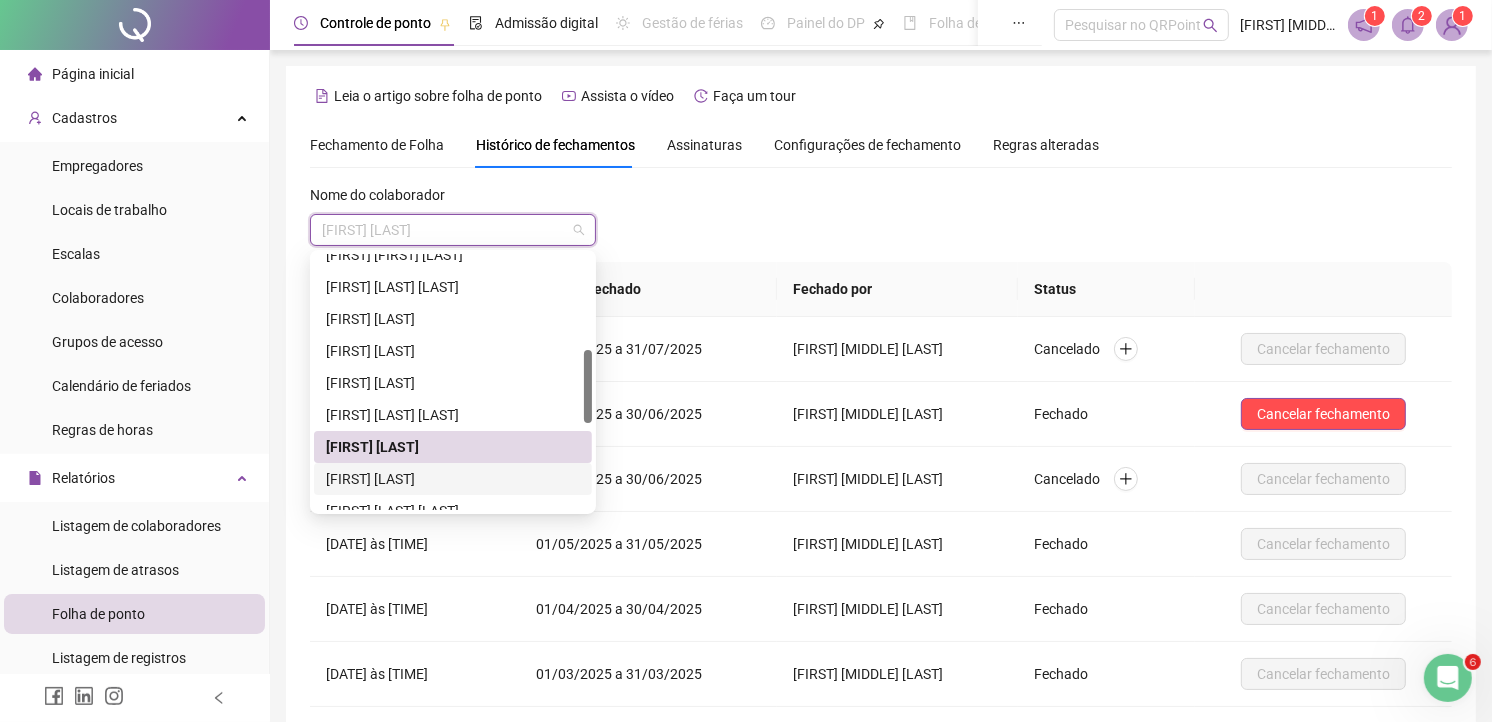 click on "[FIRST] [LAST]" at bounding box center [453, 479] 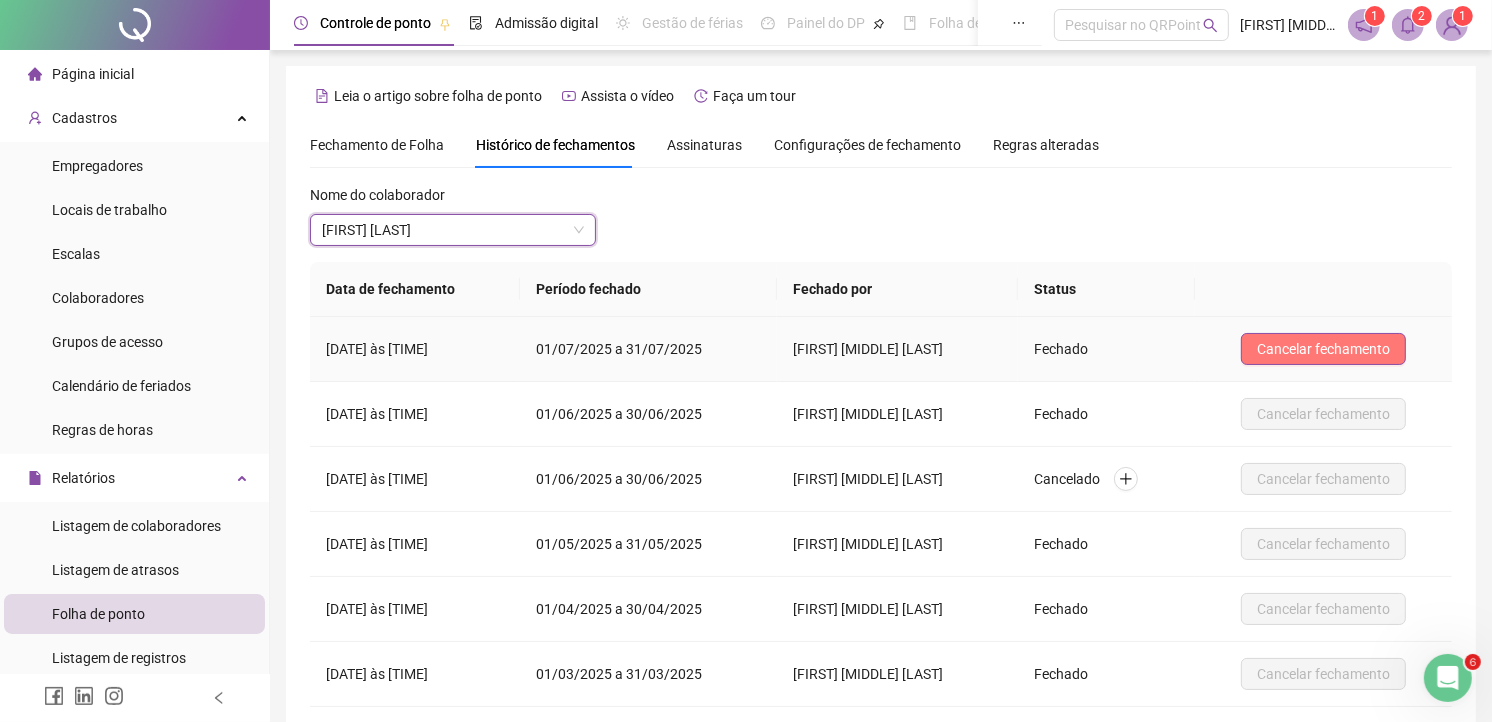 click on "Cancelar fechamento" at bounding box center [1323, 349] 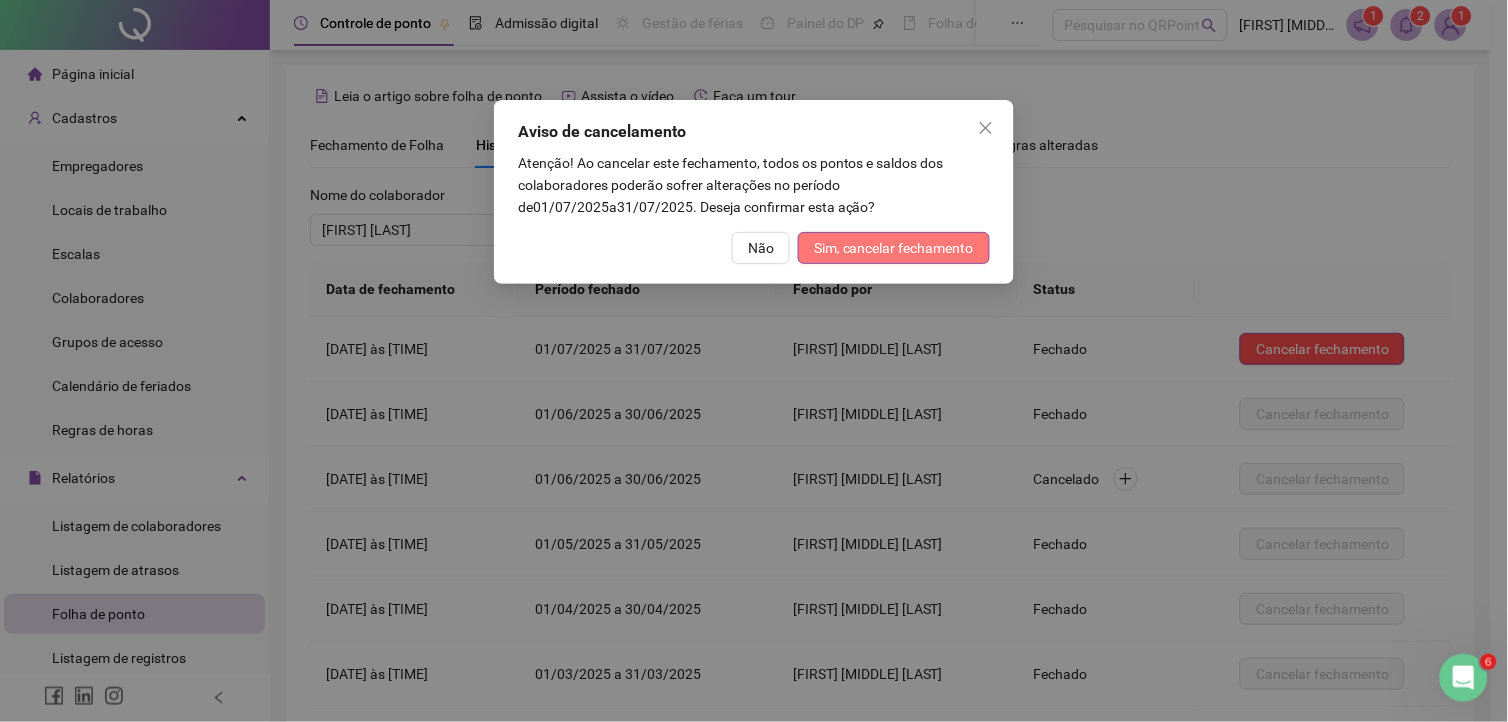 click on "Sim, cancelar fechamento" at bounding box center [894, 248] 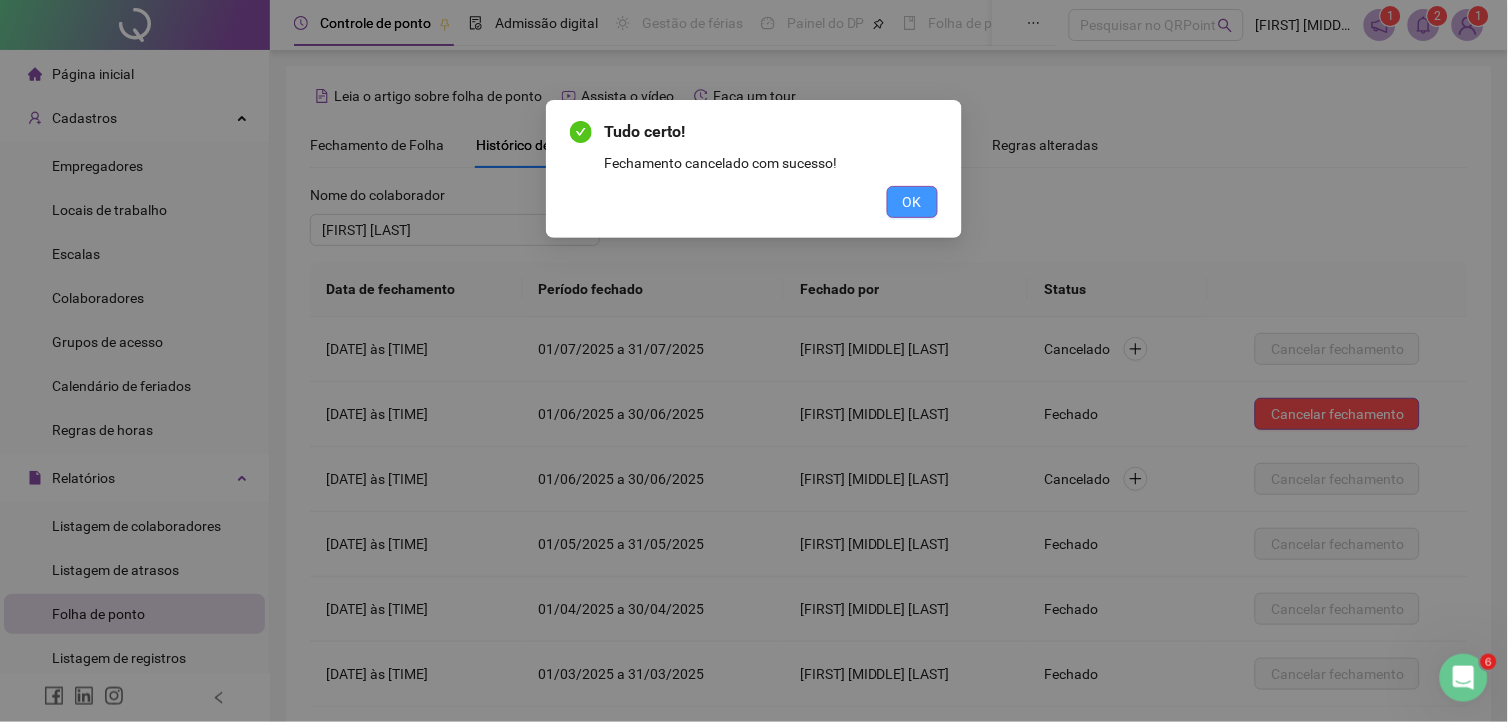 click on "OK" at bounding box center (912, 202) 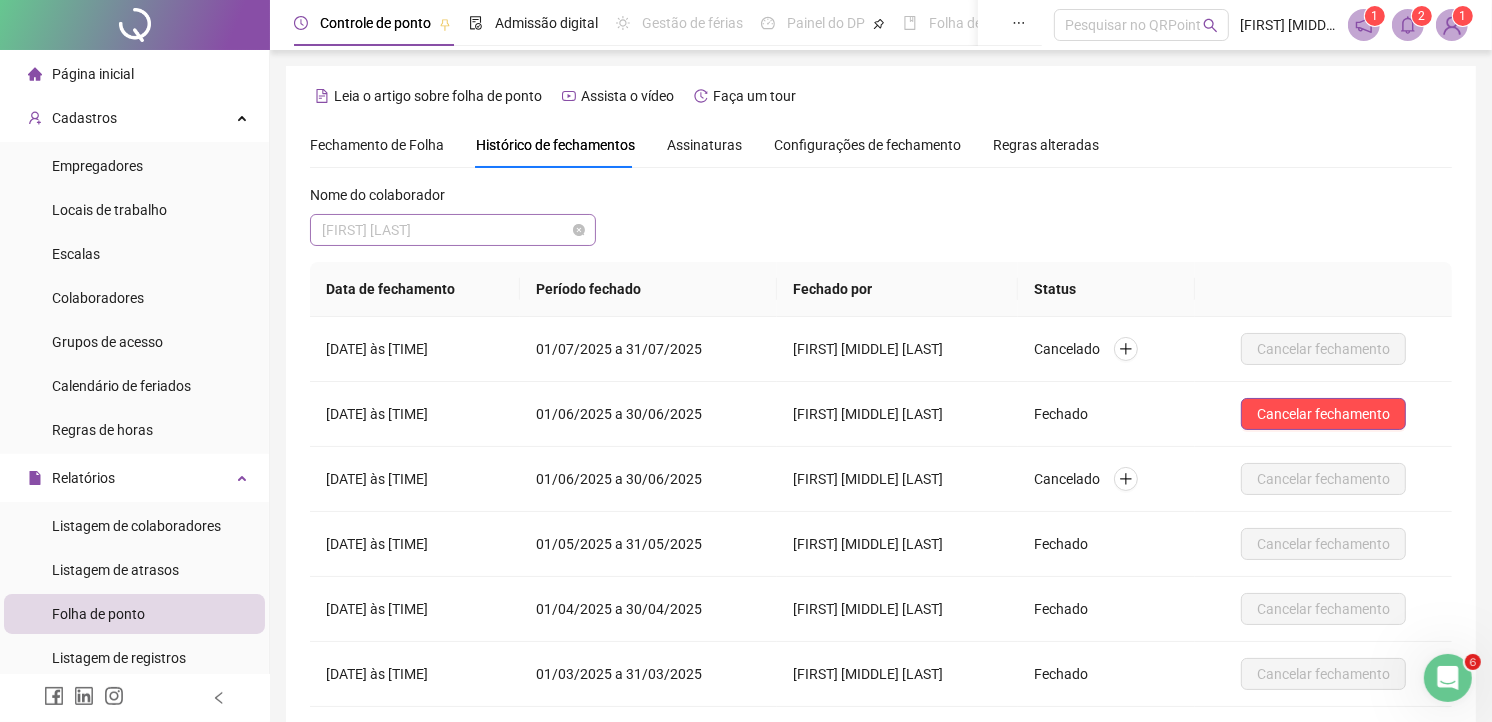 click on "[FIRST] [LAST]" at bounding box center [453, 230] 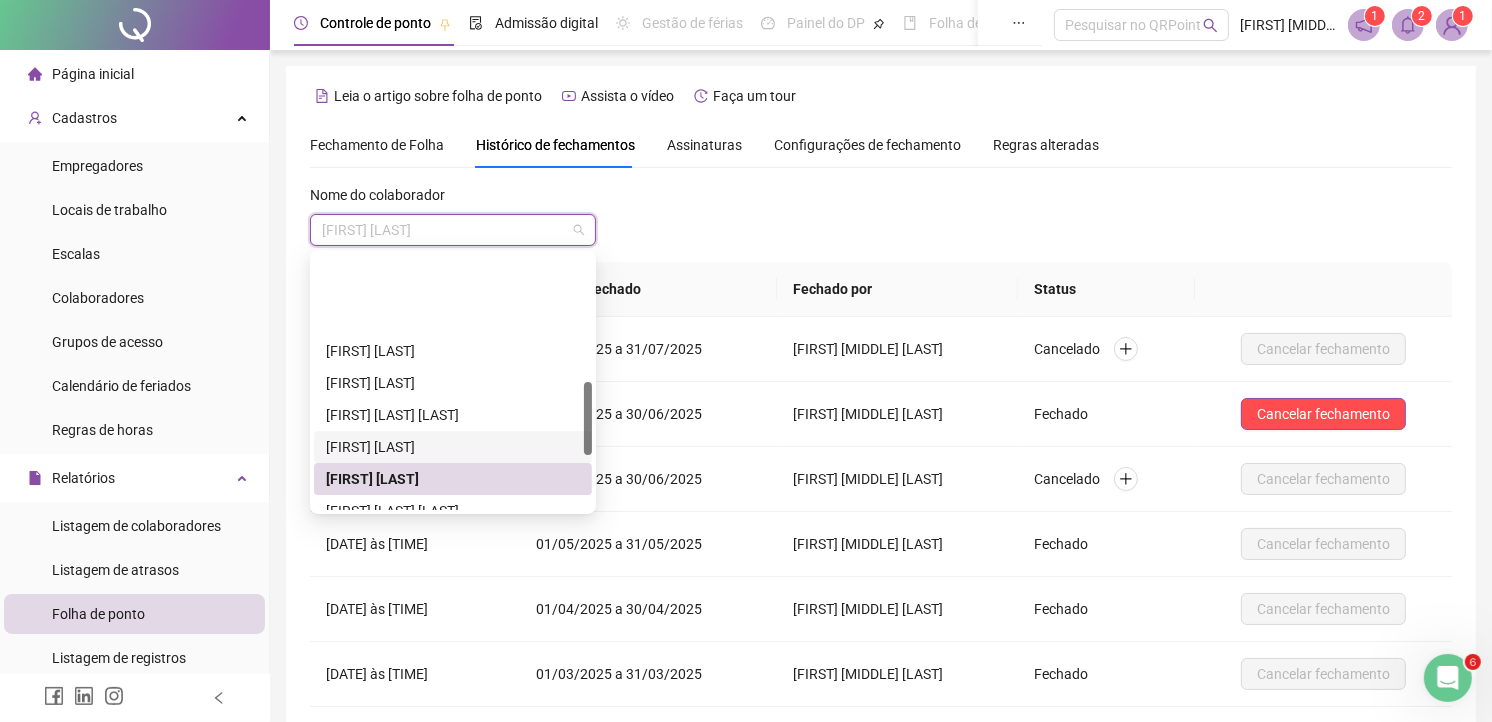 scroll, scrollTop: 446, scrollLeft: 0, axis: vertical 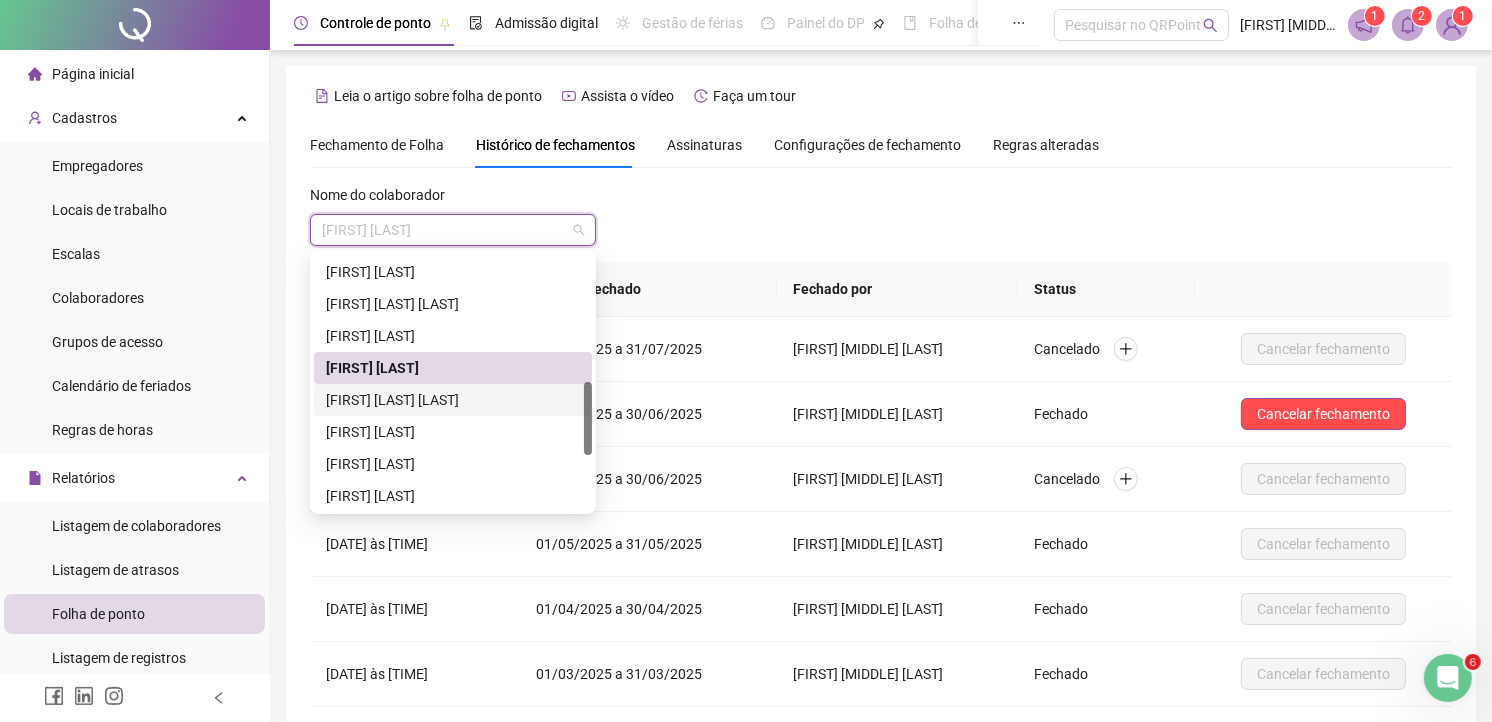 click on "[FIRST] [LAST] [LAST]" at bounding box center (453, 400) 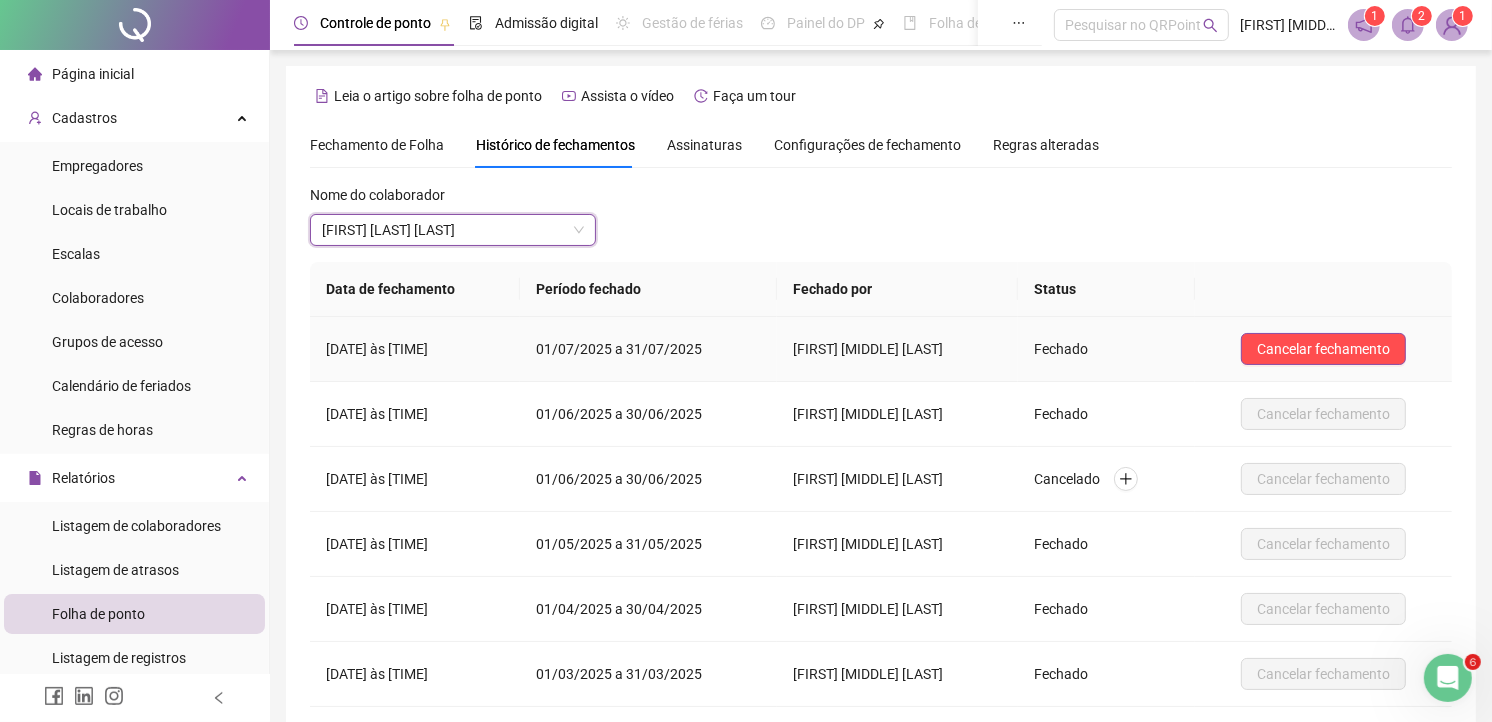click on "Cancelar fechamento" at bounding box center (1323, 349) 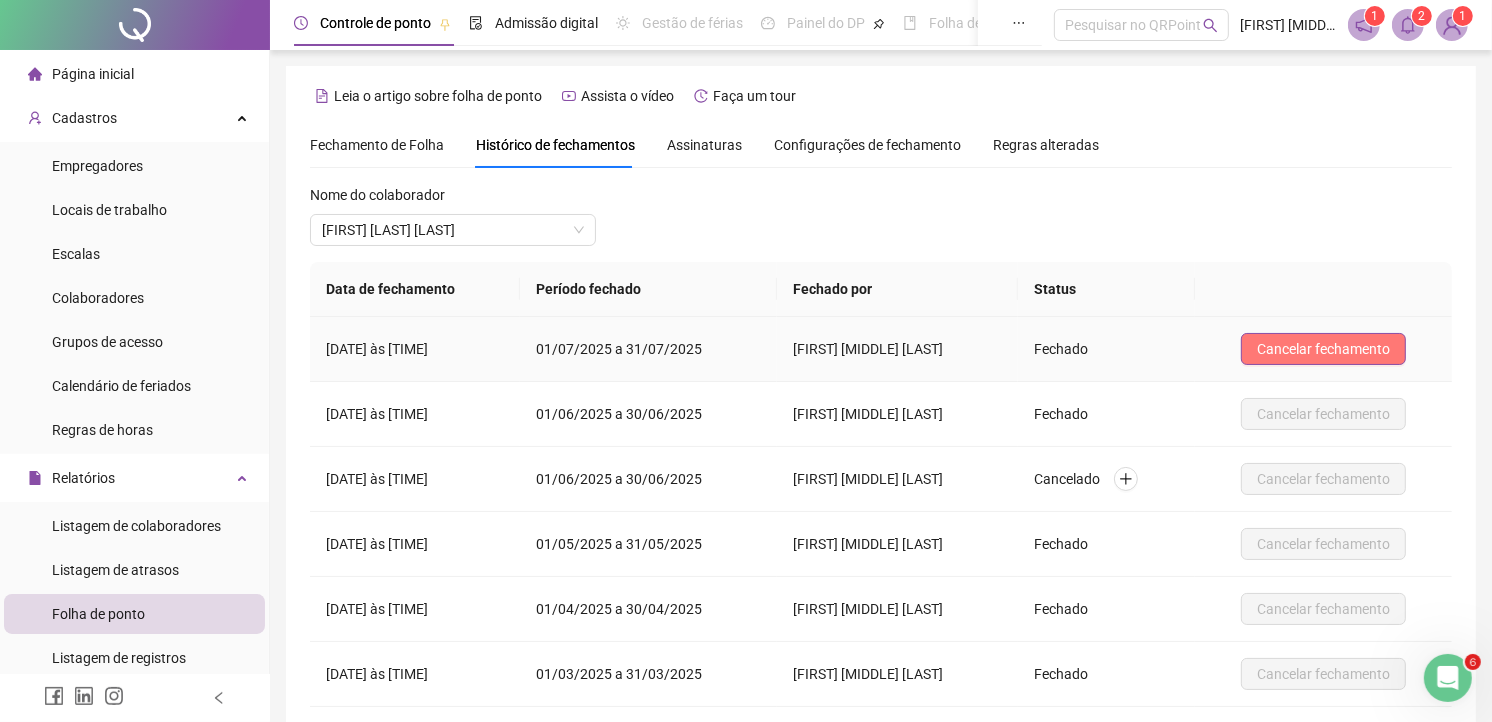 click on "Cancelar fechamento" at bounding box center [1323, 349] 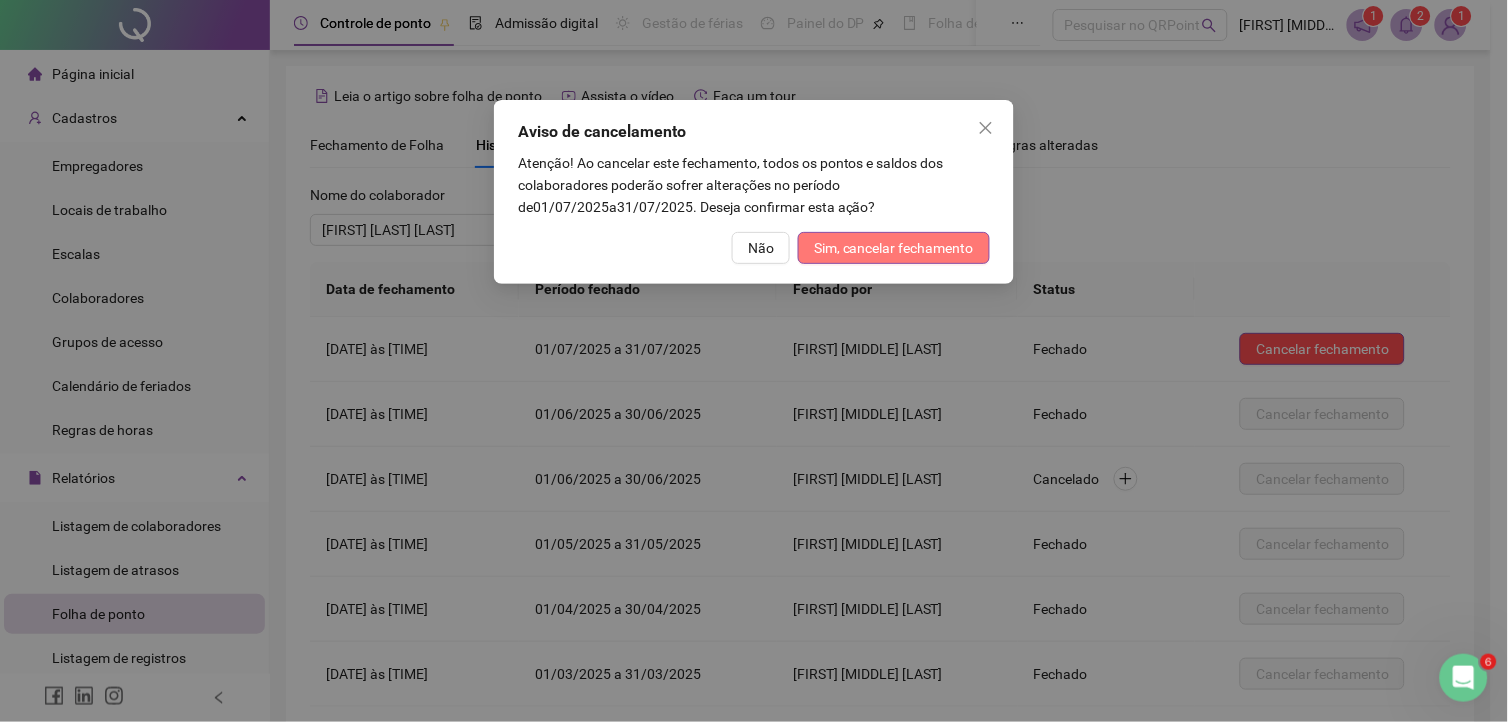 click on "Sim, cancelar fechamento" at bounding box center [894, 248] 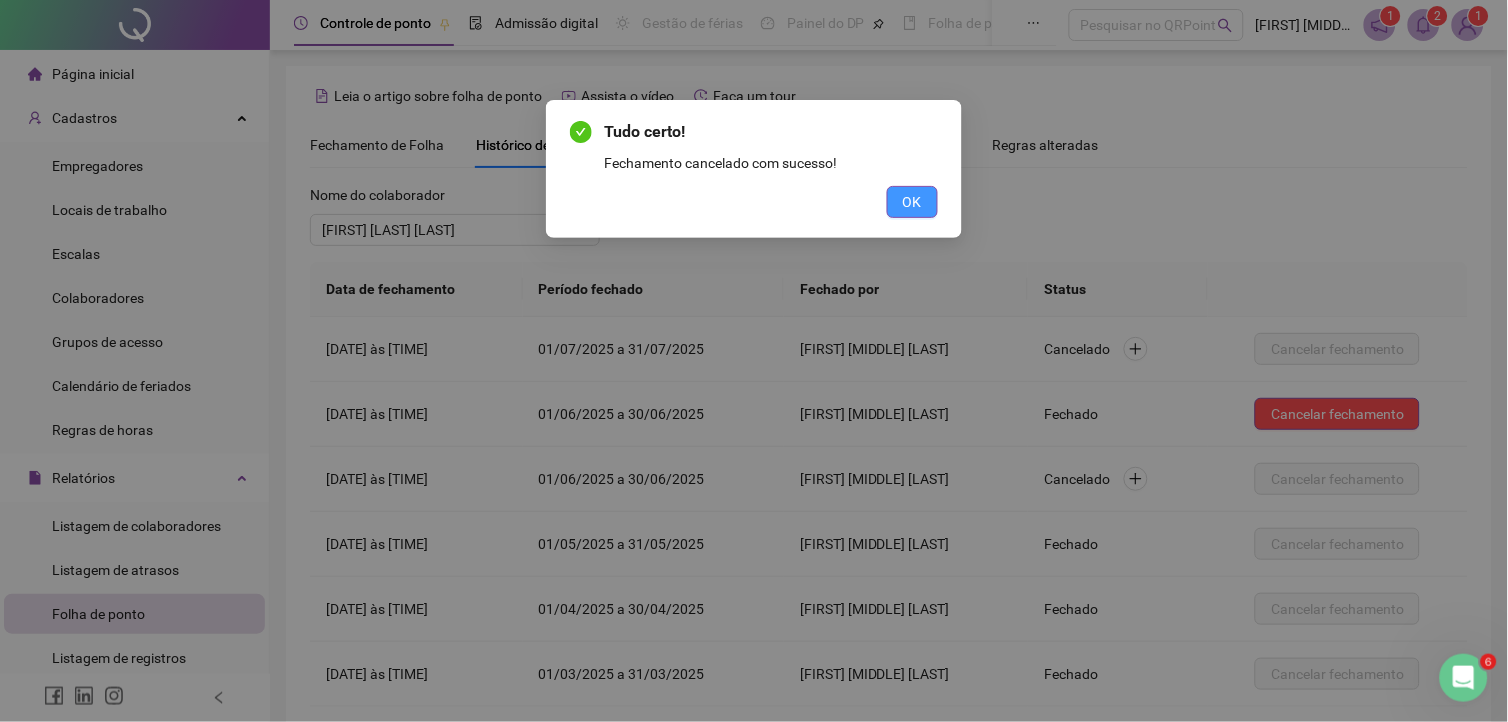 click on "OK" at bounding box center (912, 202) 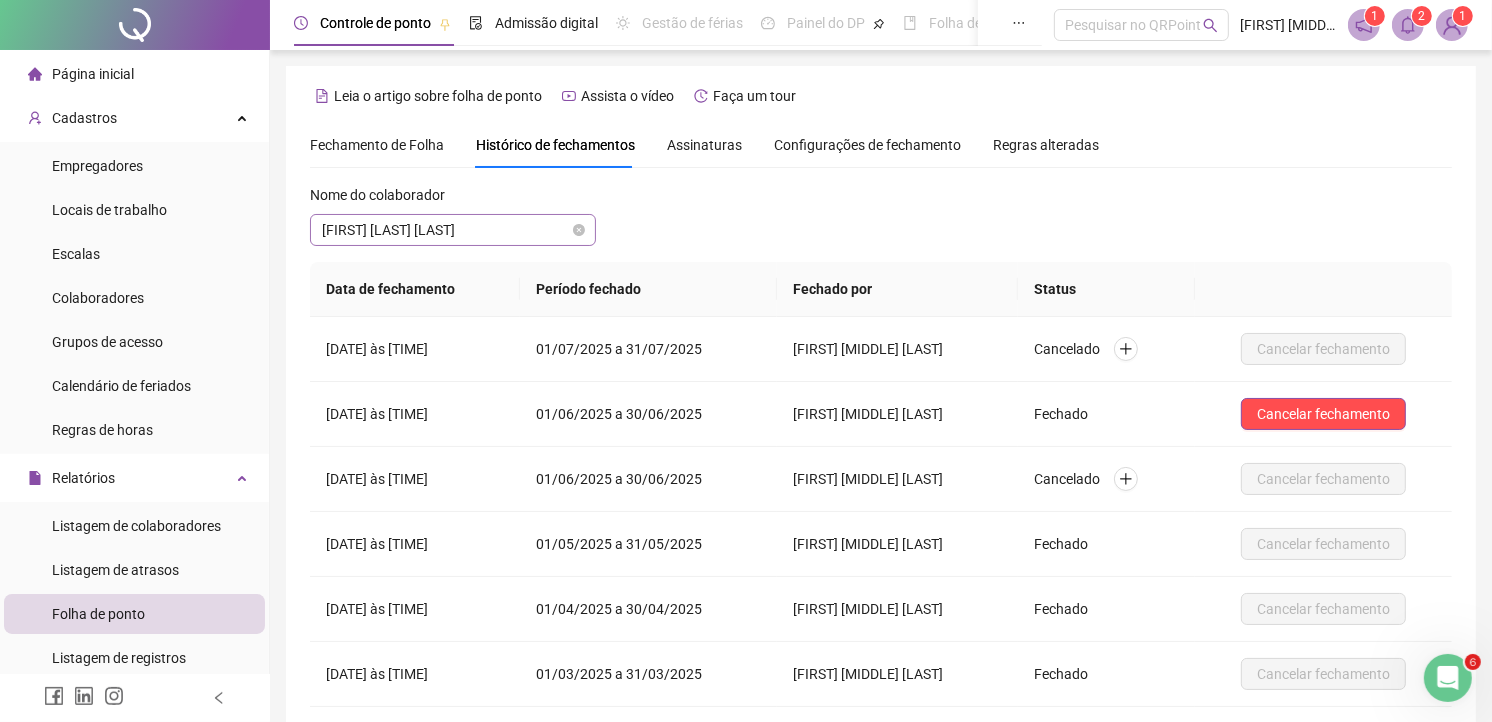 click on "[FIRST] [LAST] [LAST]" at bounding box center [453, 230] 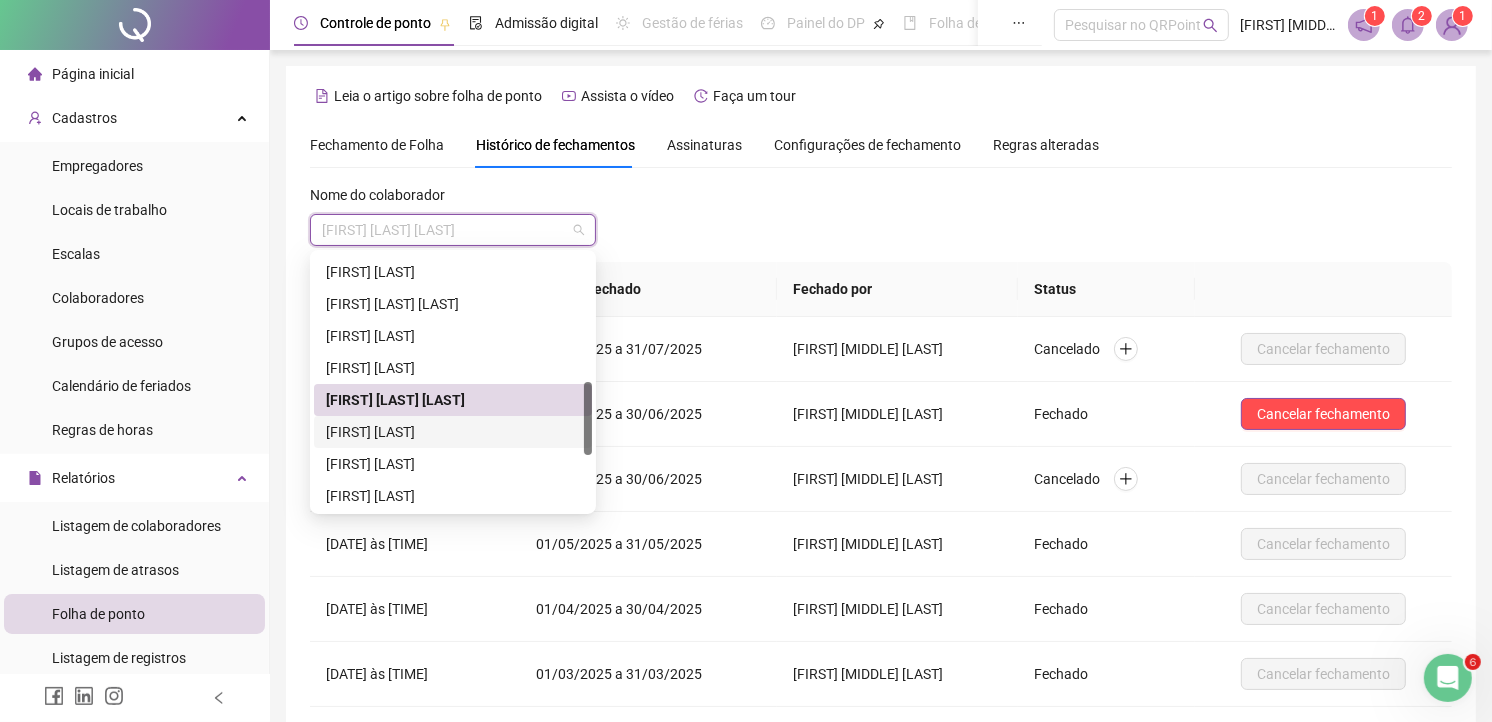 click on "[FIRST] [LAST]" at bounding box center (453, 432) 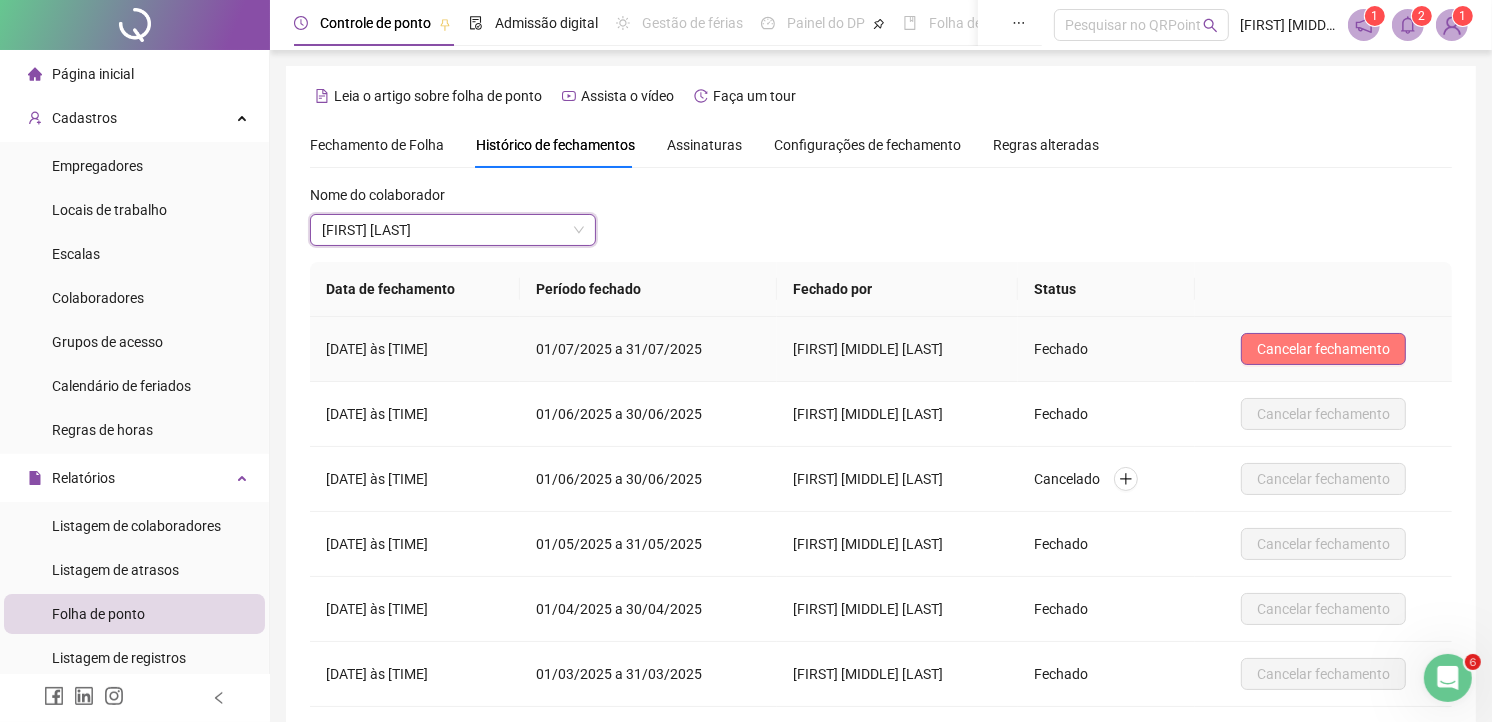 click on "Cancelar fechamento" at bounding box center [1323, 349] 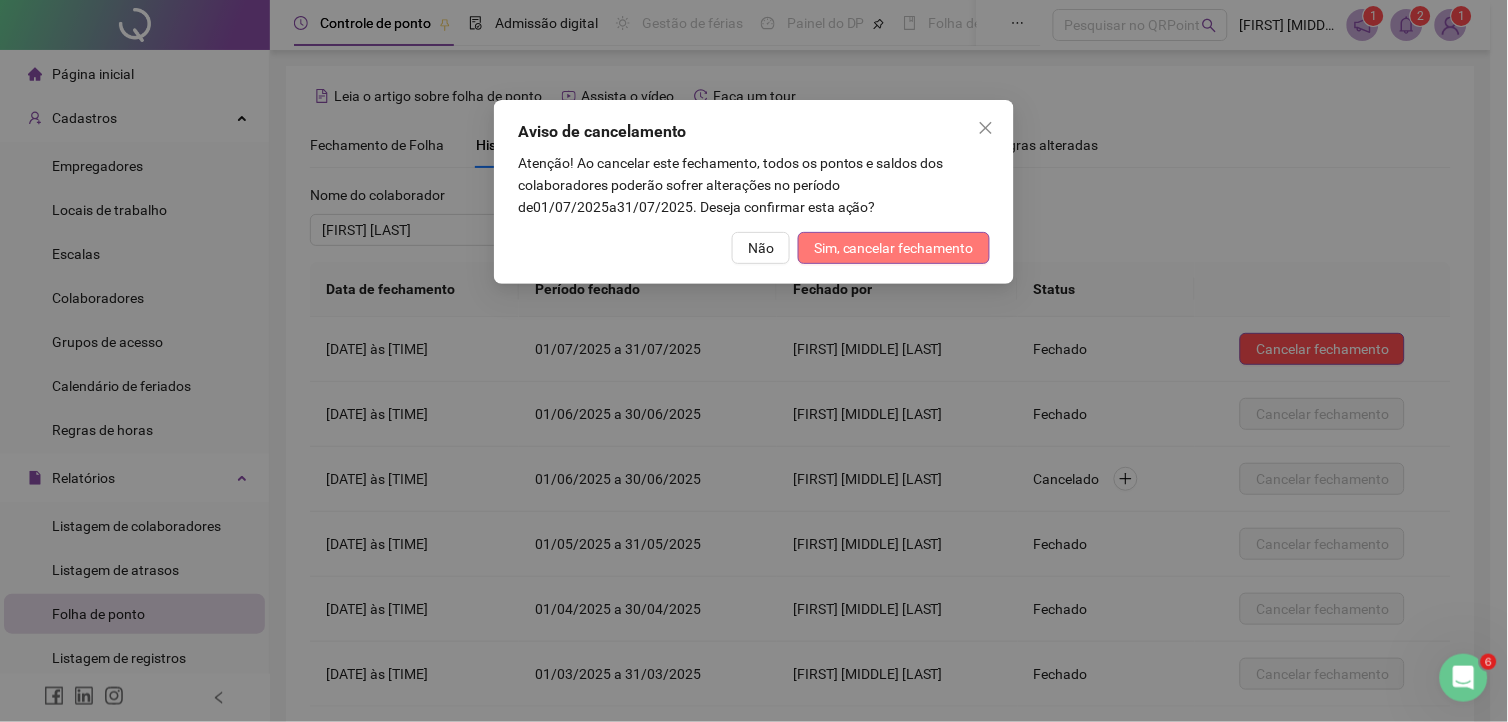 click on "Sim, cancelar fechamento" at bounding box center [894, 248] 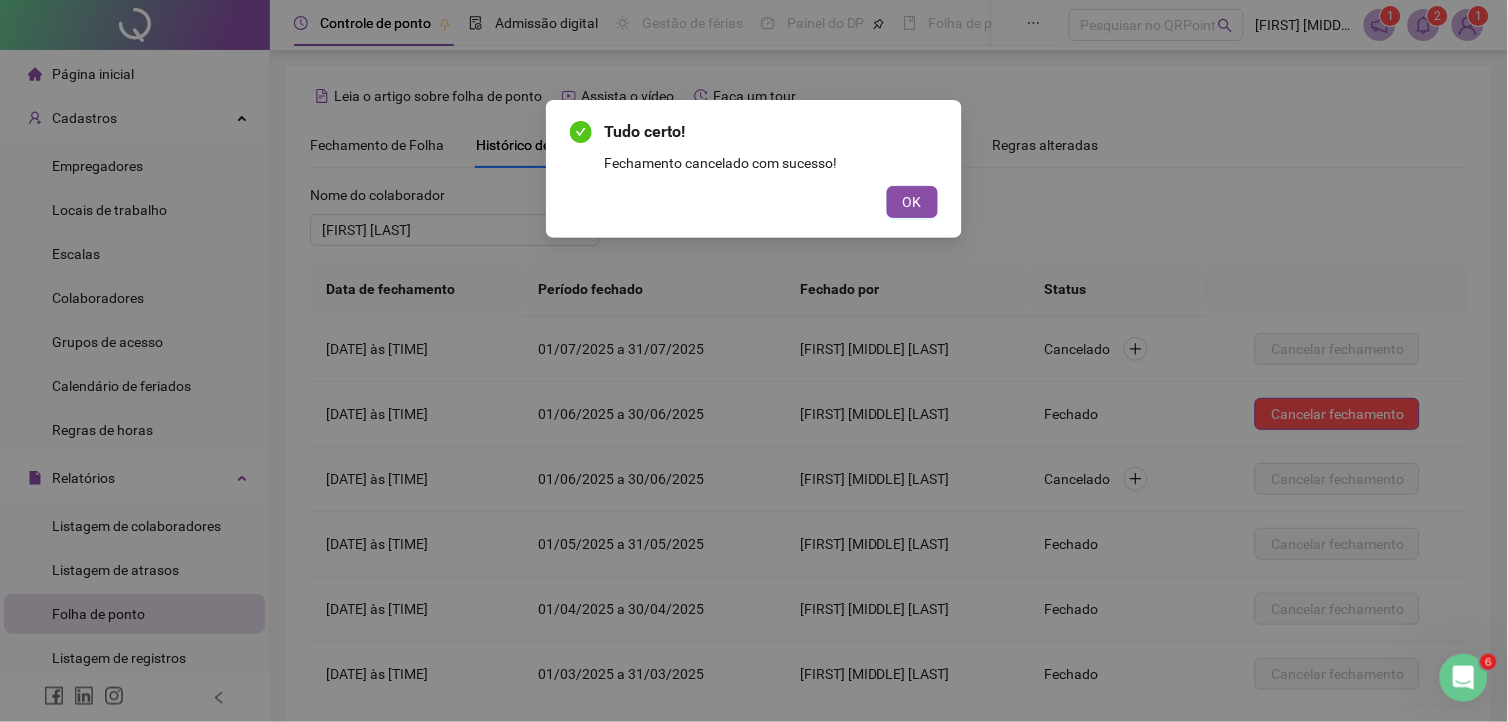 click on "OK" at bounding box center [912, 202] 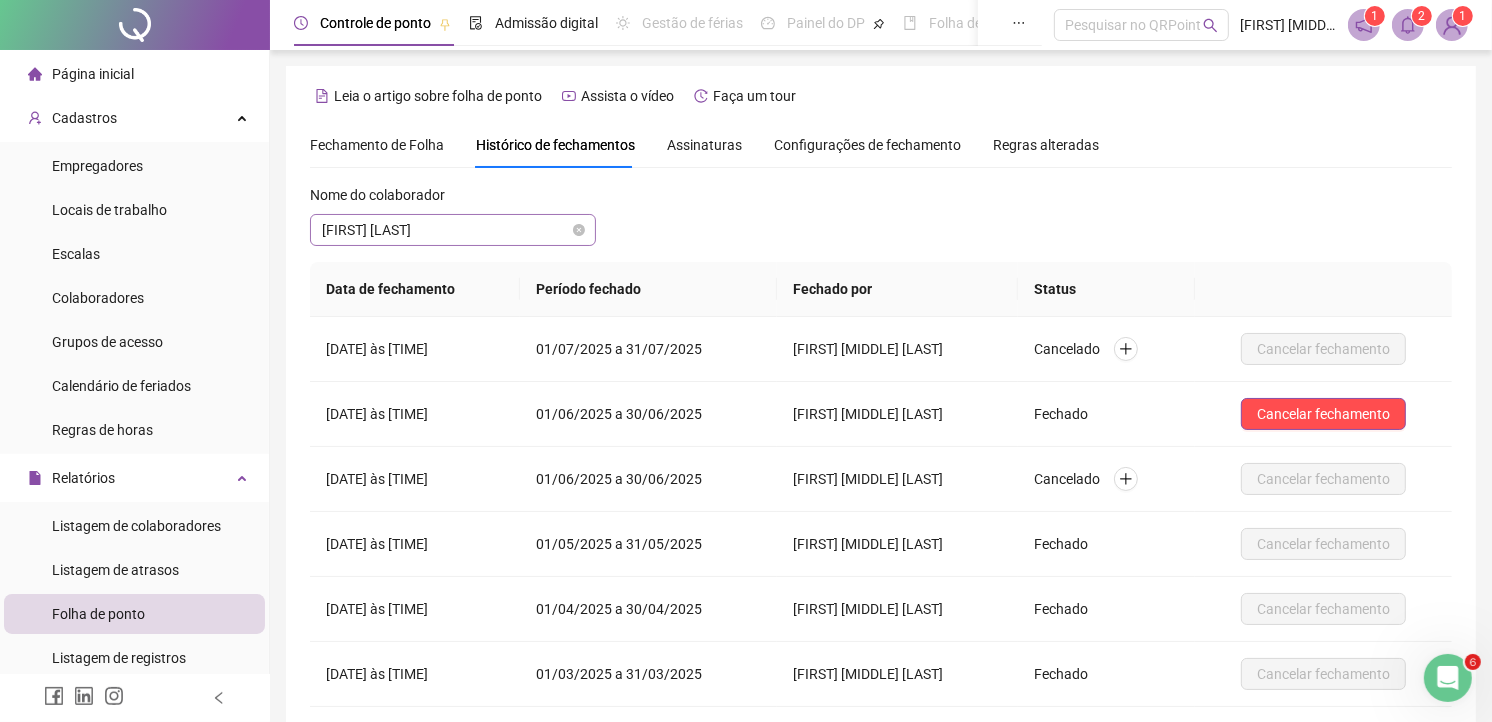 click on "[FIRST] [LAST]" at bounding box center (453, 230) 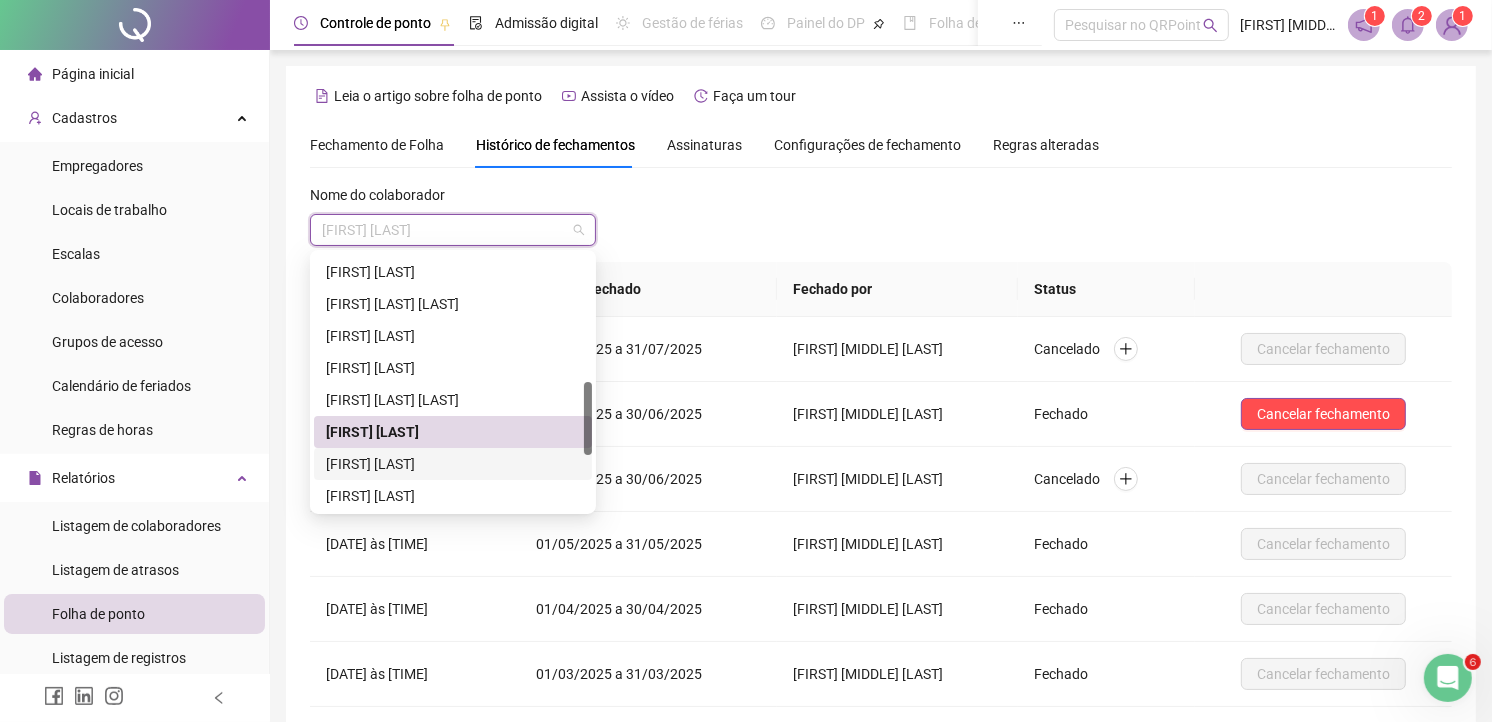 click on "[FIRST] [LAST]" at bounding box center [453, 464] 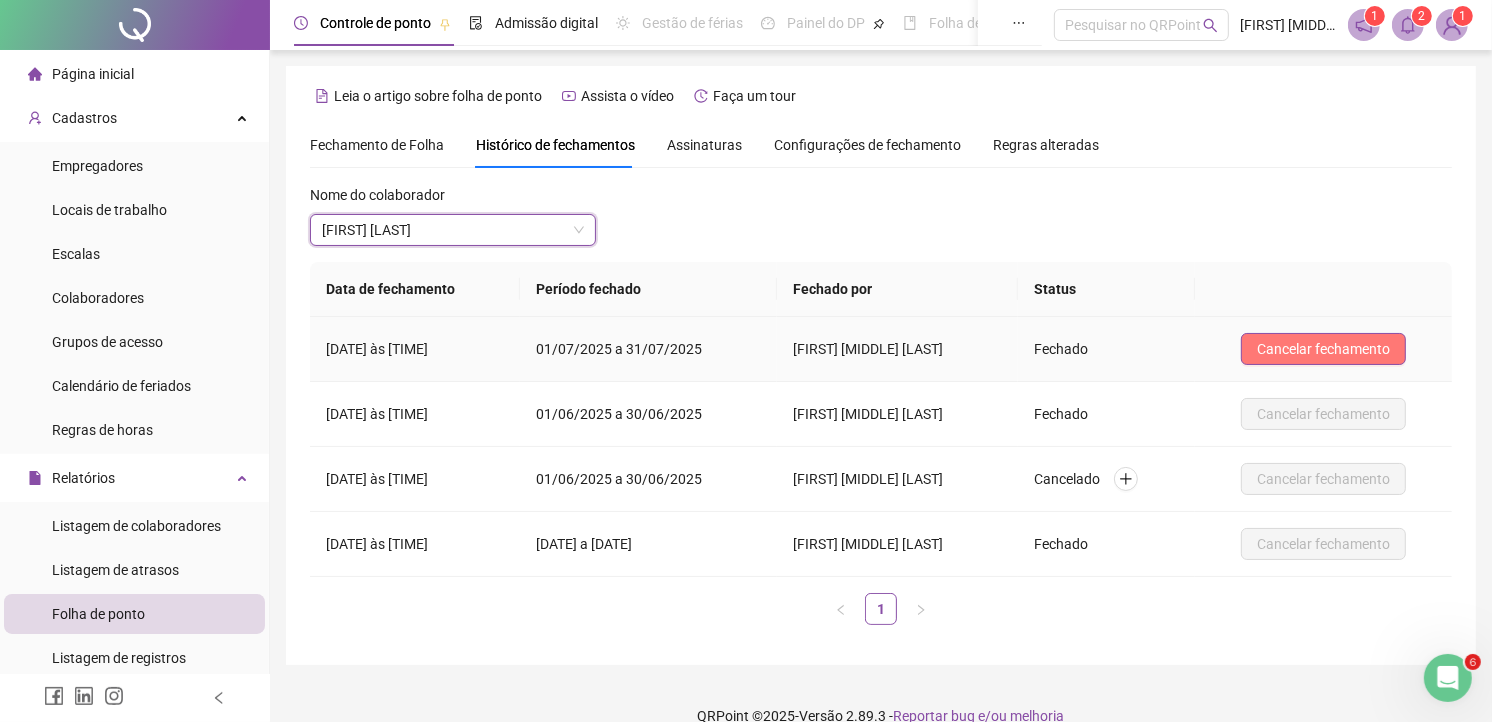 click on "Cancelar fechamento" at bounding box center [1323, 349] 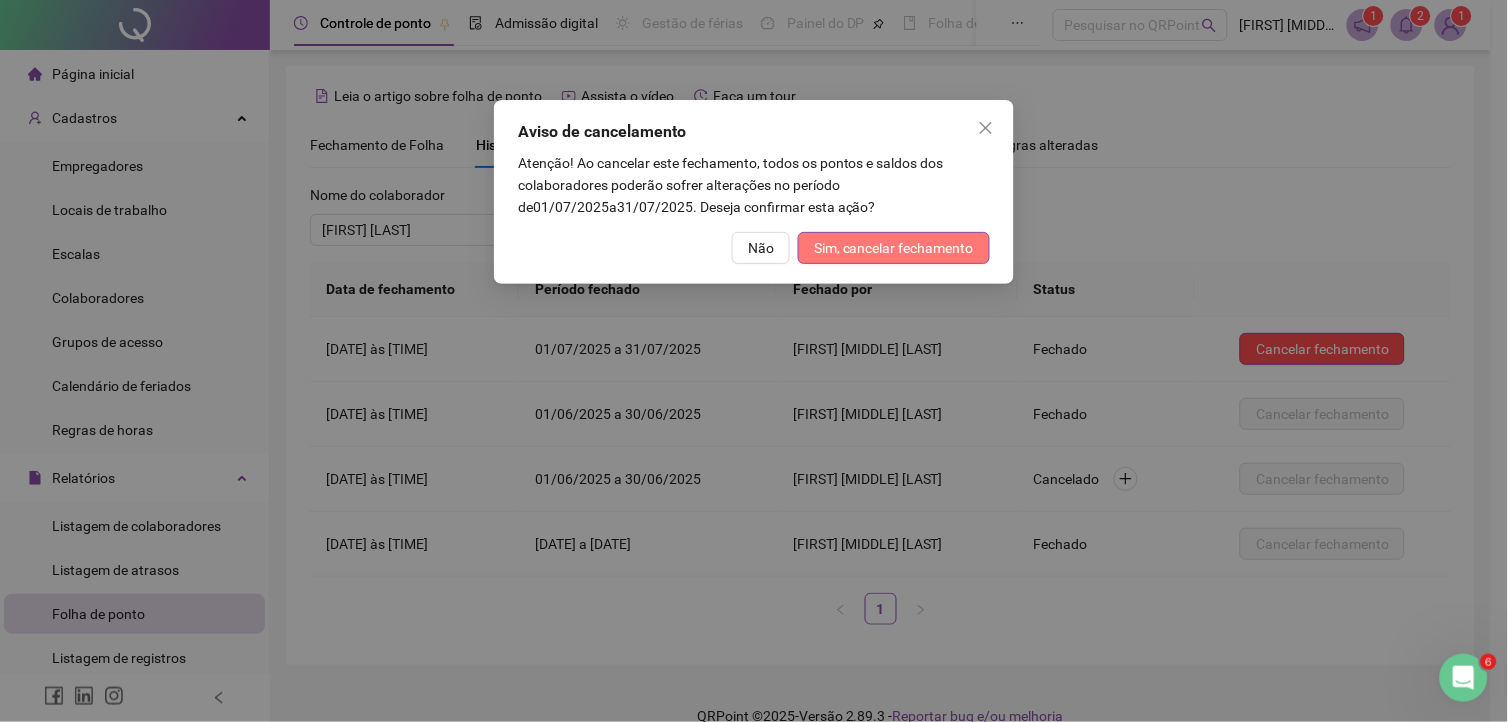 click on "Sim, cancelar fechamento" at bounding box center (894, 248) 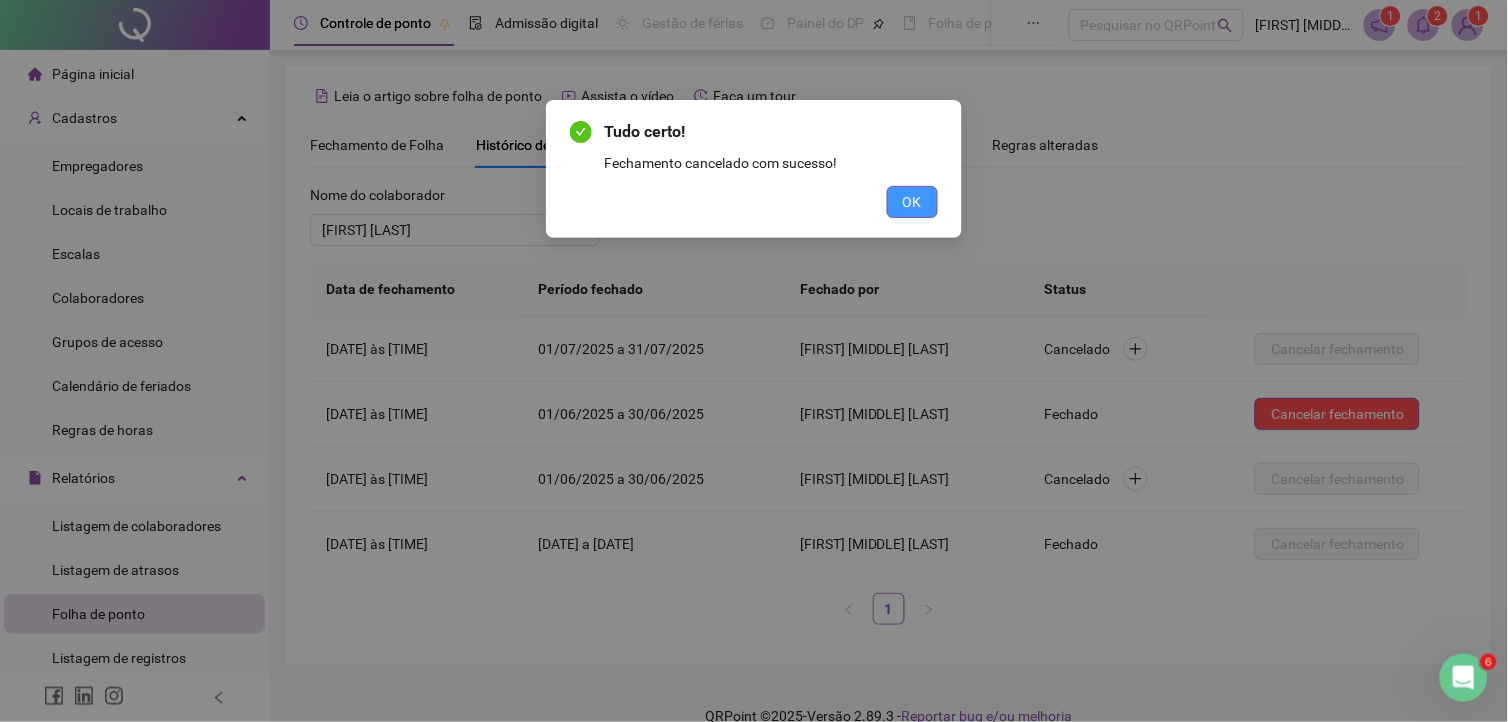 click on "OK" at bounding box center [912, 202] 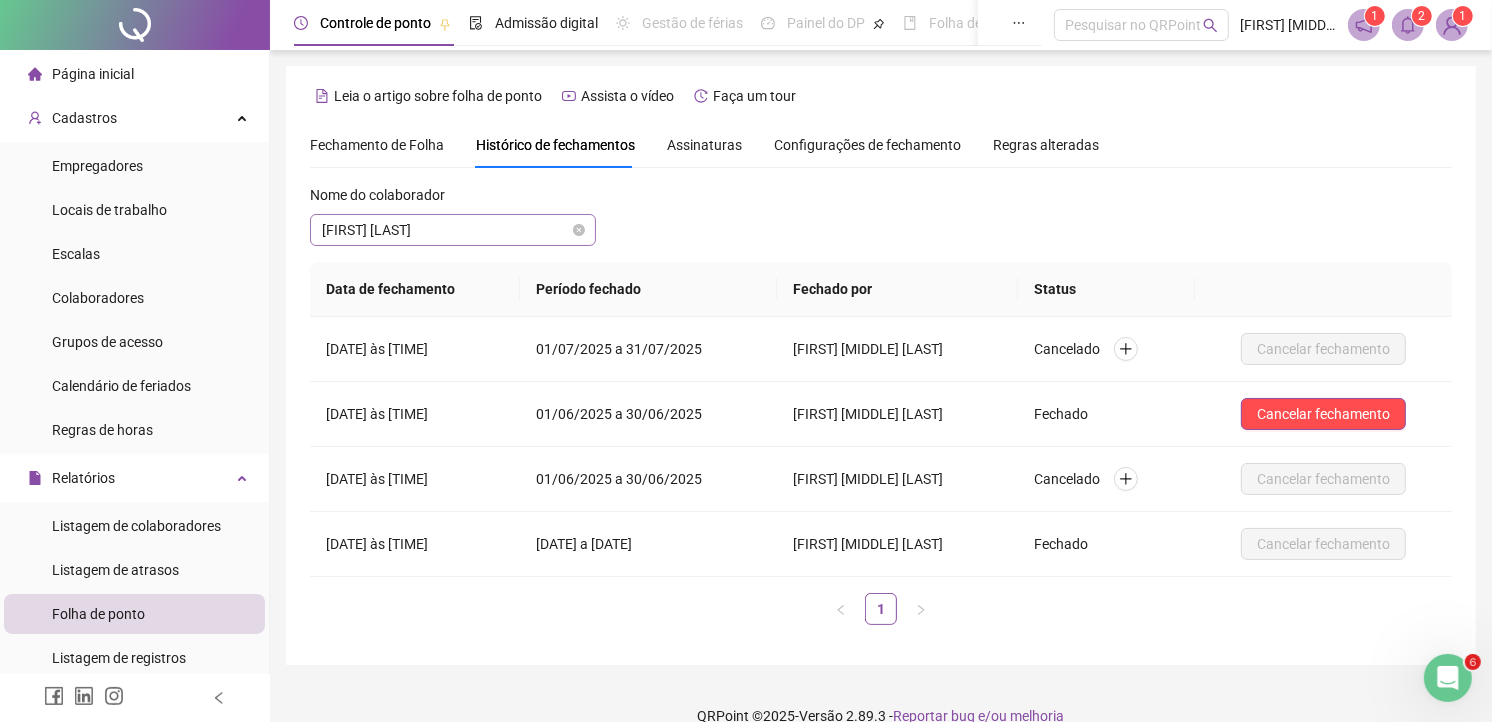 click on "[FIRST] [LAST]" at bounding box center [453, 230] 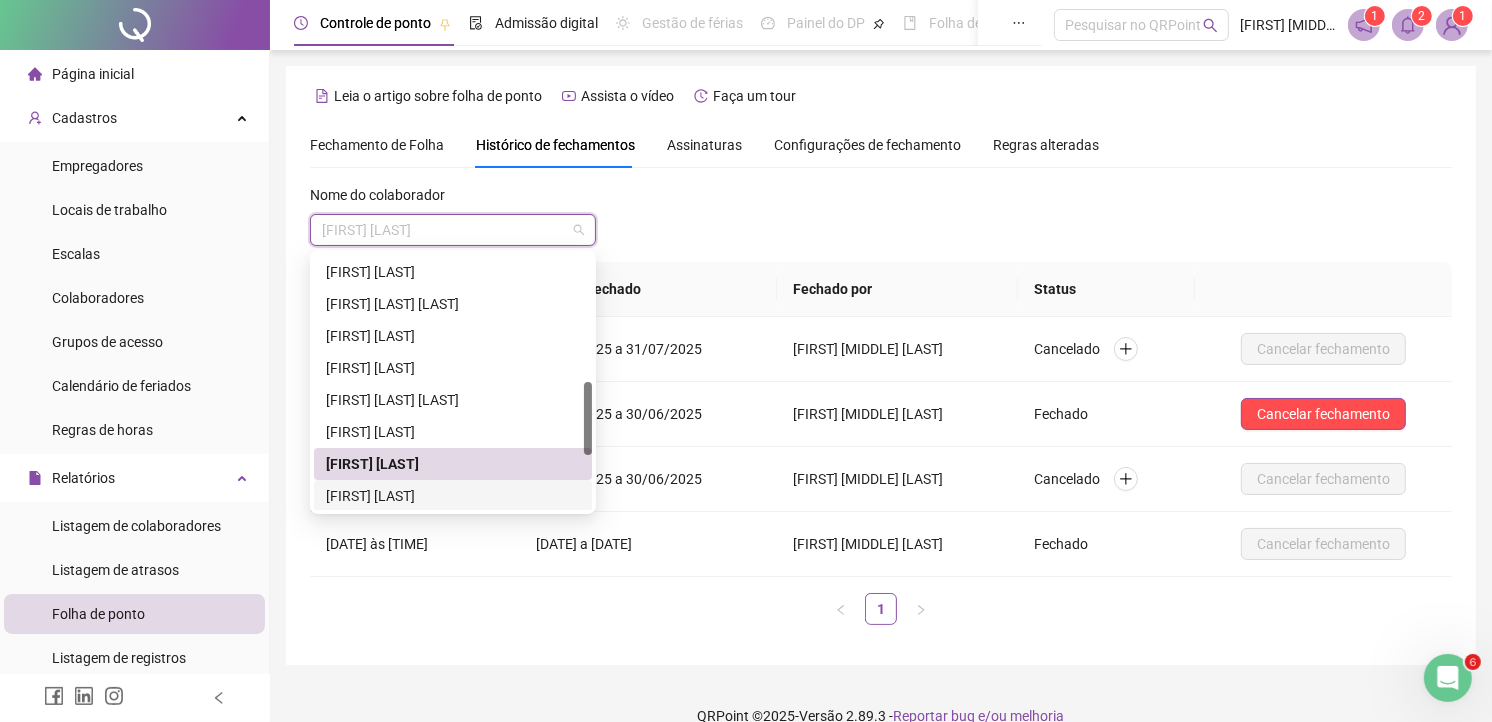 click on "[FIRST] [LAST]" at bounding box center (453, 496) 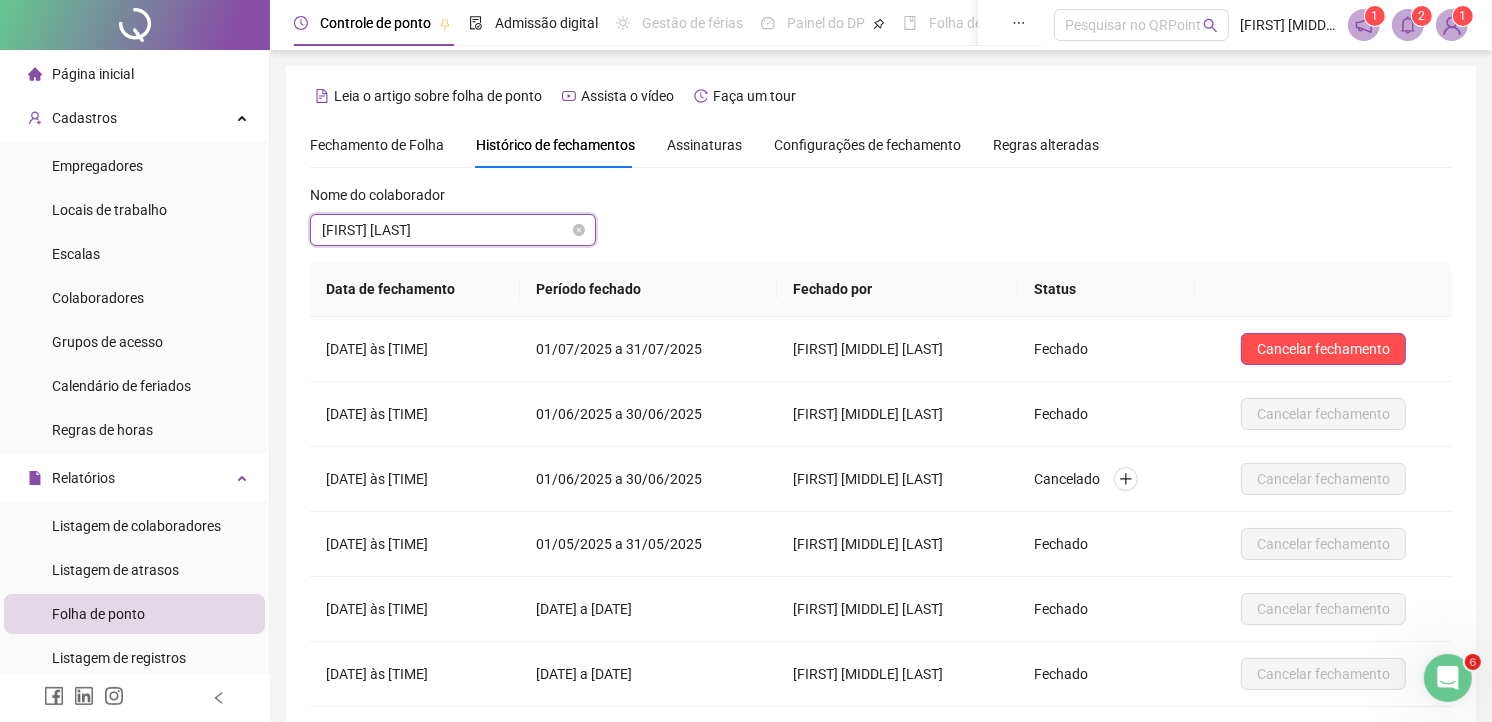 click on "[FIRST] [LAST]" at bounding box center [453, 230] 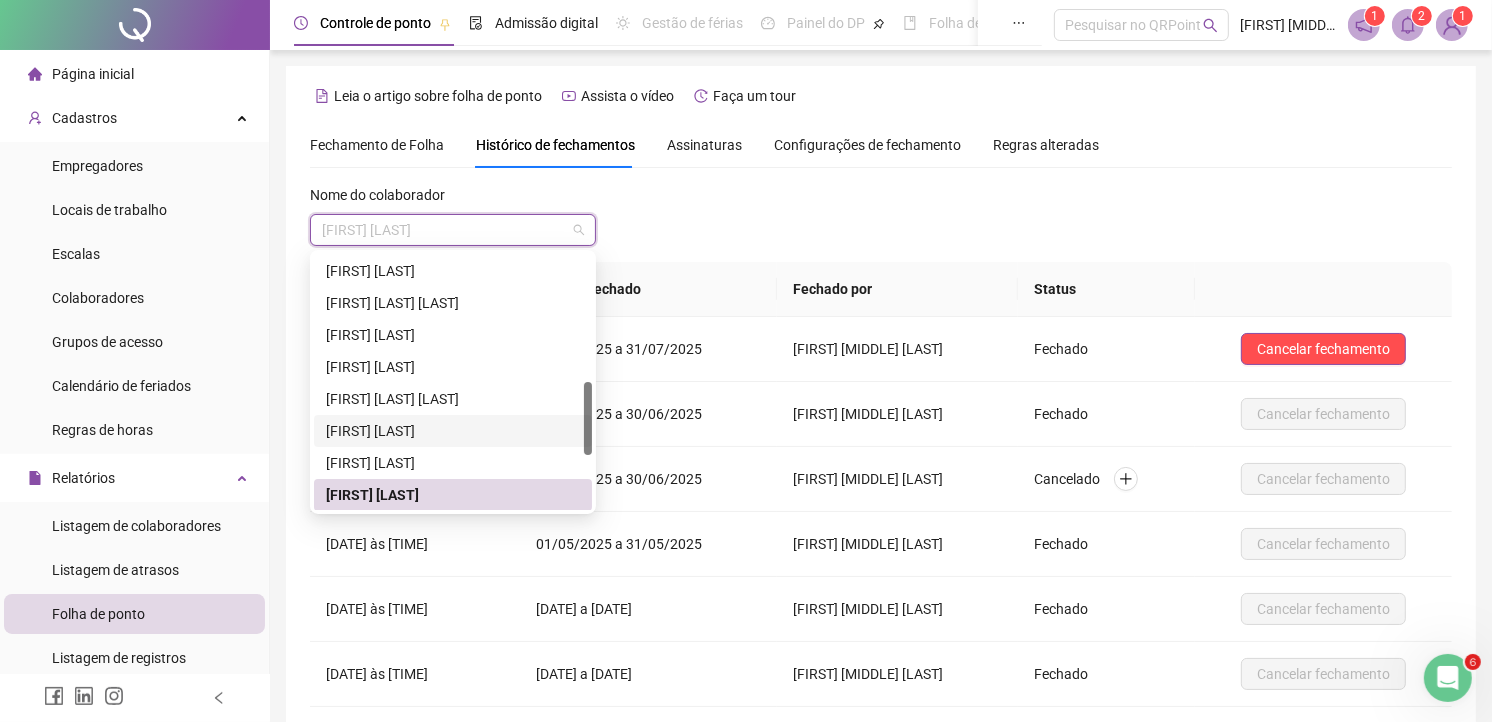 scroll, scrollTop: 558, scrollLeft: 0, axis: vertical 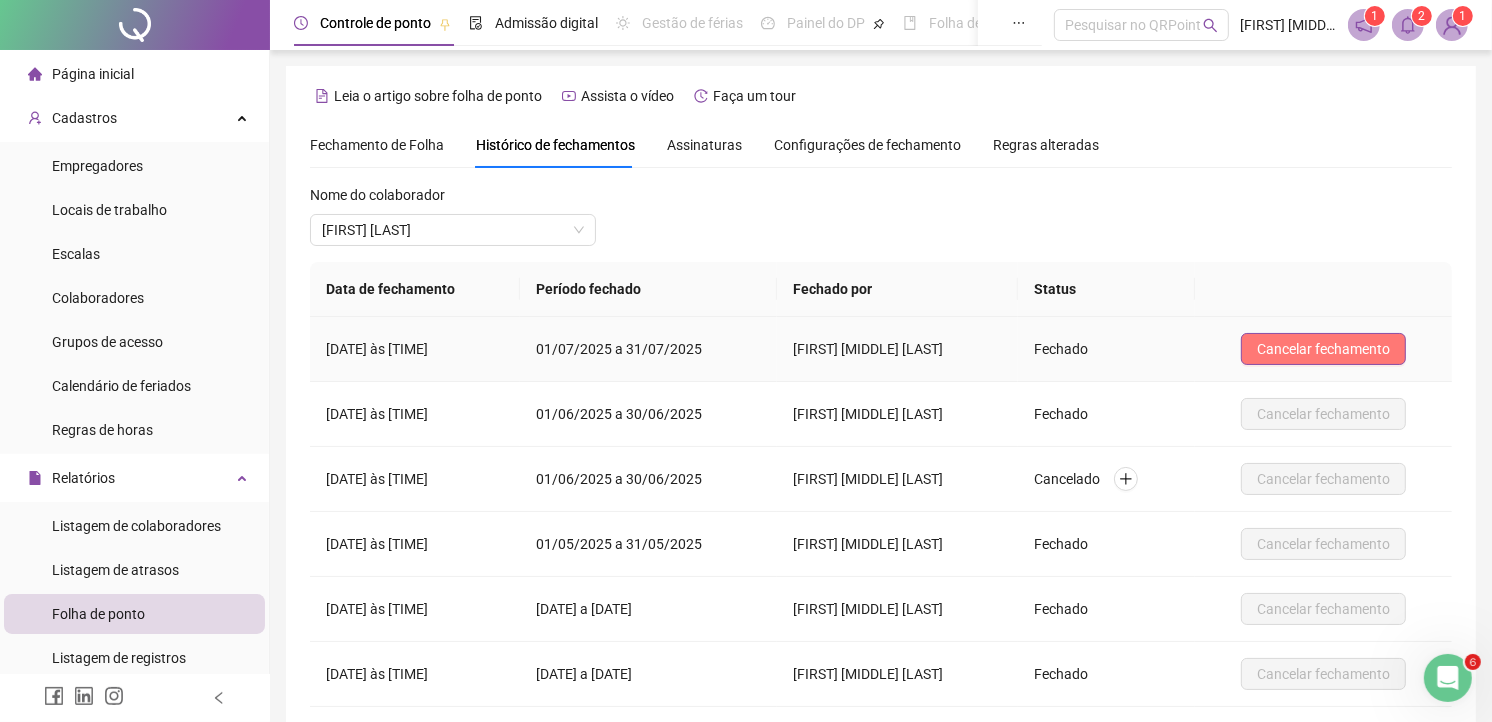click on "Cancelar fechamento" at bounding box center [1323, 349] 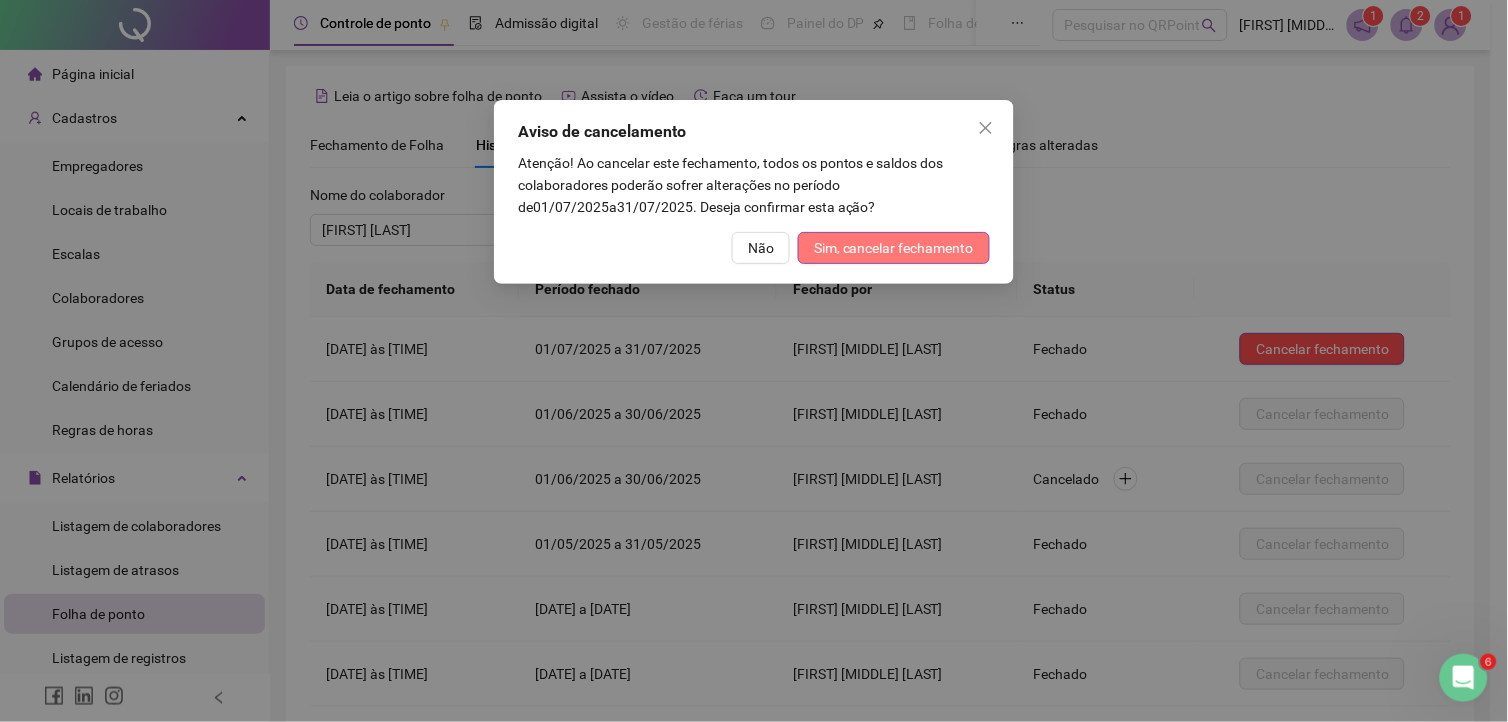 click on "Sim, cancelar fechamento" at bounding box center [894, 248] 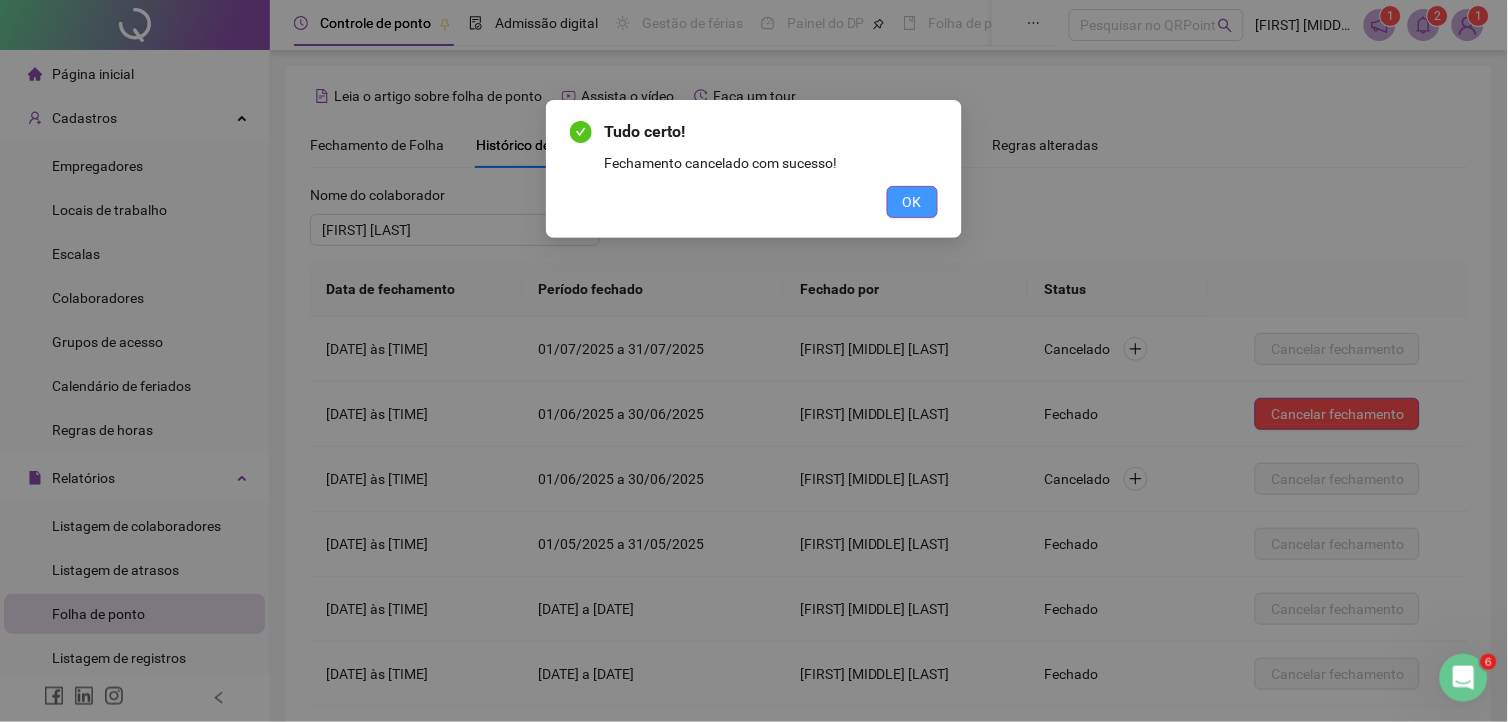 click on "OK" at bounding box center [912, 202] 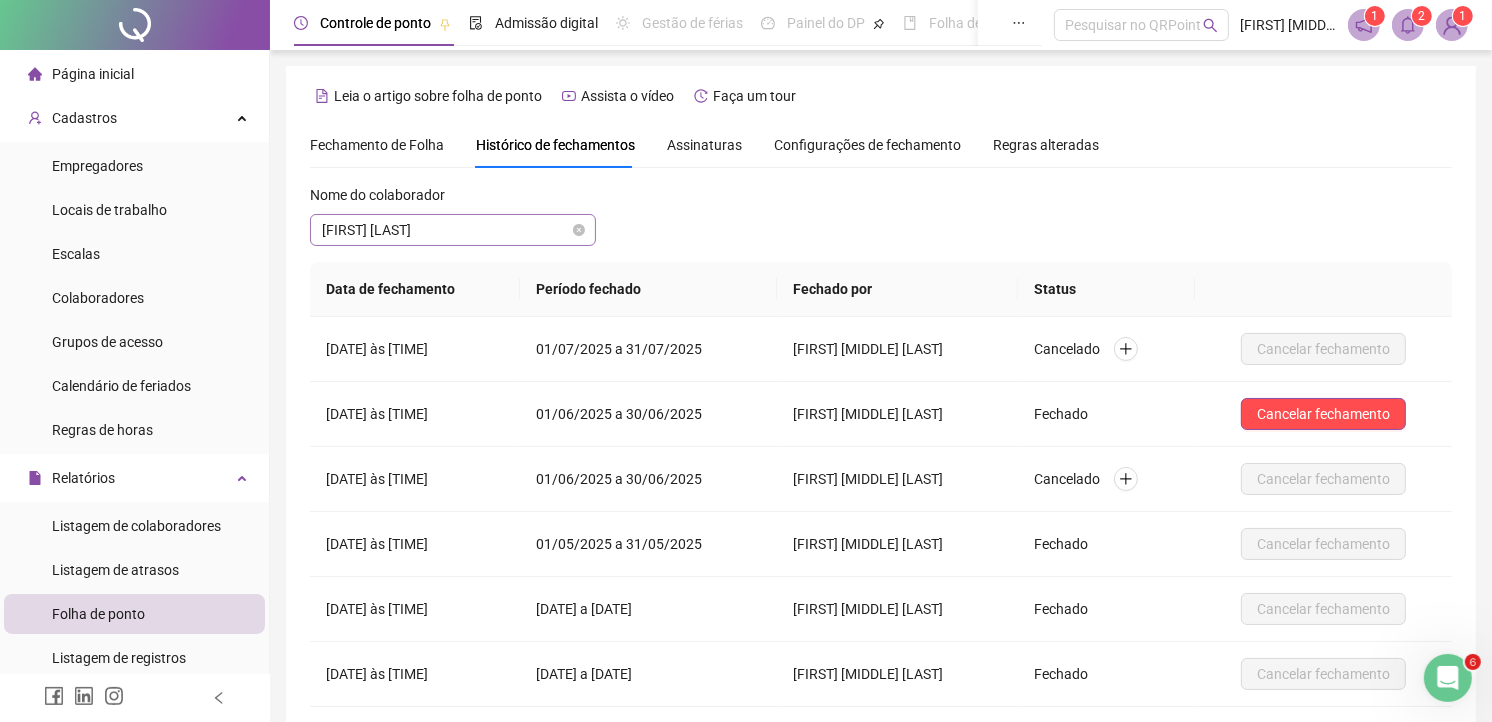 click on "[FIRST] [LAST]" at bounding box center (453, 230) 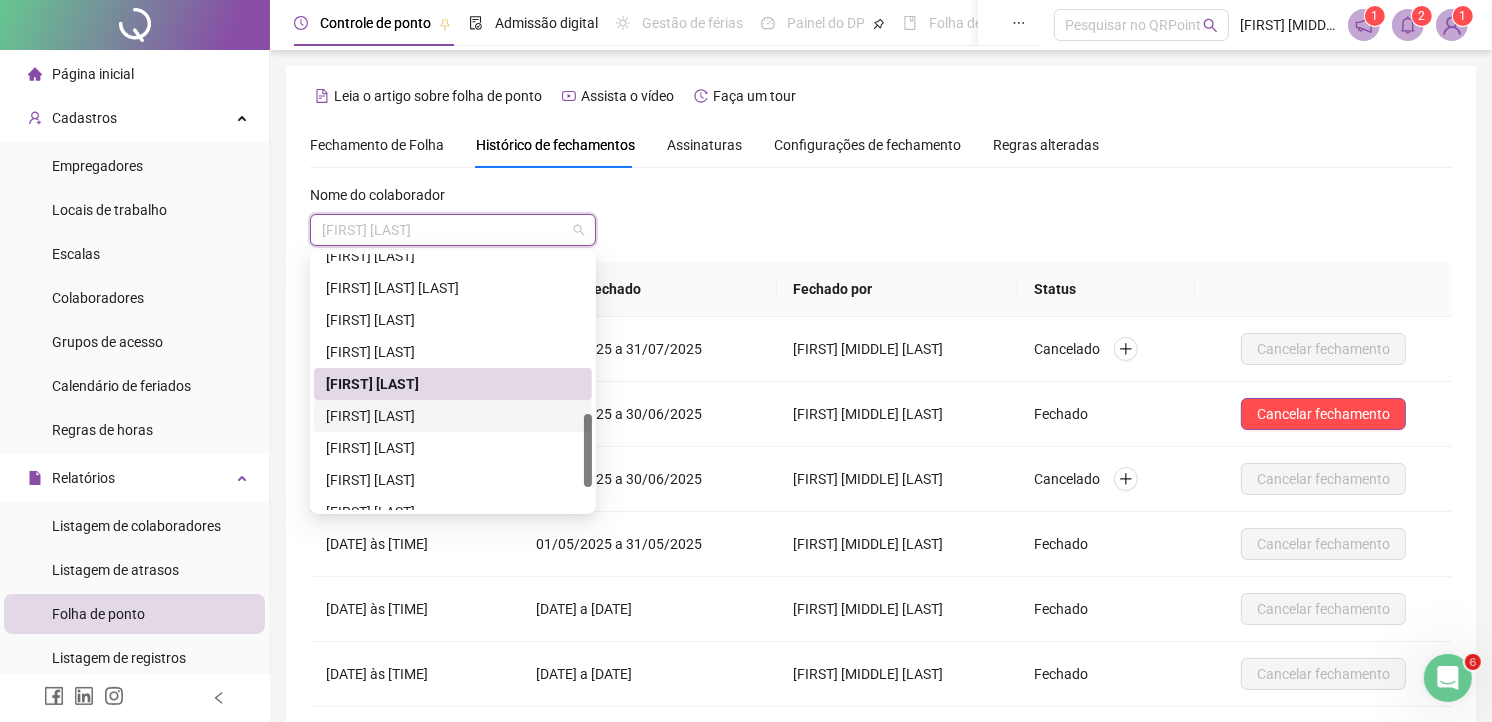 click on "[FIRST] [LAST]" at bounding box center (453, 416) 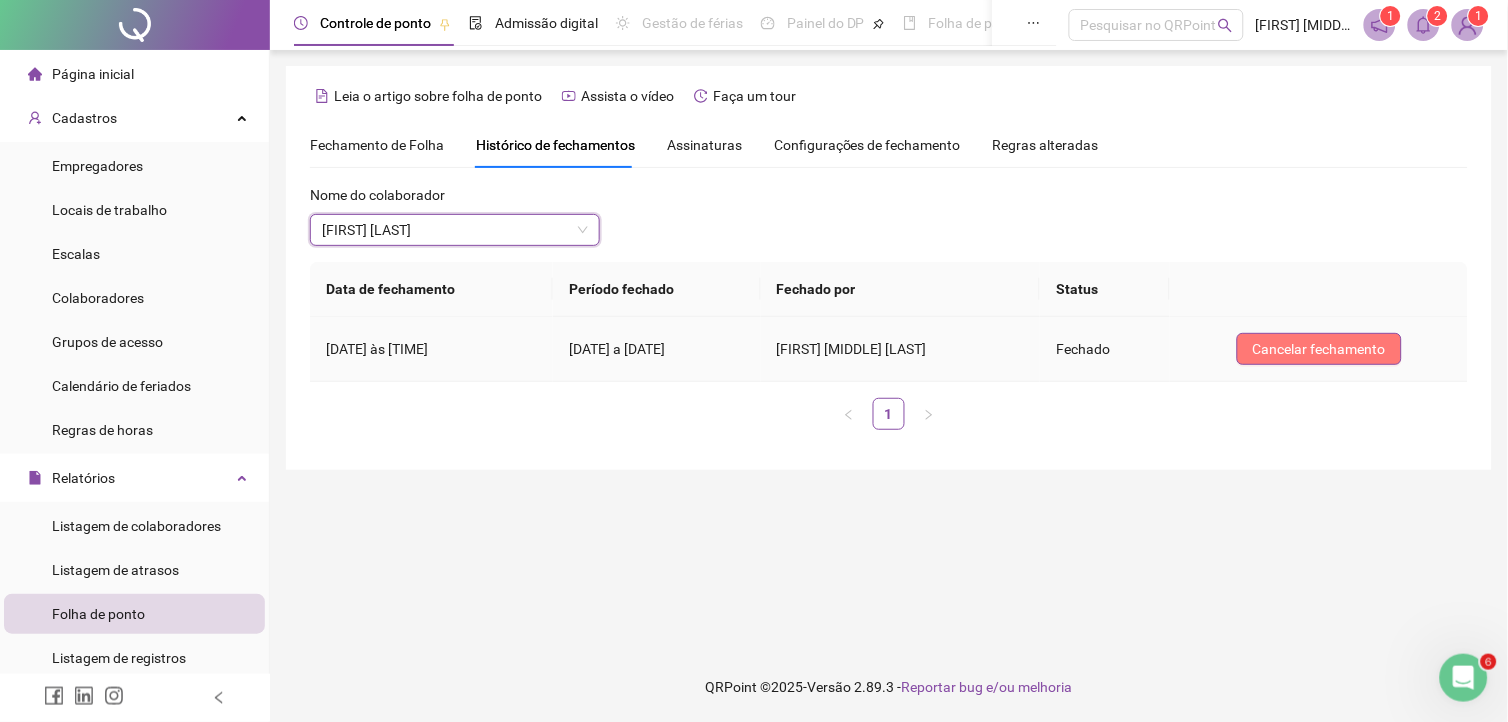 click on "Cancelar fechamento" at bounding box center [1319, 349] 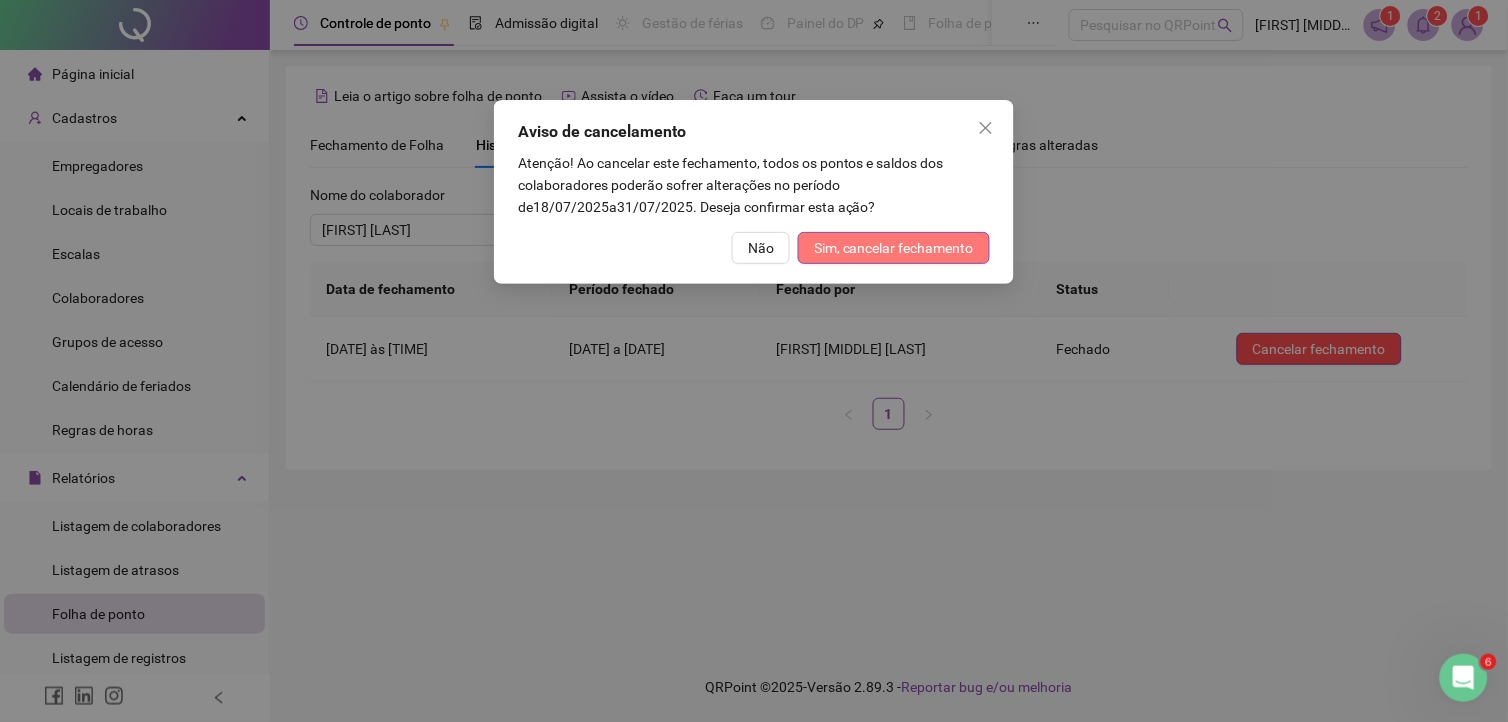 click on "Sim, cancelar fechamento" at bounding box center (894, 248) 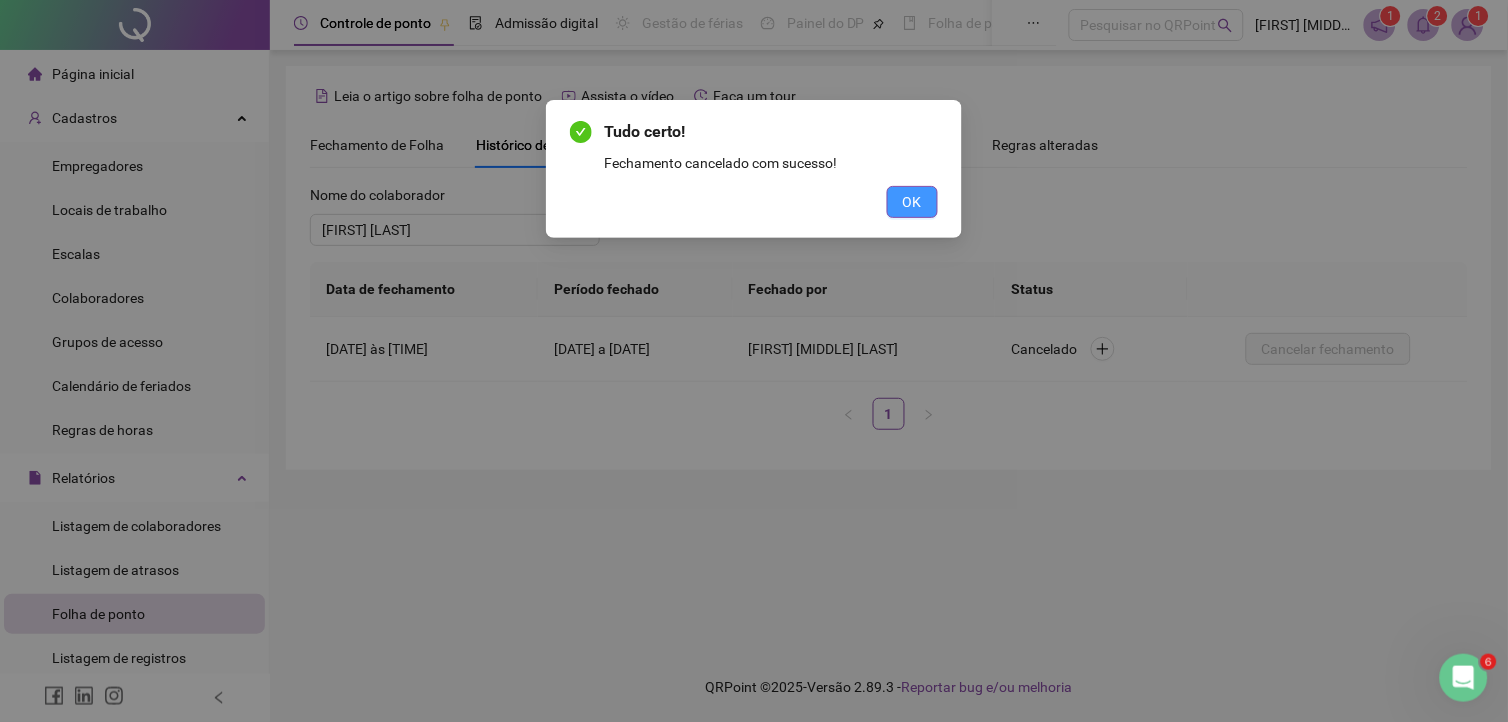 click on "OK" at bounding box center (912, 202) 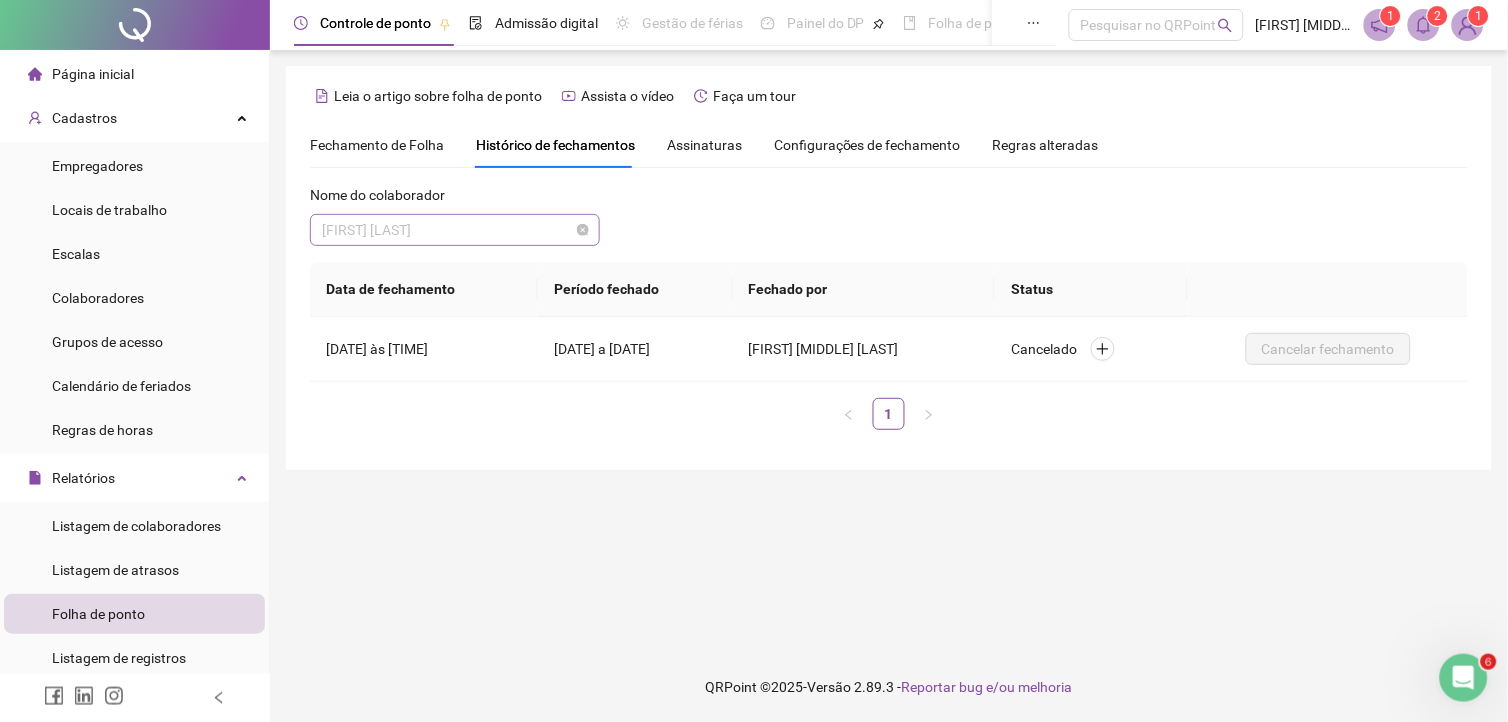 click on "[FIRST] [LAST]" at bounding box center (455, 230) 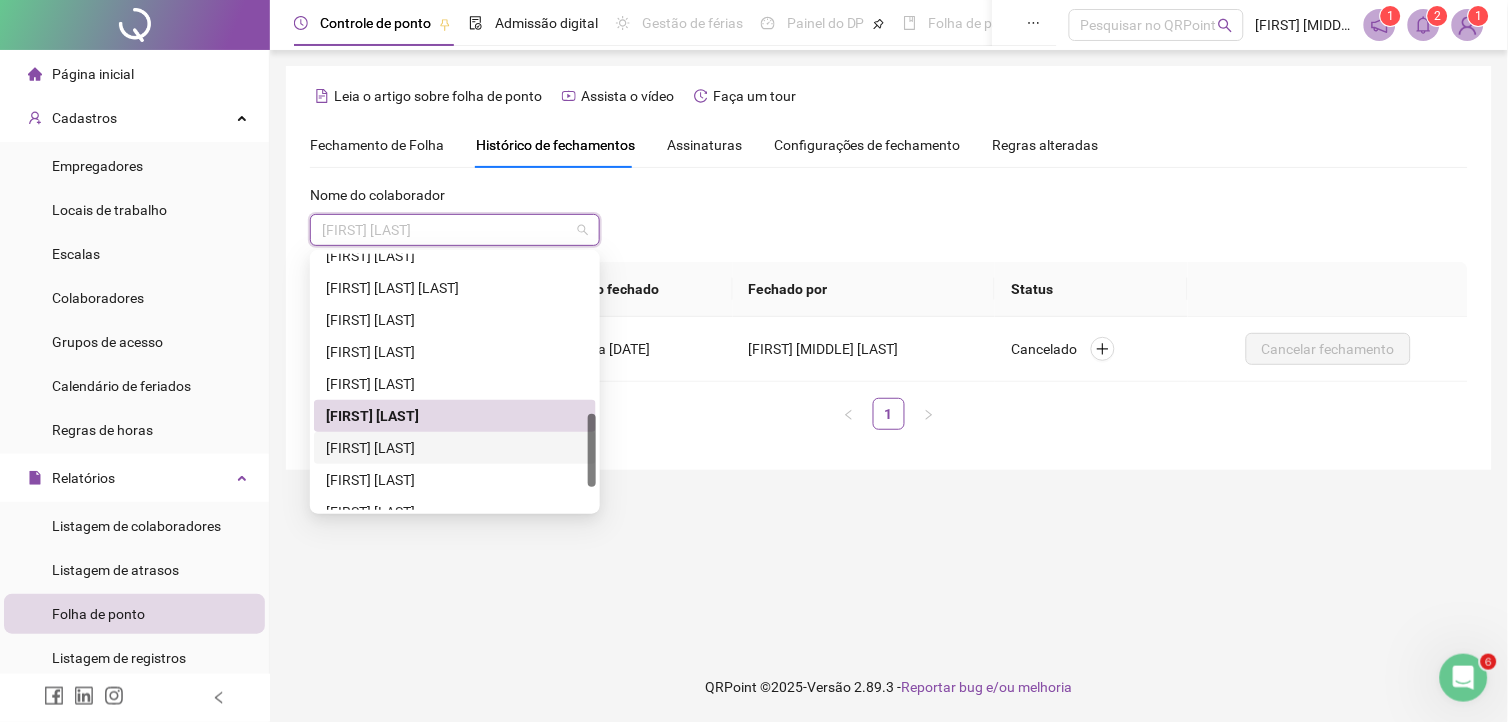 click on "[FIRST] [LAST]" at bounding box center [455, 448] 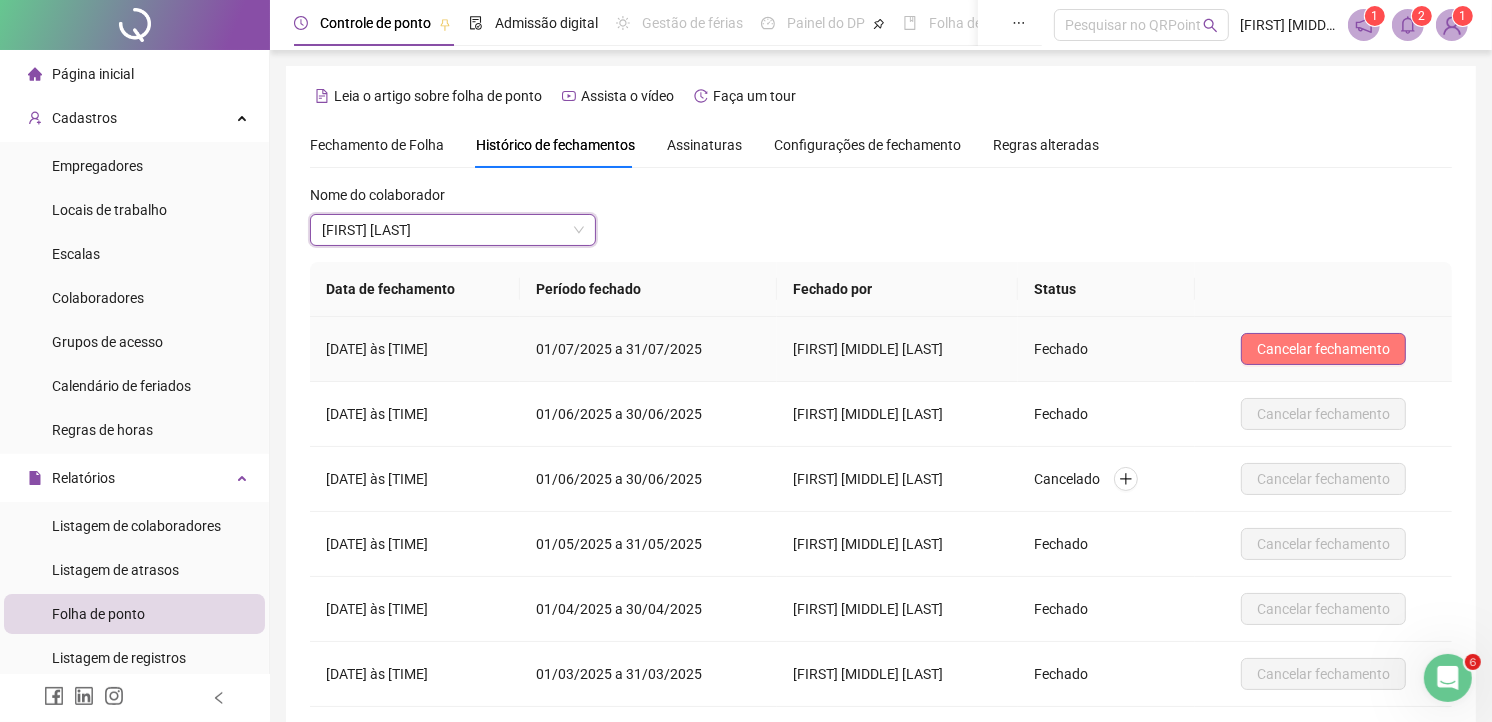 click on "Cancelar fechamento" at bounding box center (1323, 349) 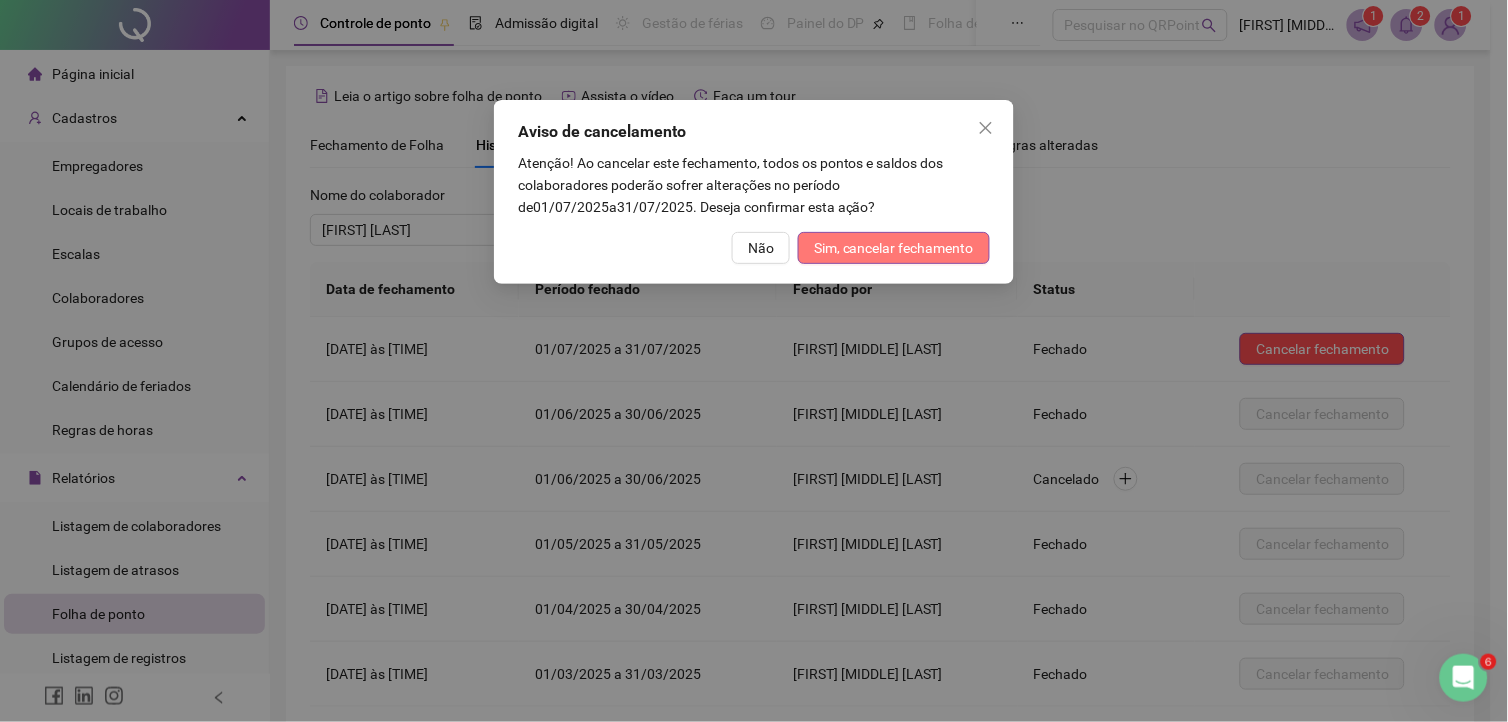 click on "Sim, cancelar fechamento" at bounding box center [894, 248] 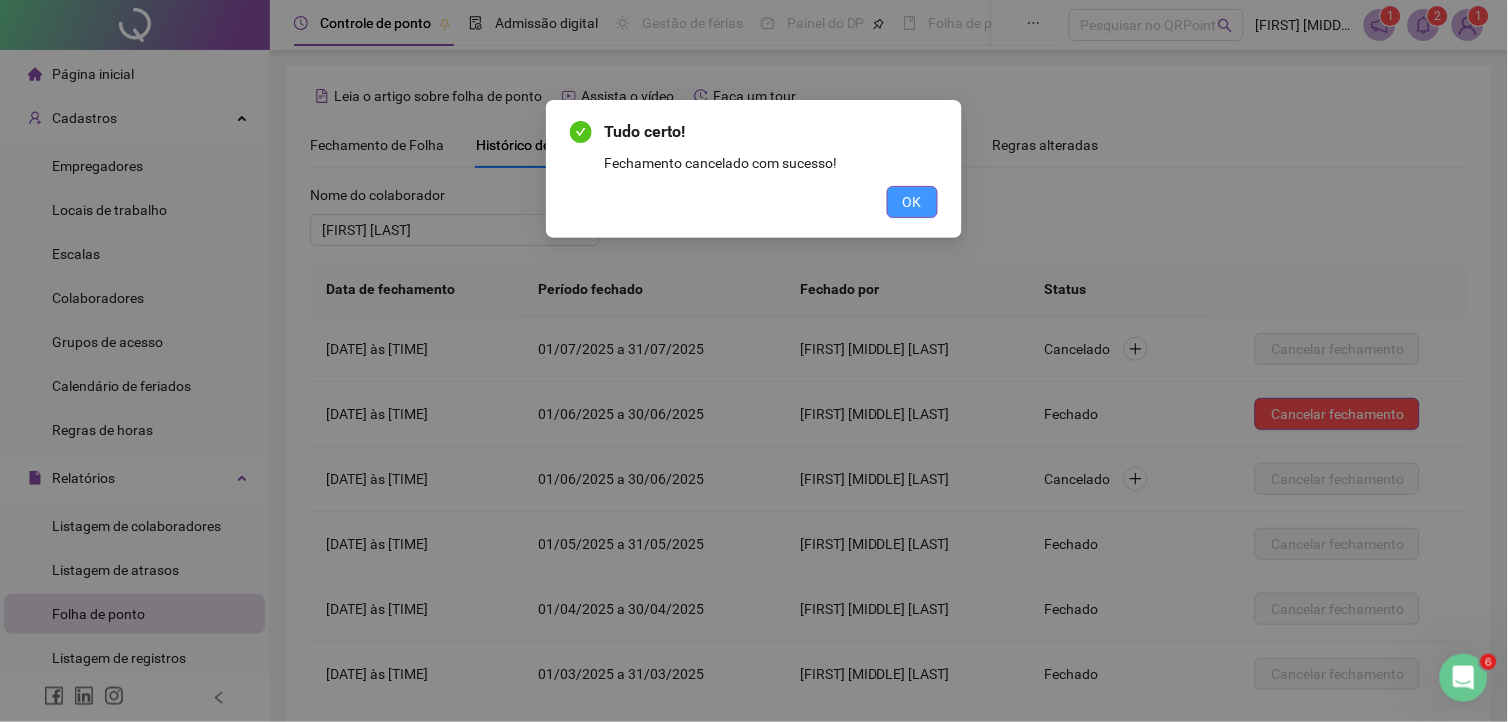 click on "OK" at bounding box center [912, 202] 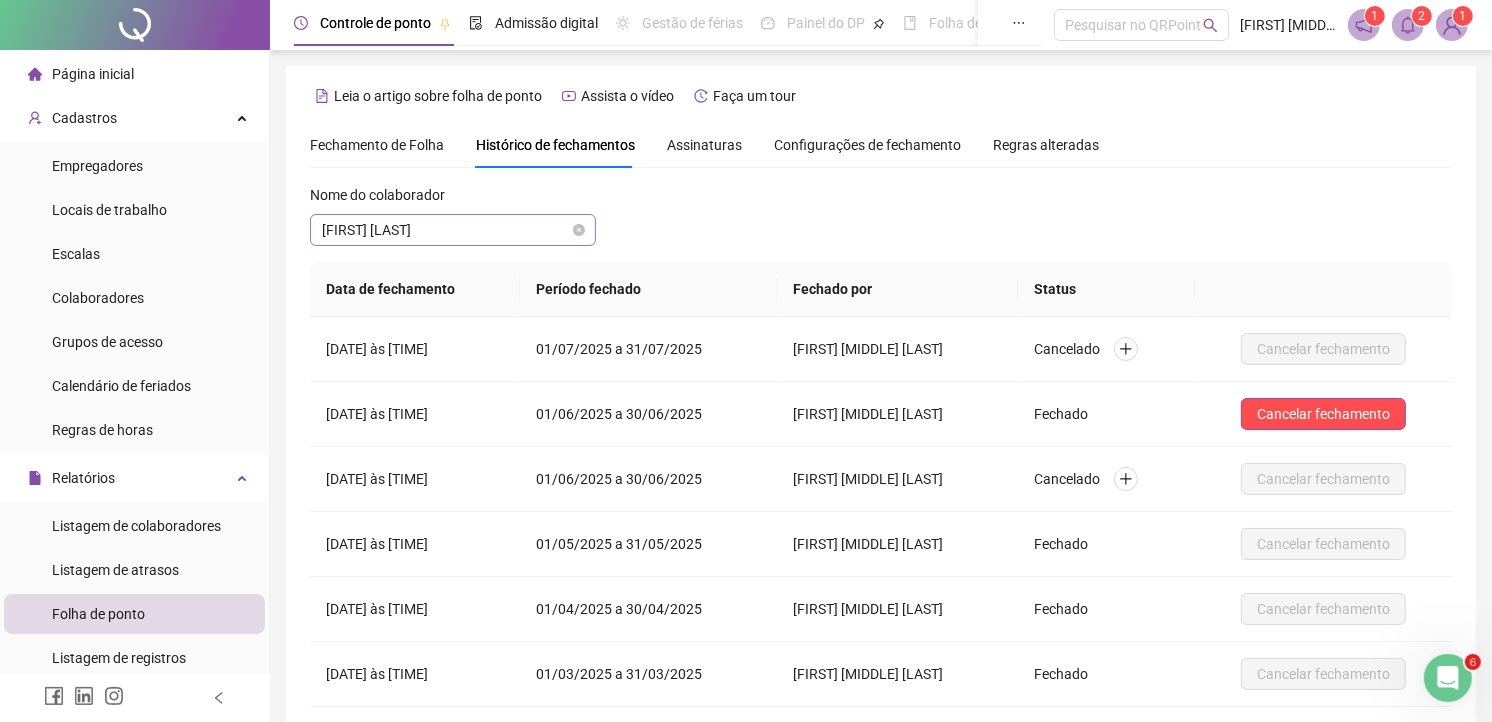 click on "[FIRST] [LAST]" at bounding box center (453, 230) 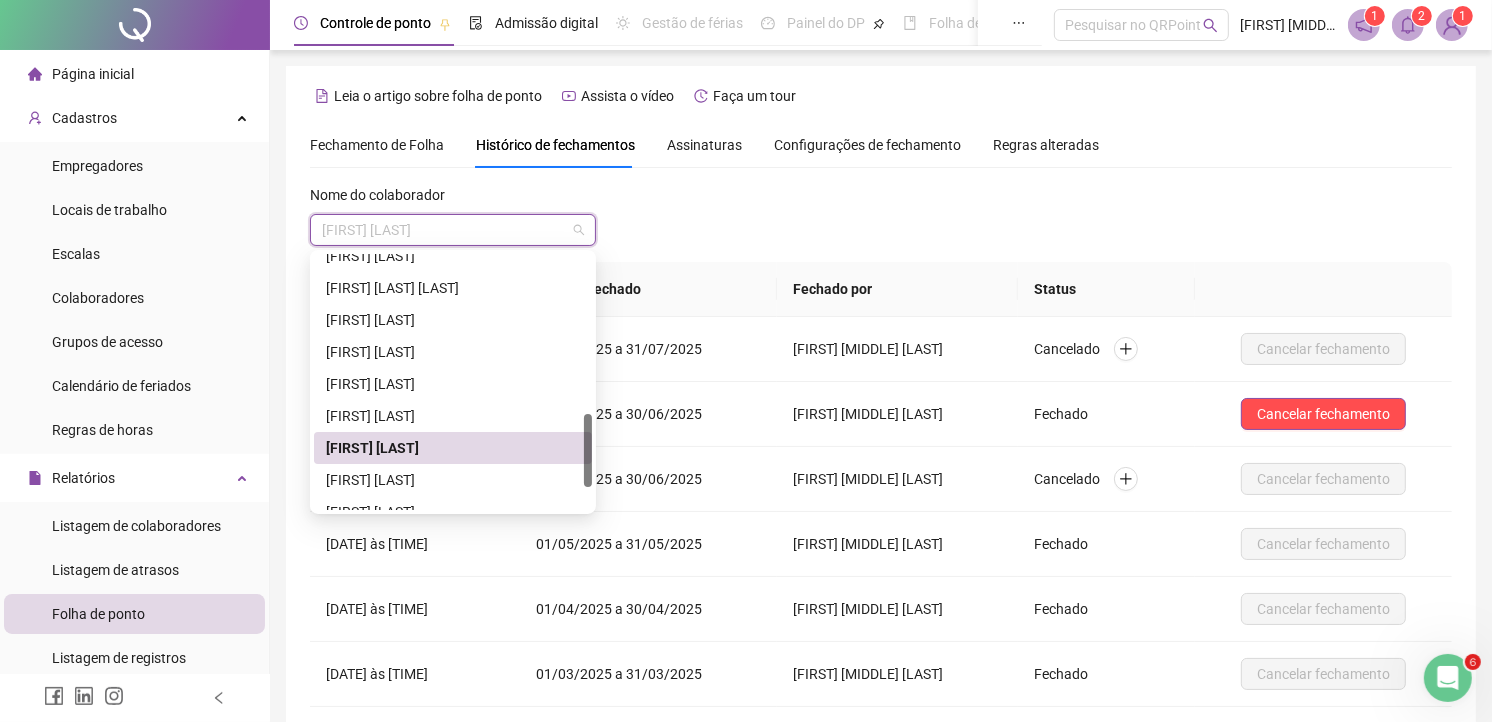 scroll, scrollTop: 640, scrollLeft: 0, axis: vertical 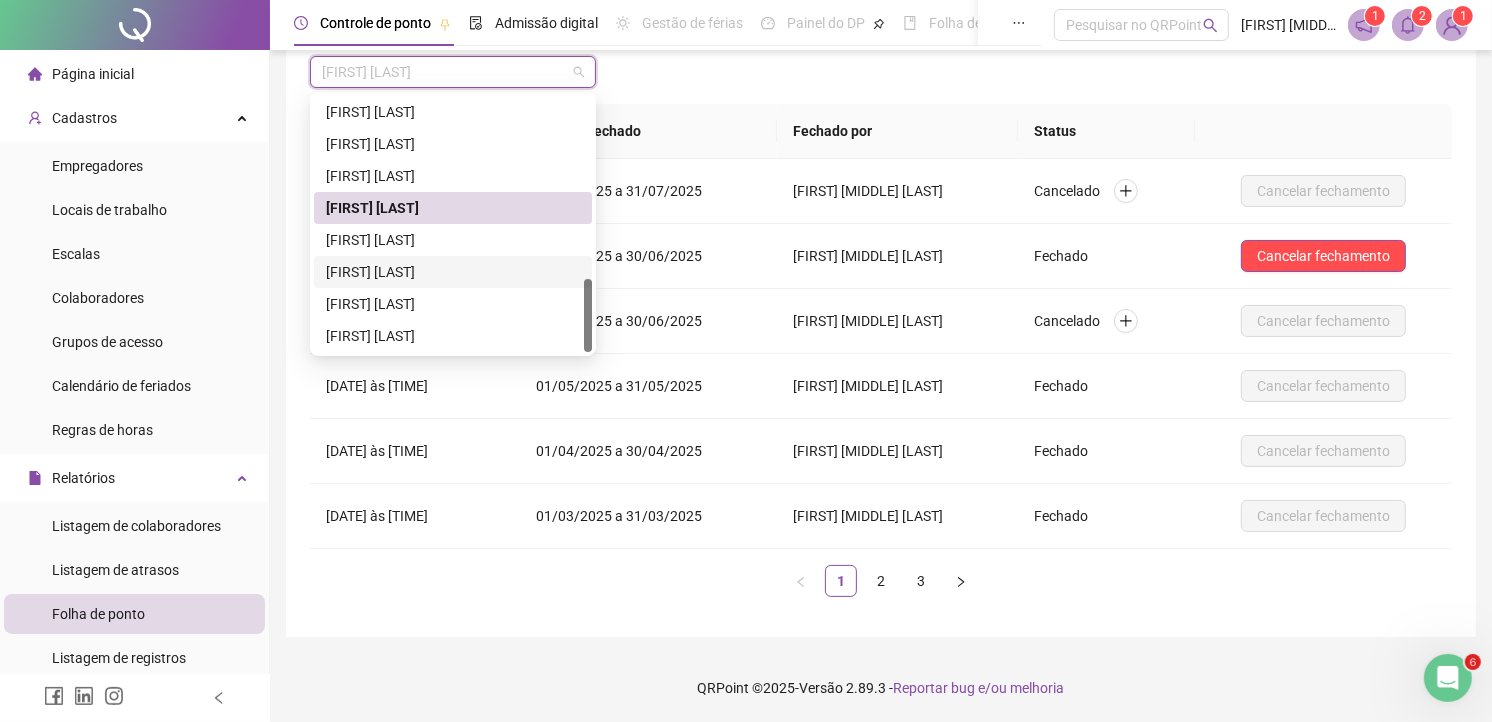 click on "[FIRST] [LAST]" at bounding box center [453, 272] 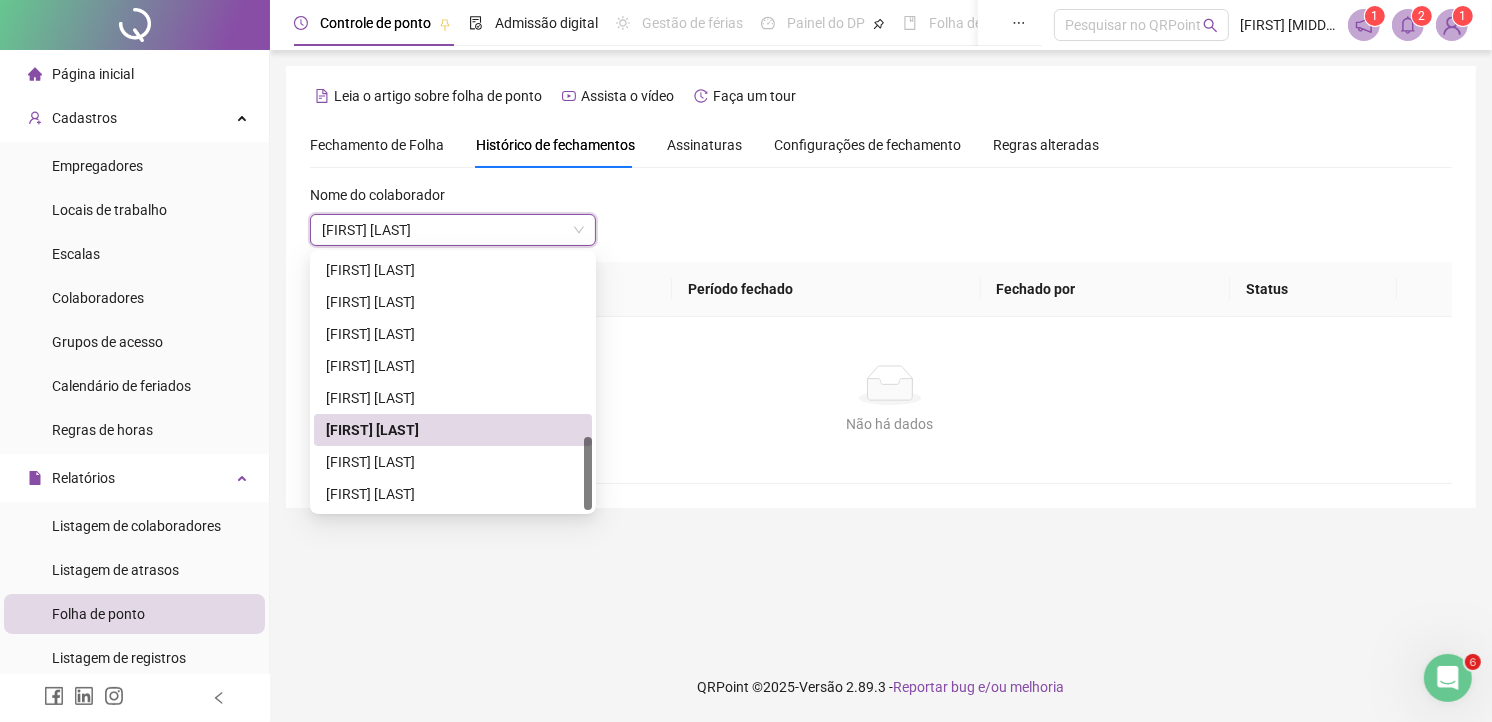 scroll, scrollTop: 0, scrollLeft: 0, axis: both 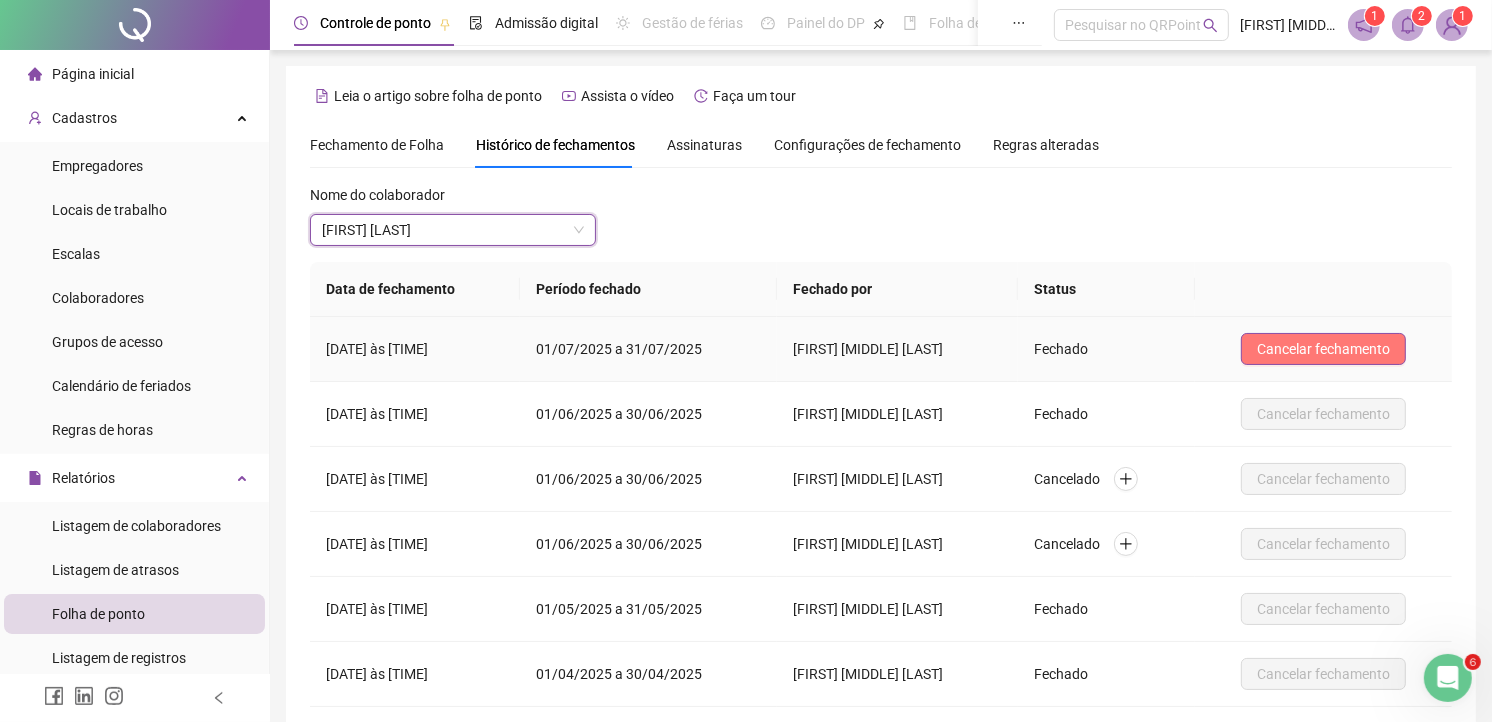 click on "Cancelar fechamento" at bounding box center (1323, 349) 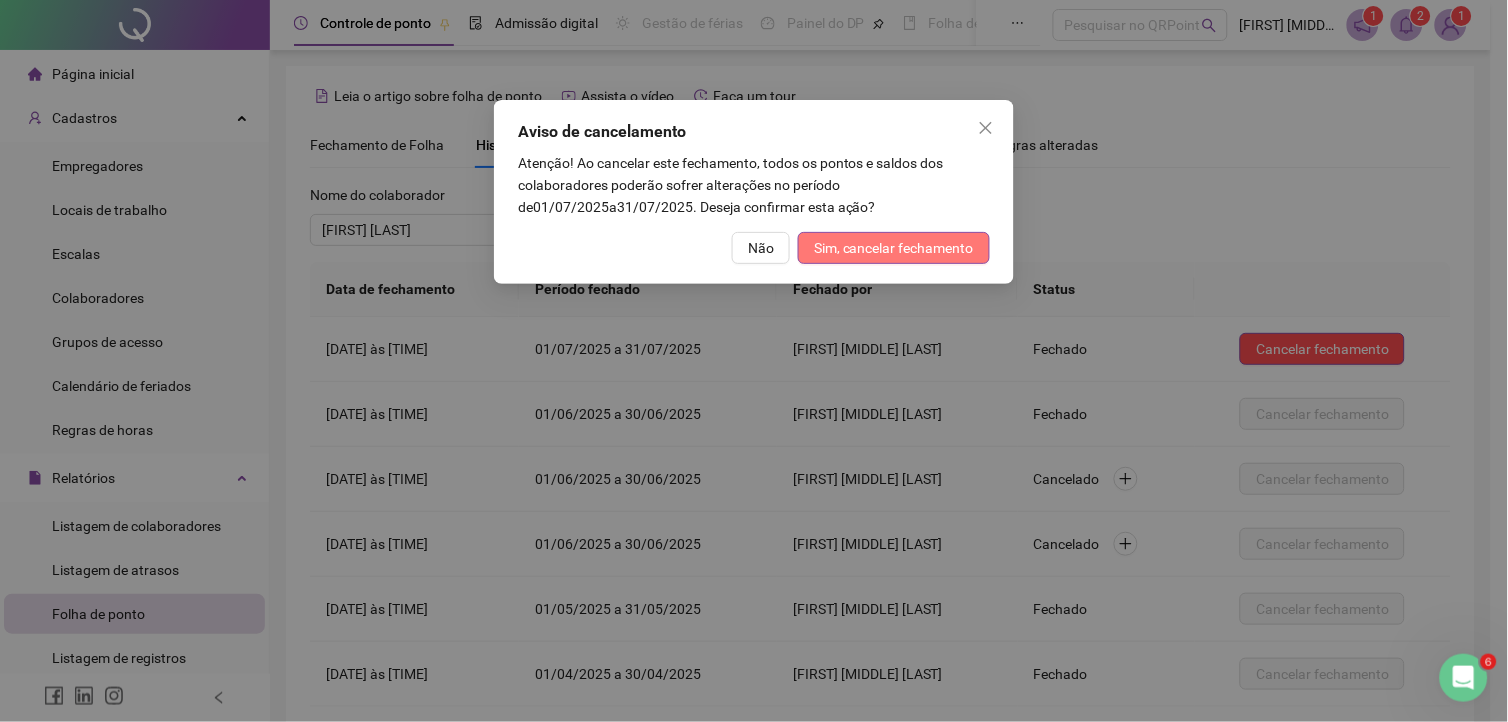 click on "Sim, cancelar fechamento" at bounding box center (894, 248) 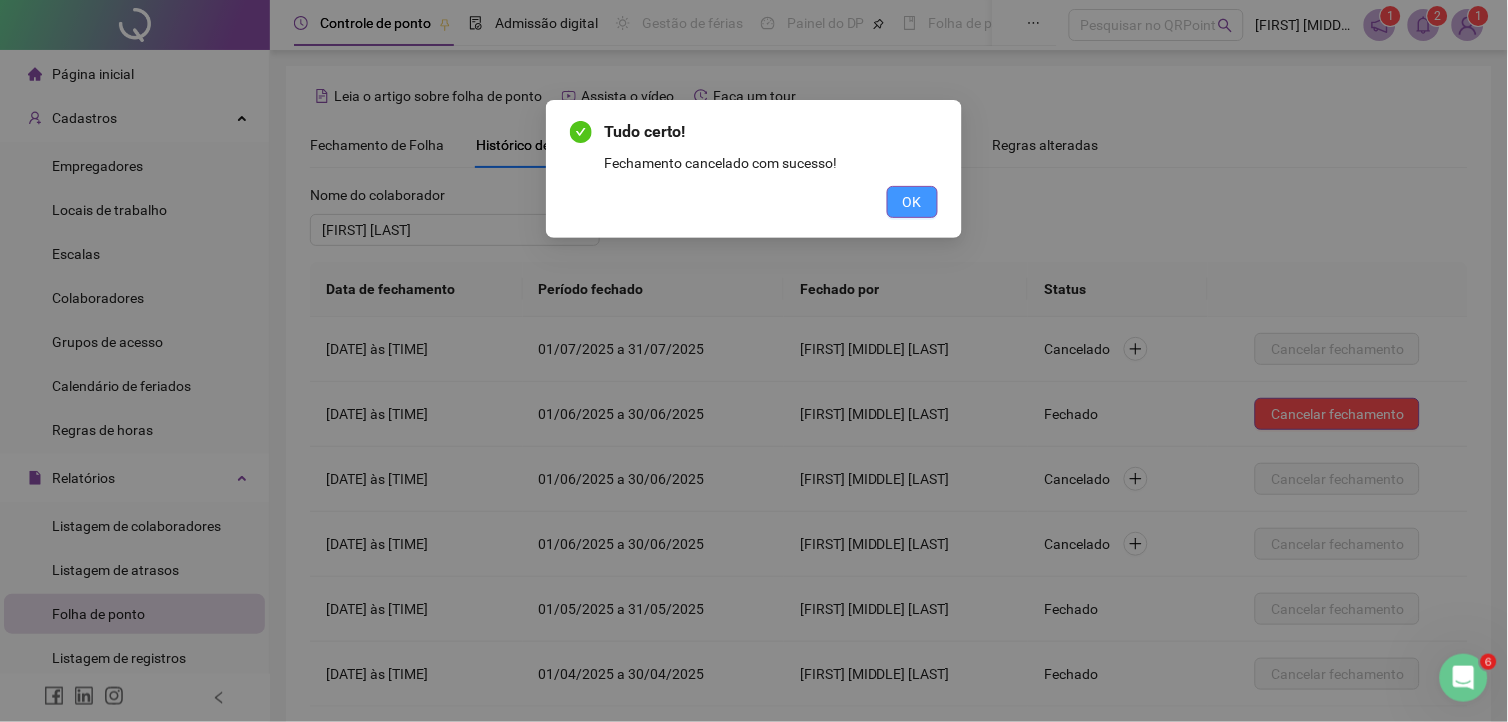 click on "OK" at bounding box center [912, 202] 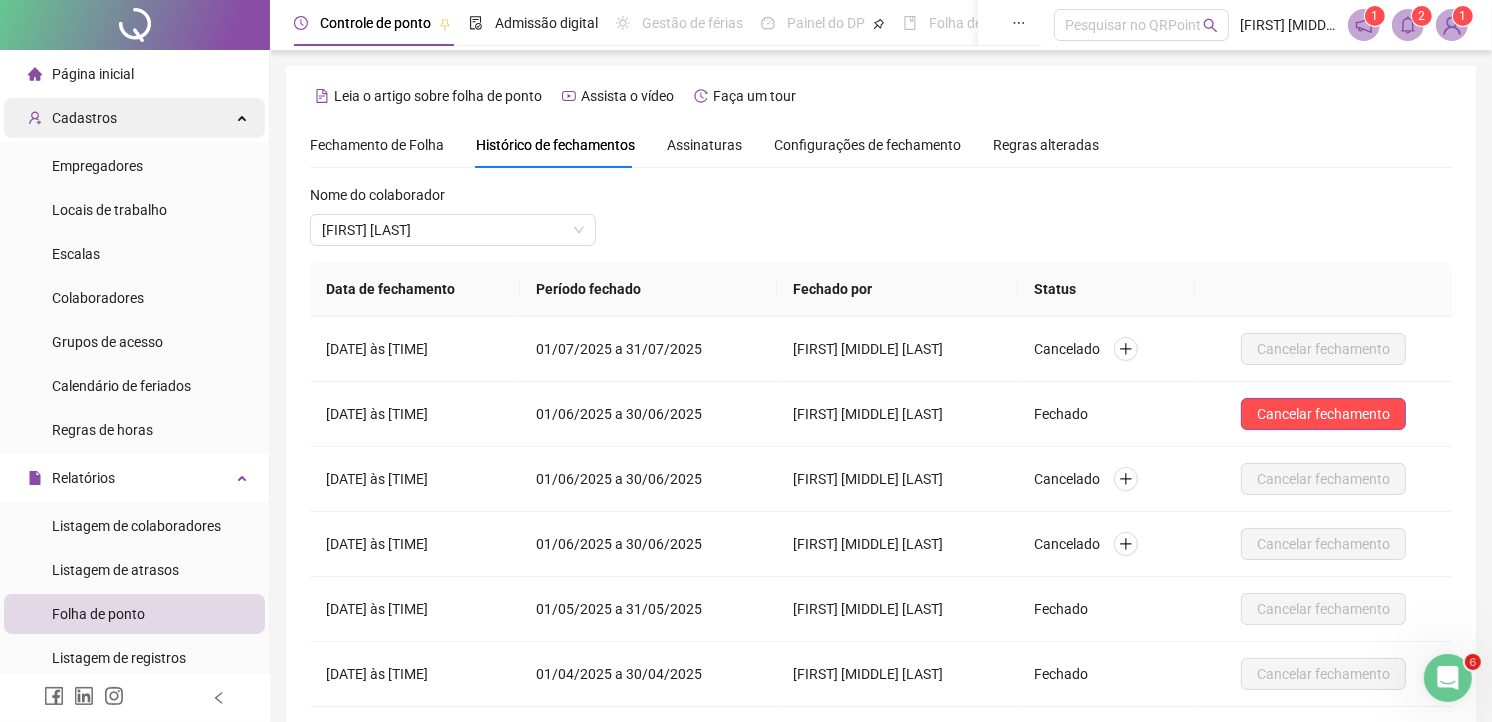 click on "Cadastros" at bounding box center [134, 118] 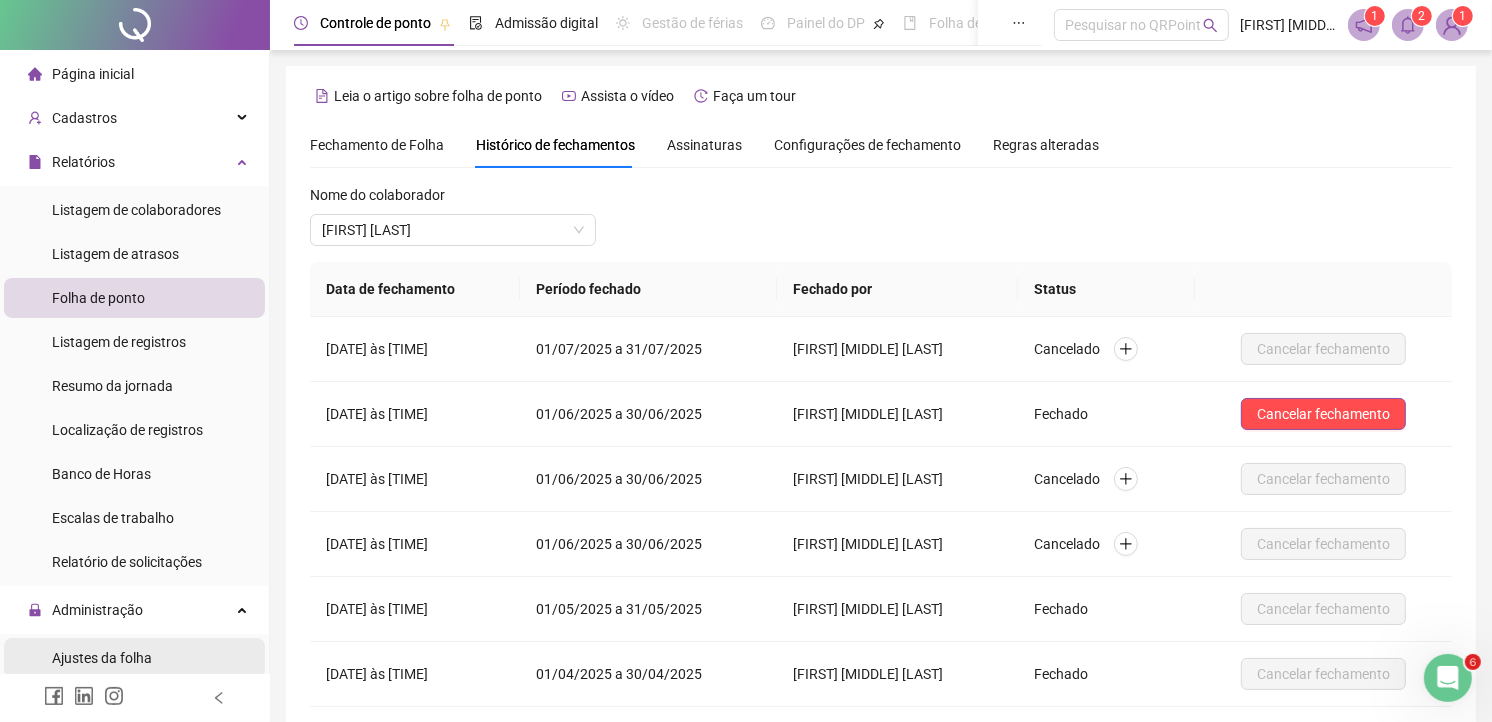 click on "Ajustes da folha" at bounding box center (102, 658) 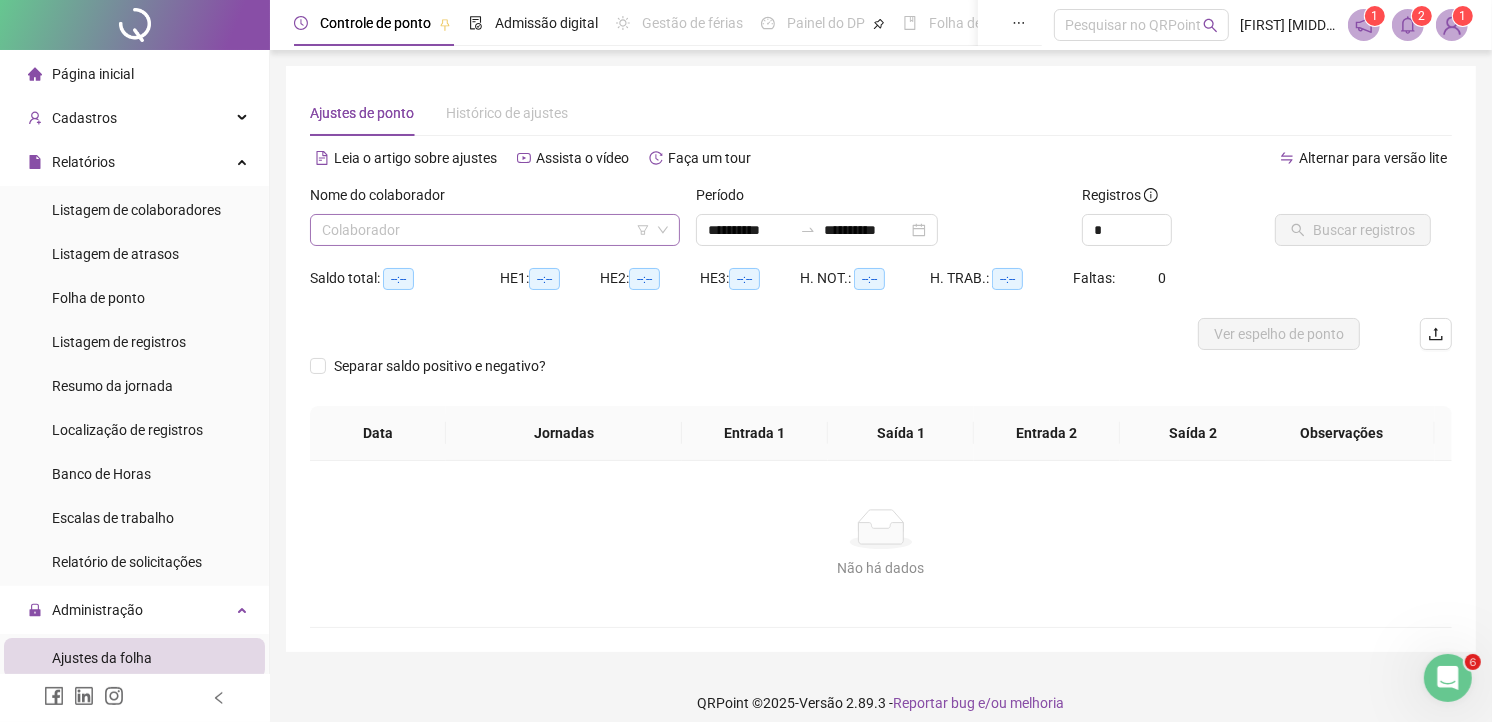 click at bounding box center (486, 230) 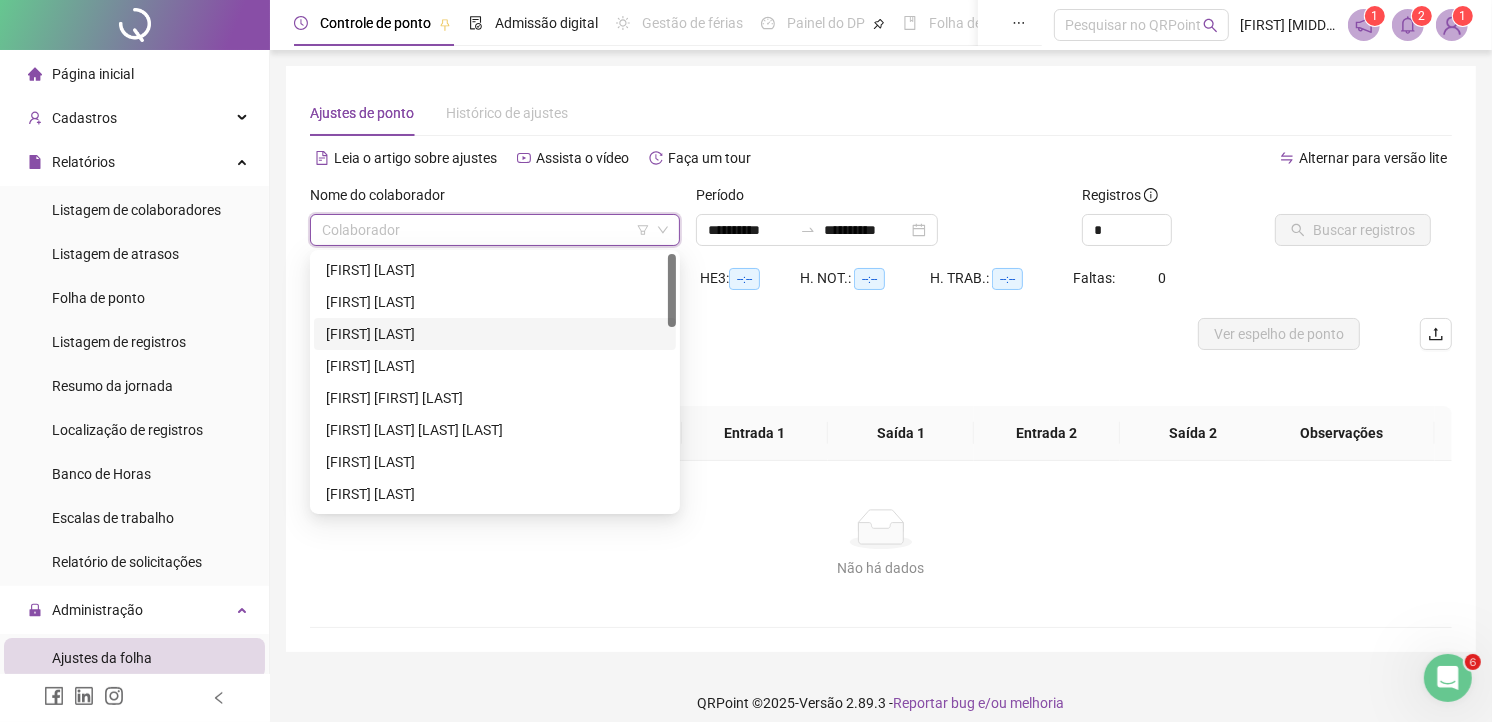 click on "[FIRST] [LAST]" at bounding box center (495, 334) 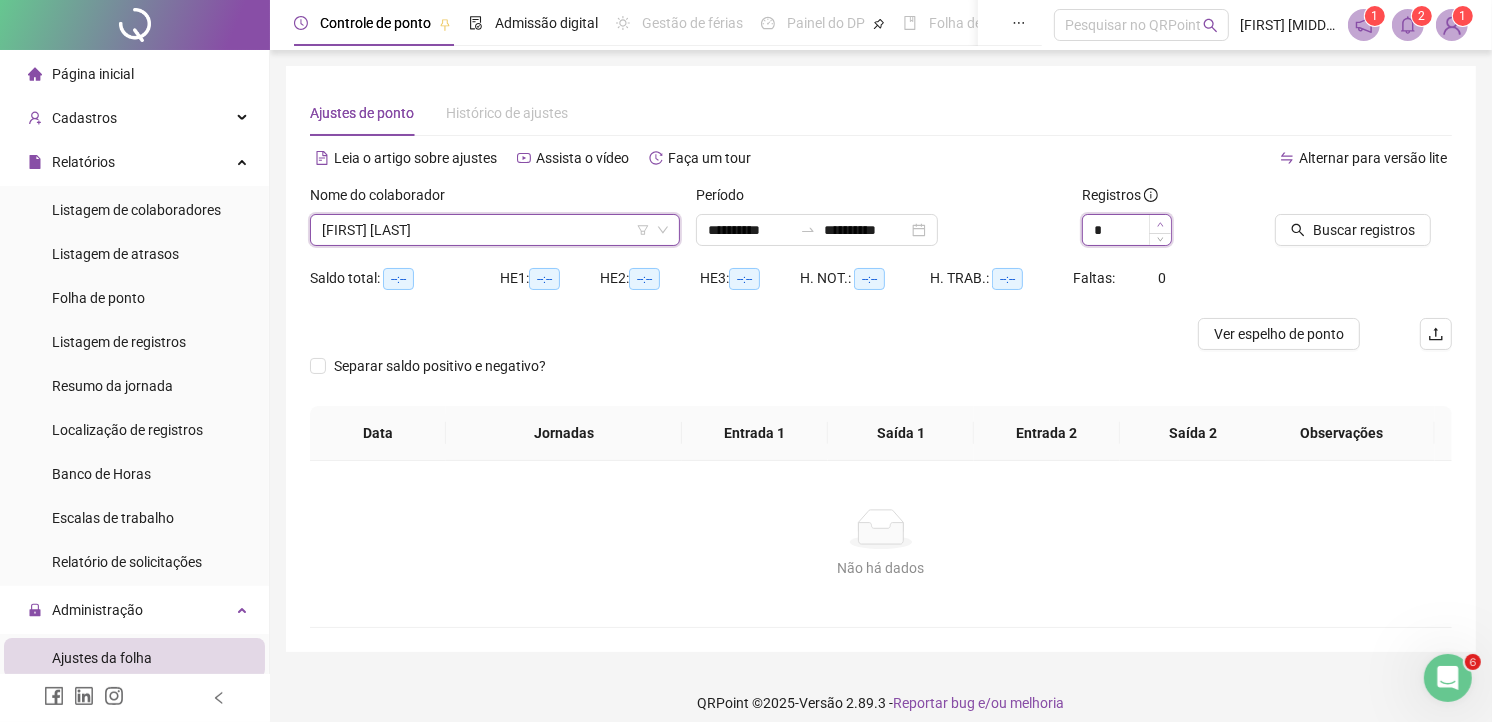 click at bounding box center (1160, 224) 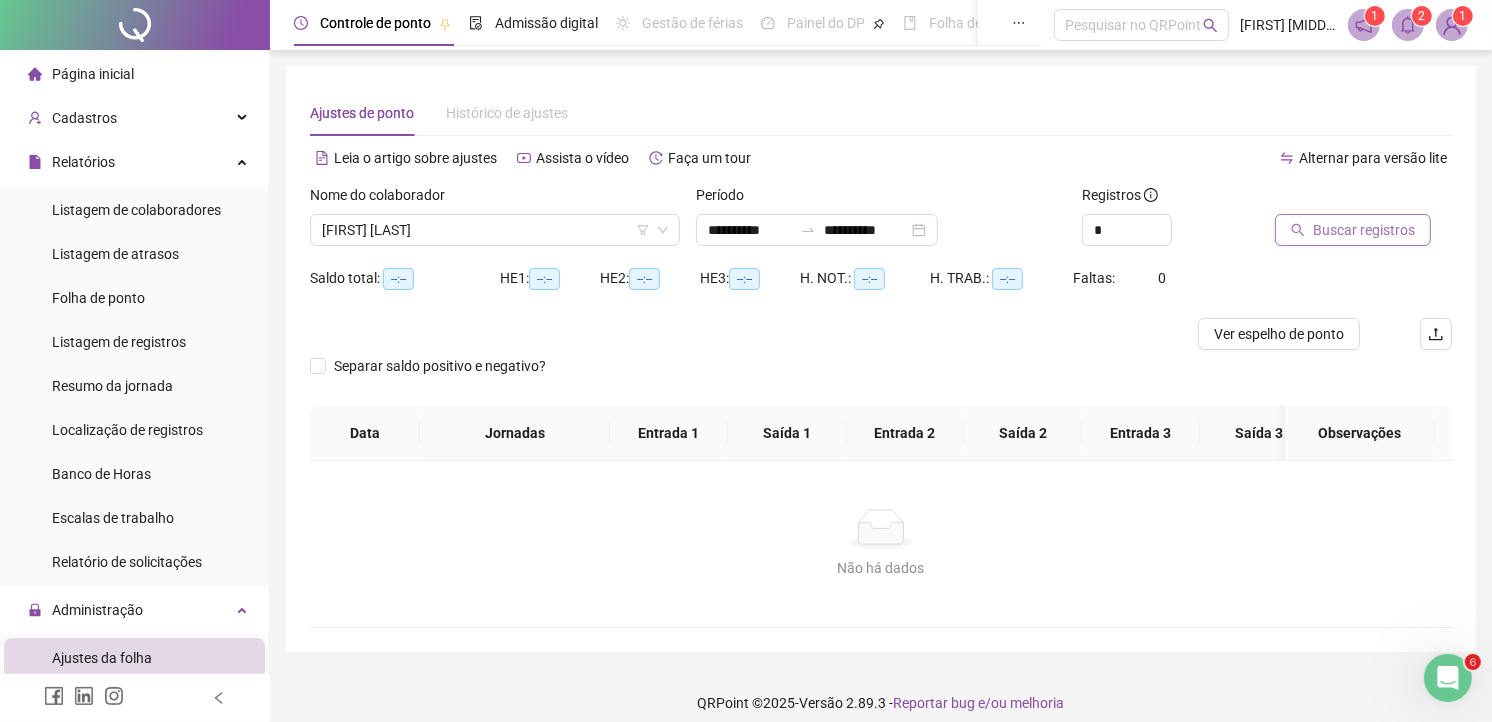 click on "Buscar registros" at bounding box center [1364, 230] 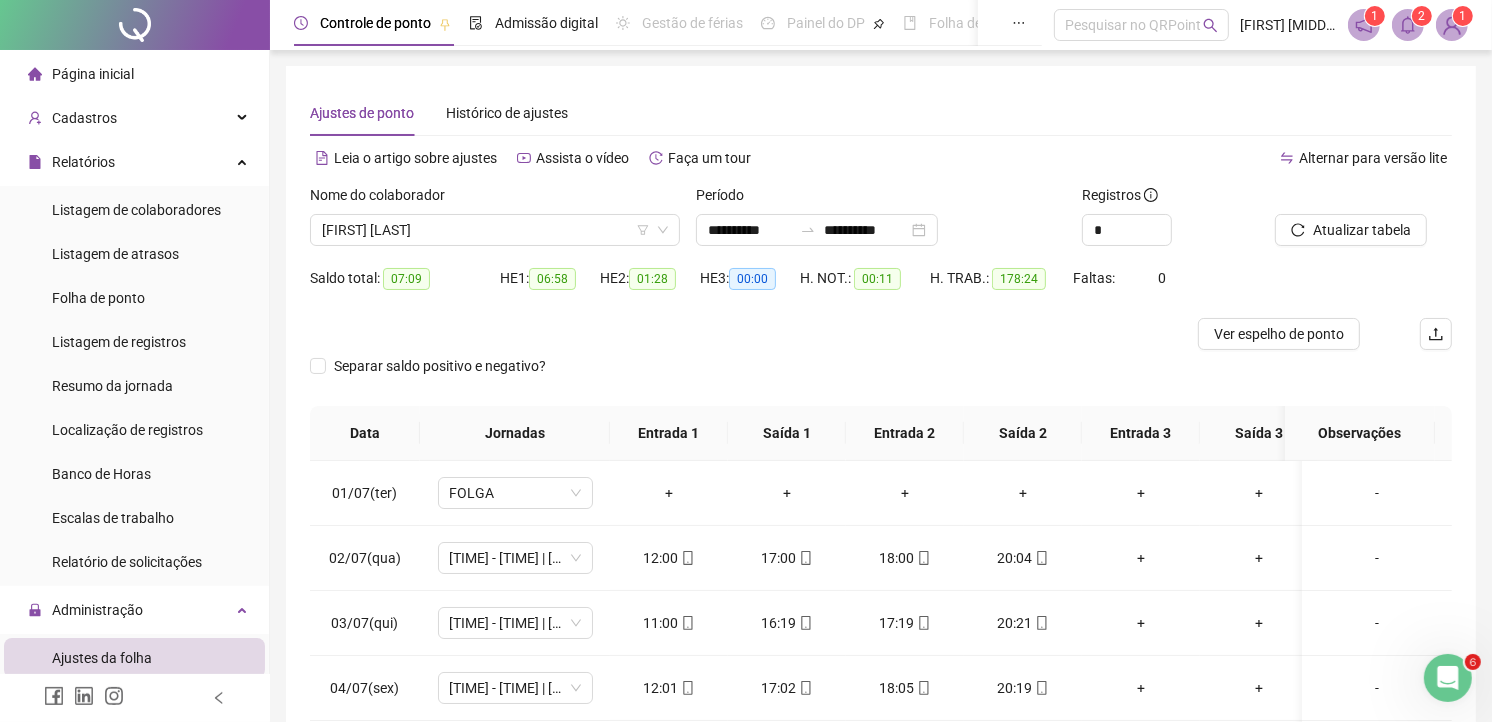 scroll, scrollTop: 222, scrollLeft: 0, axis: vertical 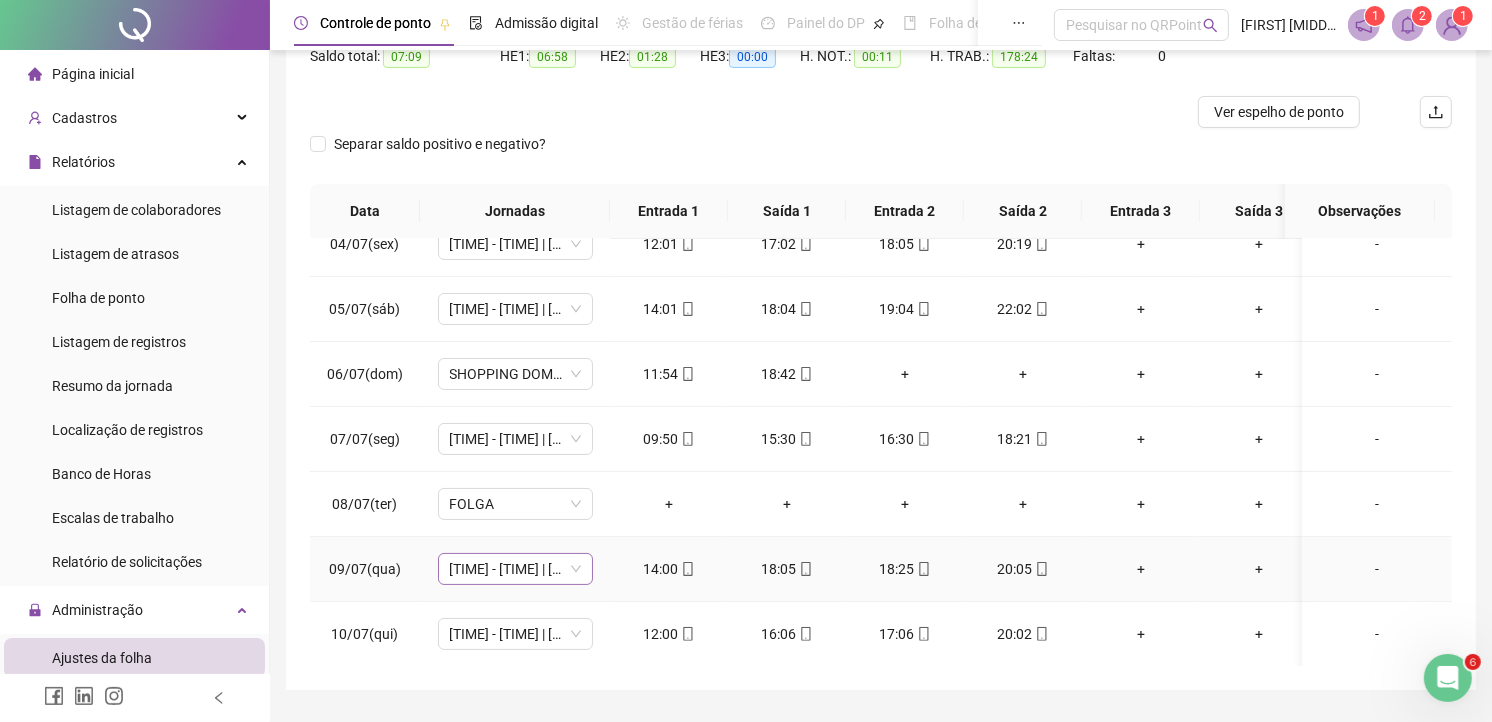 click on "[TIME] - [TIME] | [TIME] - [TIME]" at bounding box center [515, 569] 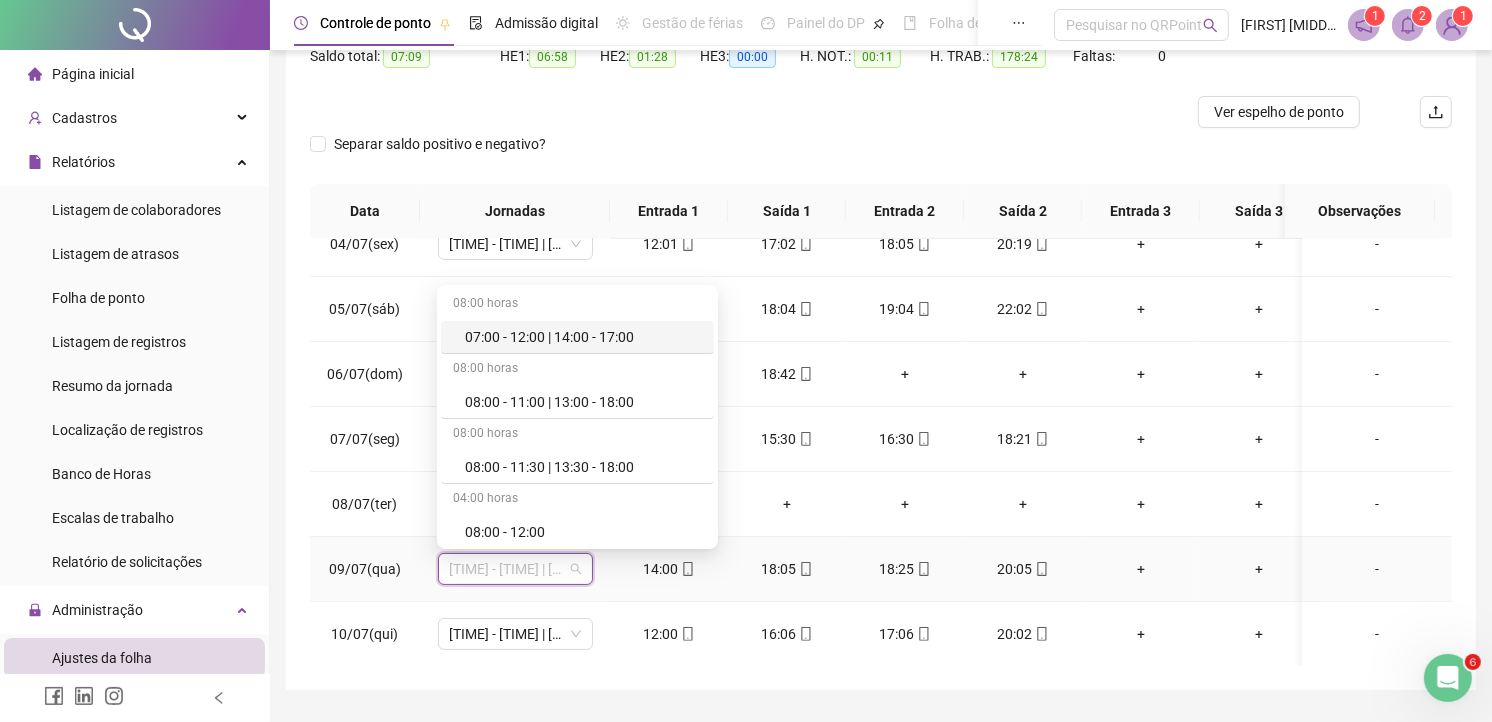 type on "*" 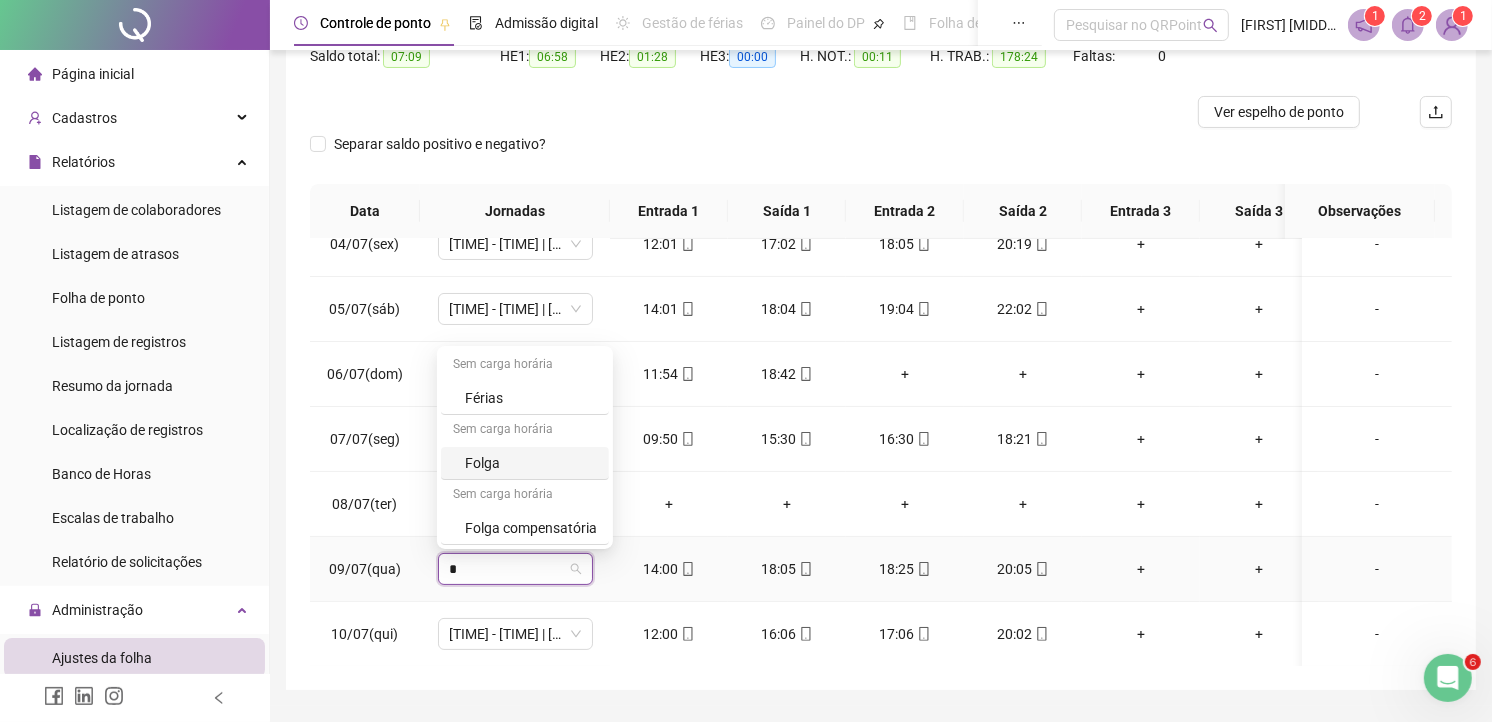 click on "Folga" at bounding box center (531, 463) 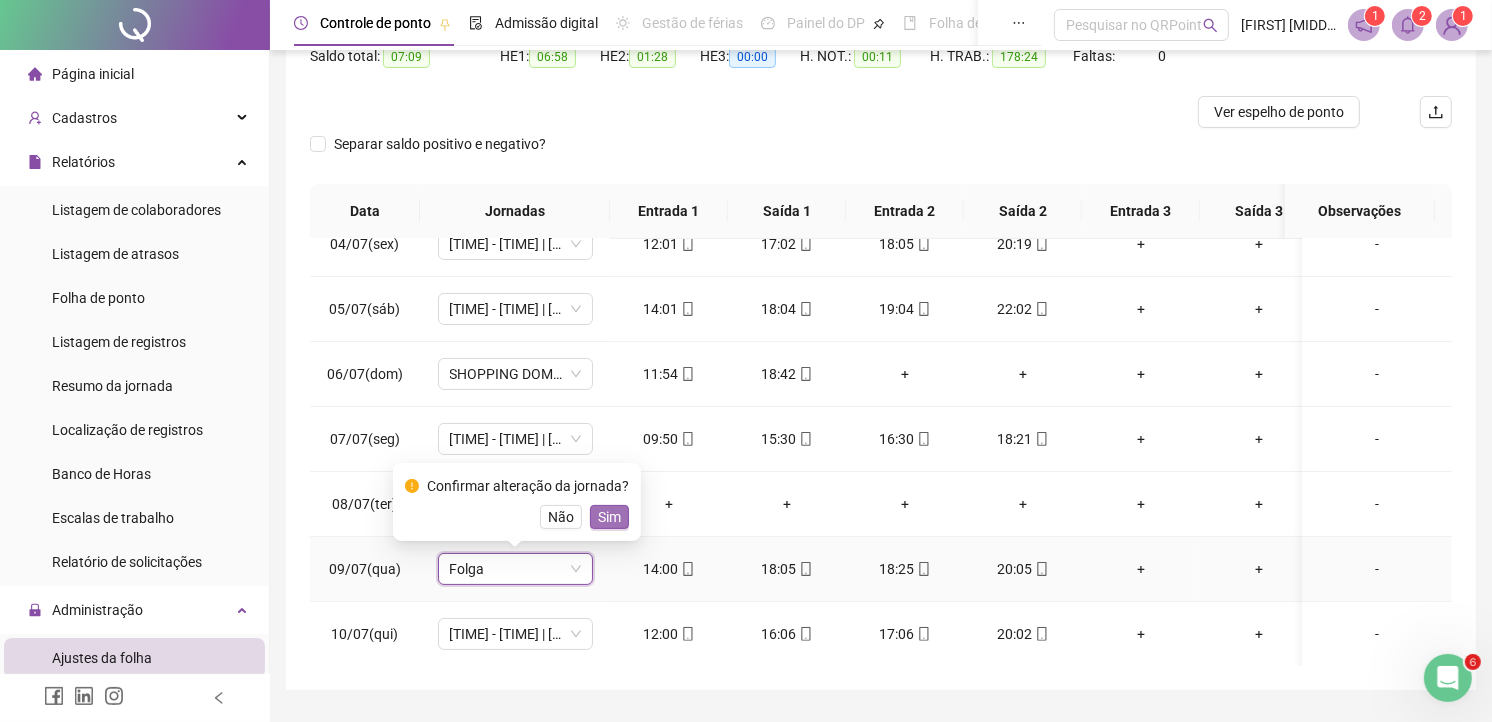 click on "Sim" at bounding box center (609, 517) 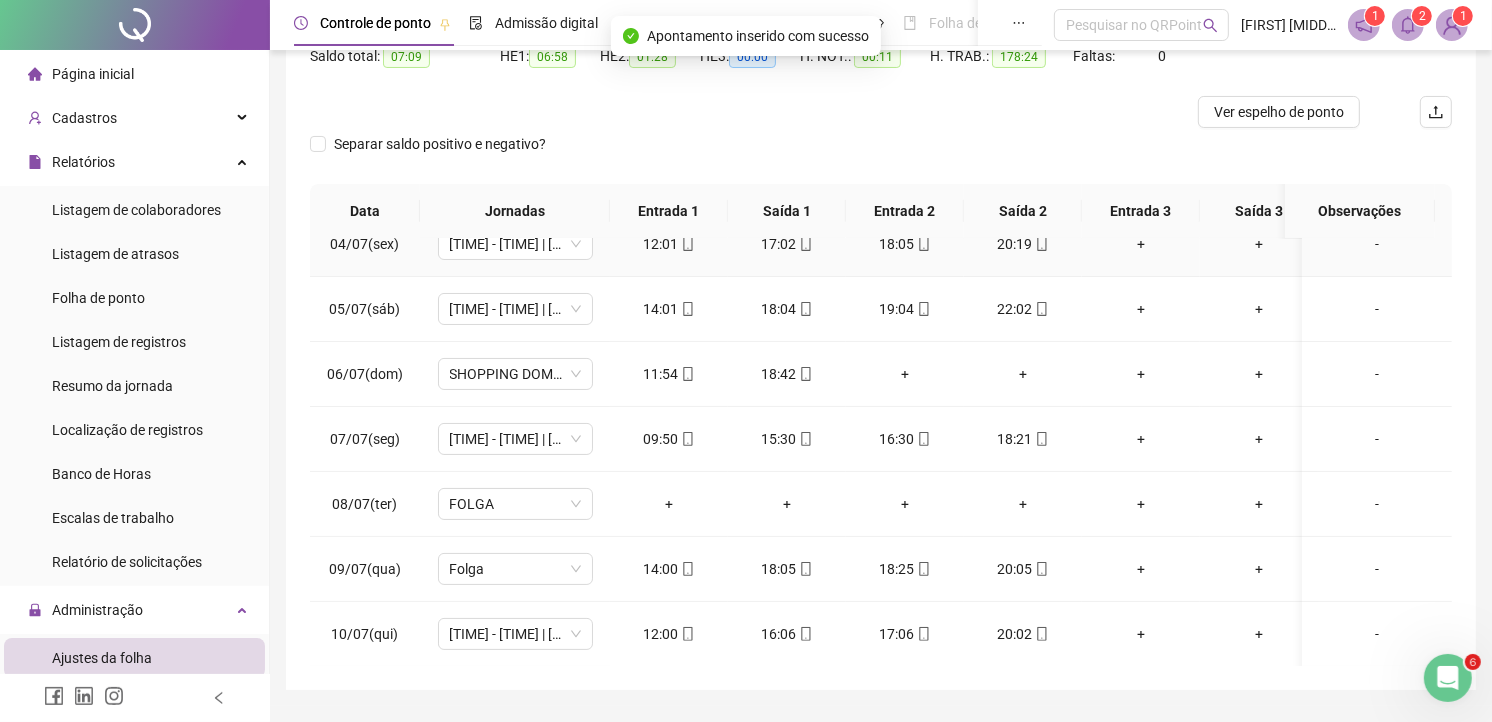 scroll, scrollTop: 0, scrollLeft: 0, axis: both 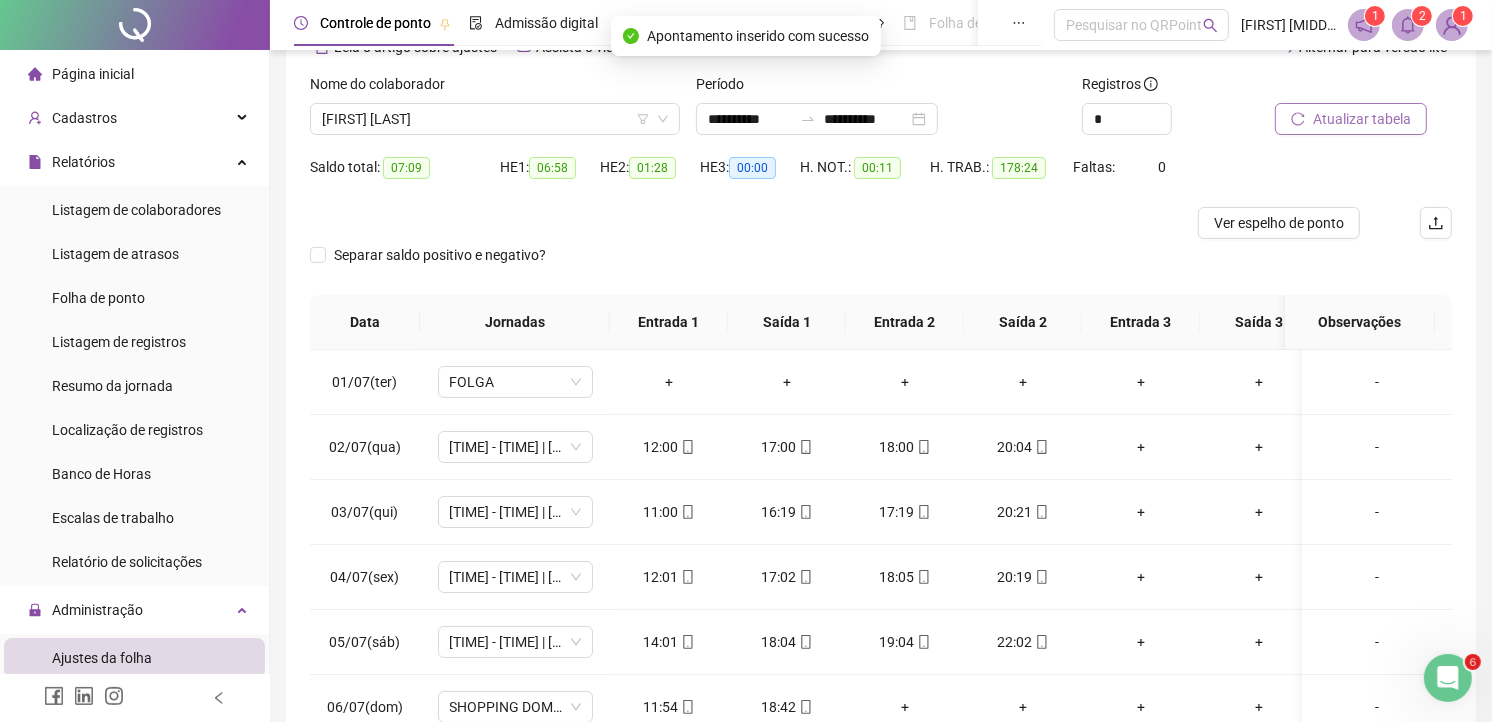 click on "Atualizar tabela" at bounding box center [1362, 119] 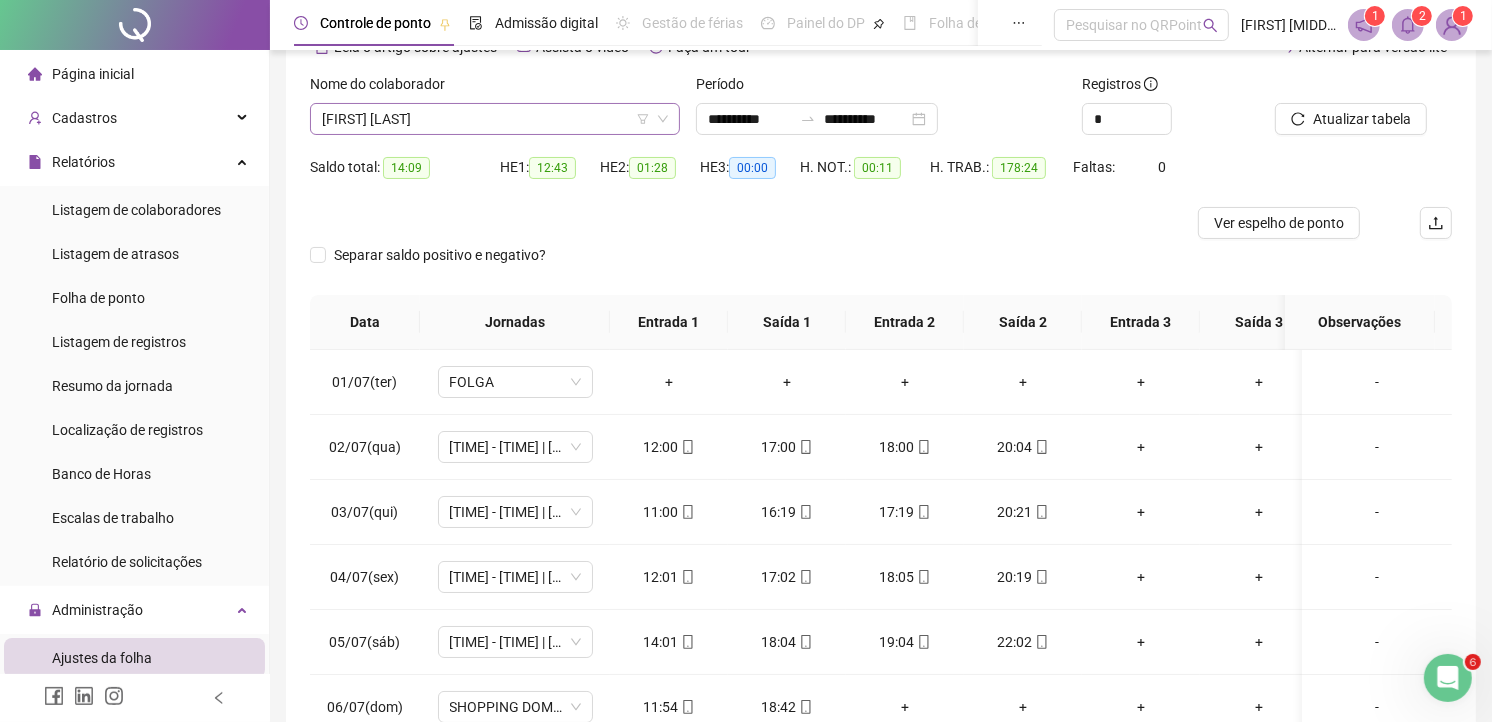 click on "[FIRST] [LAST]" at bounding box center (495, 119) 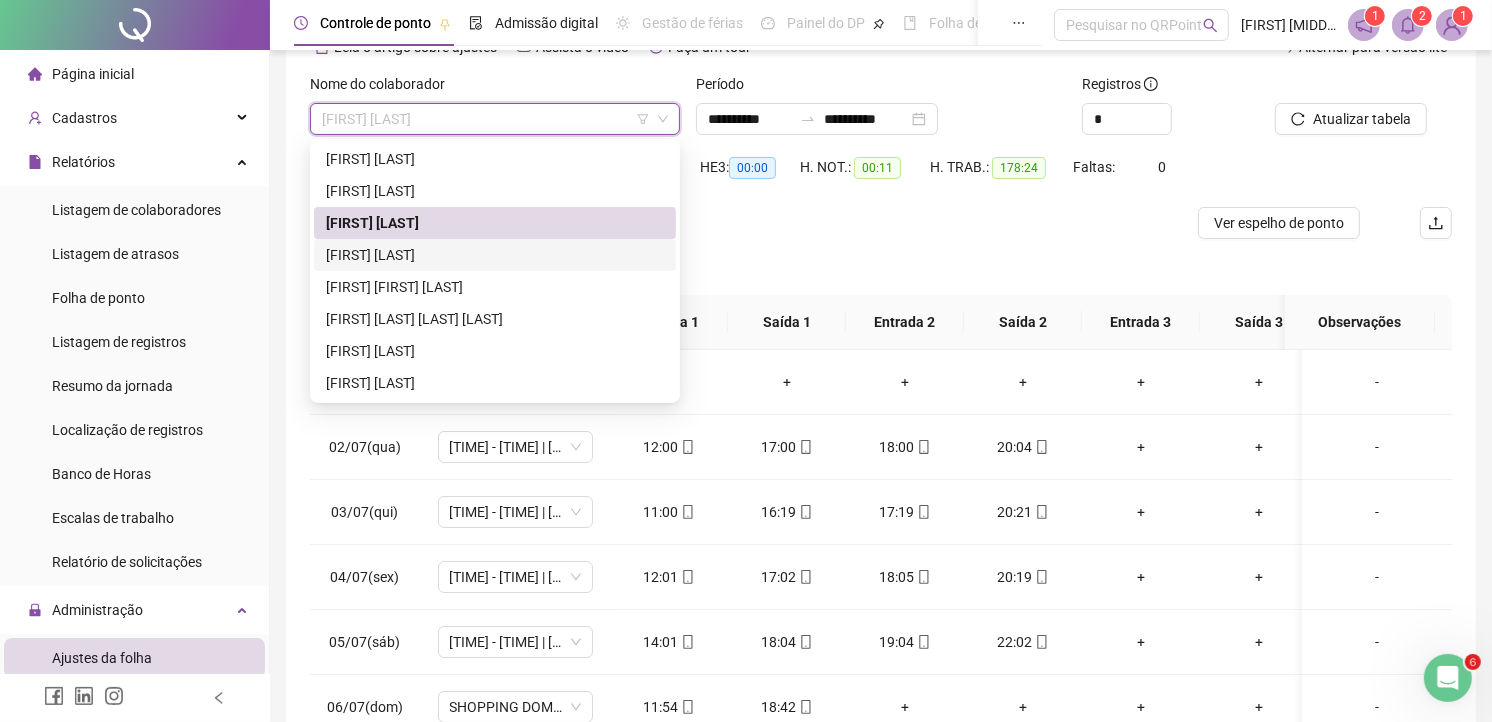 click on "[FIRST] [LAST]" at bounding box center [495, 255] 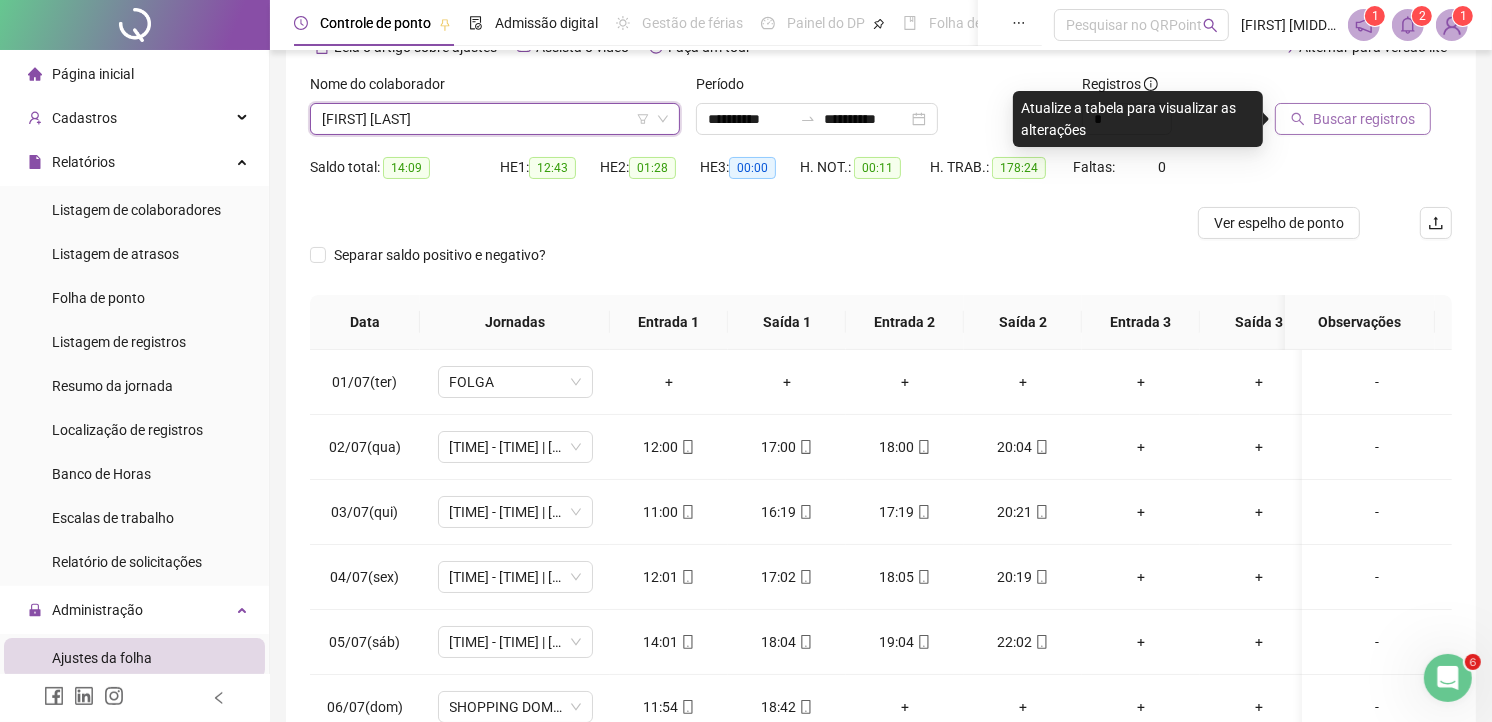 click on "Buscar registros" at bounding box center [1364, 119] 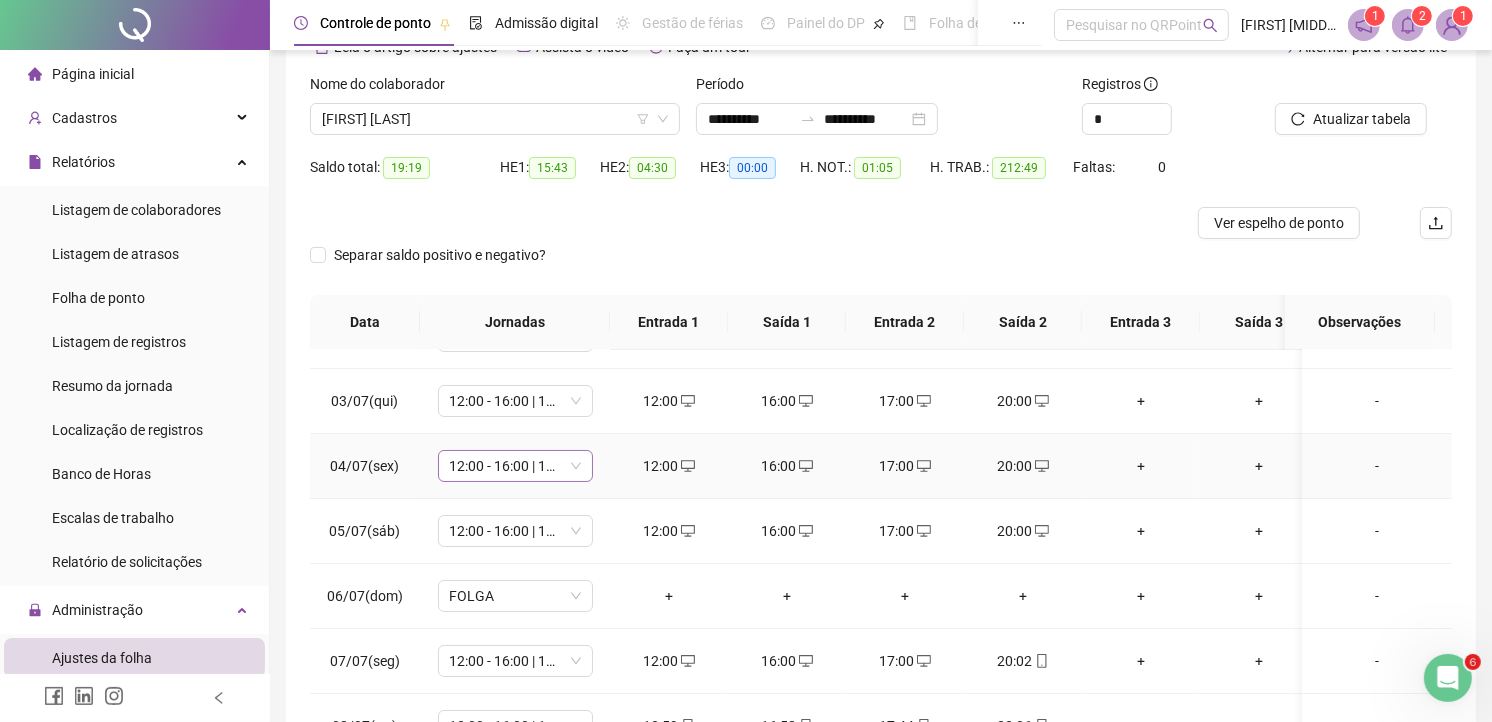 scroll, scrollTop: 222, scrollLeft: 0, axis: vertical 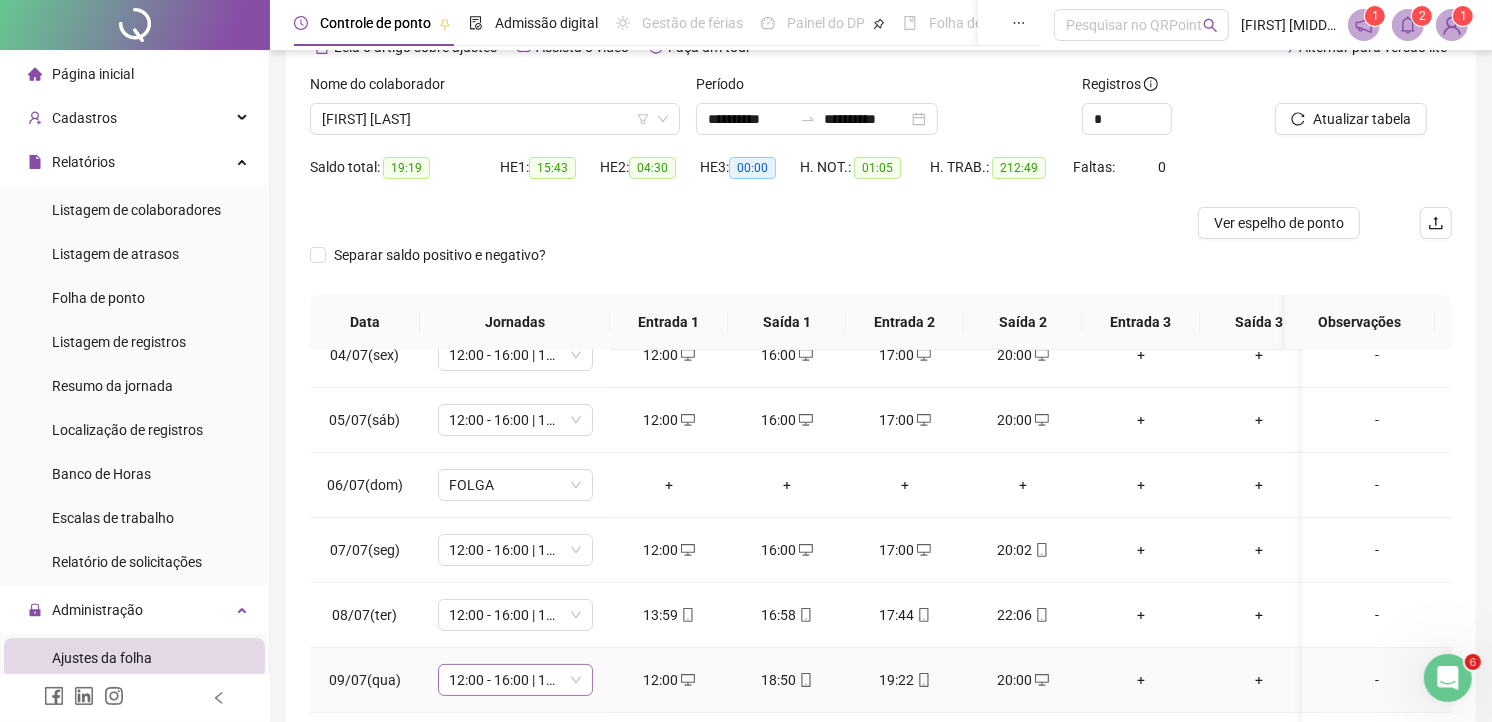 click on "12:00 - 16:00 | 17:00 - 20:00" at bounding box center (515, 680) 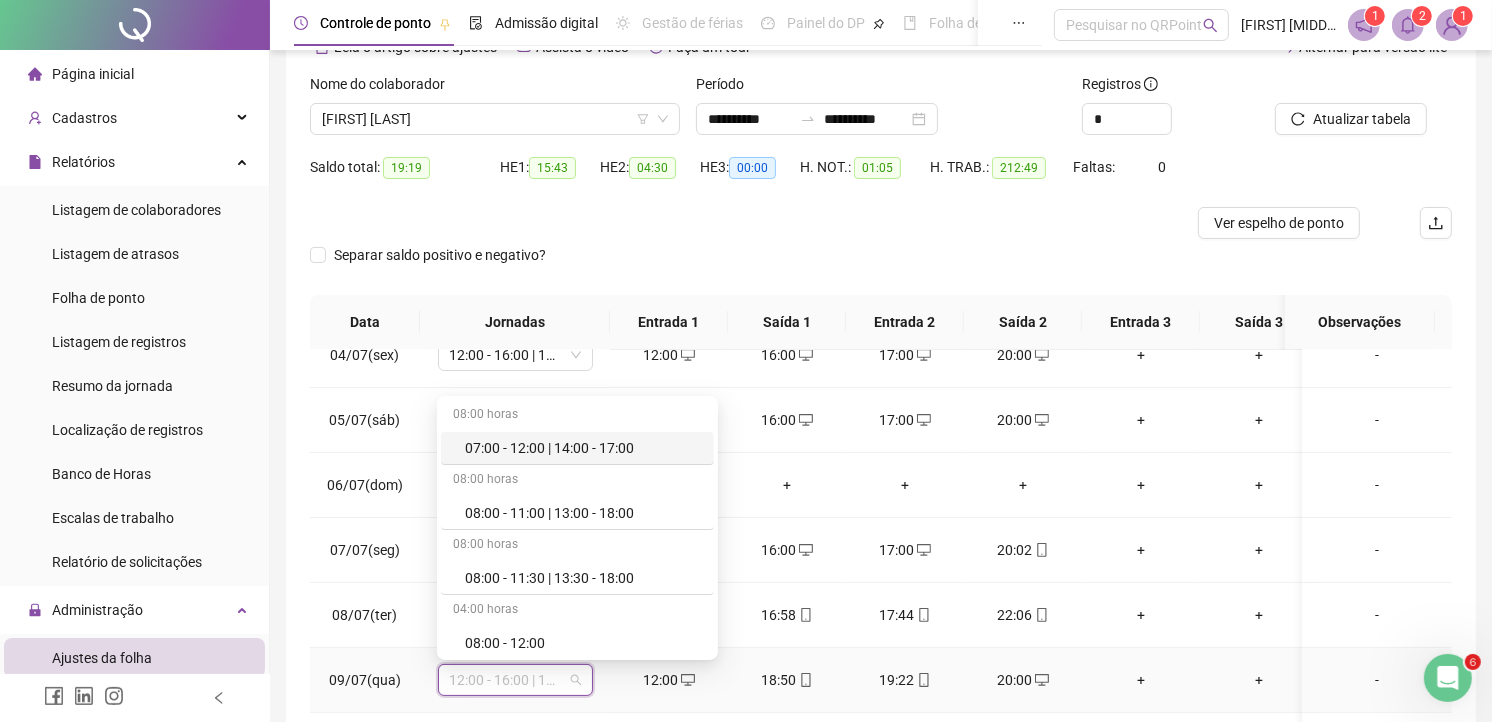 type on "*" 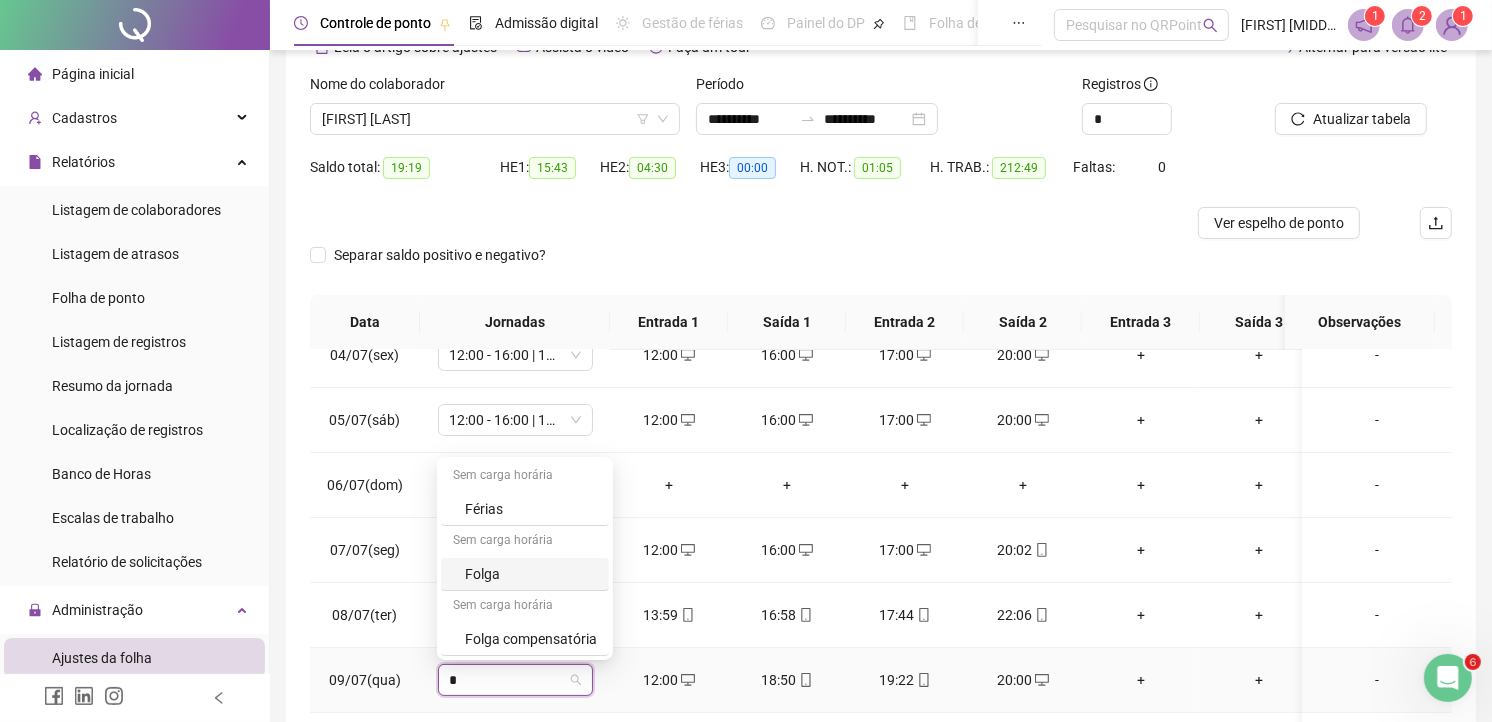 click on "Folga" at bounding box center [531, 574] 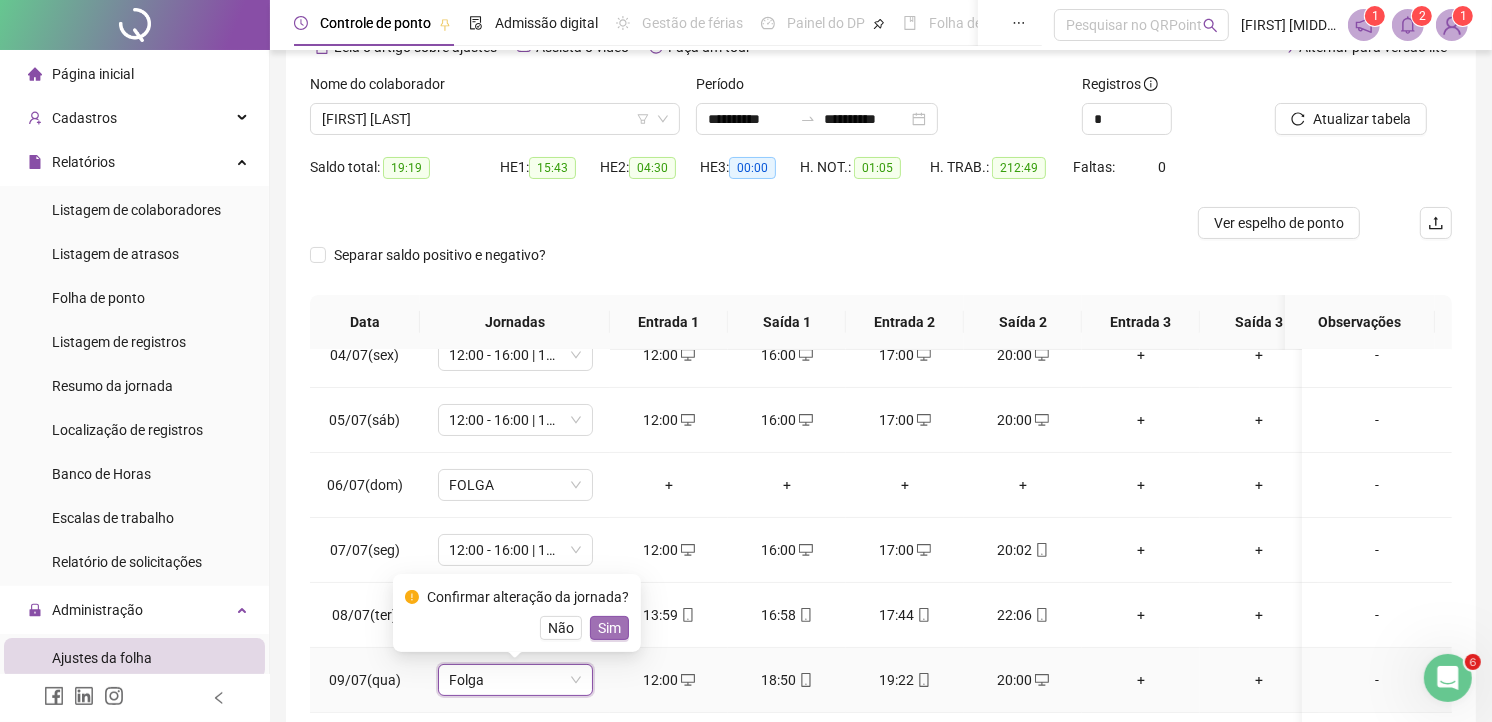 click on "Sim" at bounding box center [609, 628] 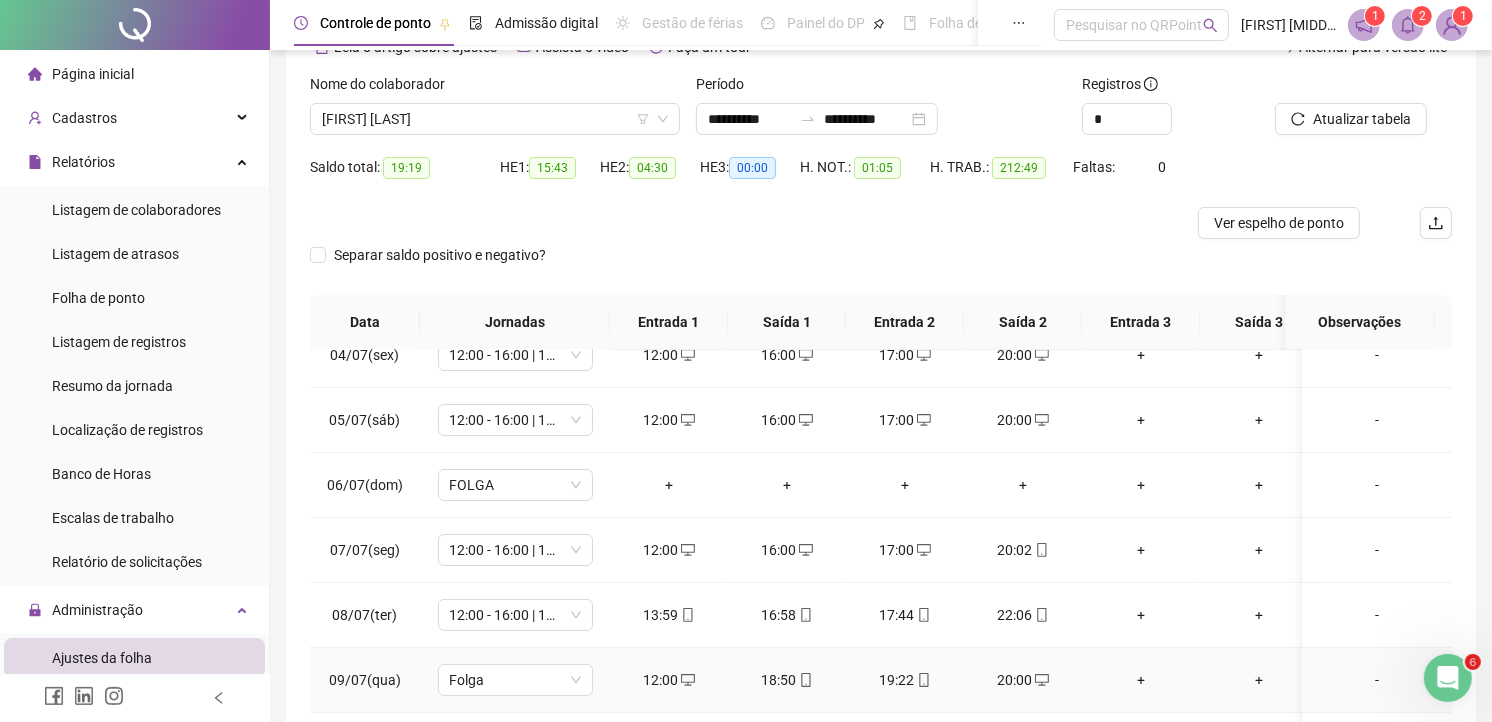 click on "12:00" at bounding box center (669, 680) 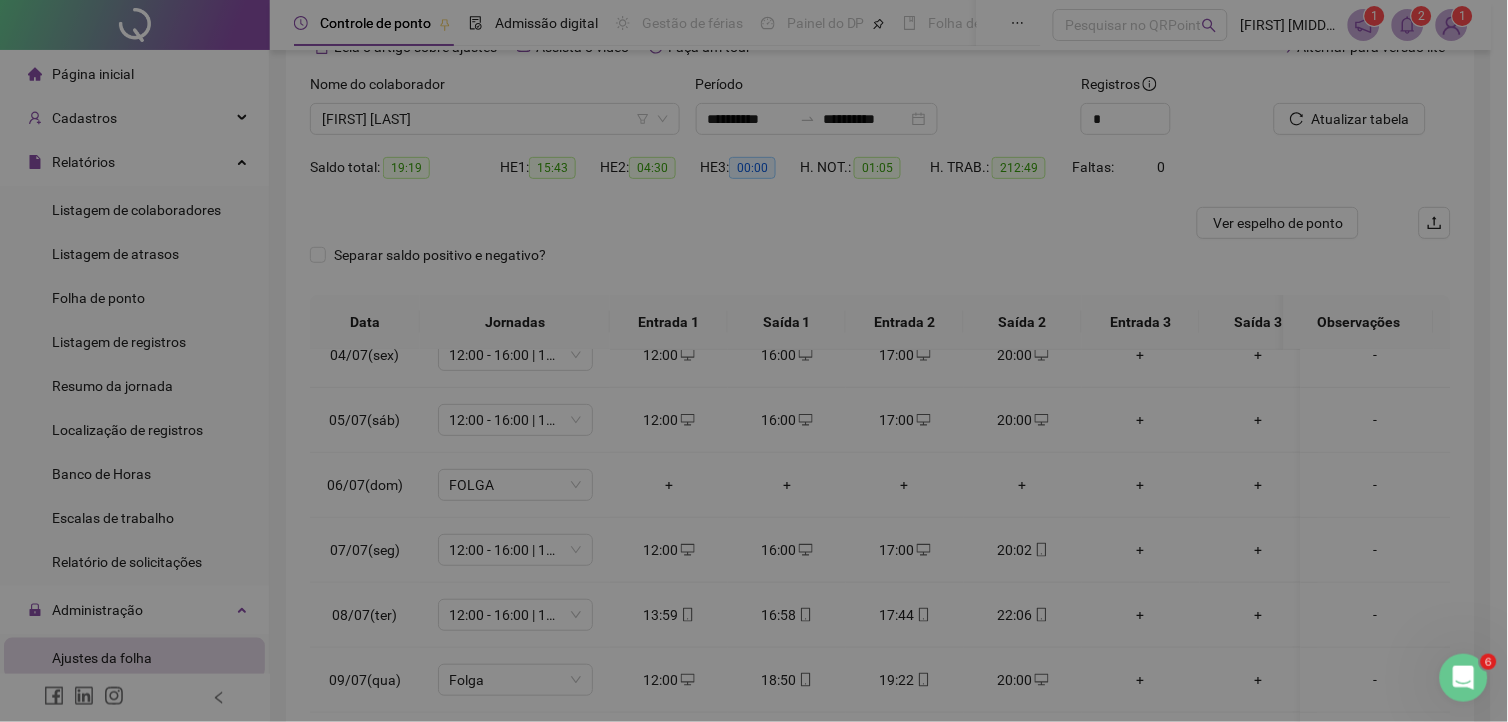 type on "**********" 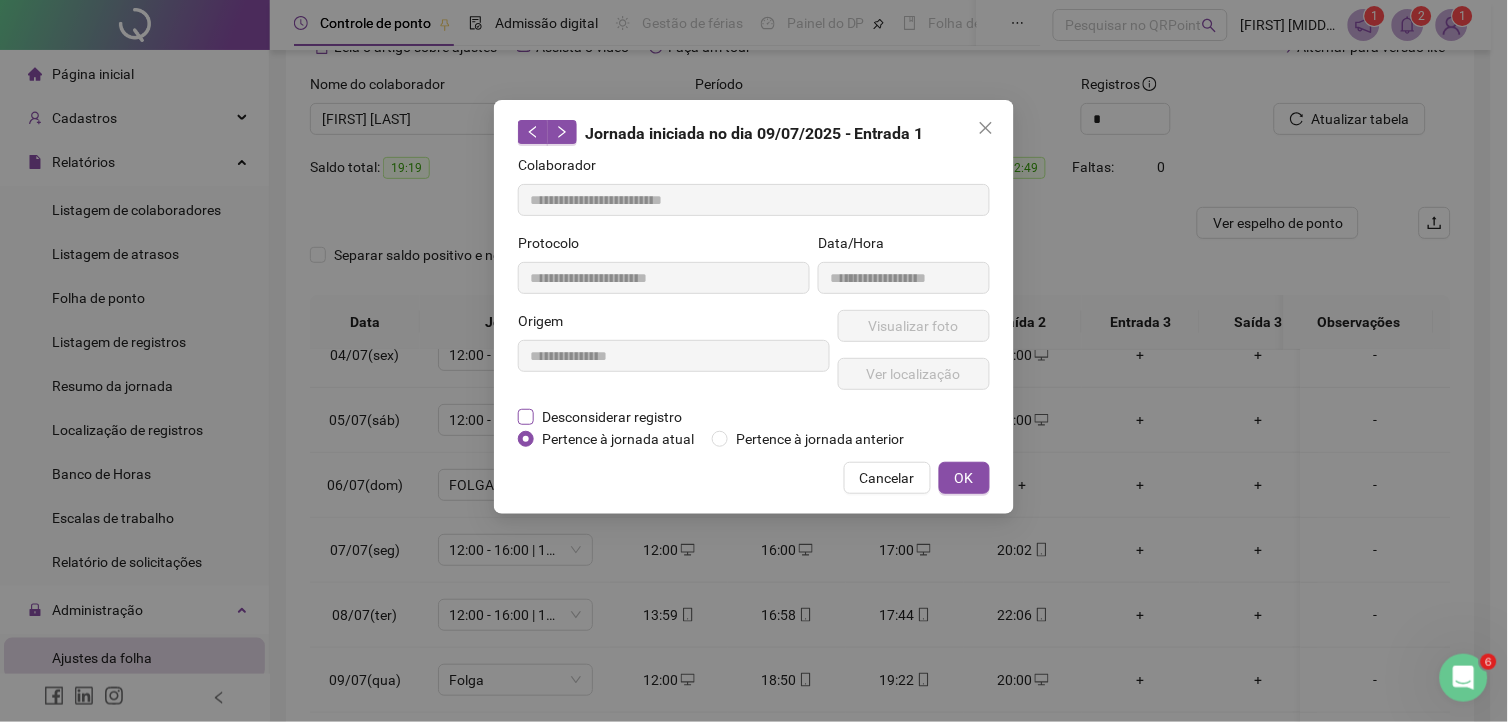 click on "Desconsiderar registro" at bounding box center [612, 417] 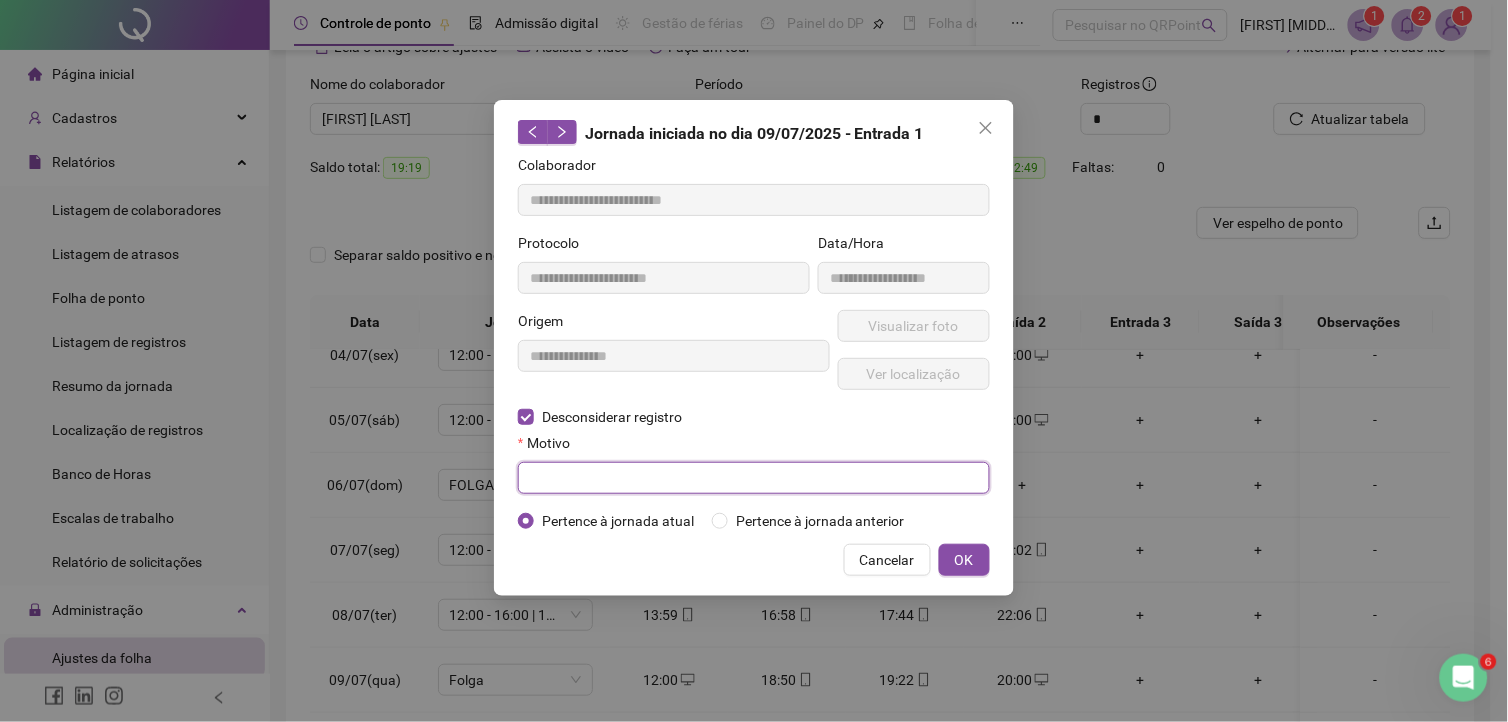 click at bounding box center (754, 478) 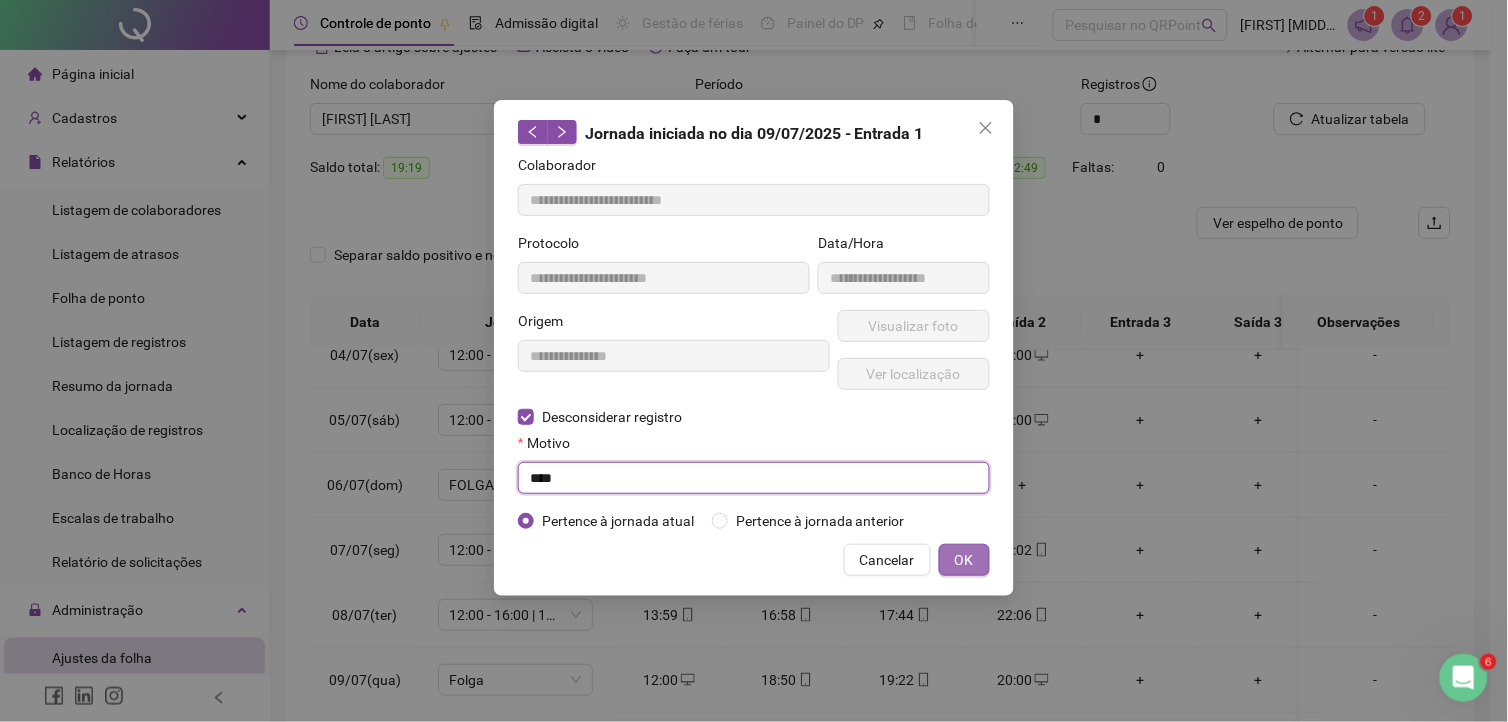type on "****" 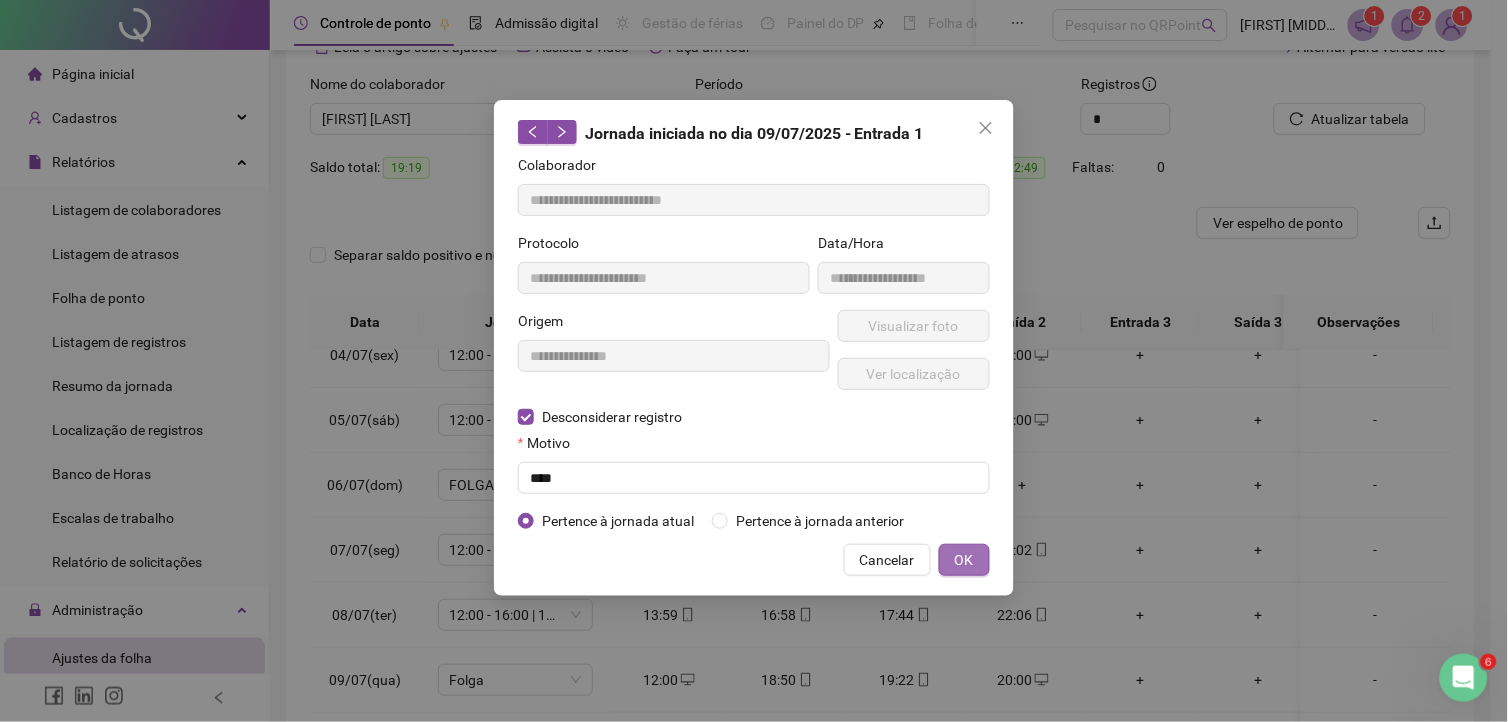 click on "OK" at bounding box center [964, 560] 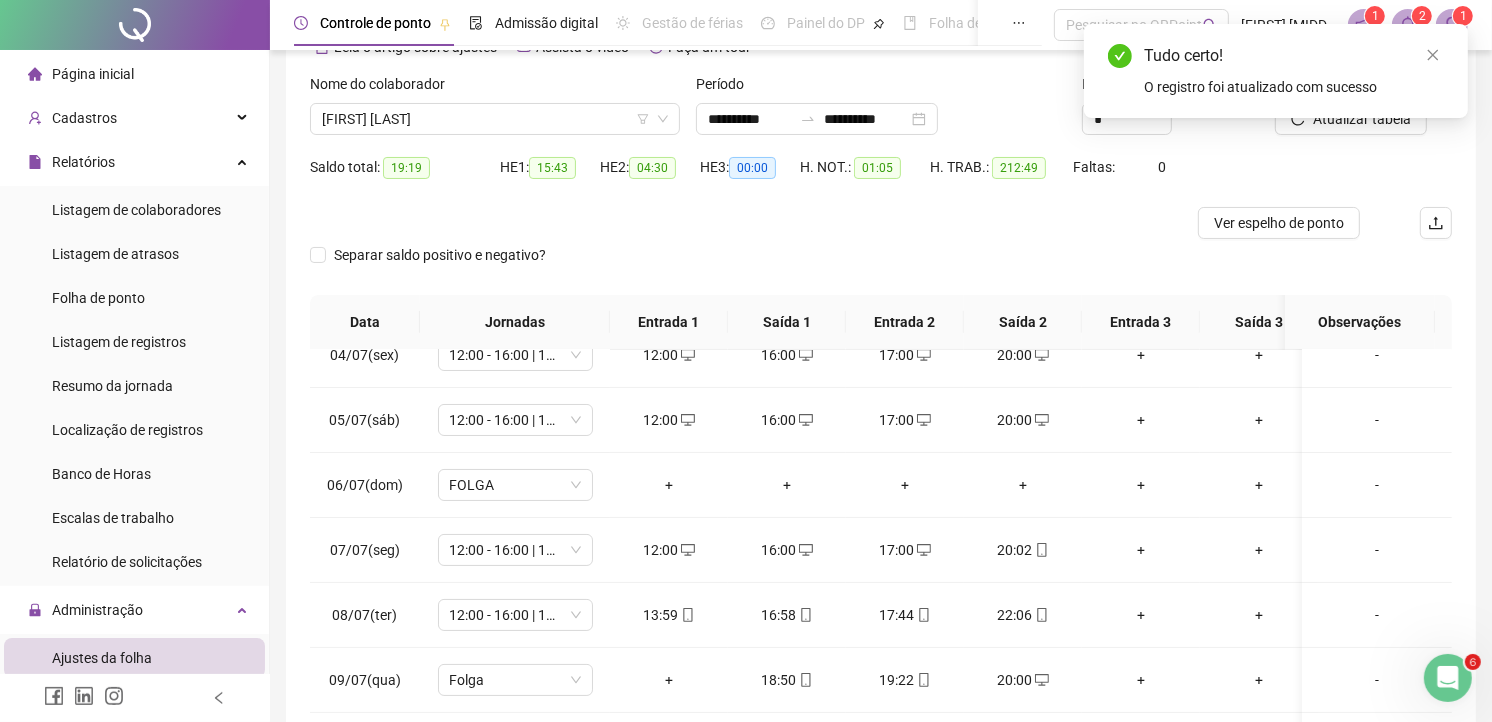 click on "18:50" at bounding box center (787, 680) 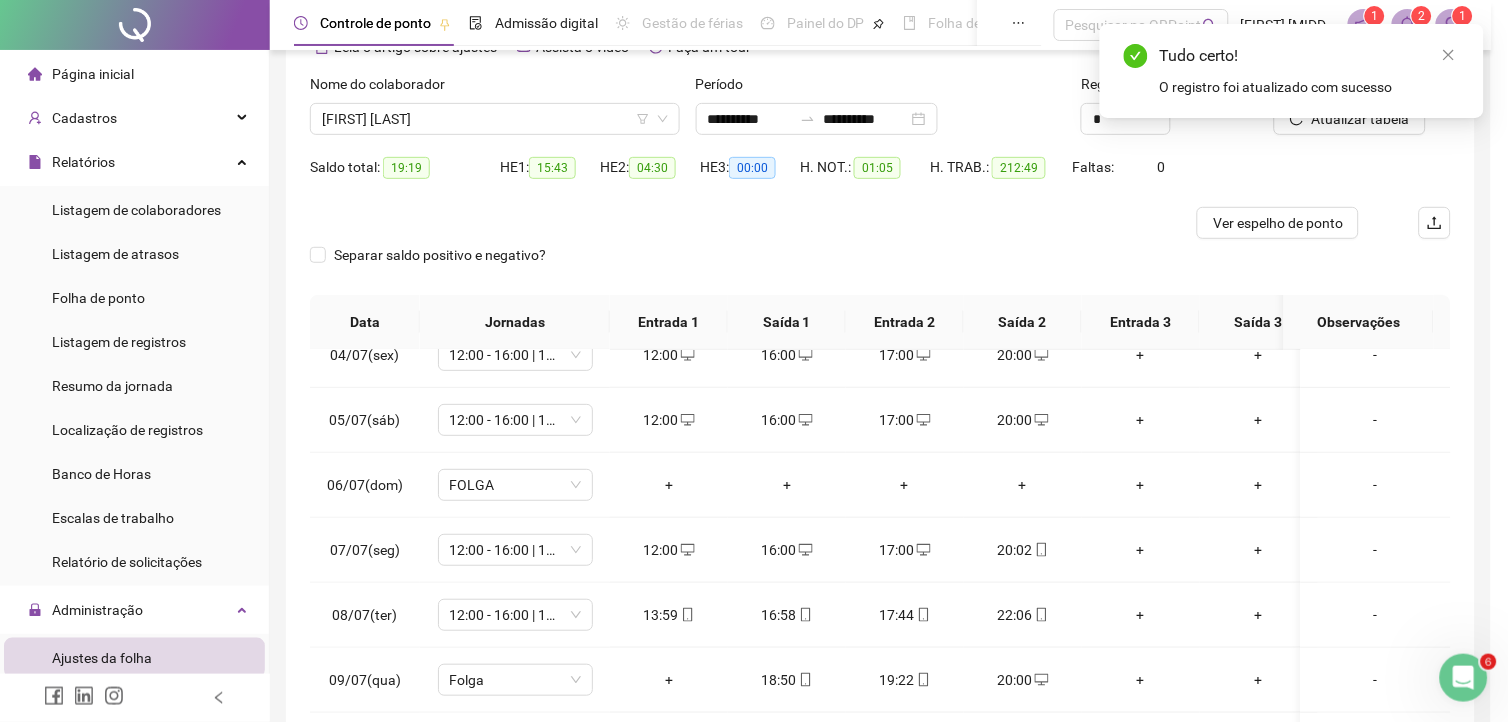 type on "**********" 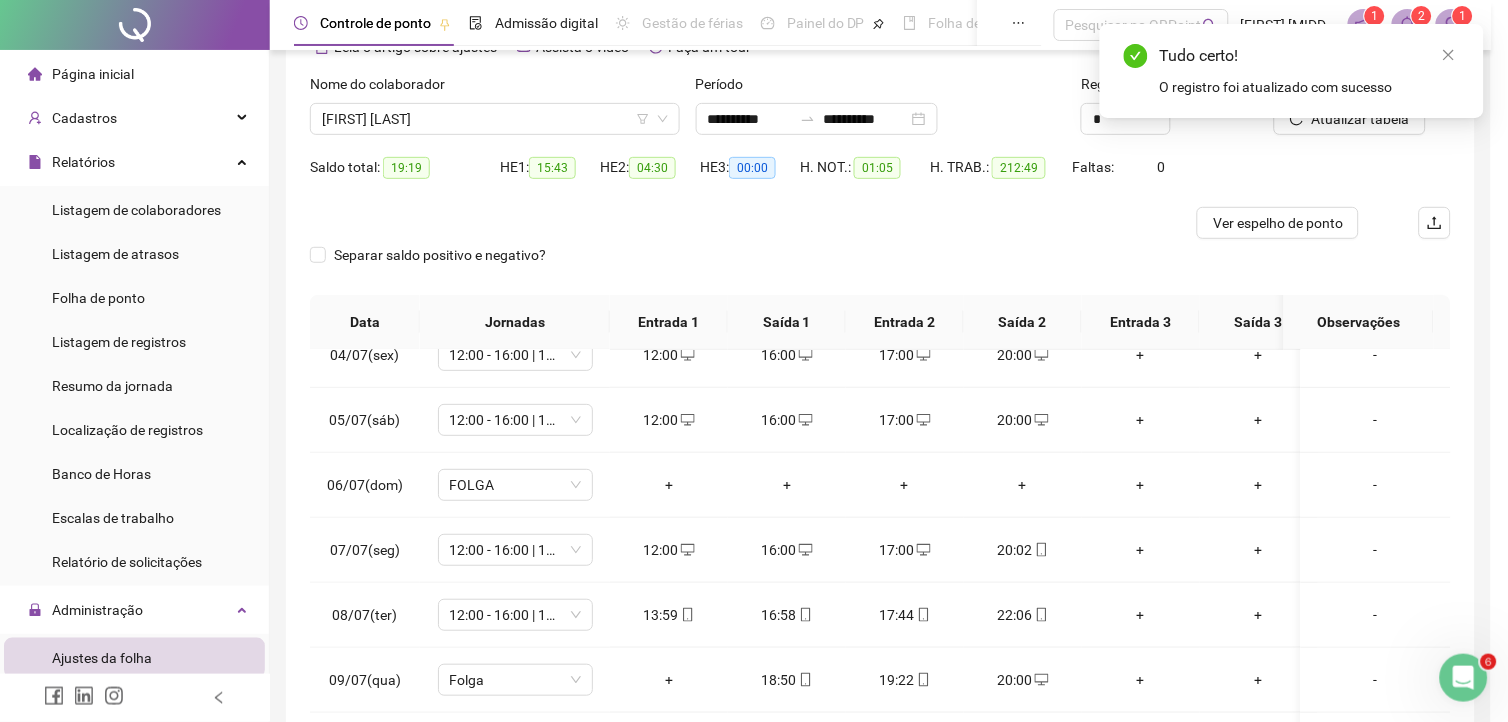 type on "**********" 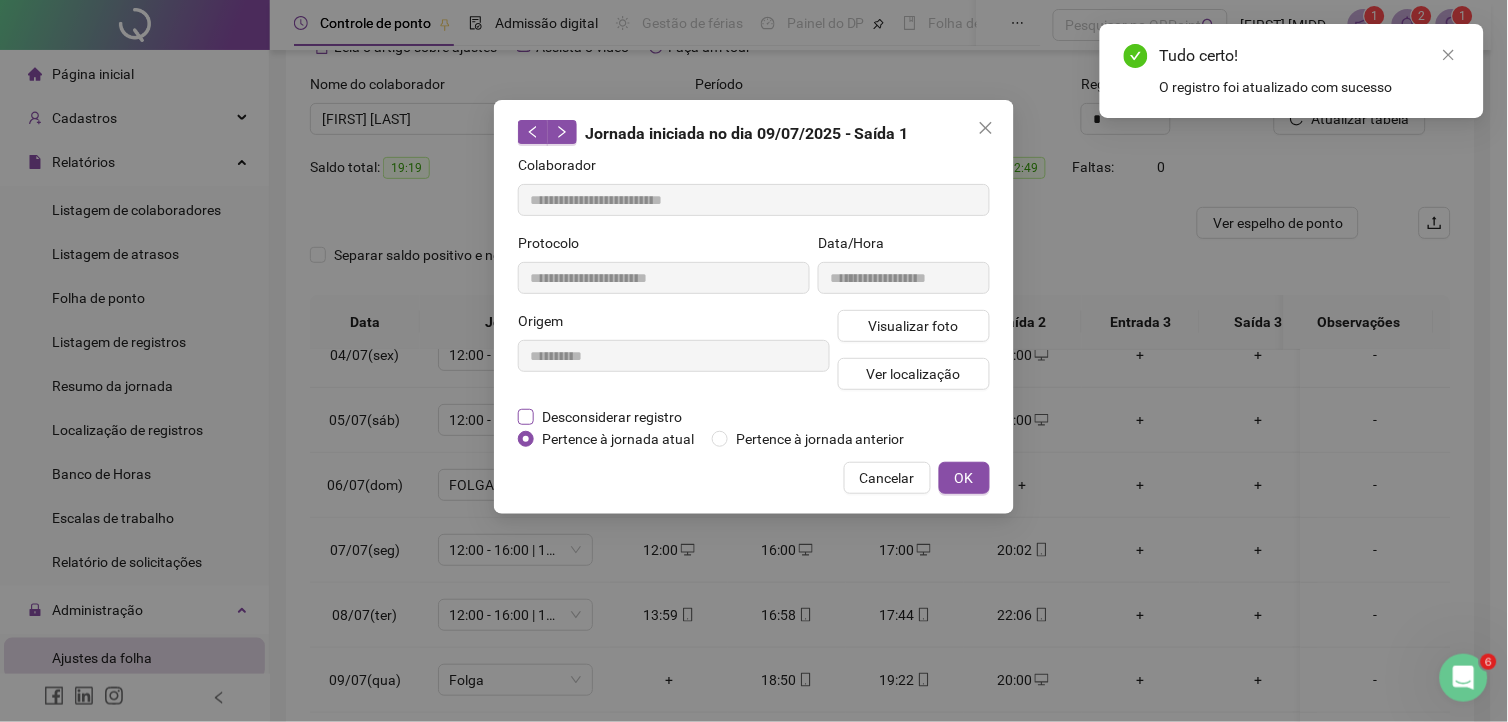 click on "Desconsiderar registro" at bounding box center [612, 417] 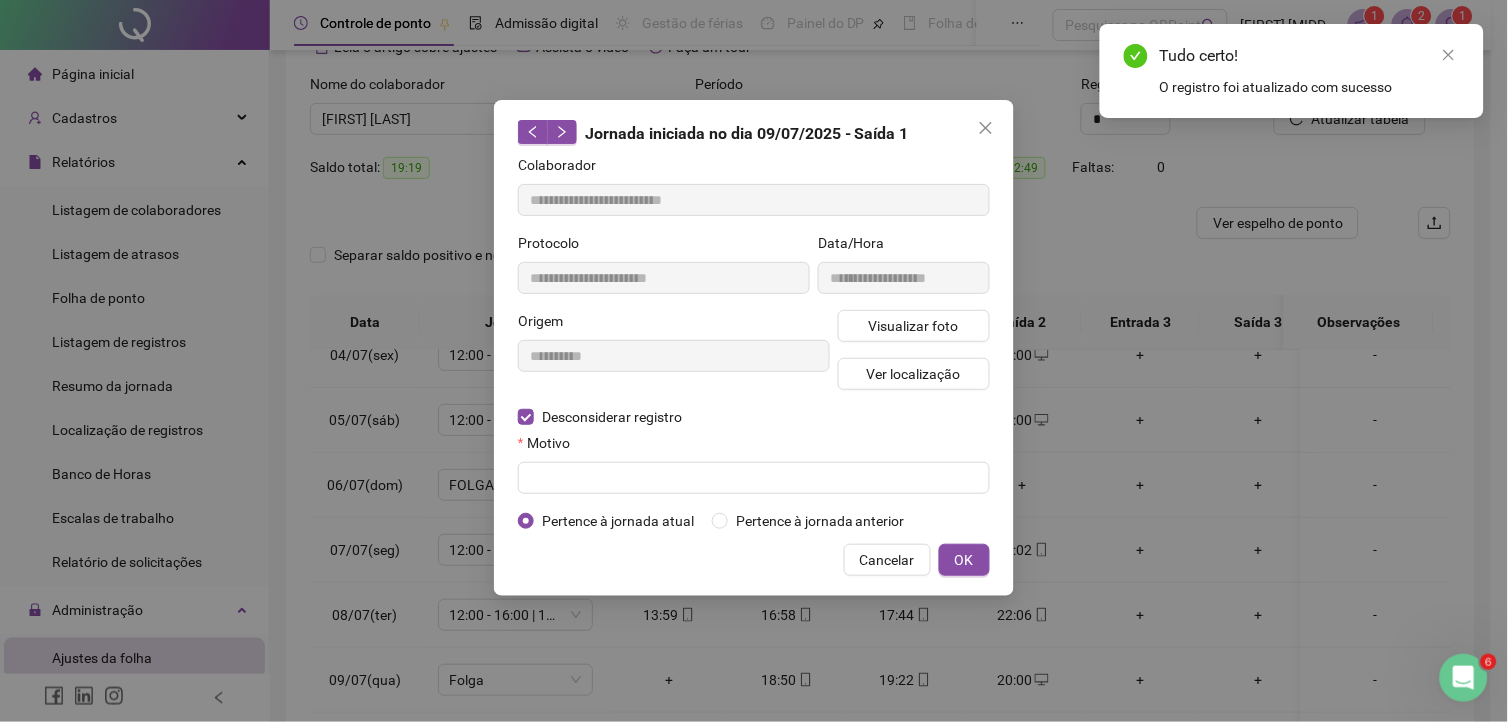 click on "**********" at bounding box center (754, 343) 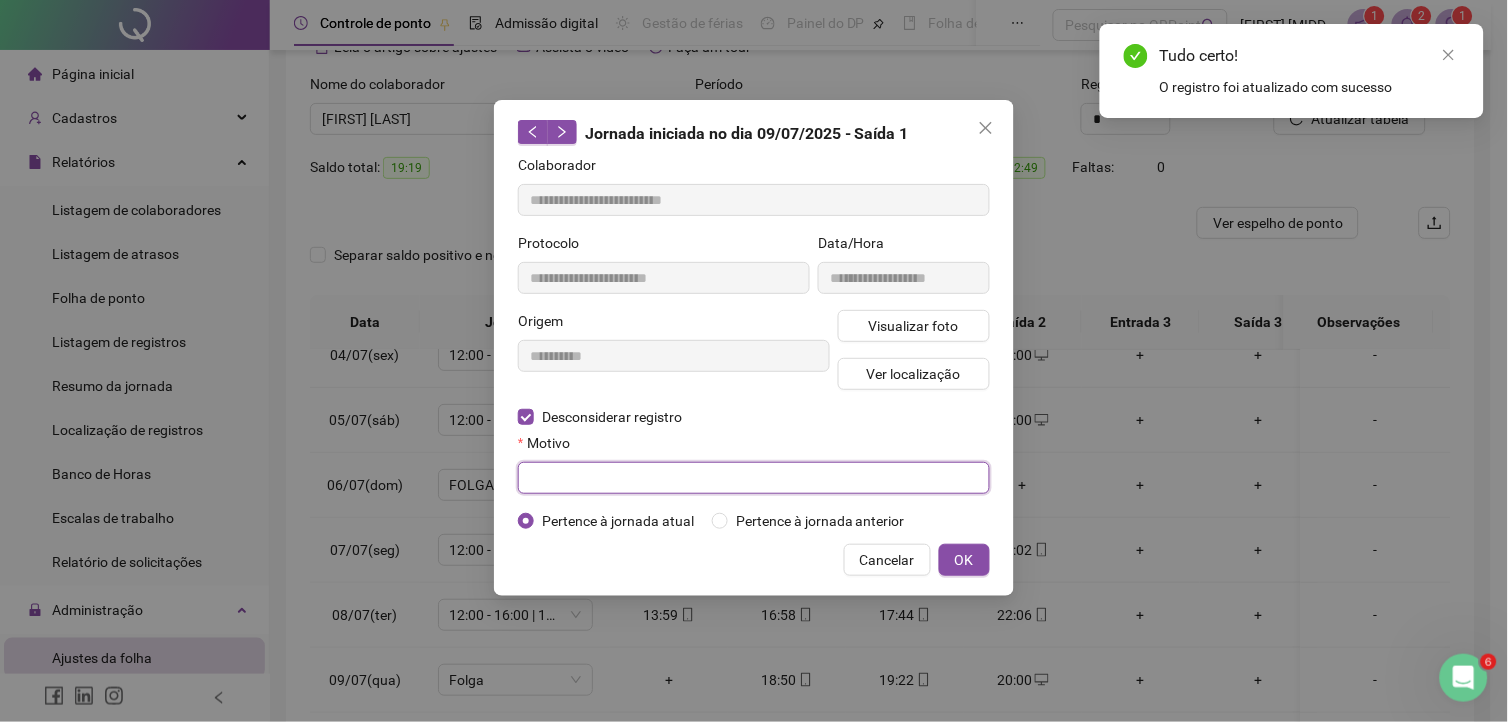 click at bounding box center [754, 478] 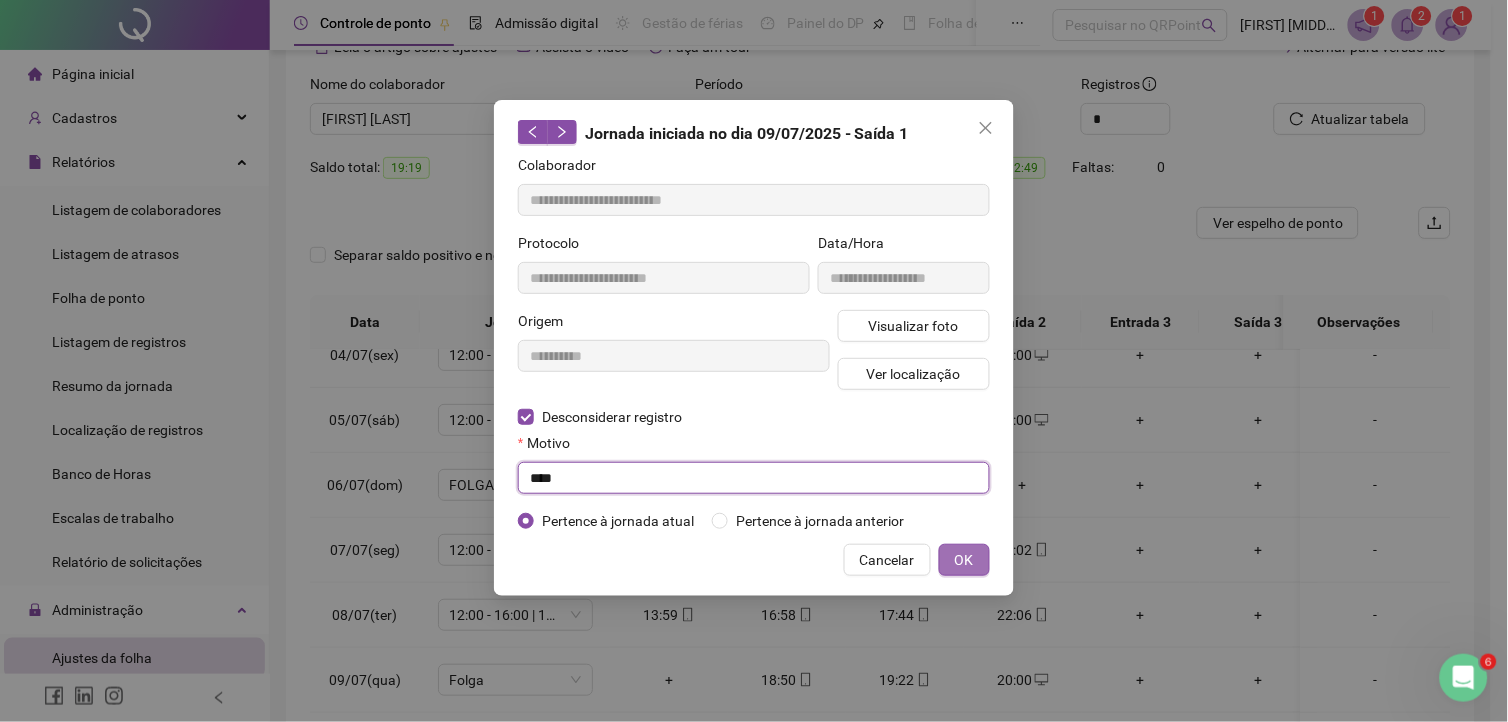 type on "****" 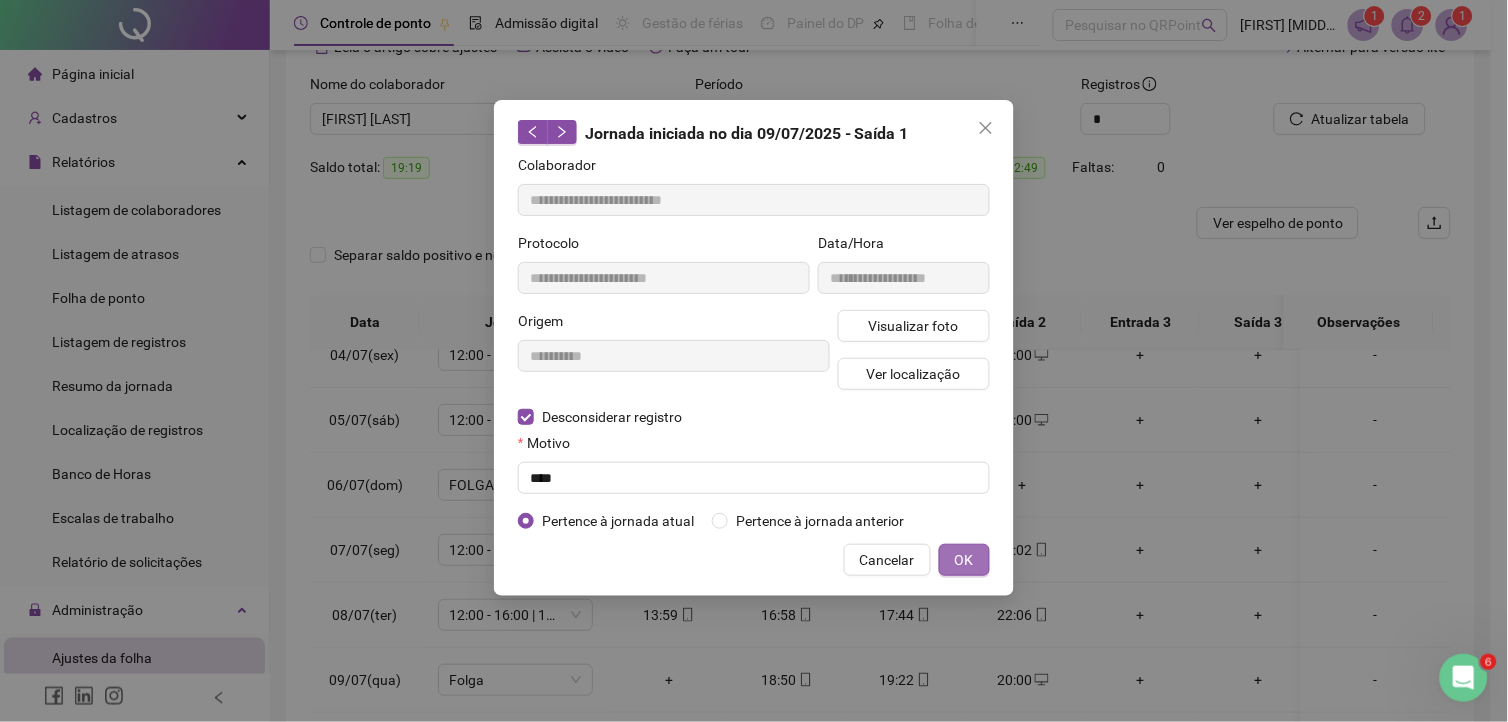 click on "OK" at bounding box center [964, 560] 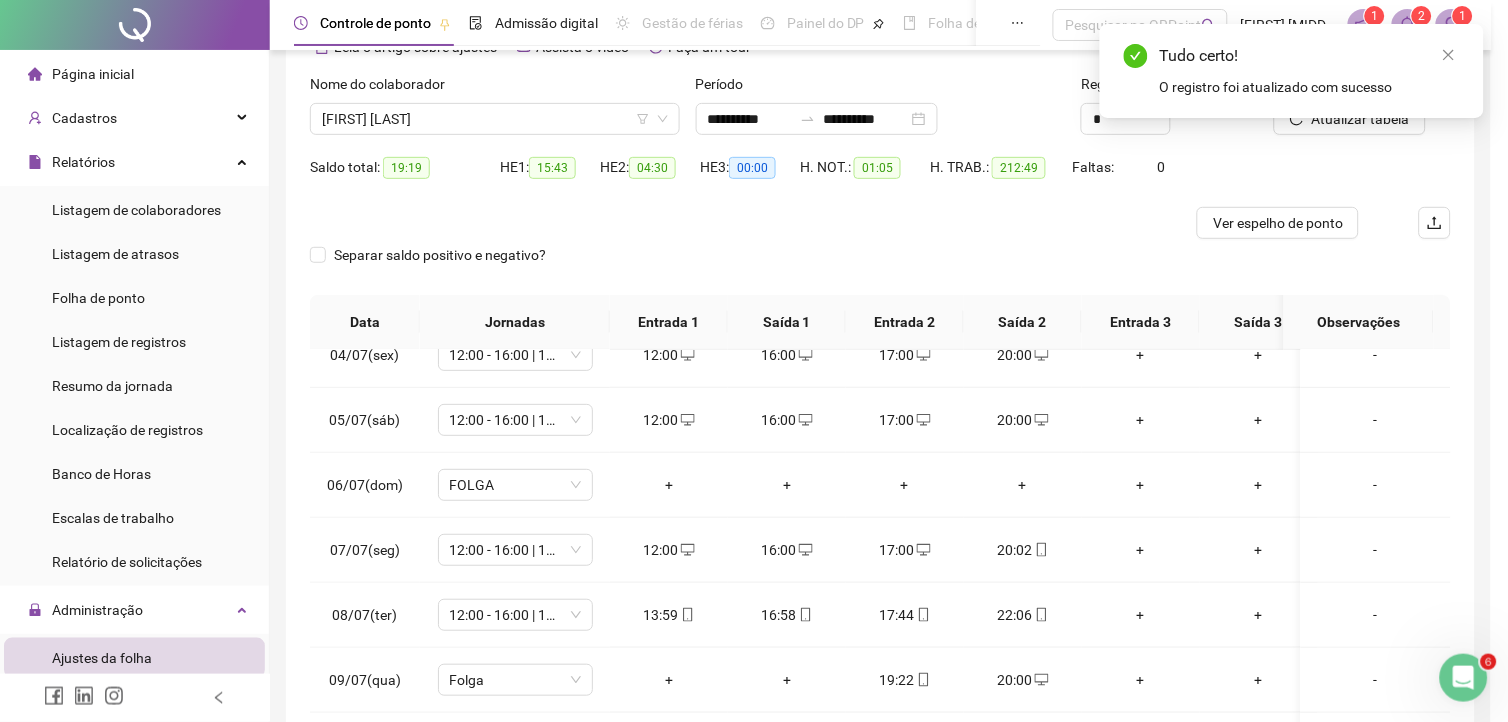 click on "19:22" at bounding box center (905, 680) 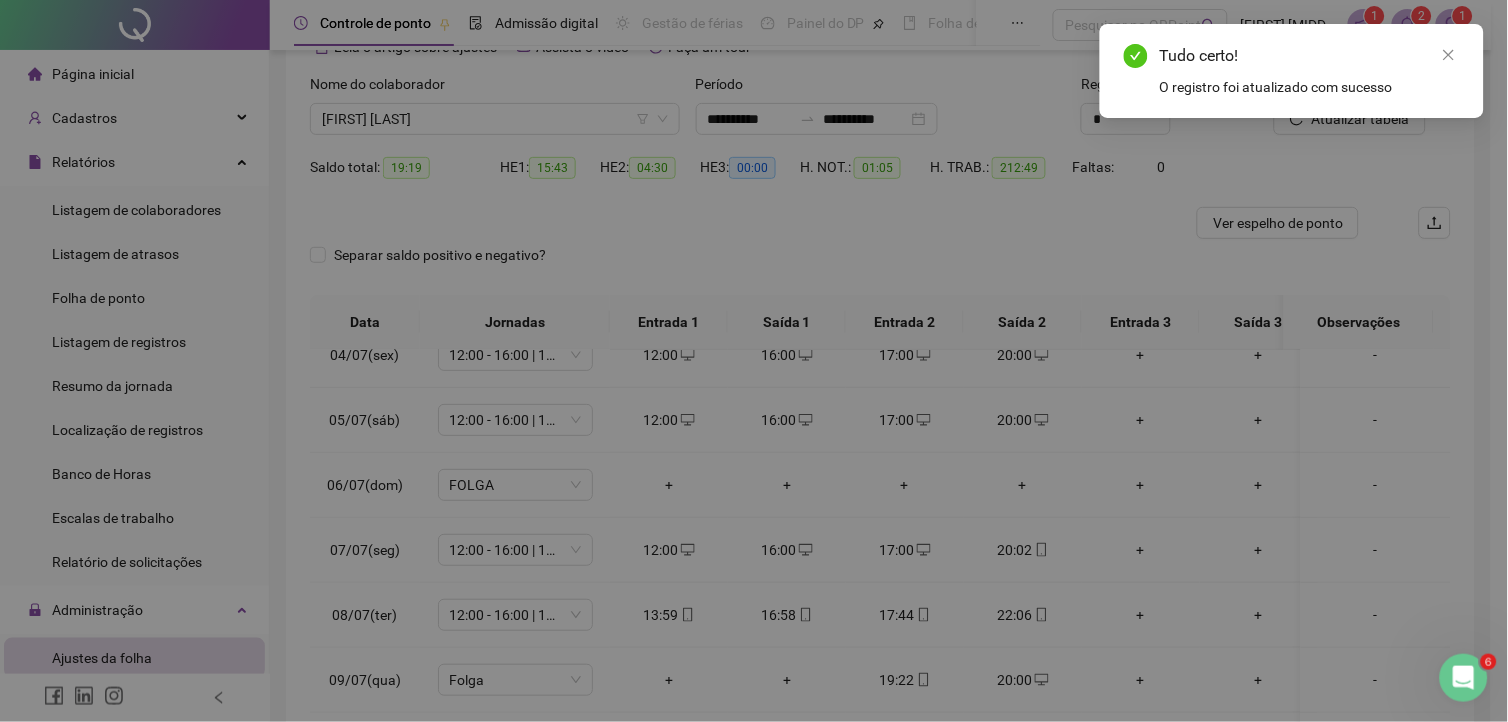 click on "**********" at bounding box center [754, 361] 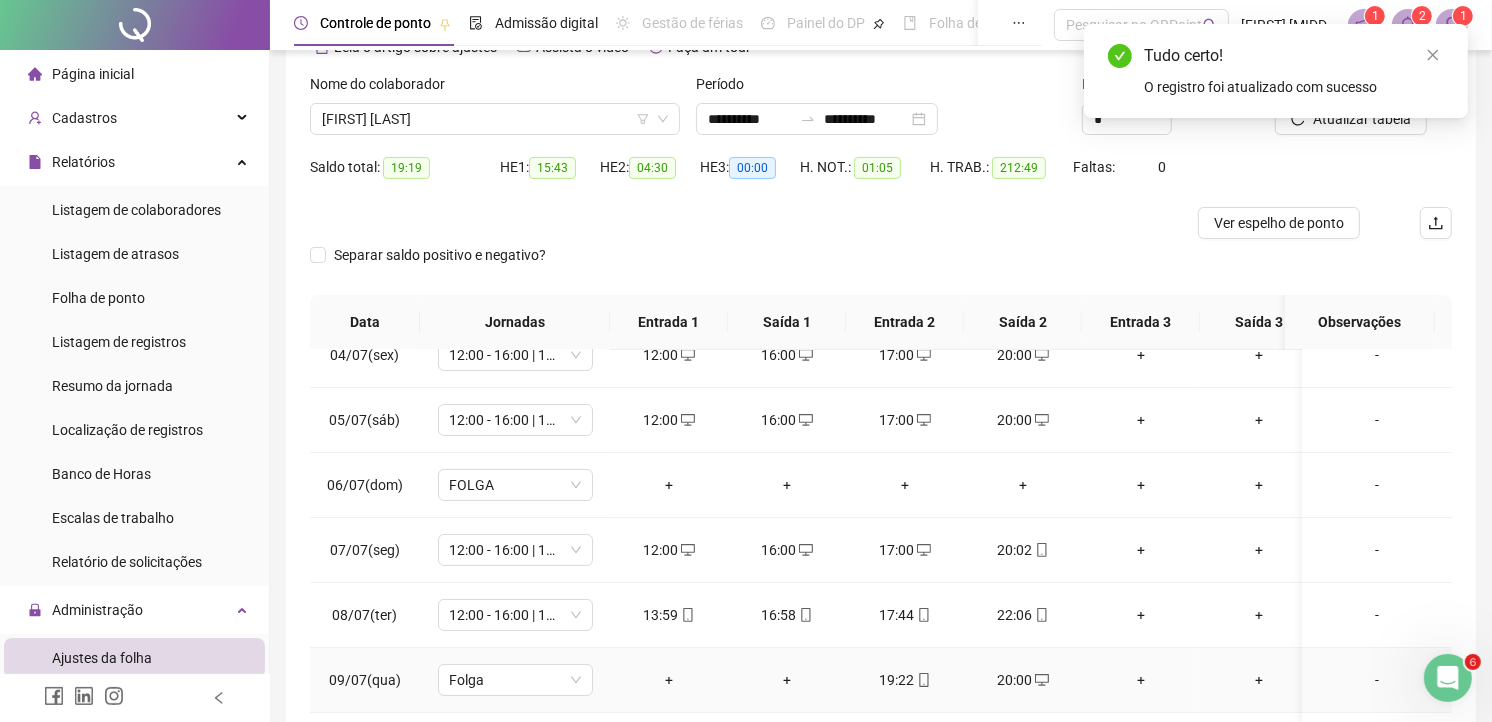 click on "19:22" at bounding box center [905, 680] 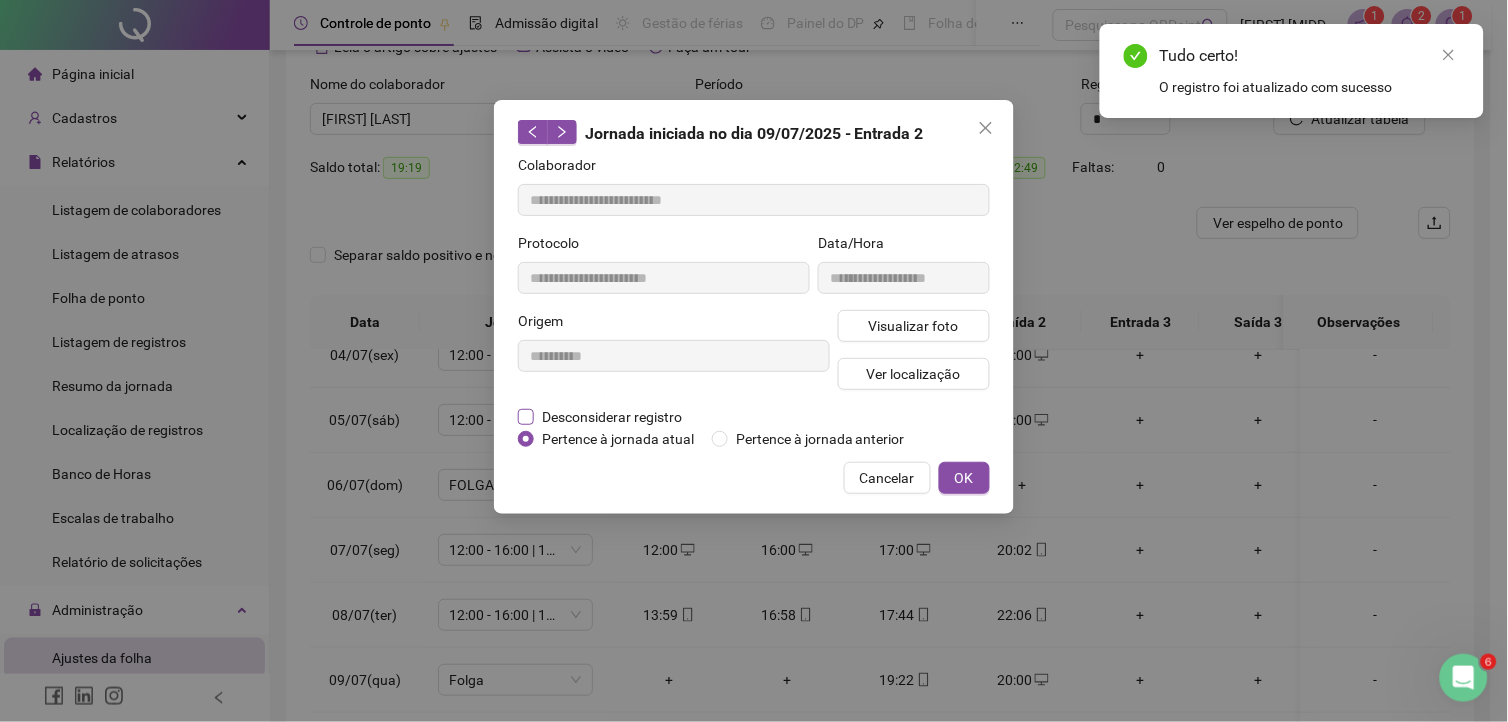 click on "Desconsiderar registro" at bounding box center [612, 417] 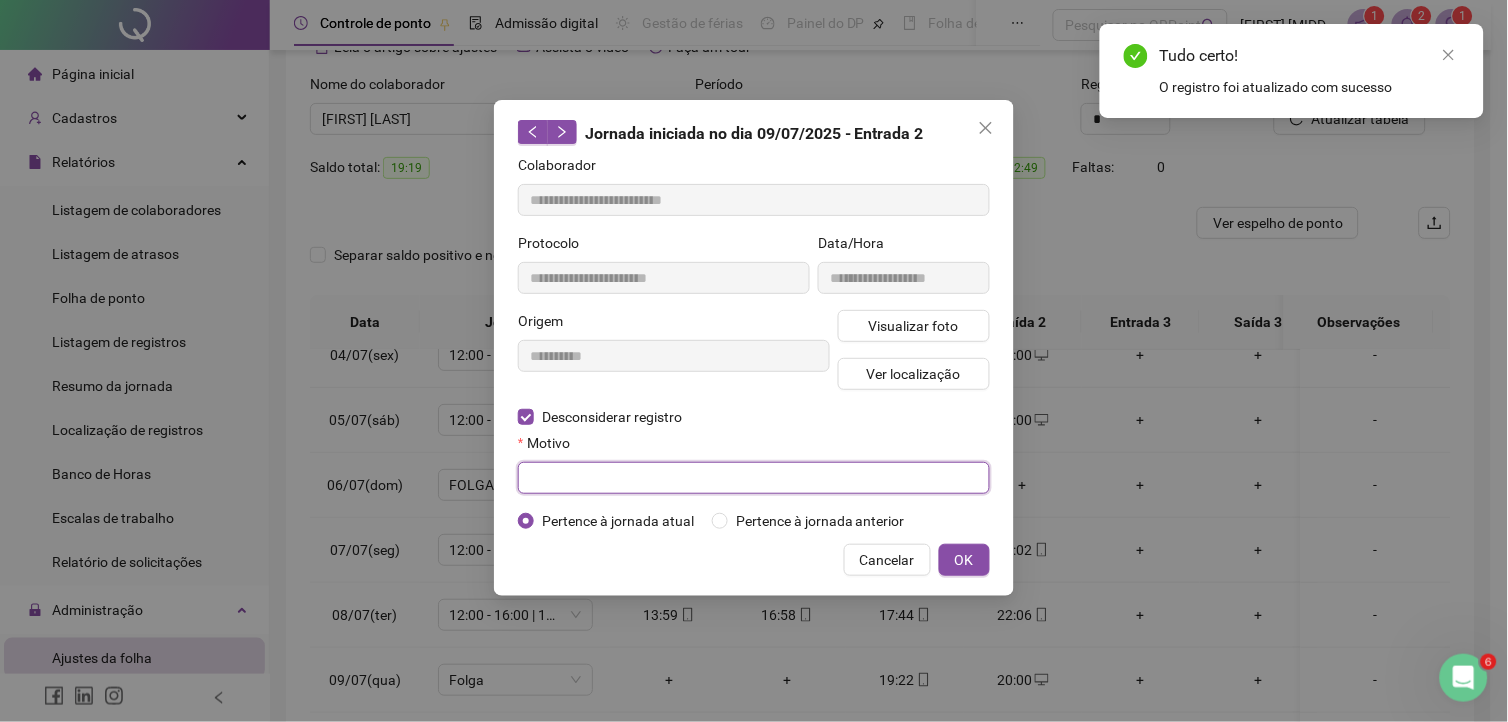 click at bounding box center (754, 478) 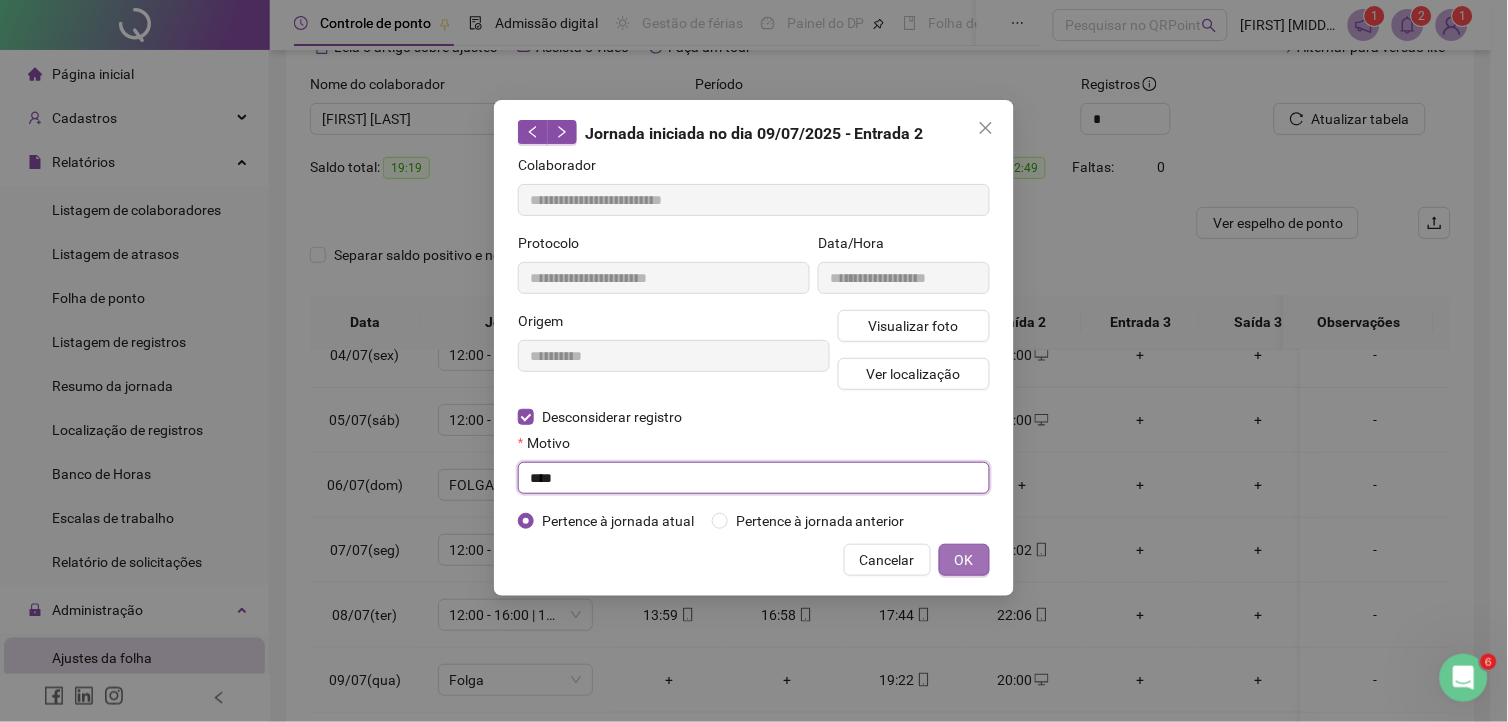 type on "****" 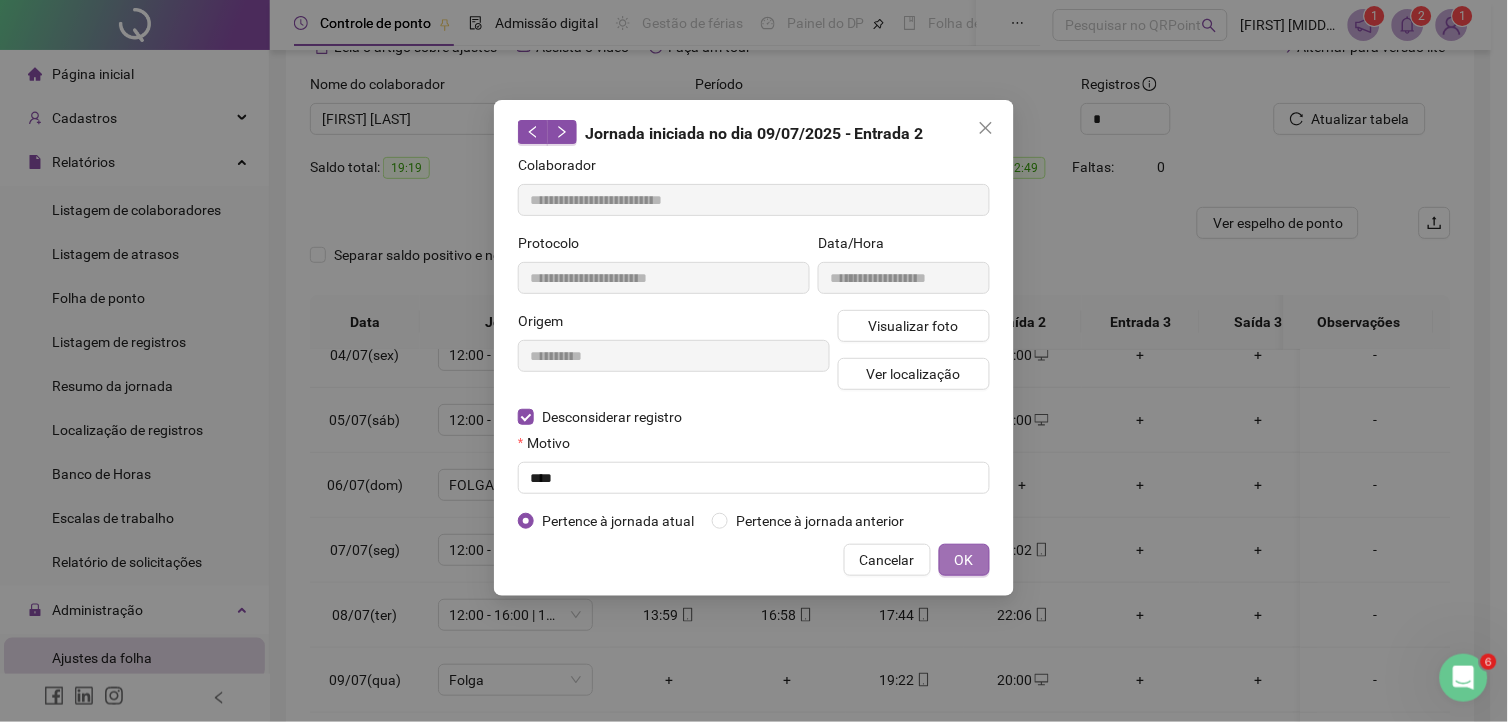 click on "OK" at bounding box center (964, 560) 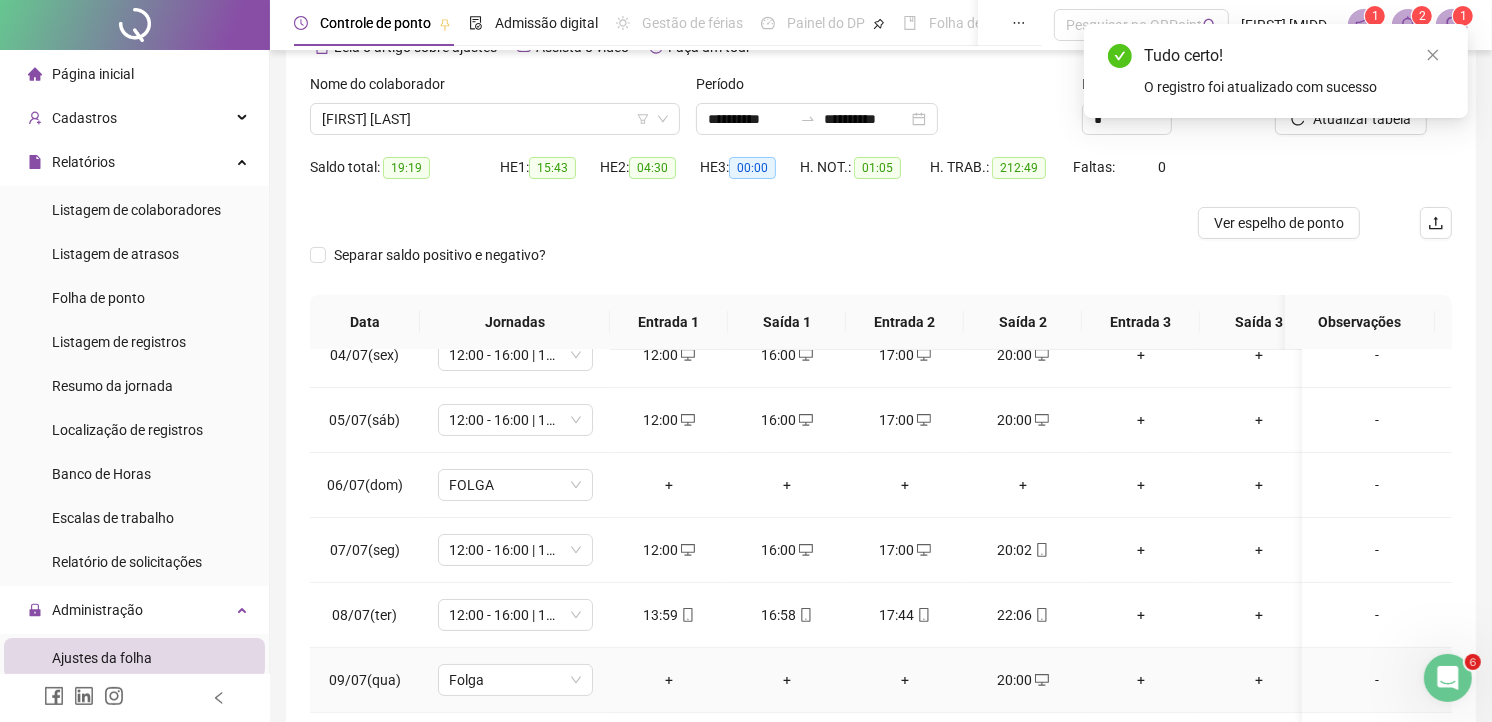 click on "20:00" at bounding box center (1023, 680) 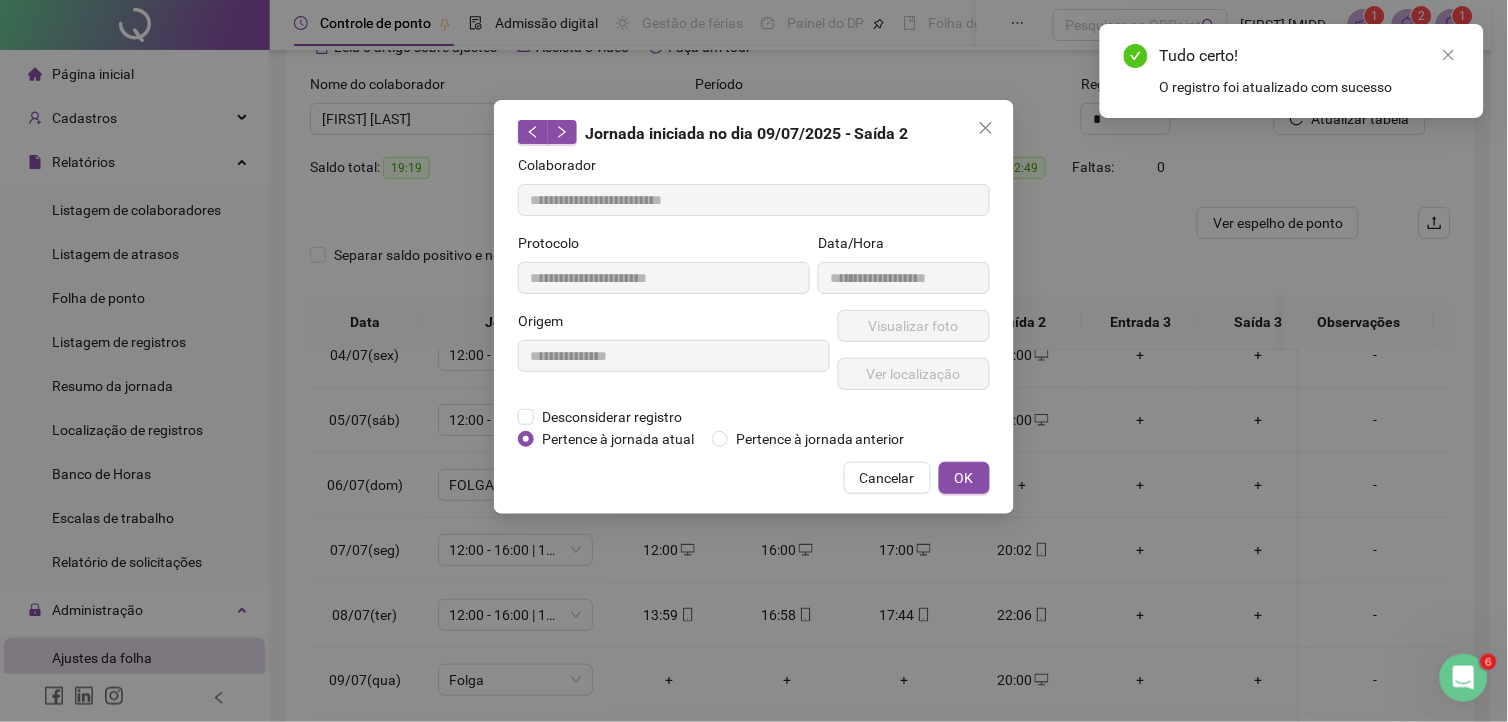 type on "**********" 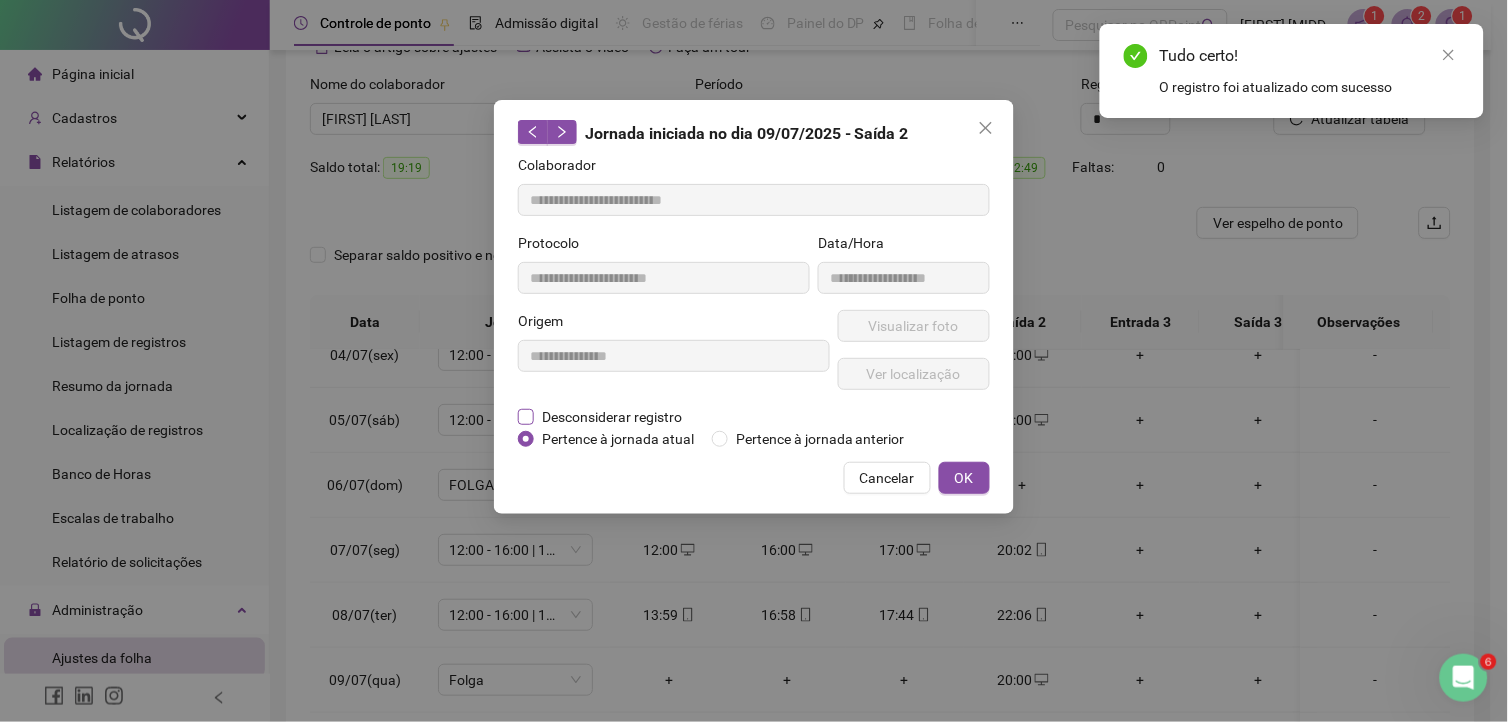 click on "Desconsiderar registro" at bounding box center [612, 417] 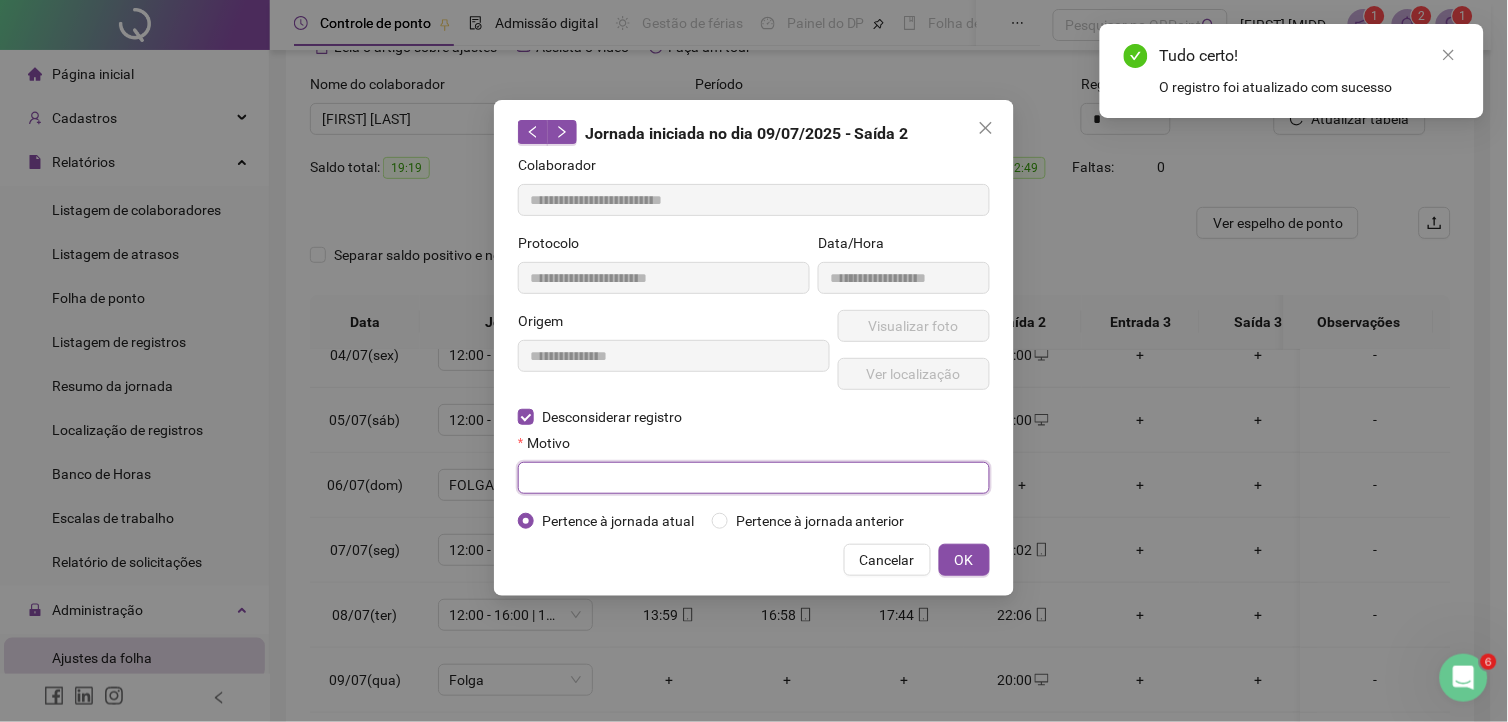 click at bounding box center [754, 478] 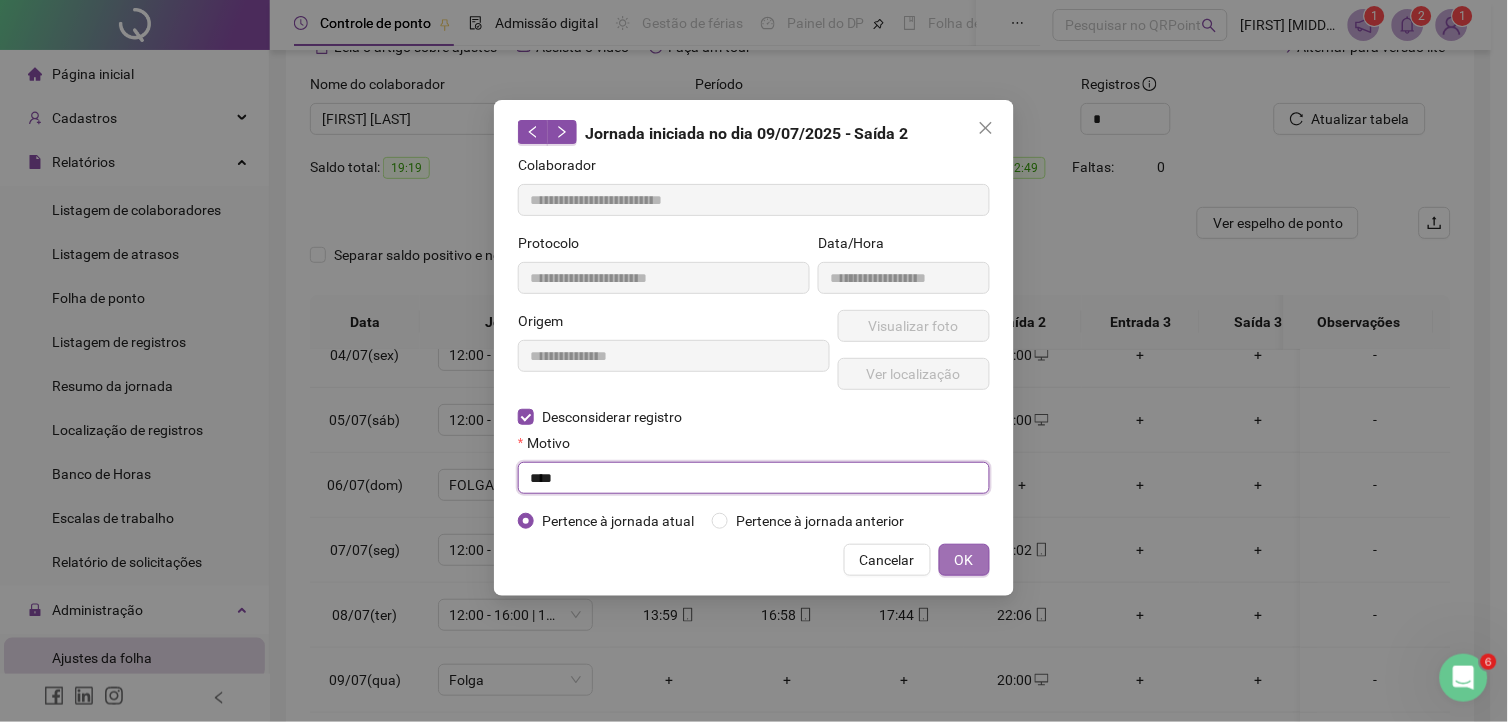type on "****" 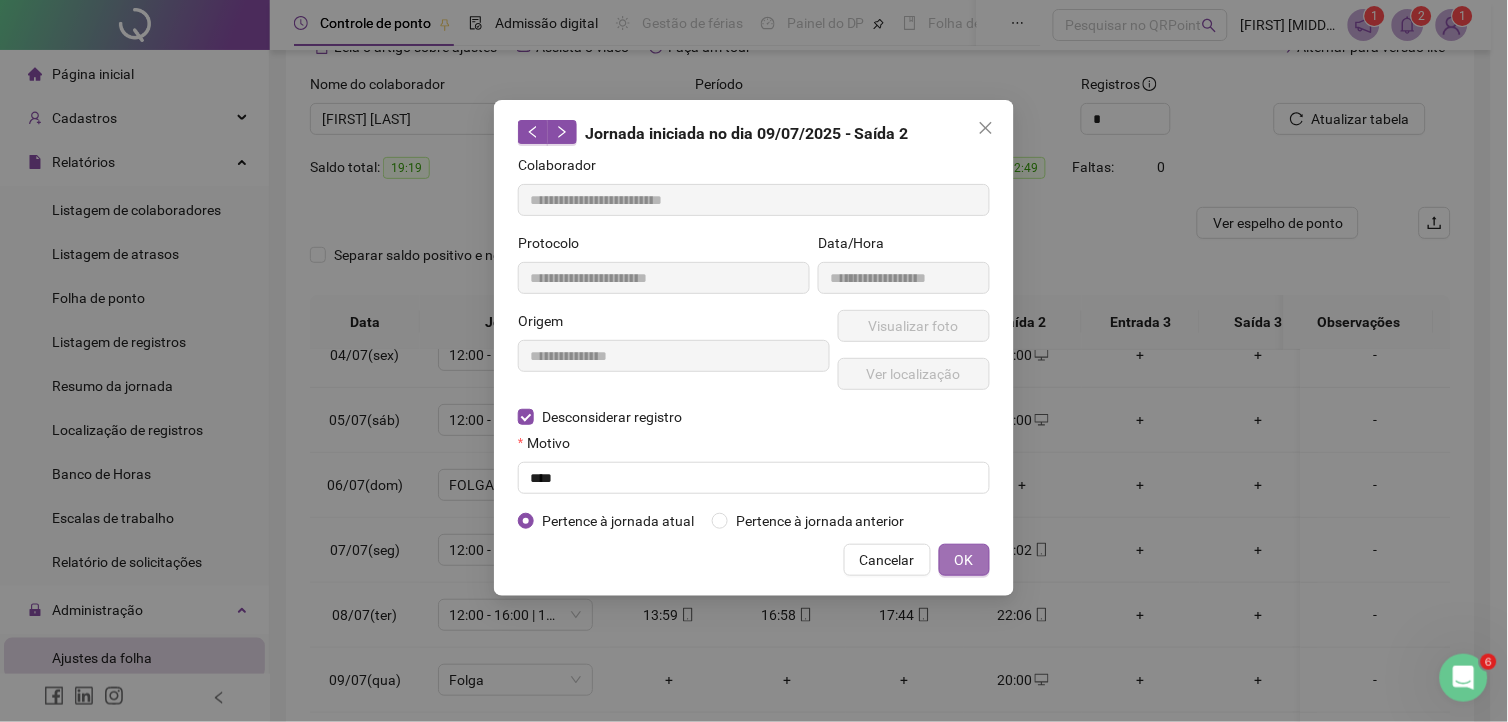 click on "OK" at bounding box center (964, 560) 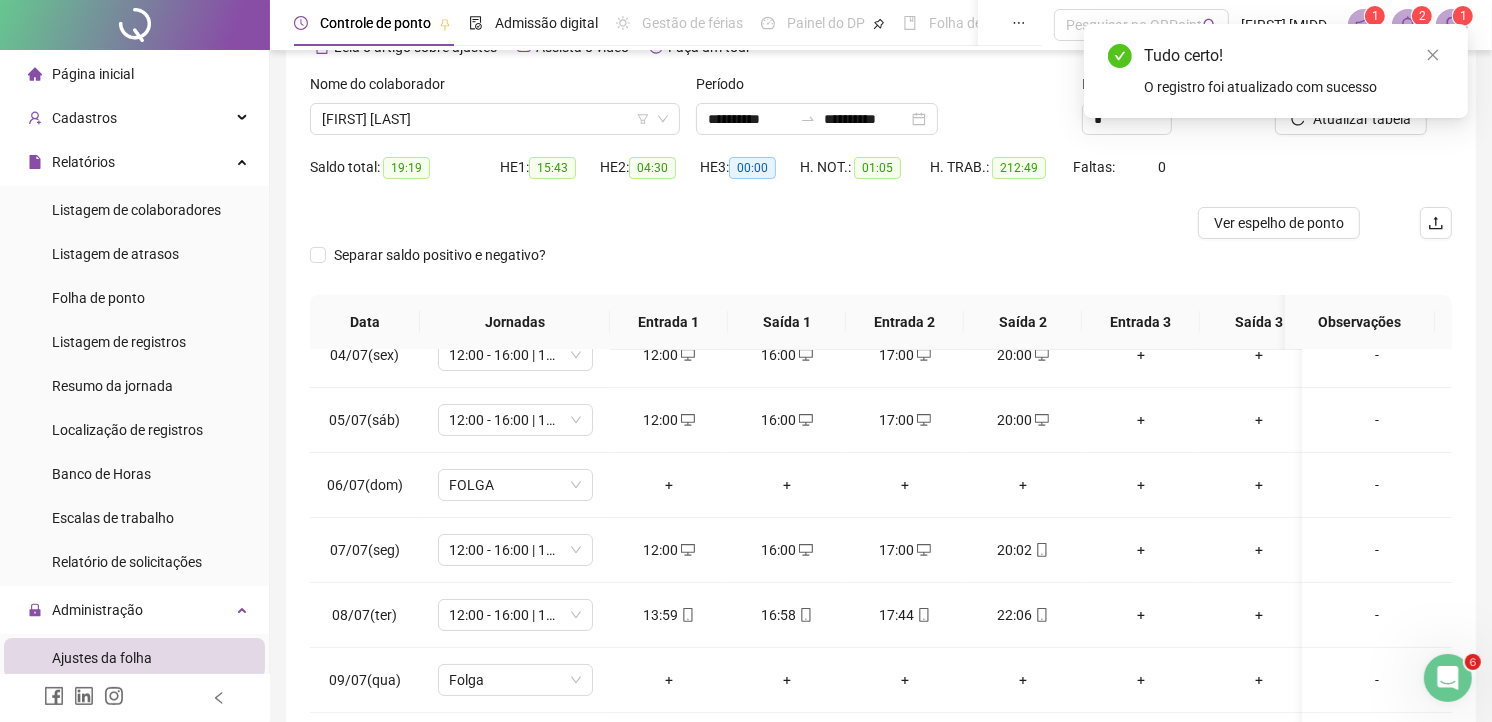 click on "Tudo certo! O registro foi atualizado com sucesso" at bounding box center [1276, 71] 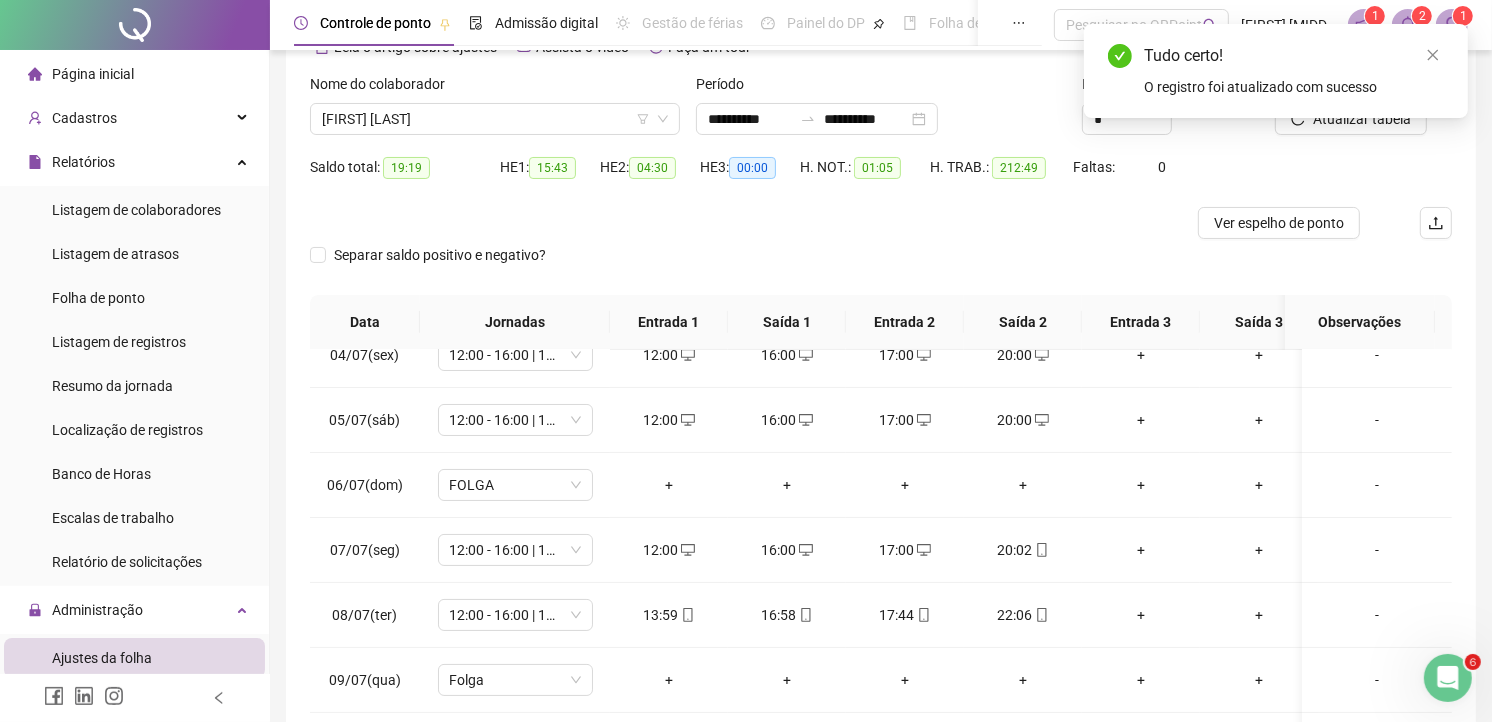click on "Tudo certo! O registro foi atualizado com sucesso" at bounding box center [1276, 71] 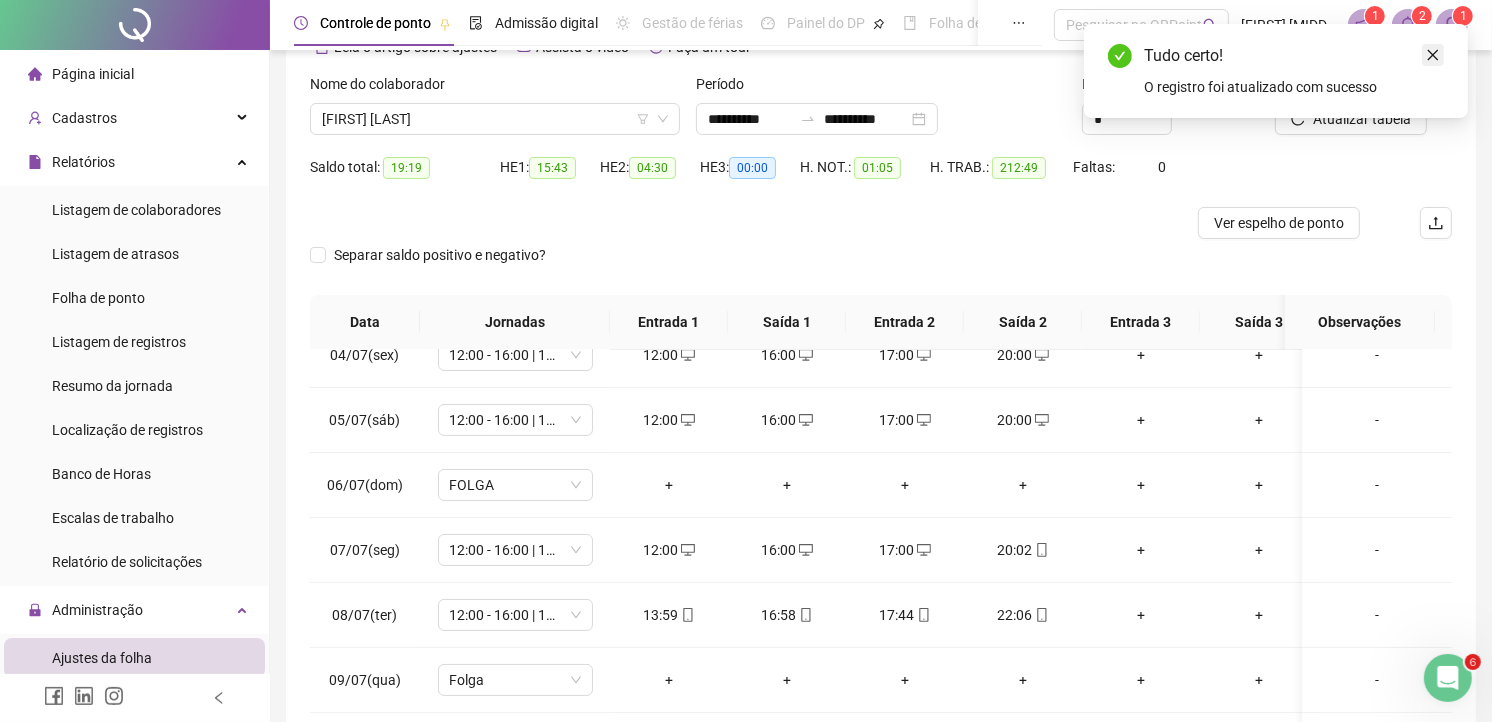 click 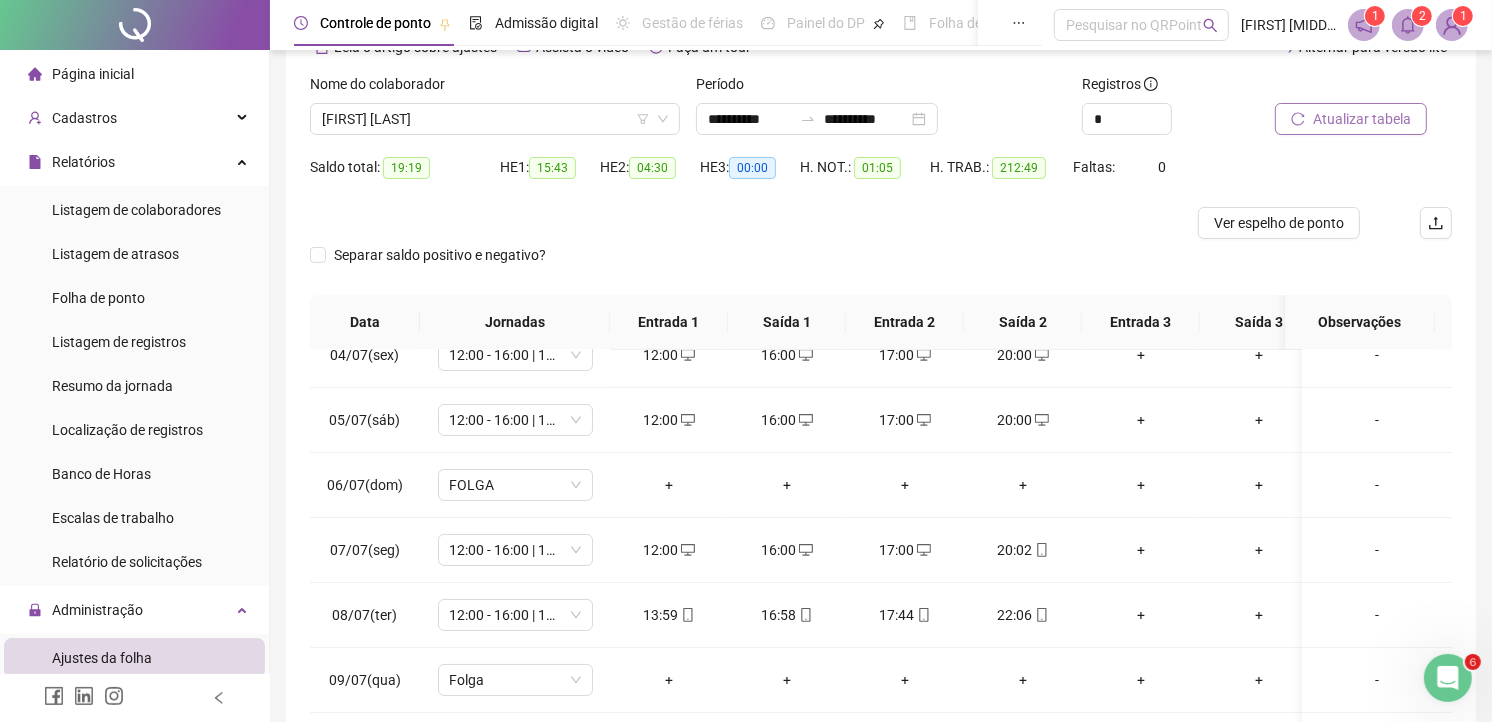 click on "Atualizar tabela" at bounding box center (1351, 119) 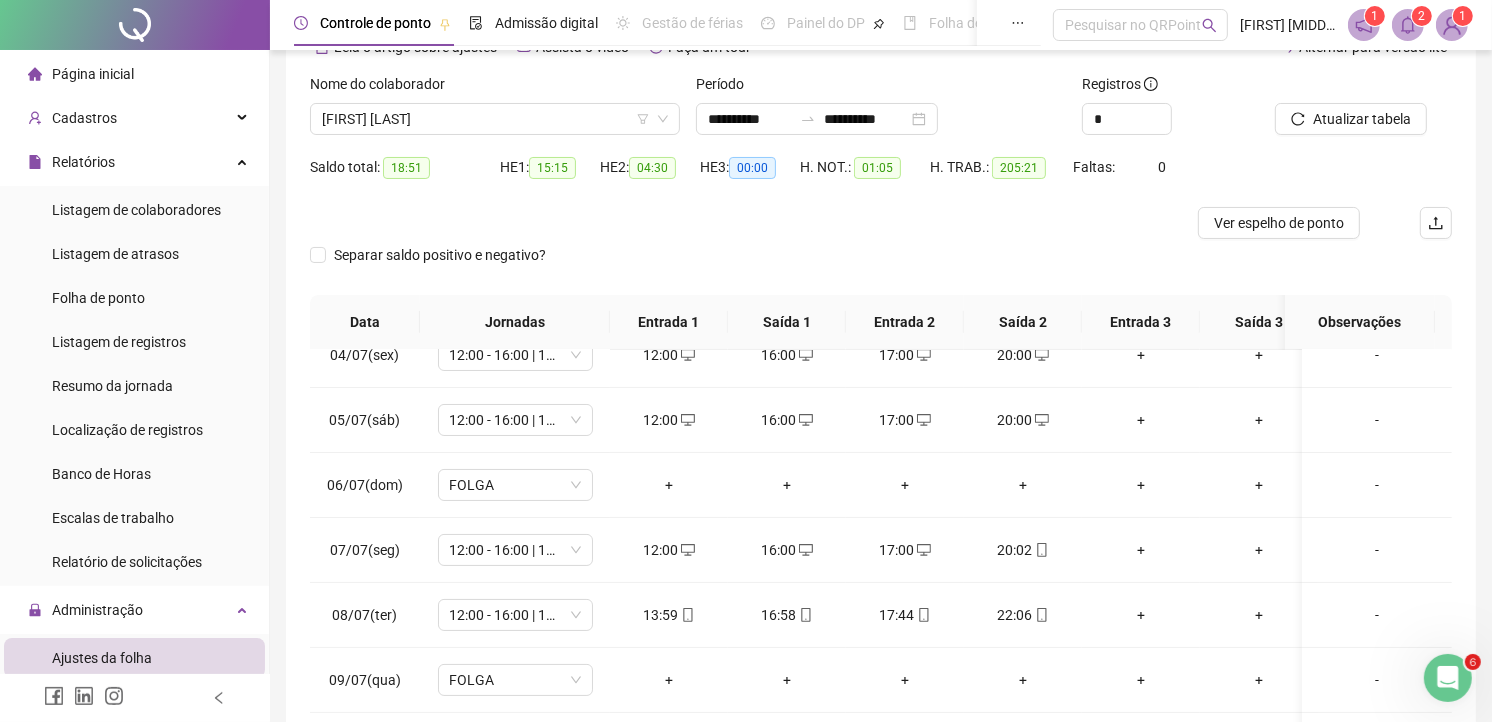 click on "[FIRST] [LAST]" at bounding box center [495, 119] 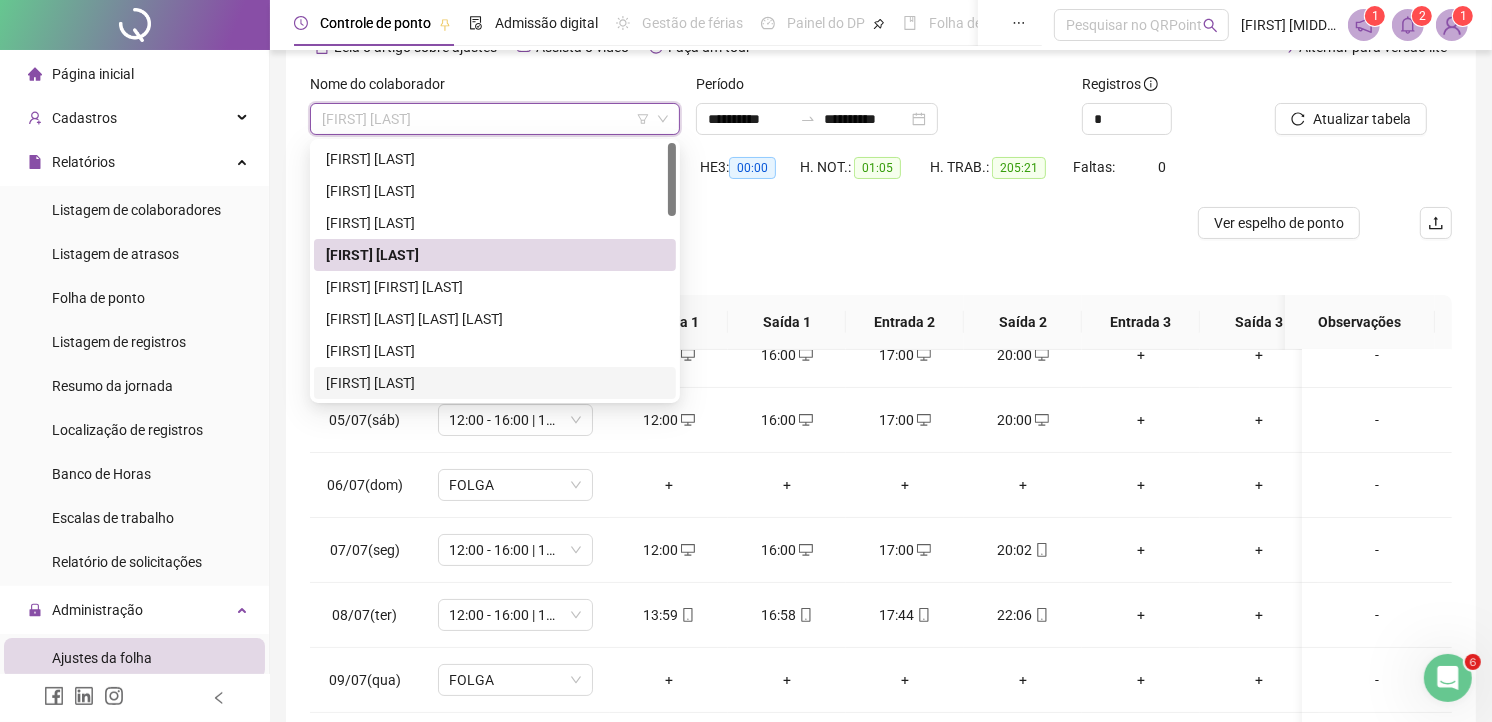 click on "[FIRST] [LAST]" at bounding box center (495, 383) 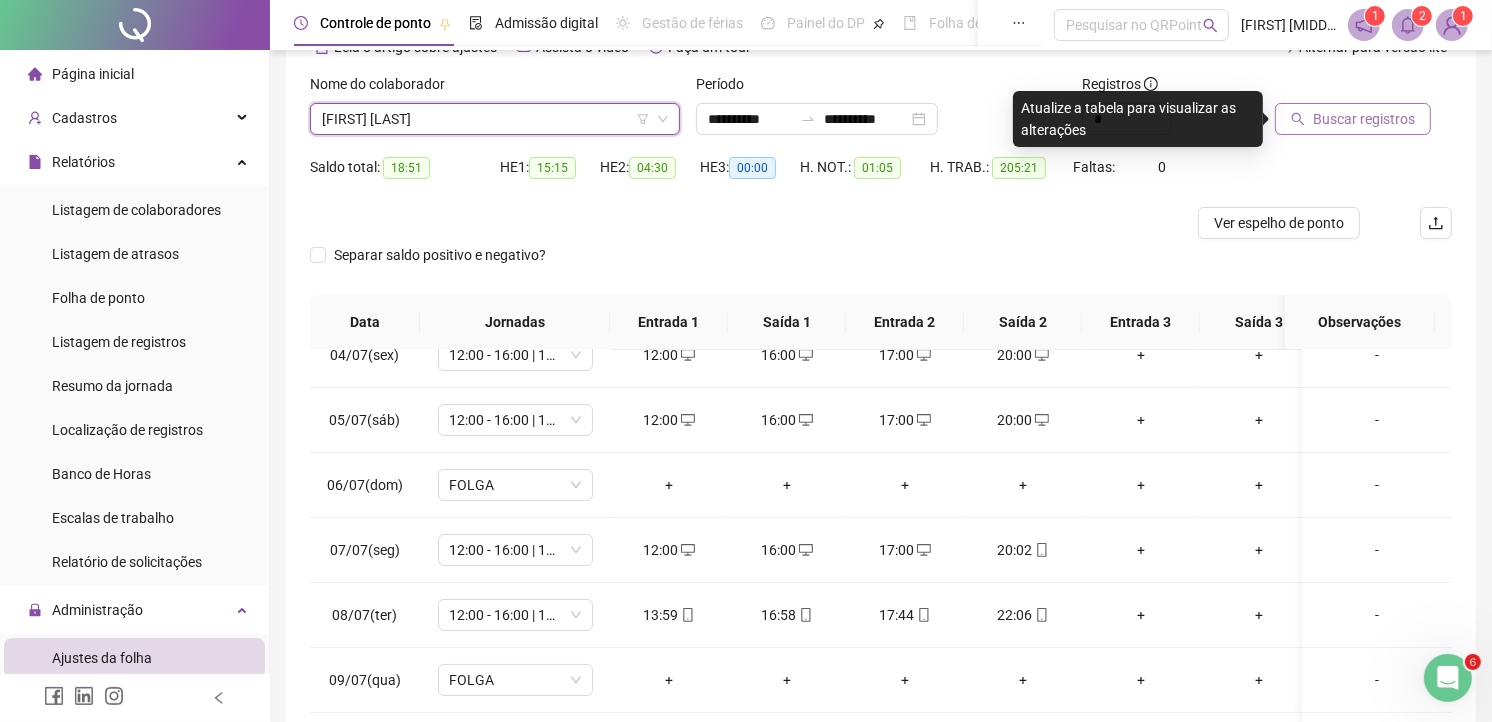 click on "Buscar registros" at bounding box center (1364, 119) 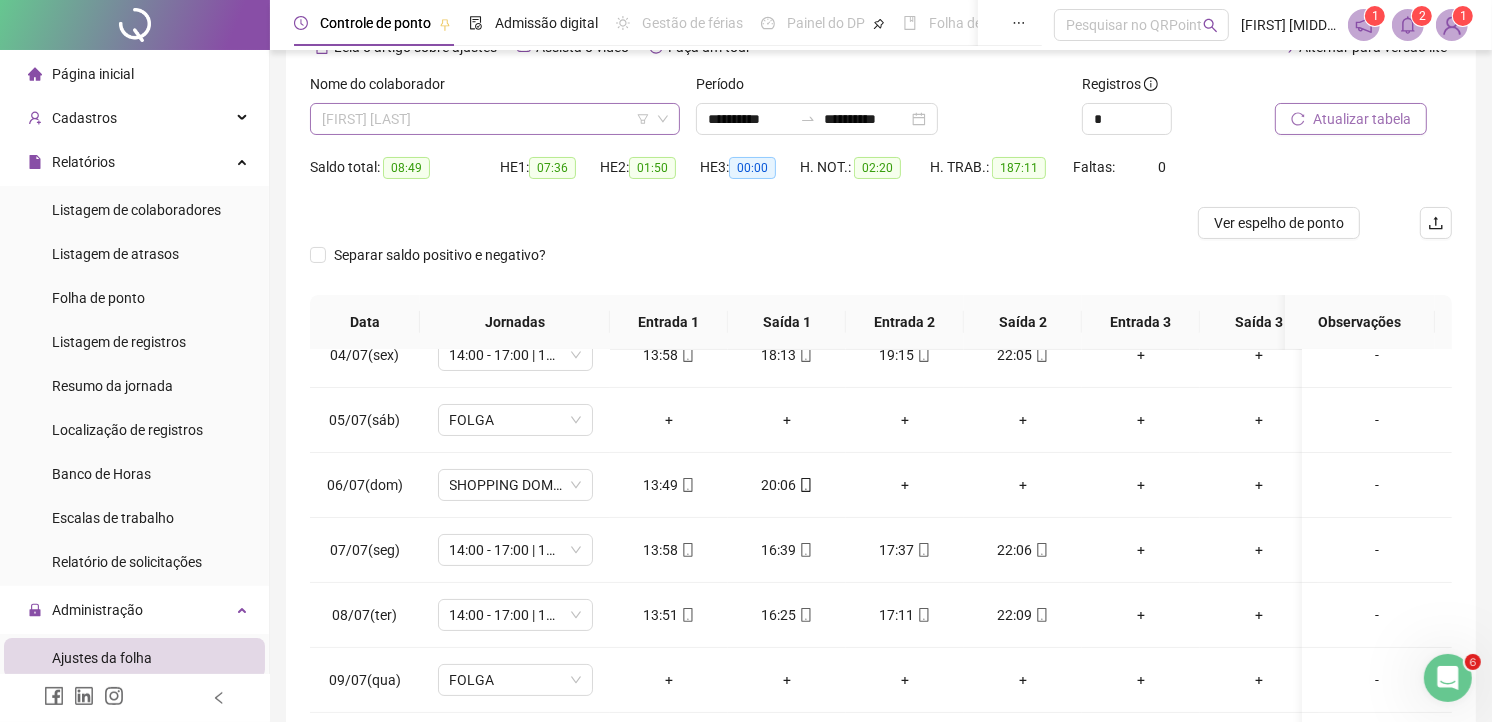 click on "[FIRST] [LAST]" at bounding box center (495, 119) 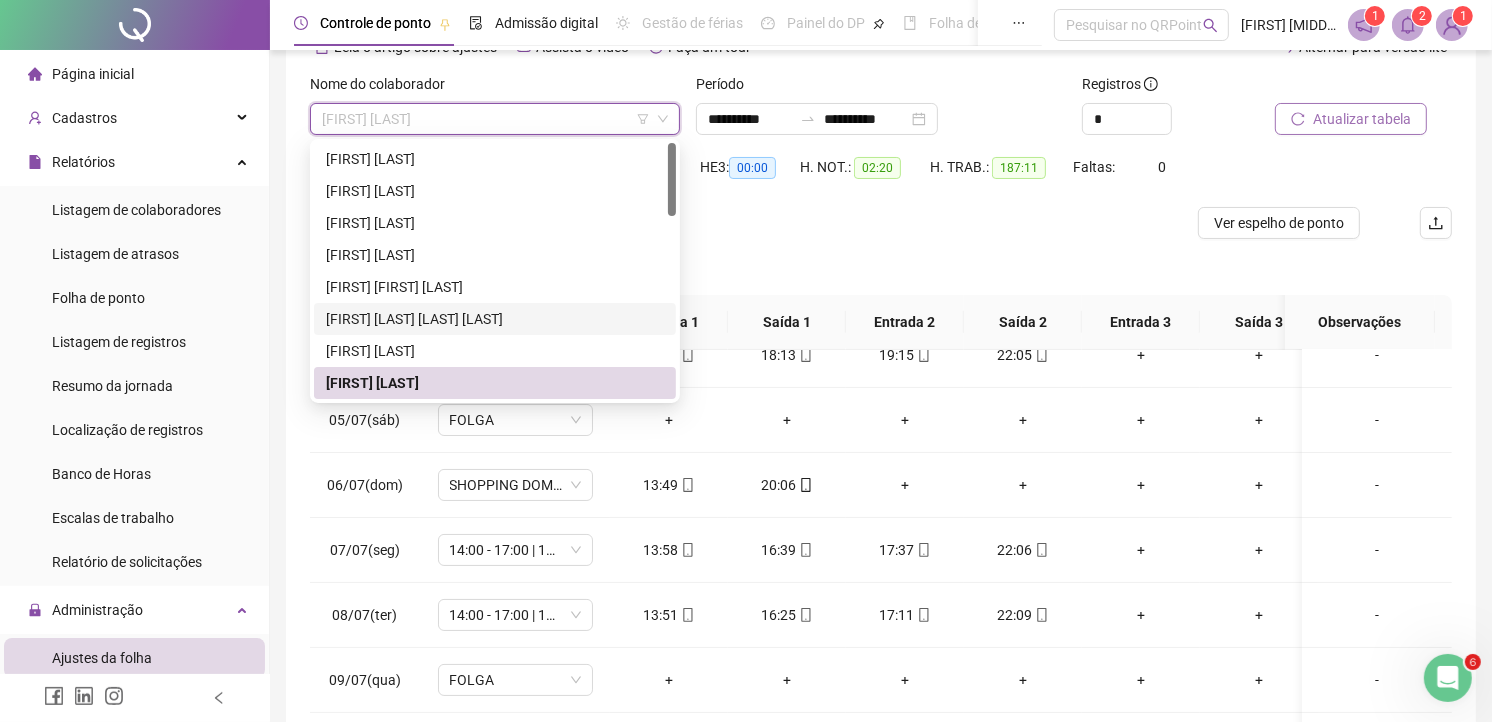 scroll, scrollTop: 111, scrollLeft: 0, axis: vertical 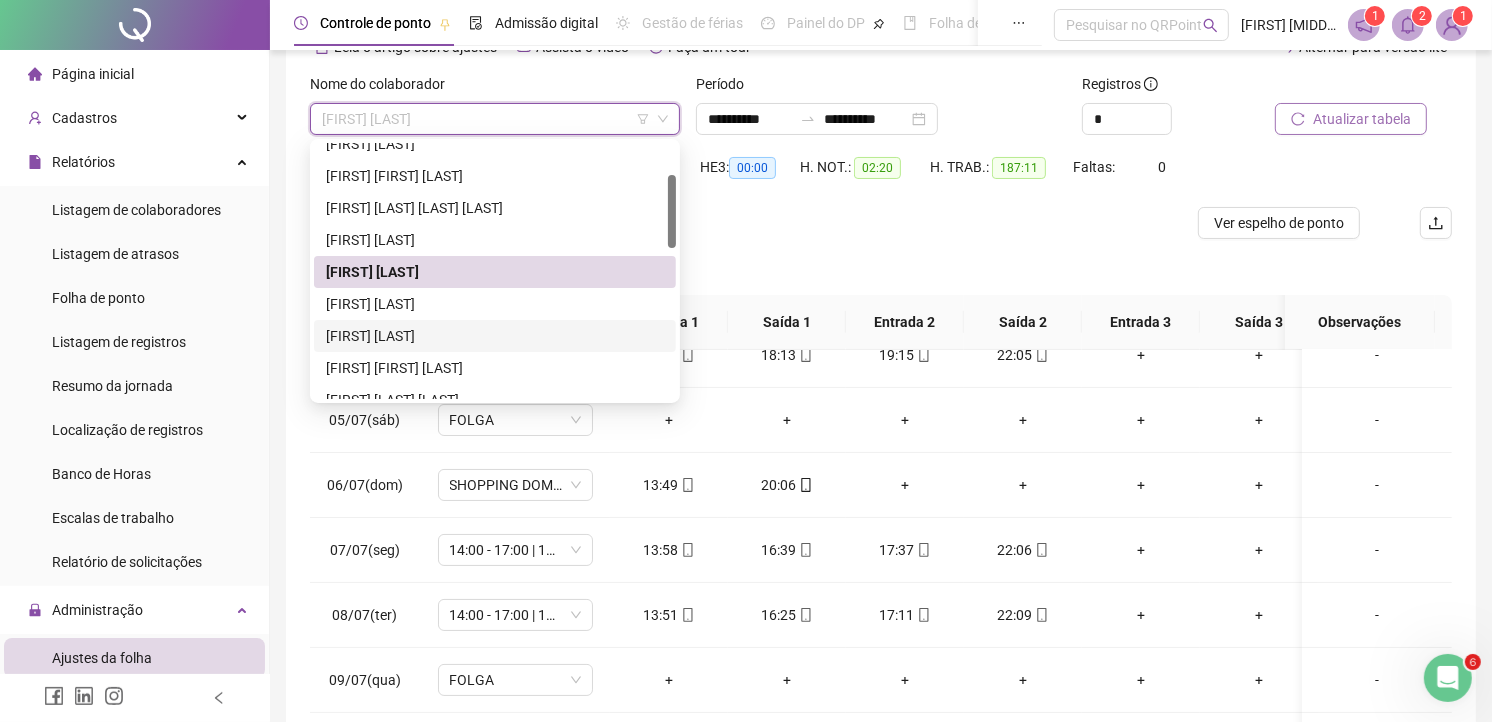 click on "[FIRST] [LAST]" at bounding box center [495, 336] 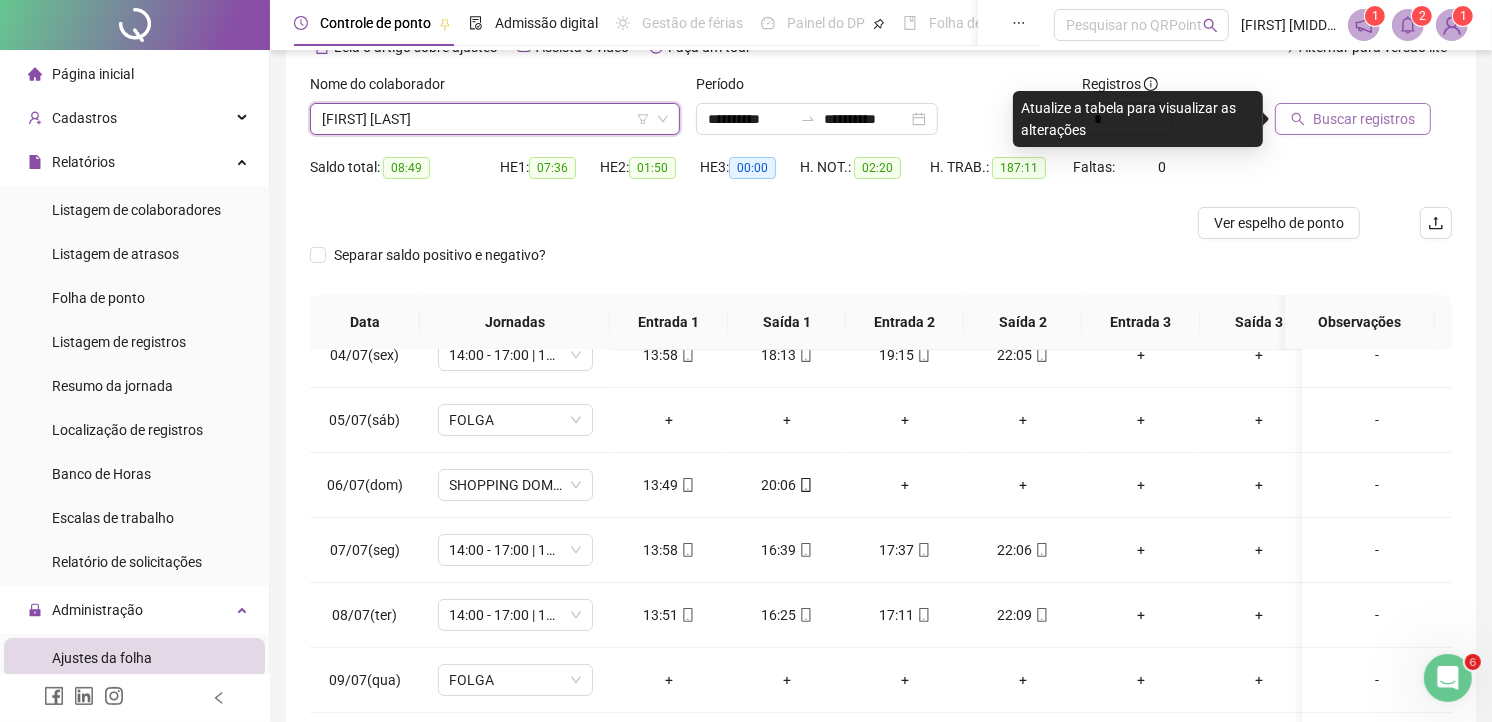 click on "Buscar registros" at bounding box center (1363, 112) 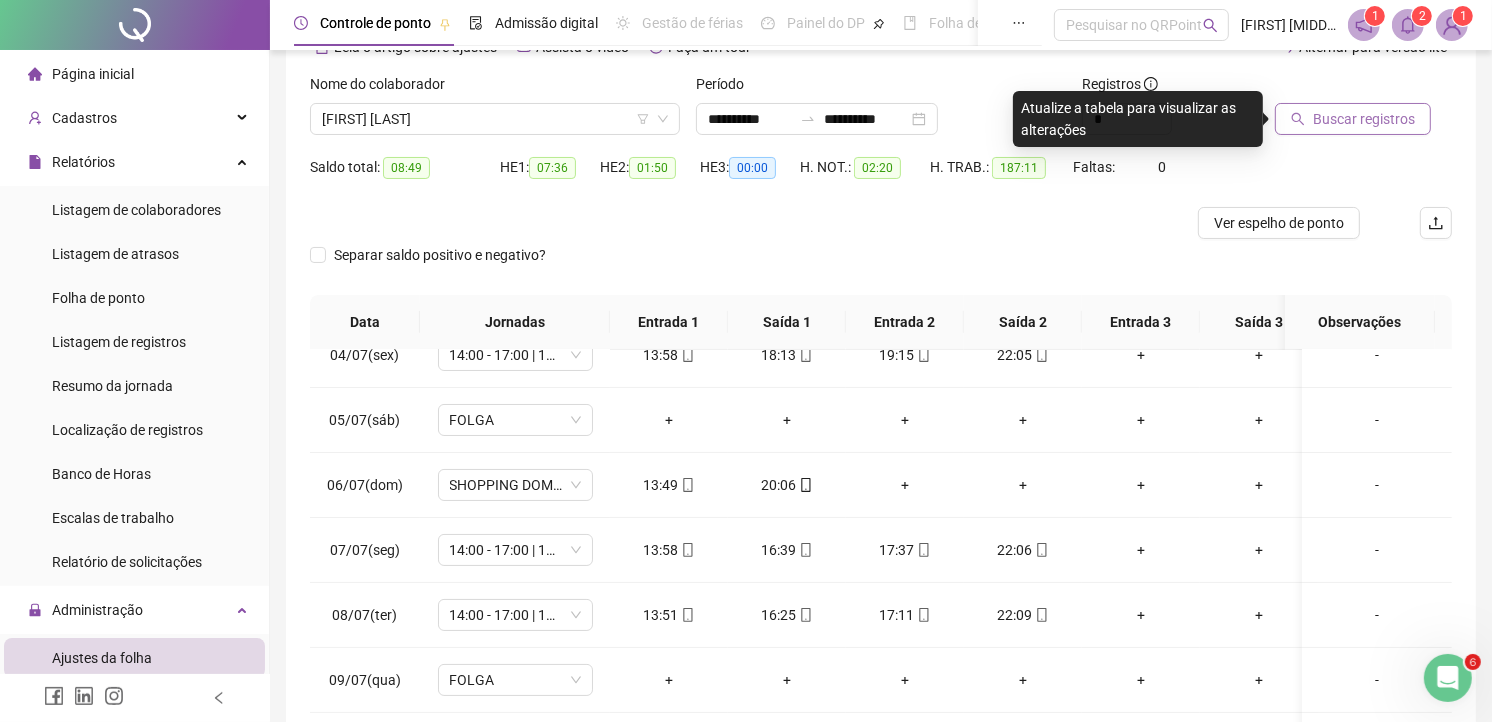 click on "Buscar registros" at bounding box center (1353, 119) 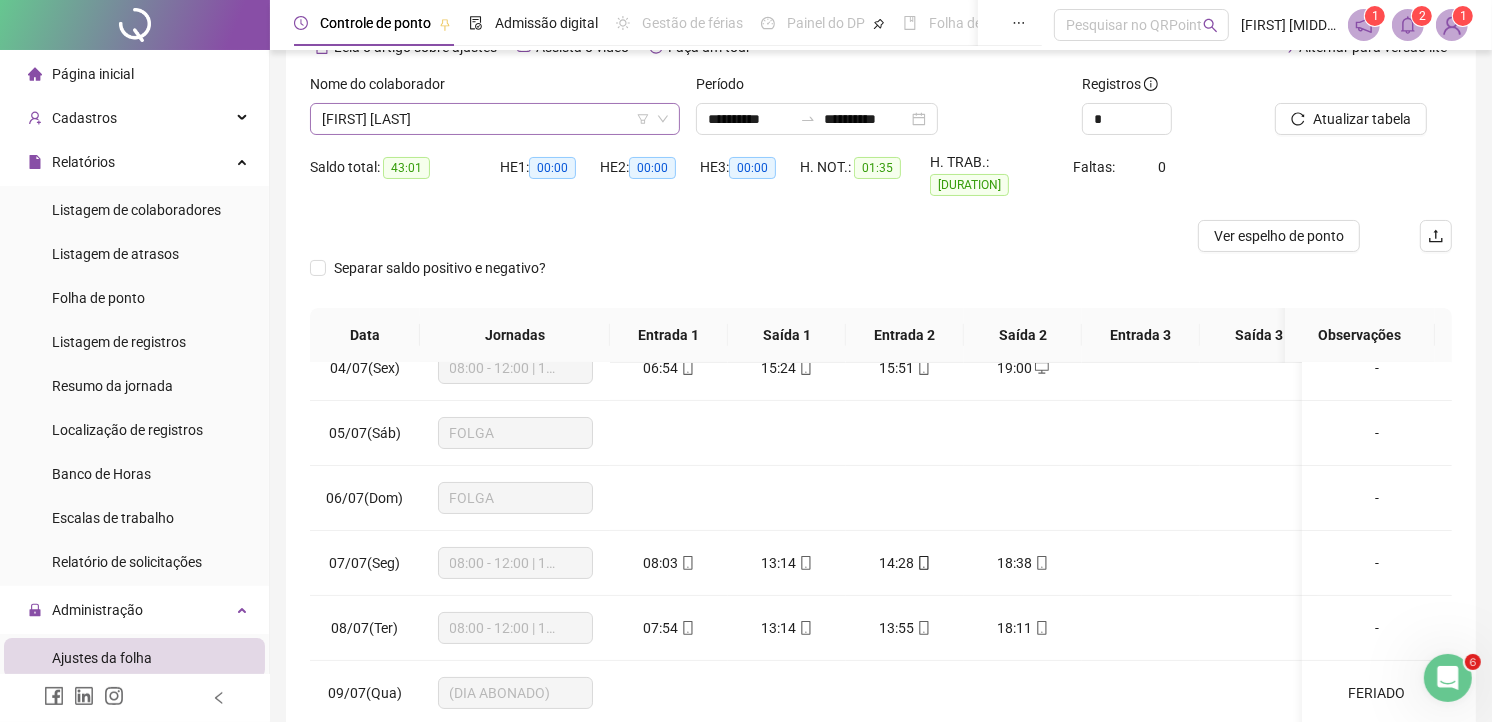click on "[FIRST] [LAST]" at bounding box center (495, 119) 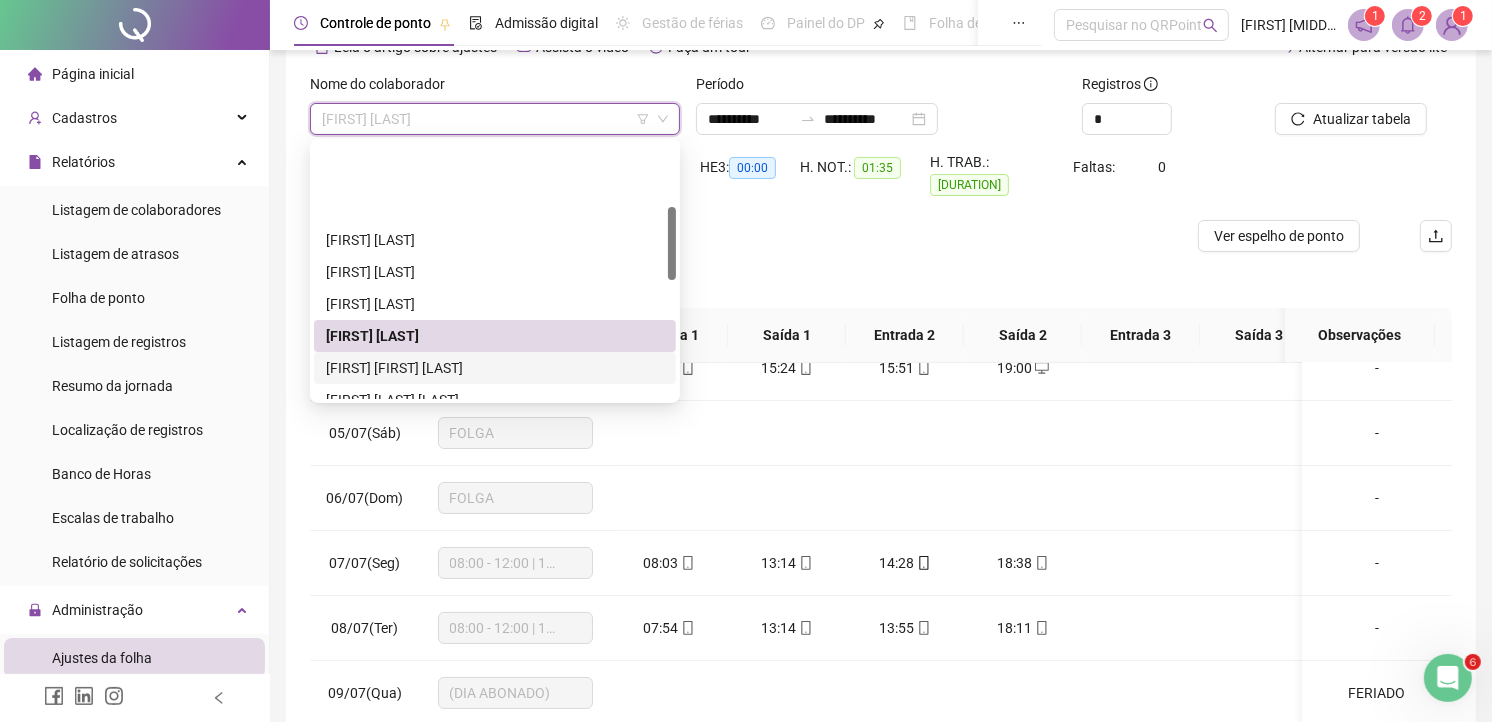 scroll, scrollTop: 222, scrollLeft: 0, axis: vertical 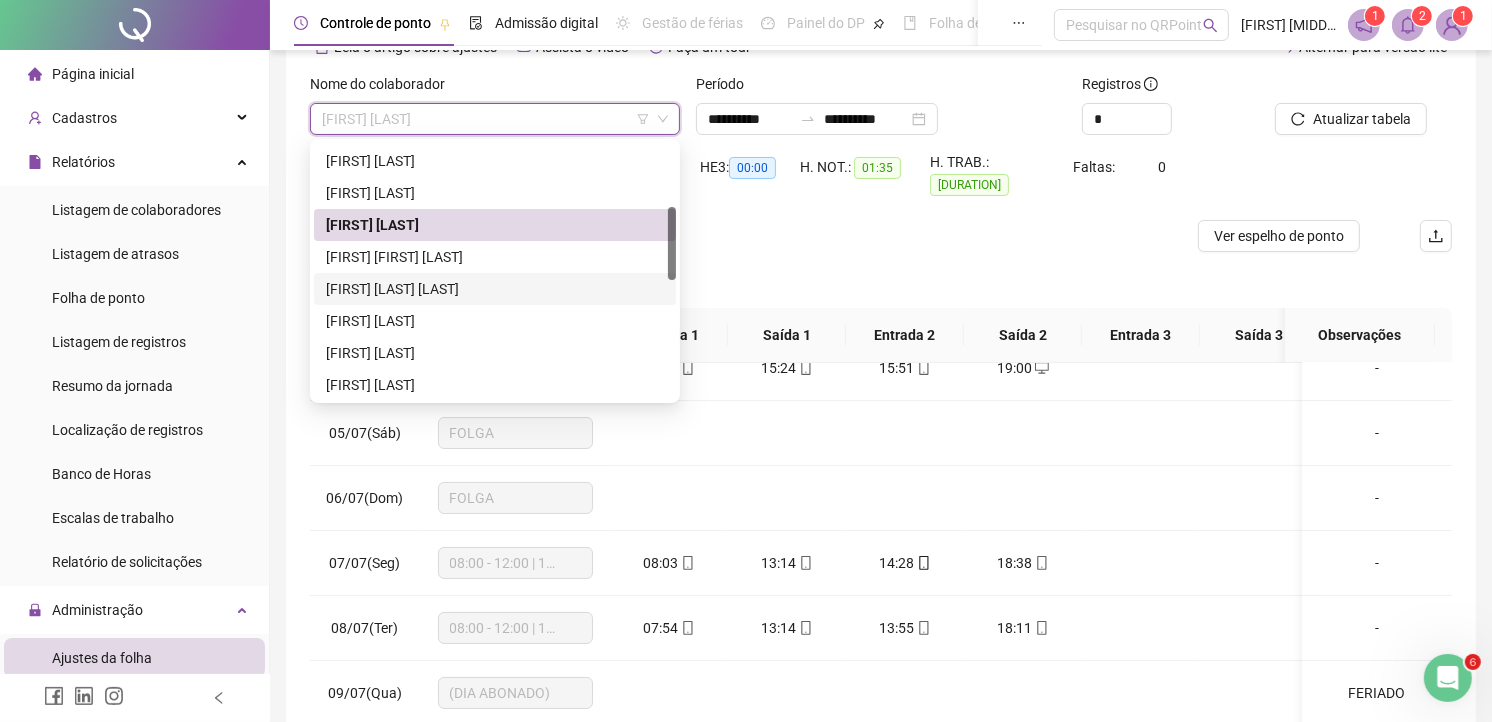 click on "[FIRST] [LAST] [LAST]" at bounding box center (495, 289) 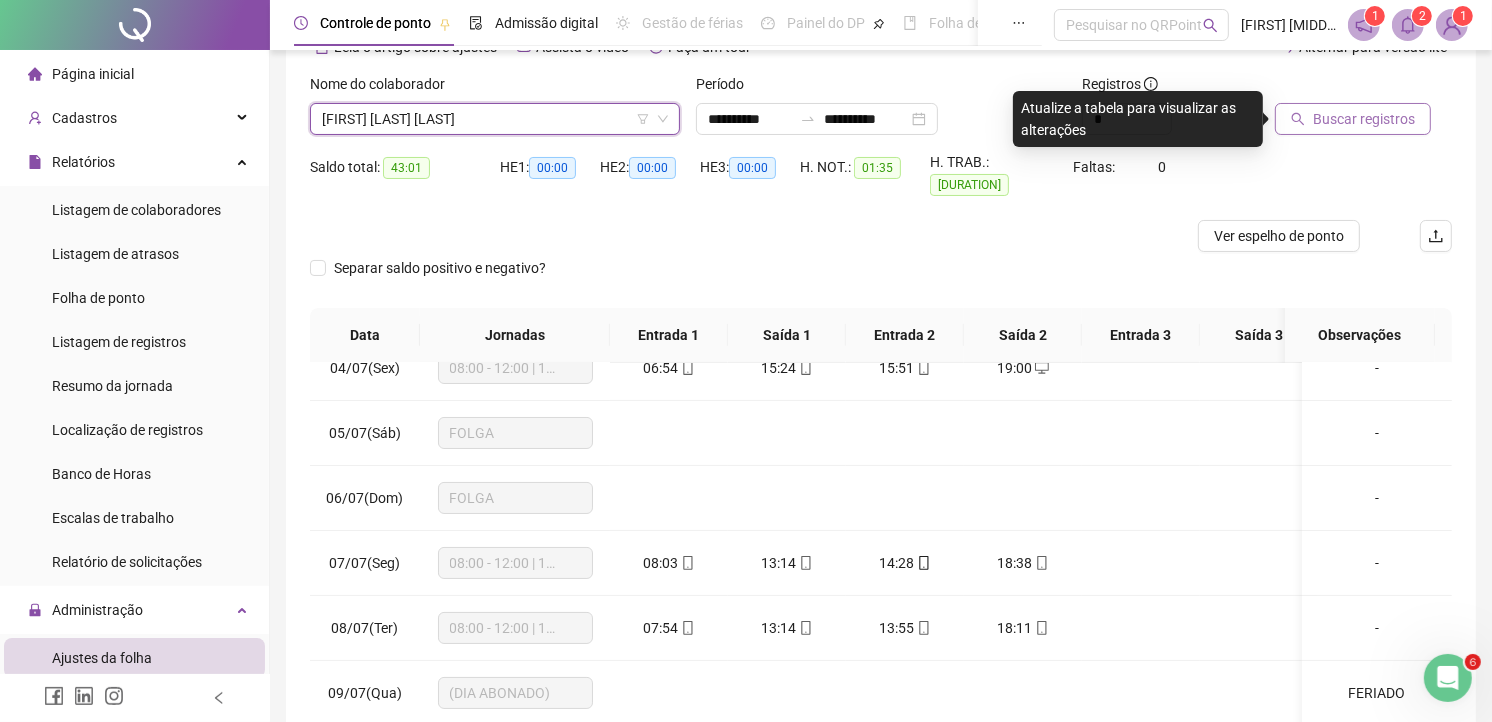 click on "Buscar registros" at bounding box center (1364, 119) 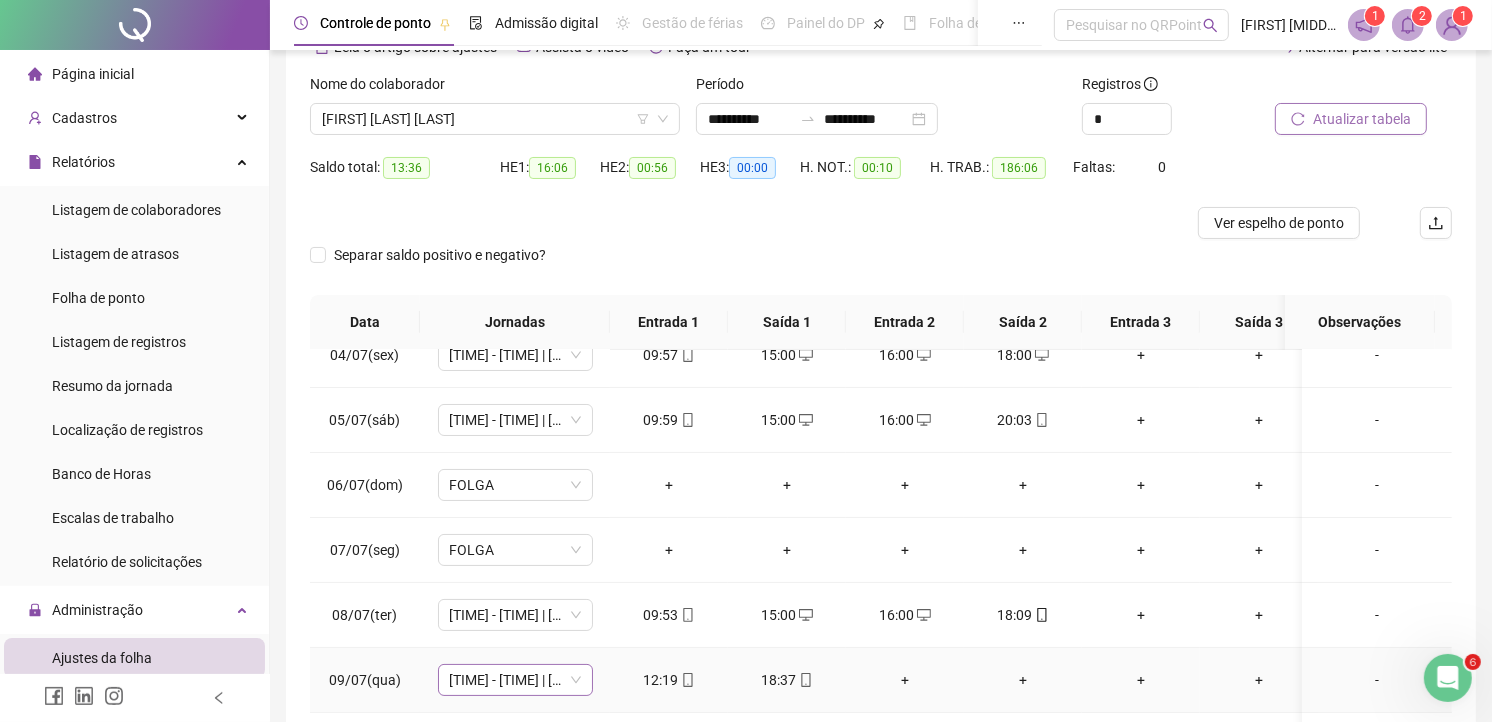 click on "[TIME] - [TIME] | [TIME] - [TIME]" at bounding box center [515, 680] 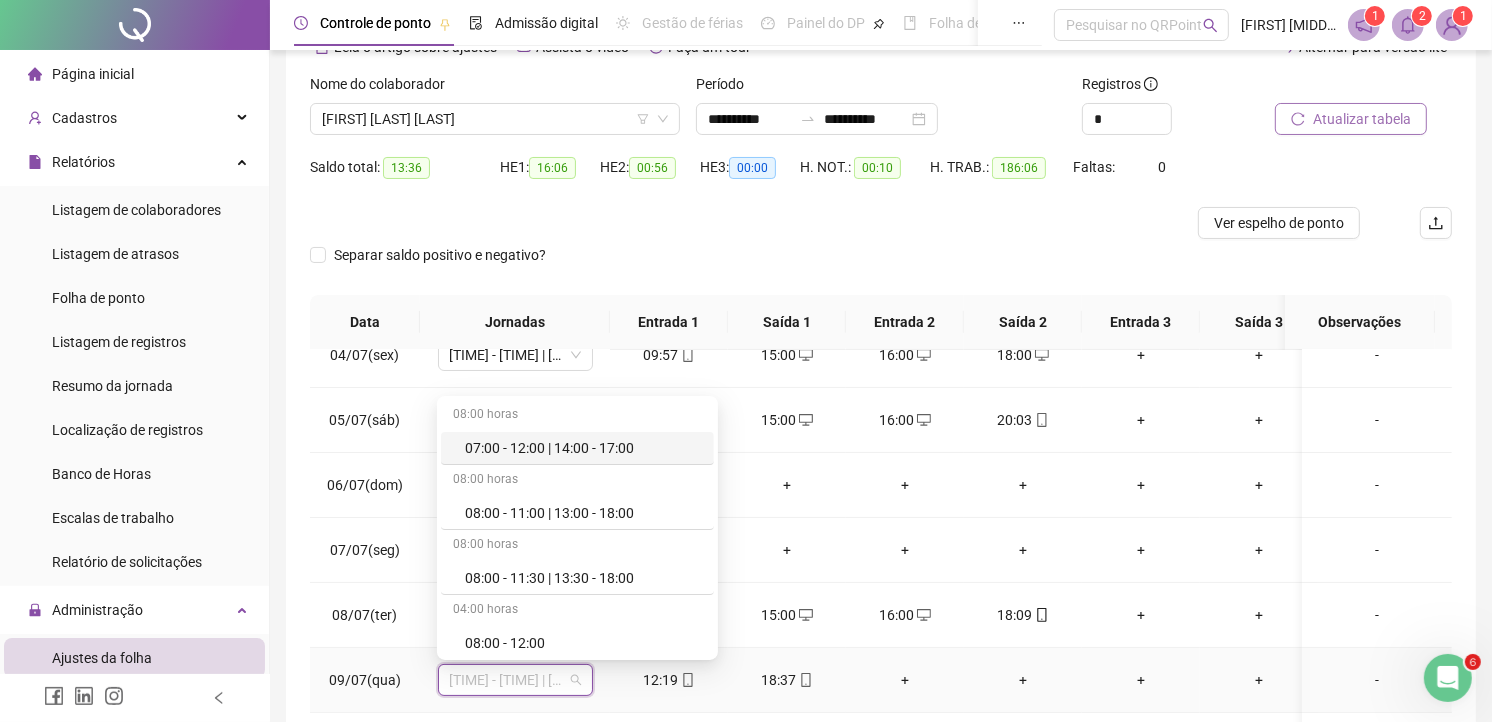 type on "*" 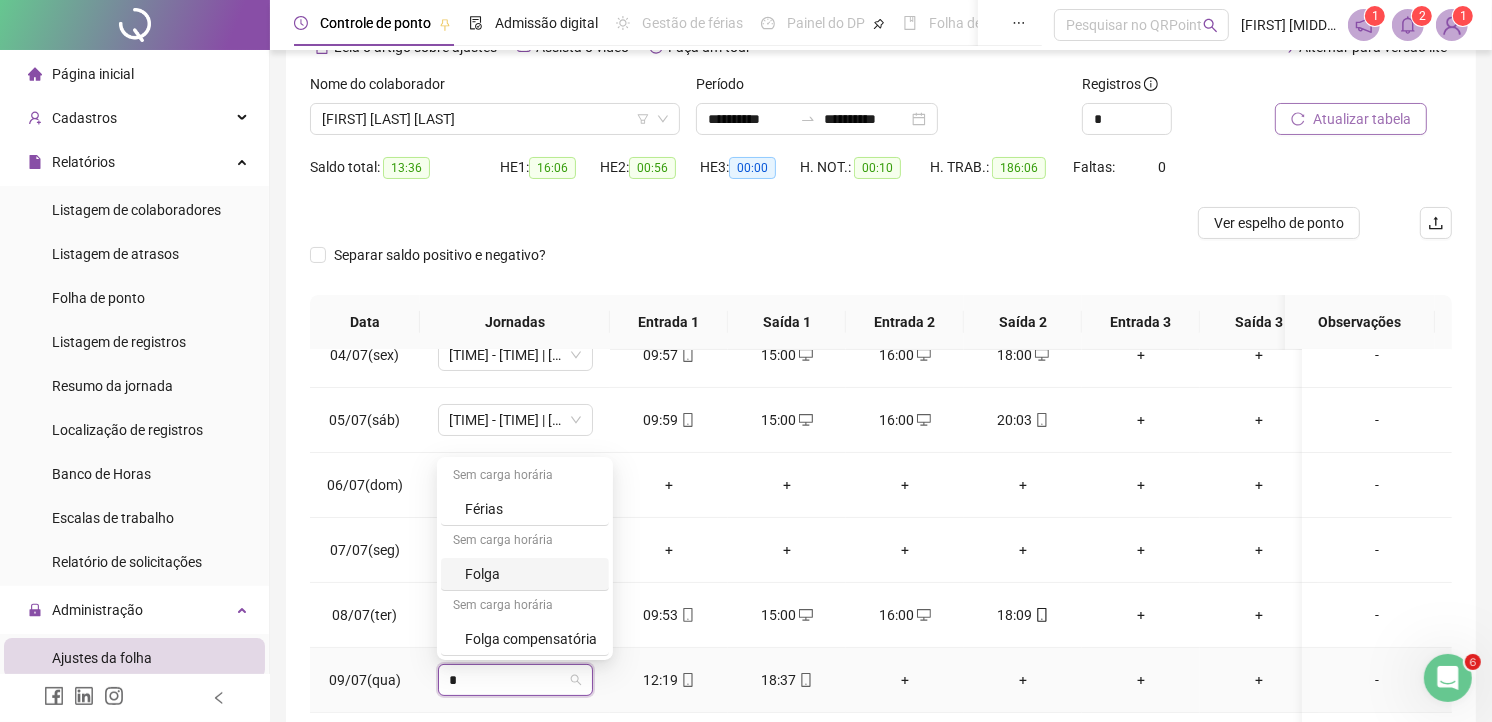 click on "Folga" at bounding box center [531, 574] 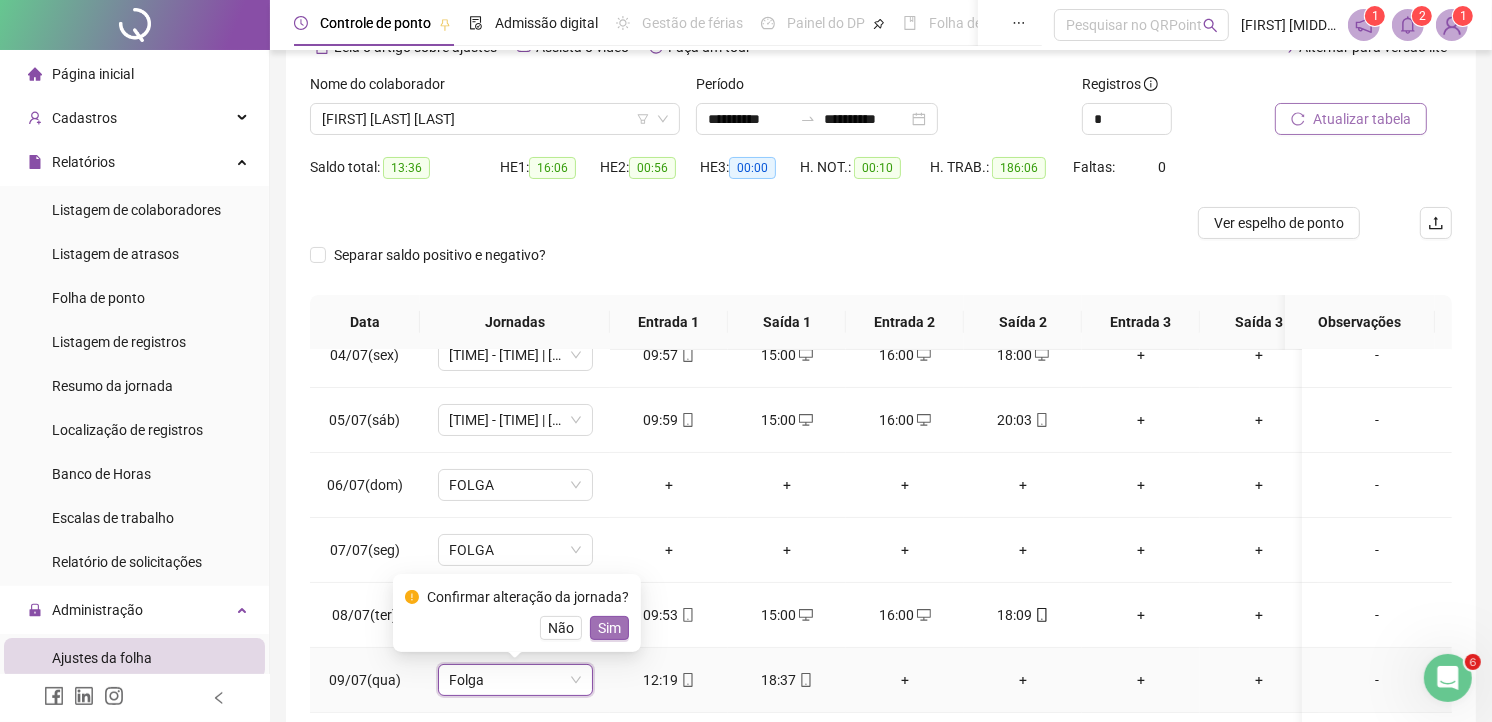 click on "Sim" at bounding box center (609, 628) 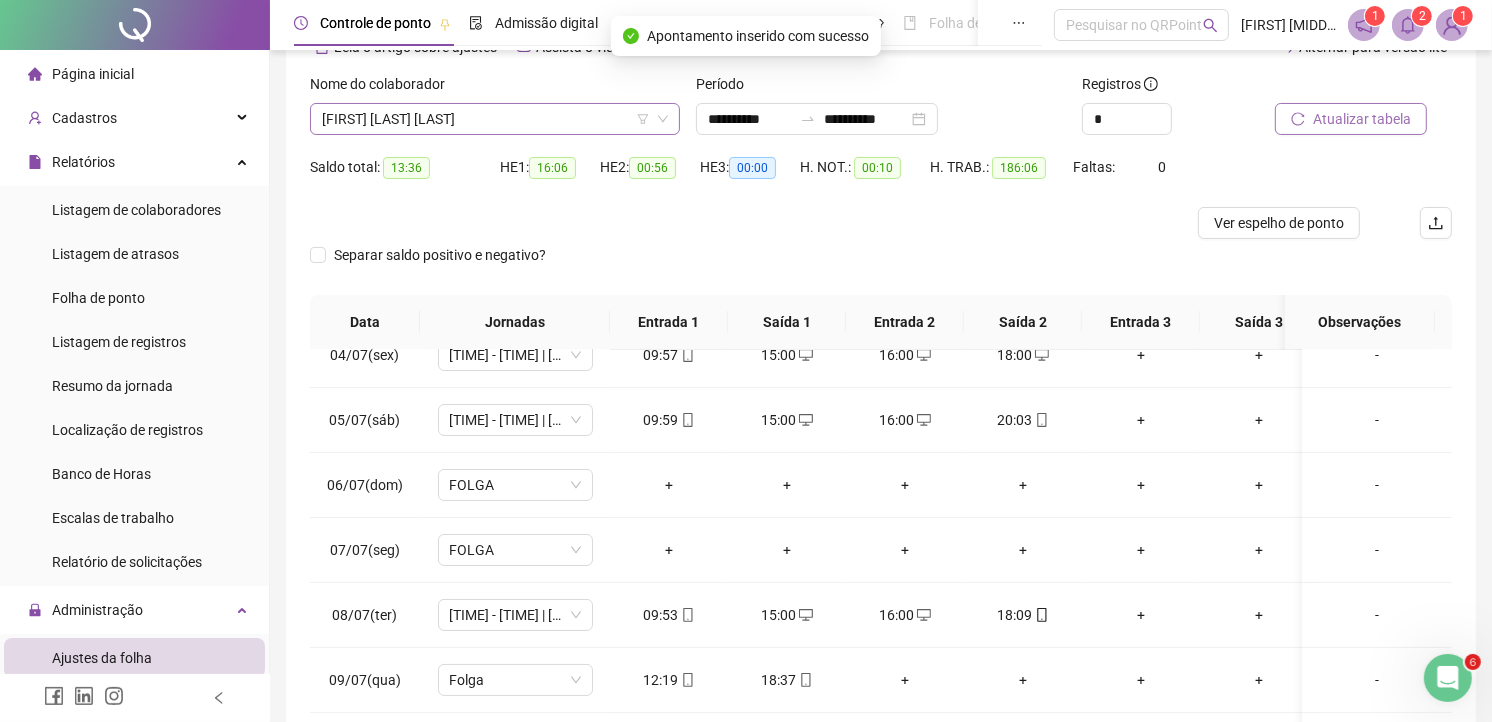 click on "[FIRST] [LAST] [LAST]" at bounding box center [495, 119] 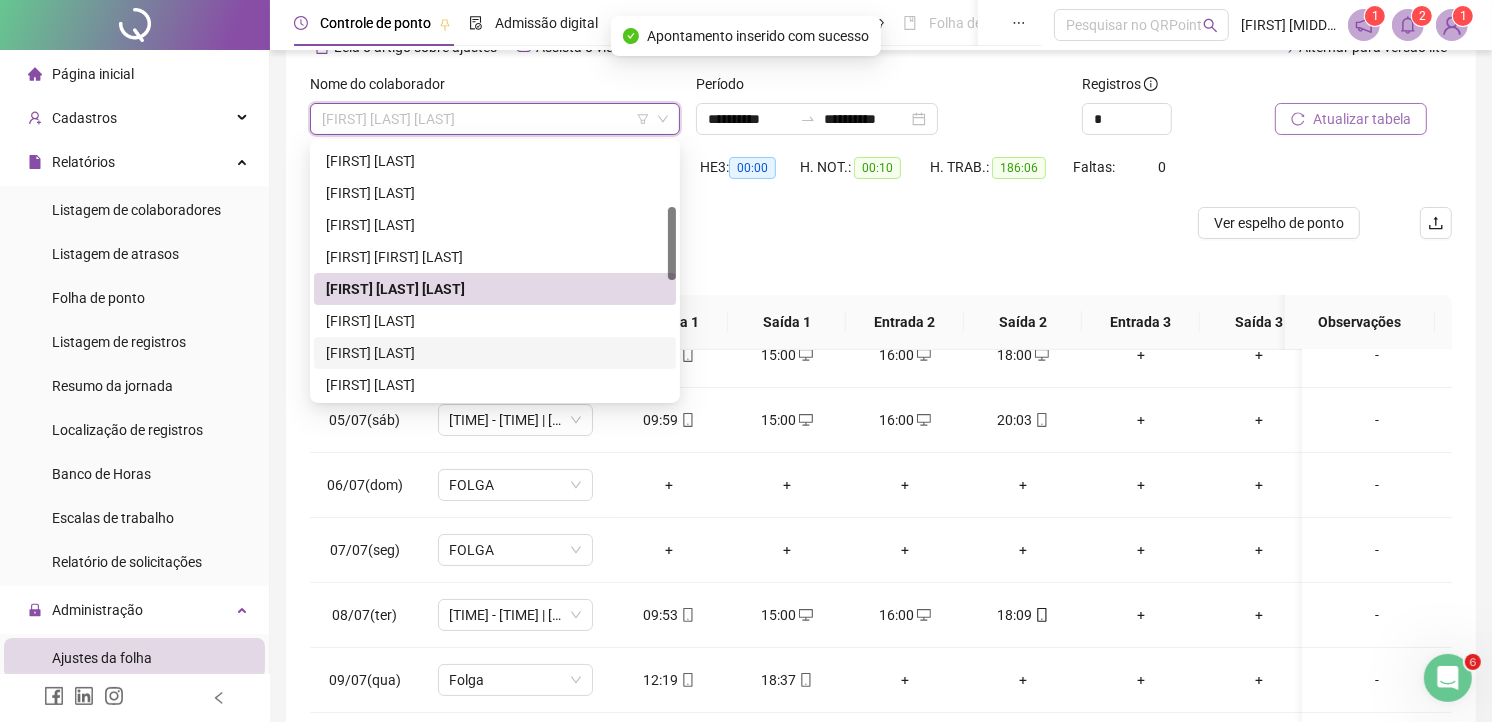 click on "[FIRST] [LAST]" at bounding box center [495, 353] 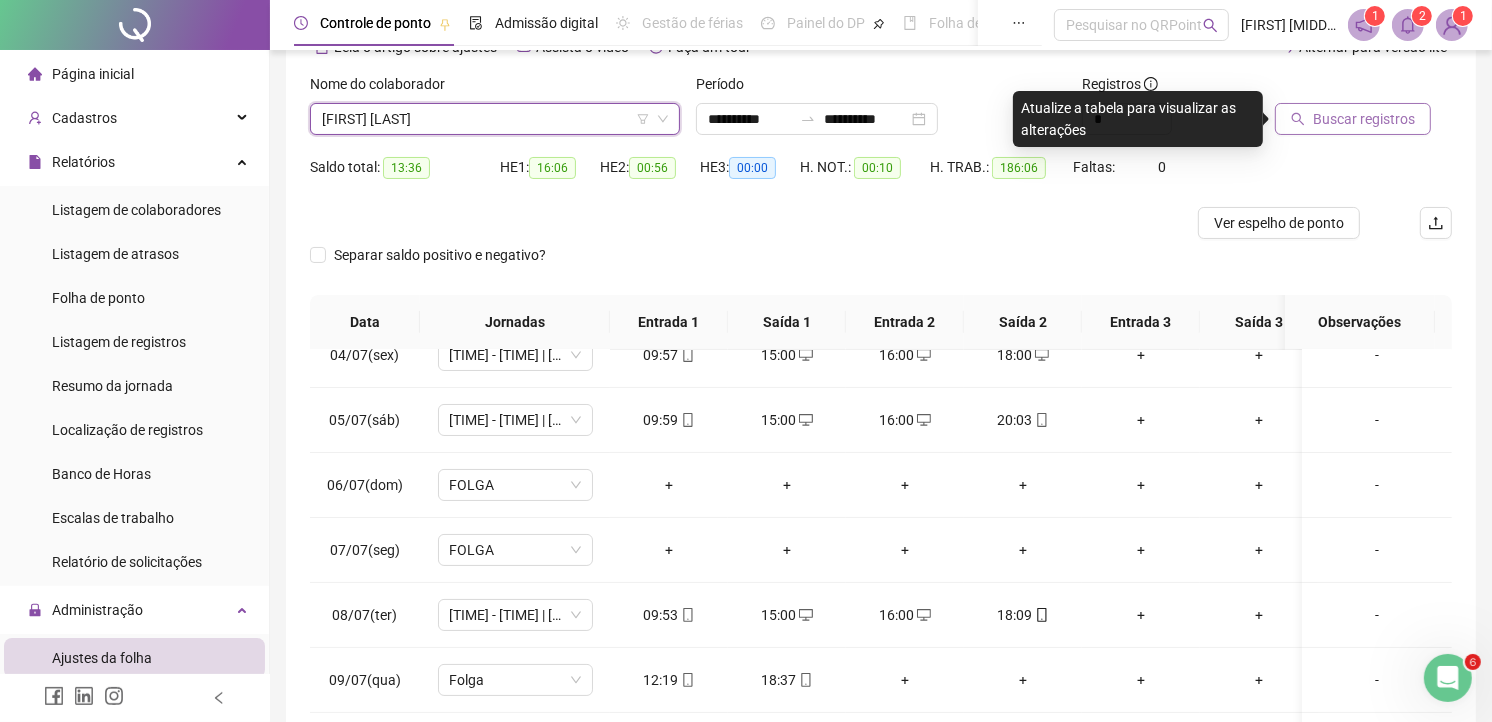 click on "Buscar registros" at bounding box center (1353, 119) 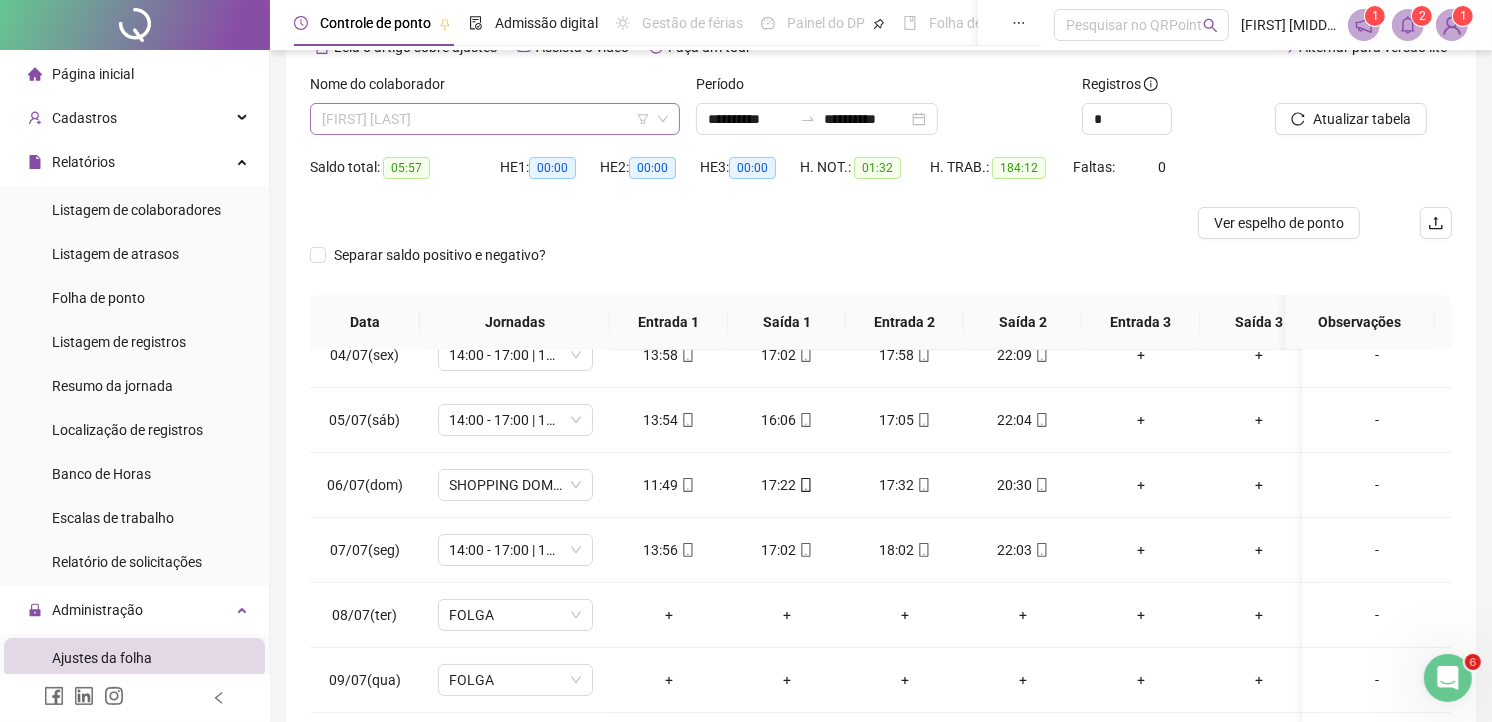 click on "[FIRST] [LAST]" at bounding box center [495, 119] 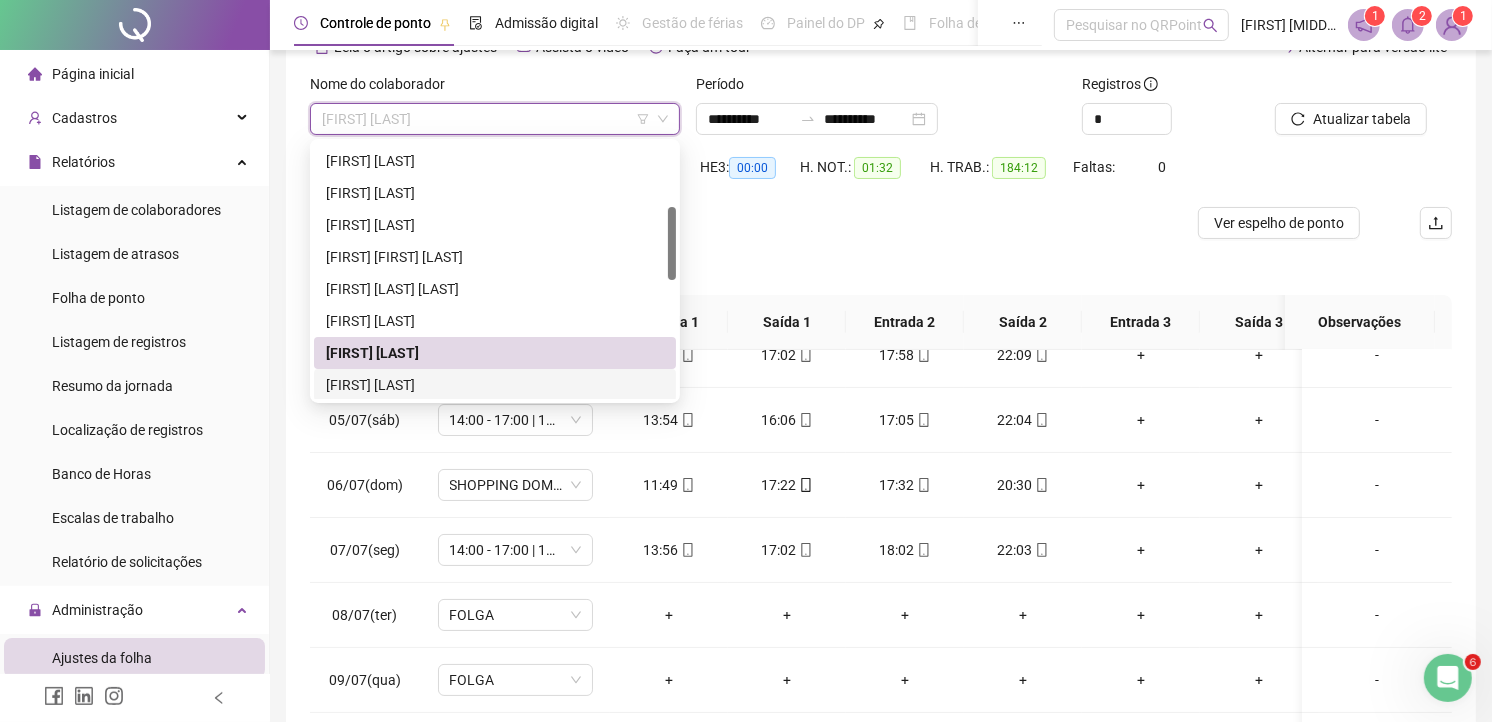 click on "[FIRST] [LAST]" at bounding box center (495, 385) 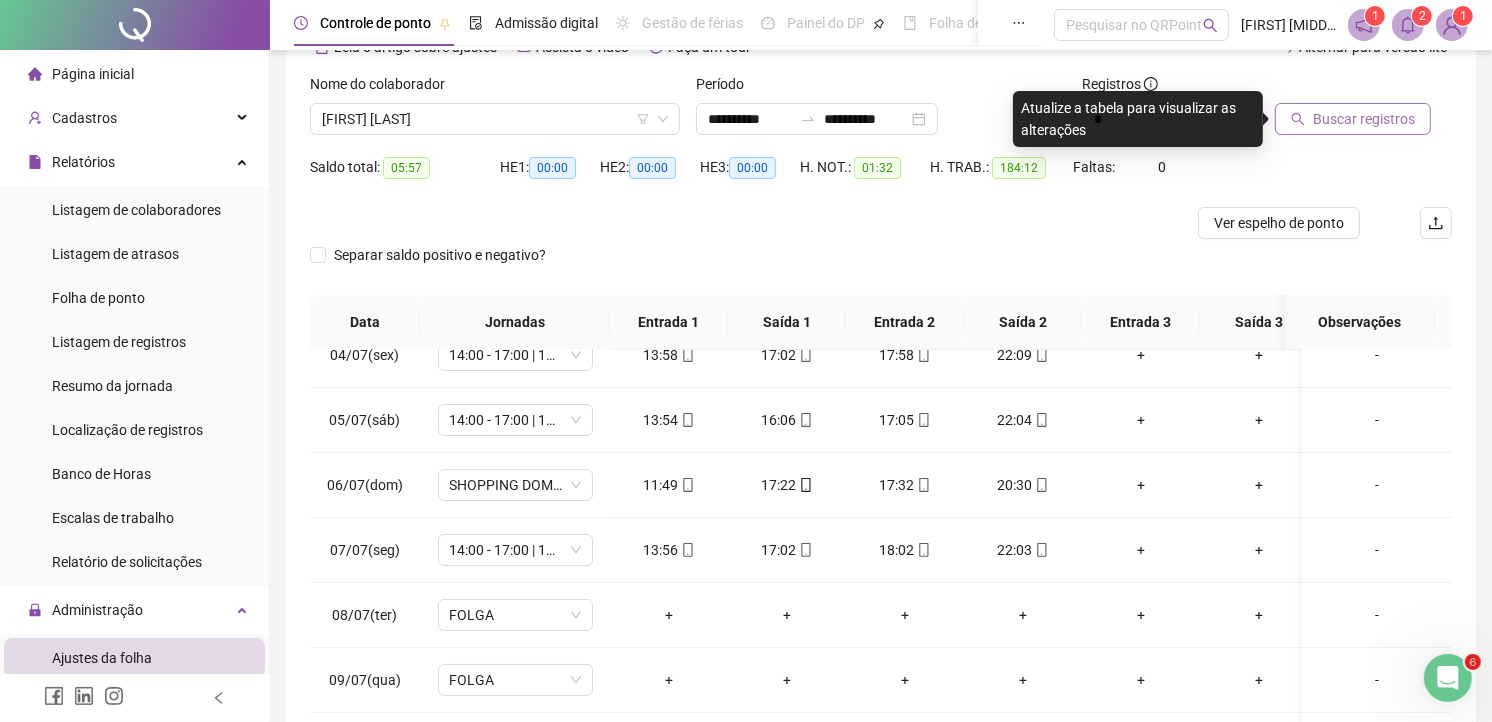 click on "Buscar registros" at bounding box center (1364, 119) 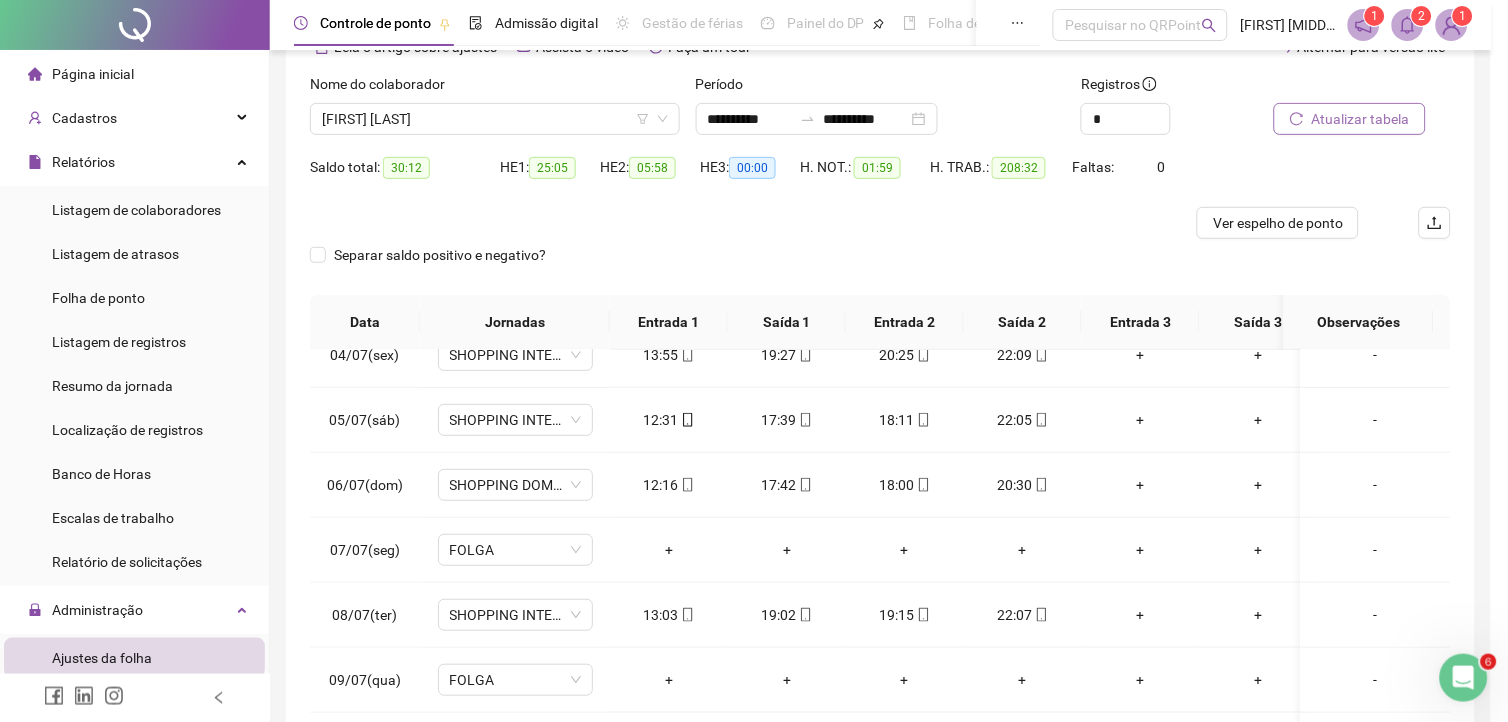 click on "Buscando registros Os registros de ponto estão sendo buscados... OK" at bounding box center (754, 361) 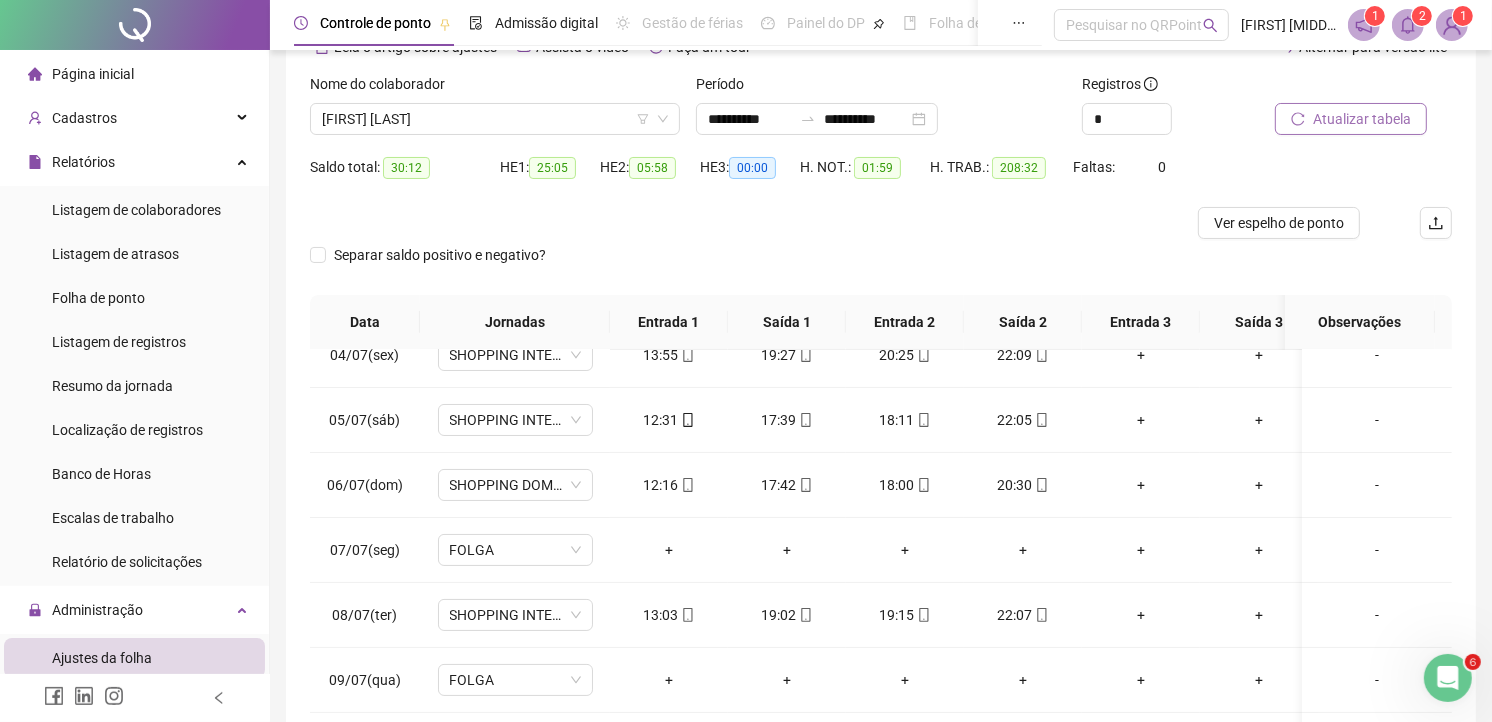 click on "[FIRST] [LAST]" at bounding box center (495, 119) 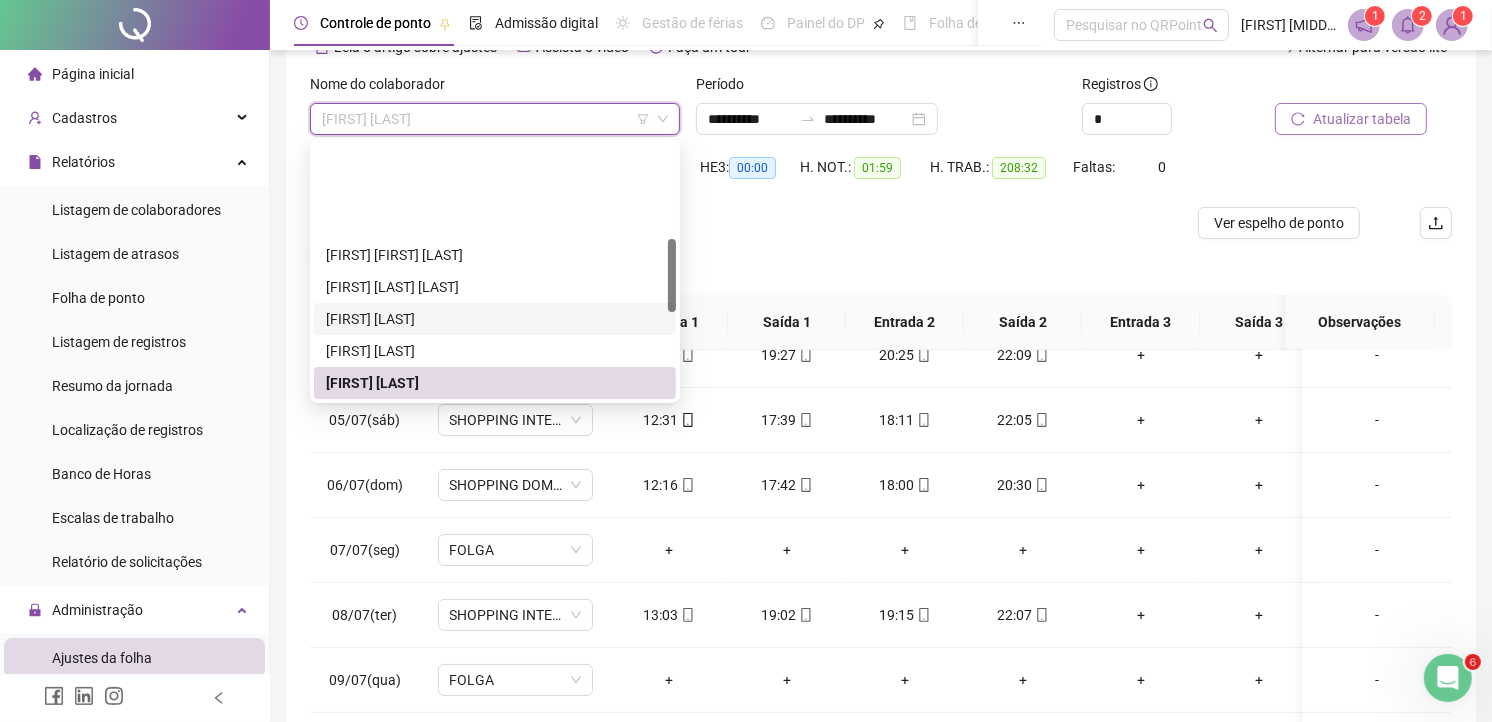 scroll, scrollTop: 446, scrollLeft: 0, axis: vertical 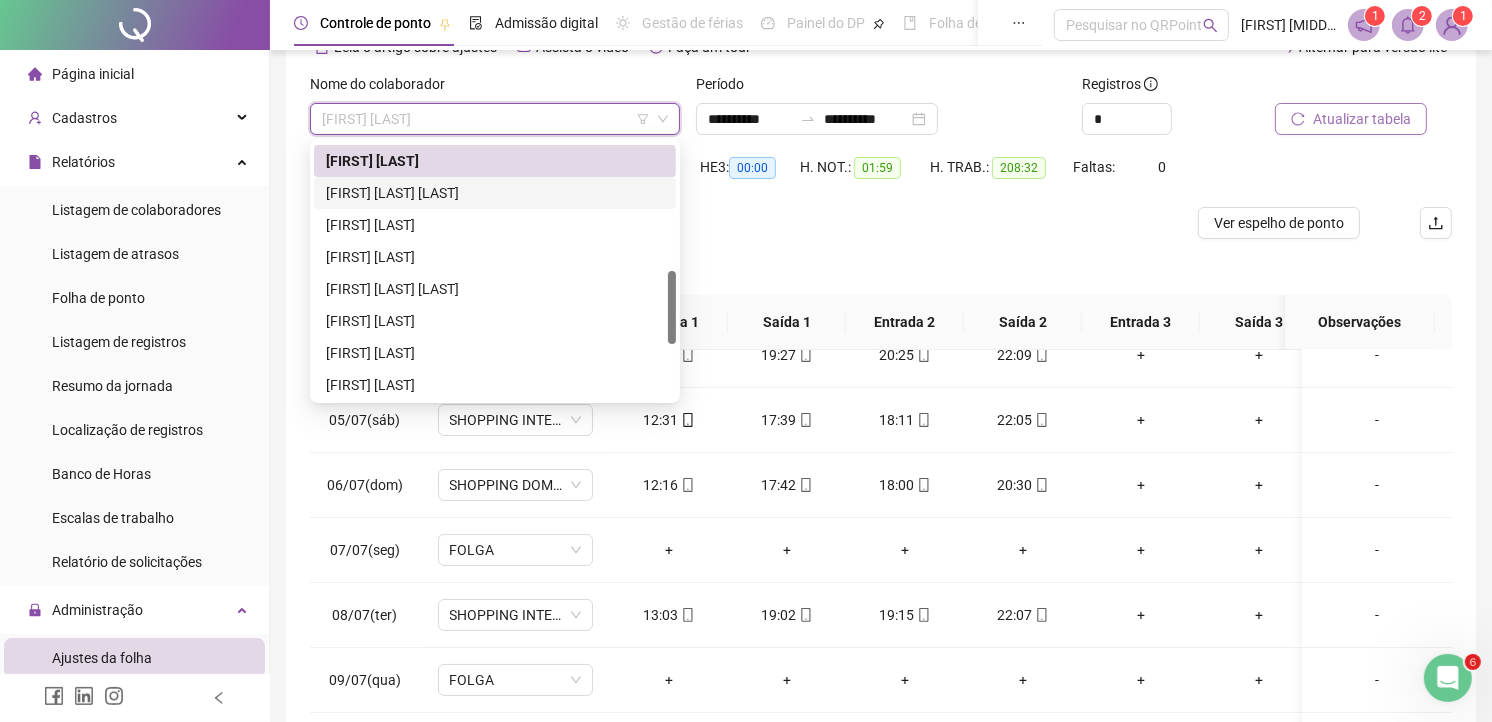 click on "[FIRST] [LAST] [LAST]" at bounding box center [495, 193] 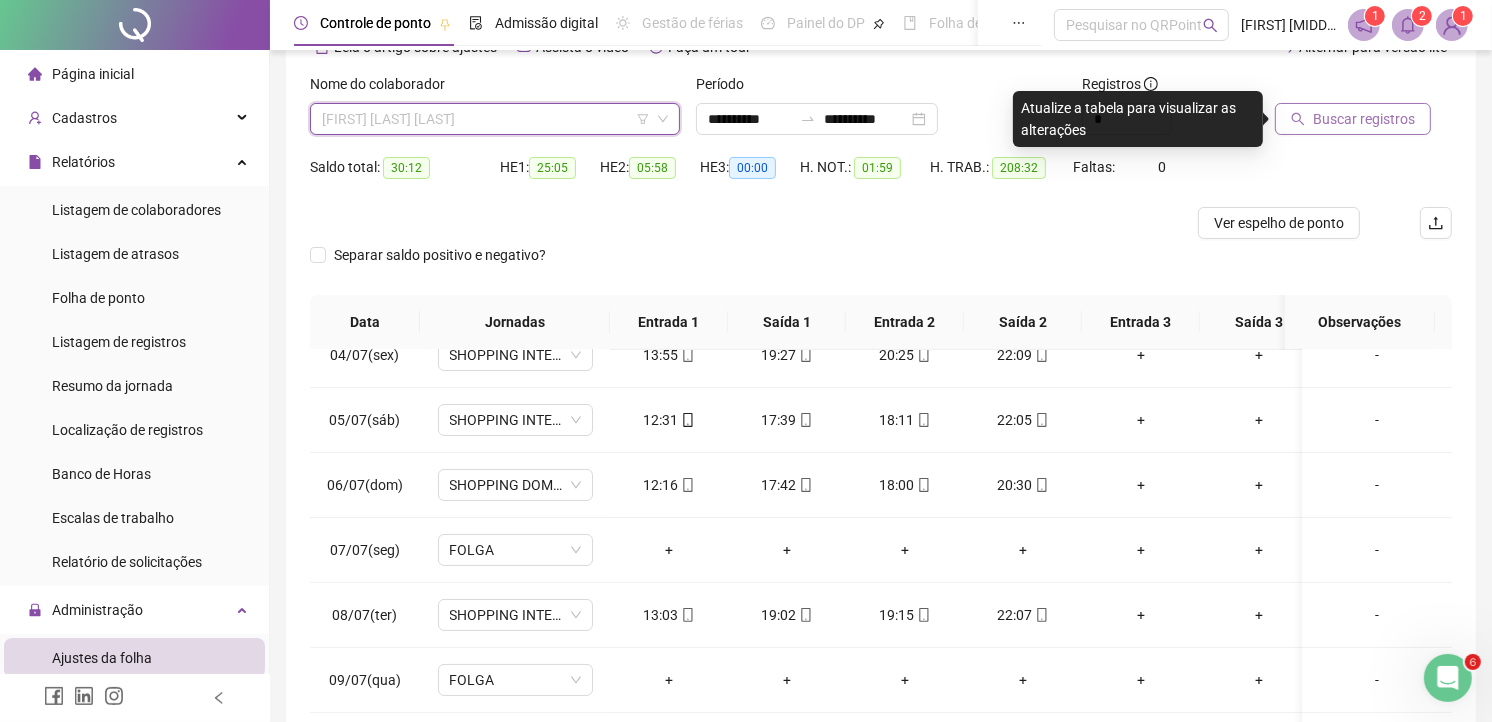 click on "[FIRST] [LAST] [LAST]" at bounding box center (495, 119) 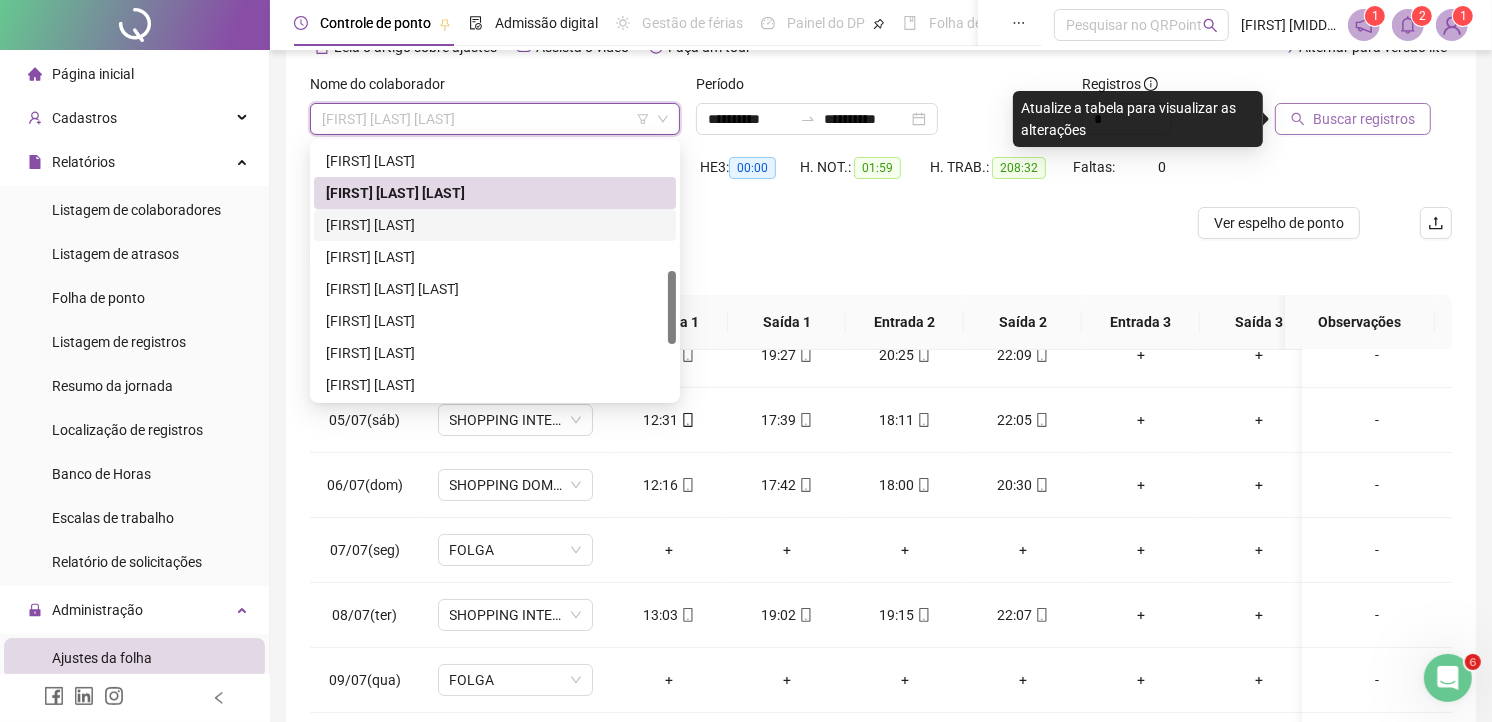 click on "[FIRST] [LAST]" at bounding box center (495, 225) 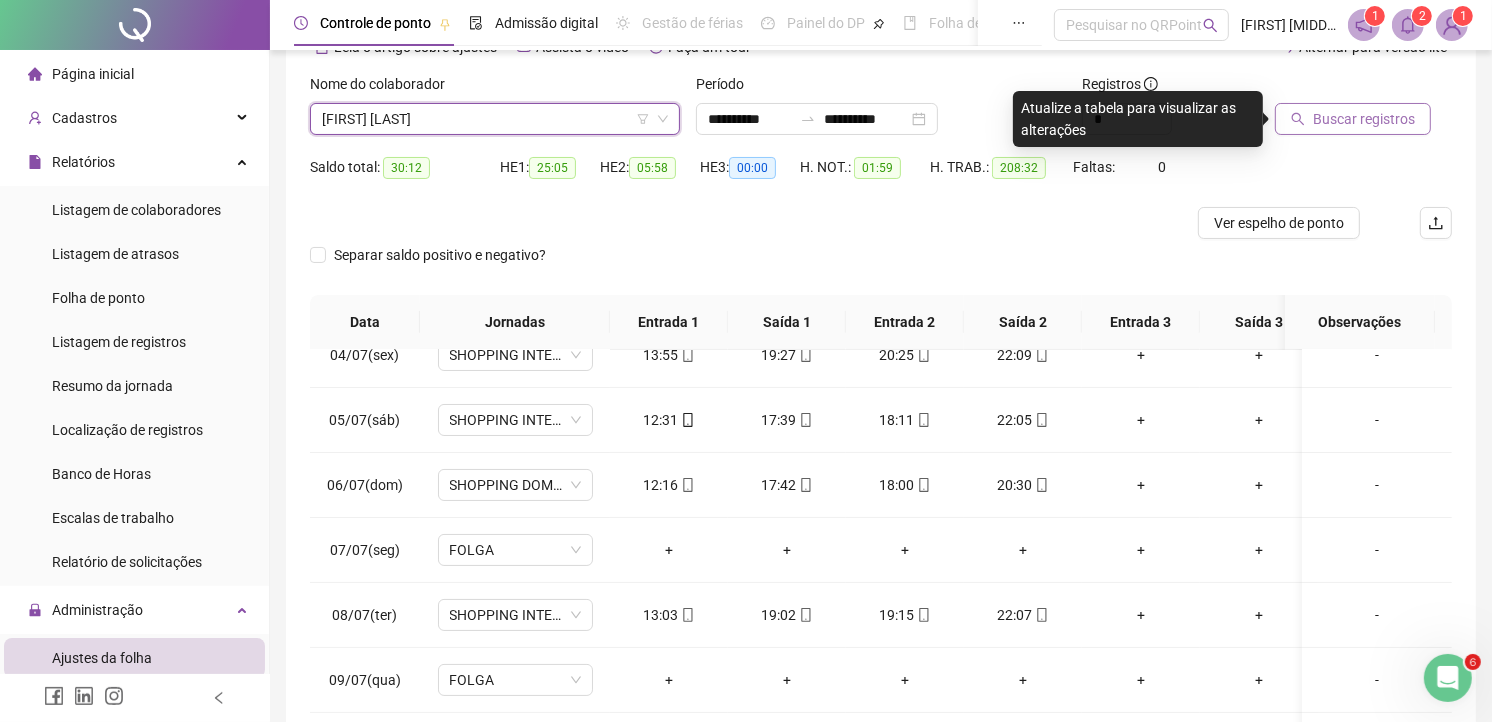 click on "Buscar registros" at bounding box center [1364, 119] 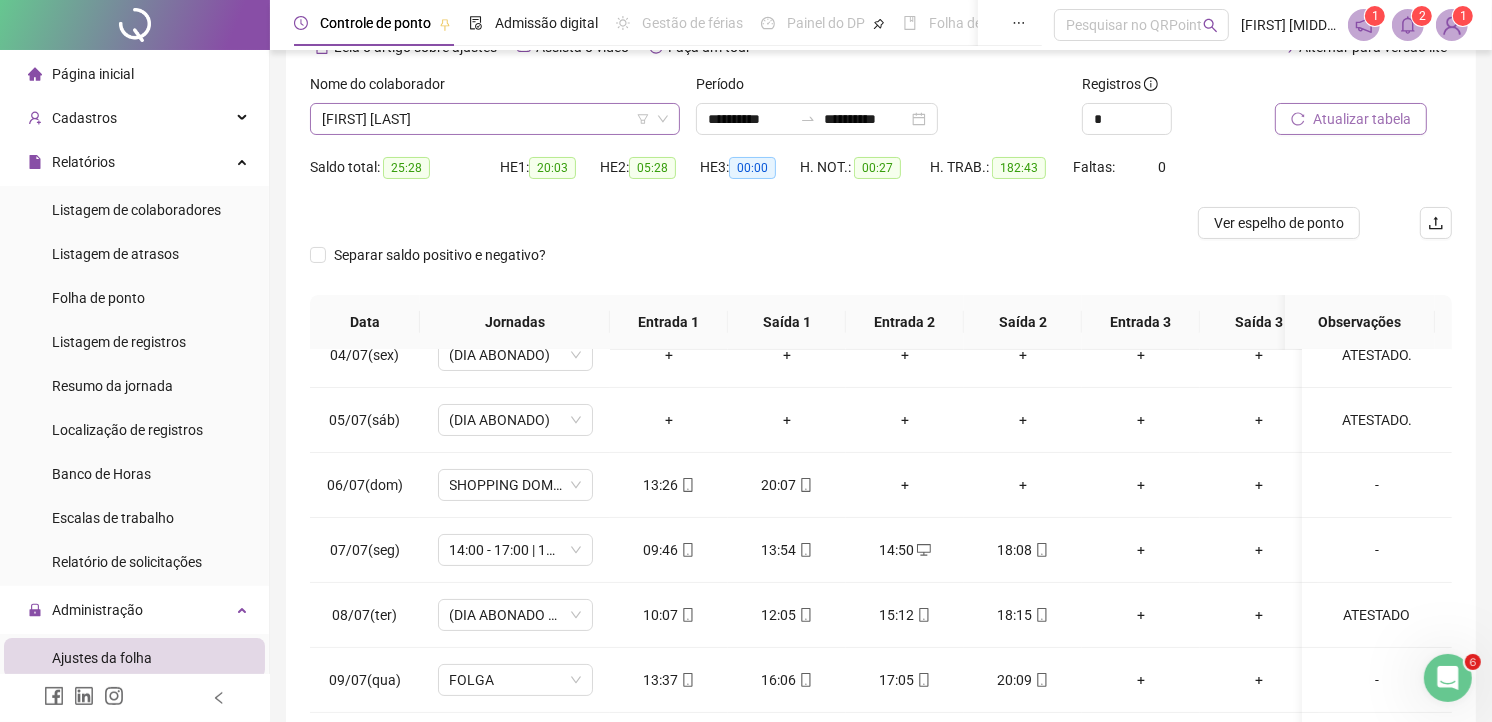 click on "[FIRST] [LAST]" at bounding box center (495, 119) 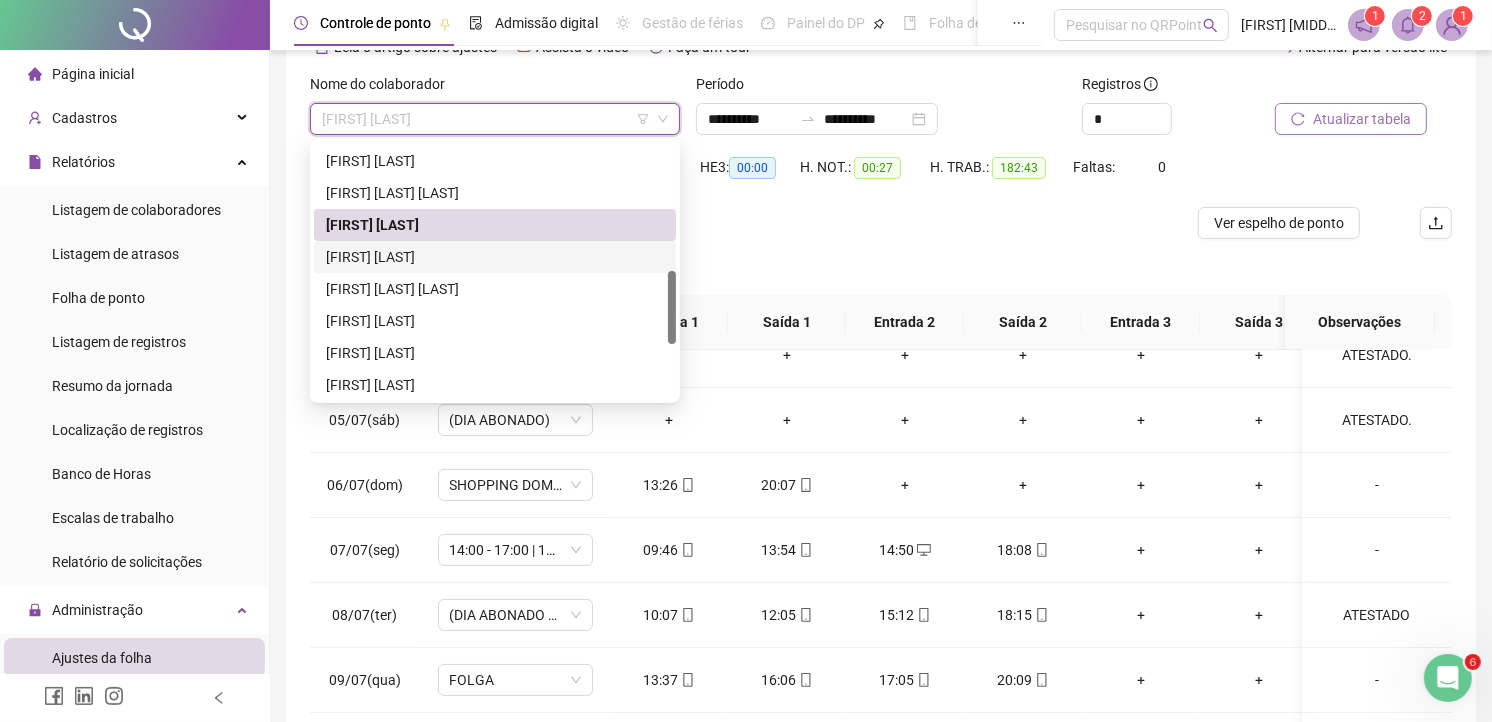 click on "[FIRST] [LAST]" at bounding box center [495, 257] 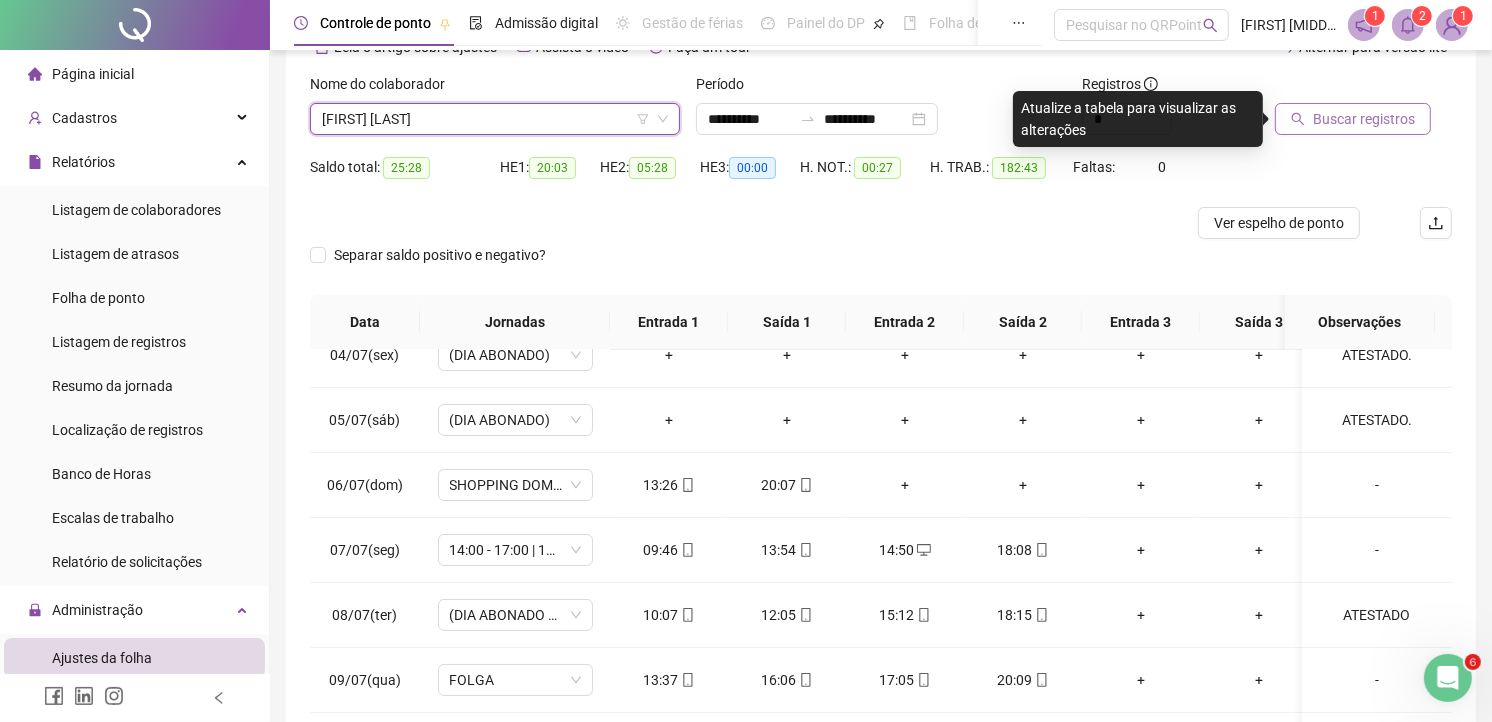 click on "Buscar registros" at bounding box center [1364, 119] 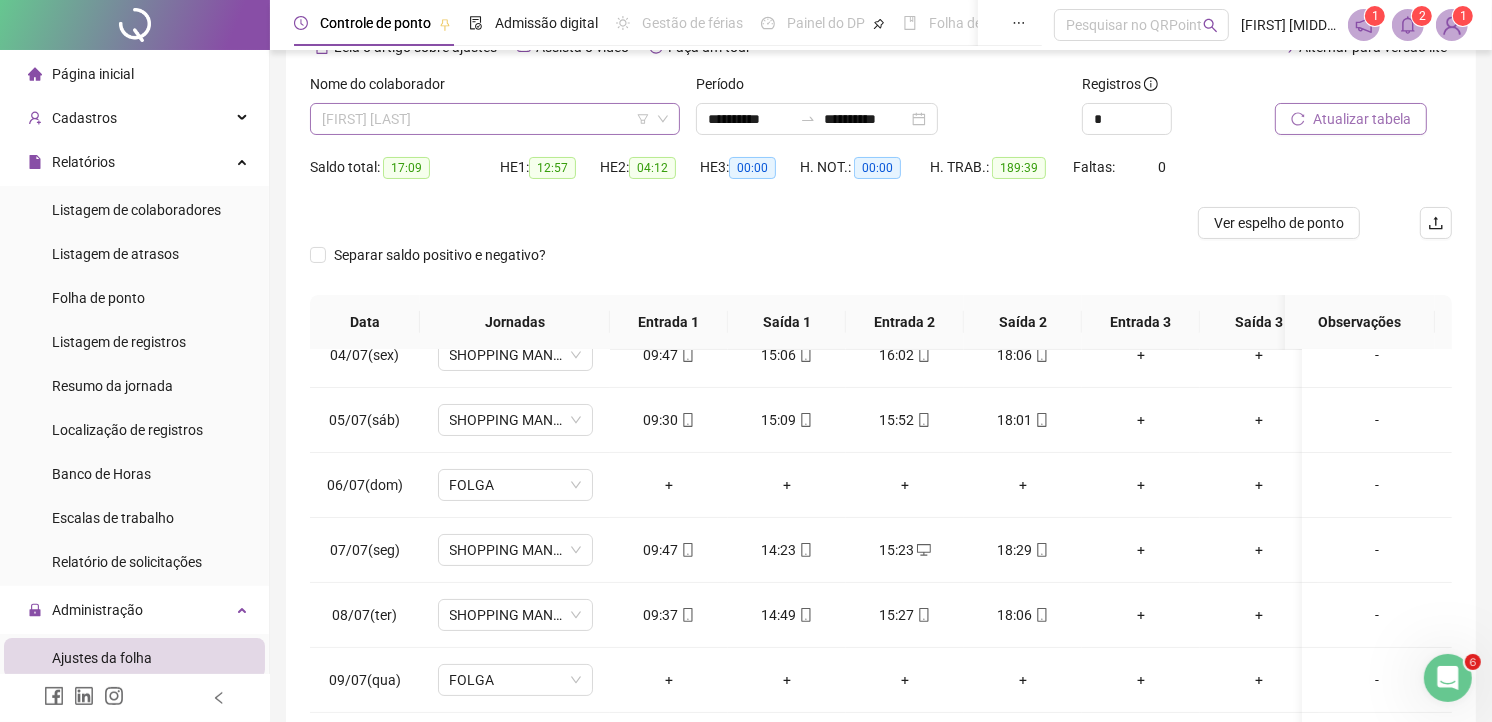 click on "[FIRST] [LAST]" at bounding box center (495, 119) 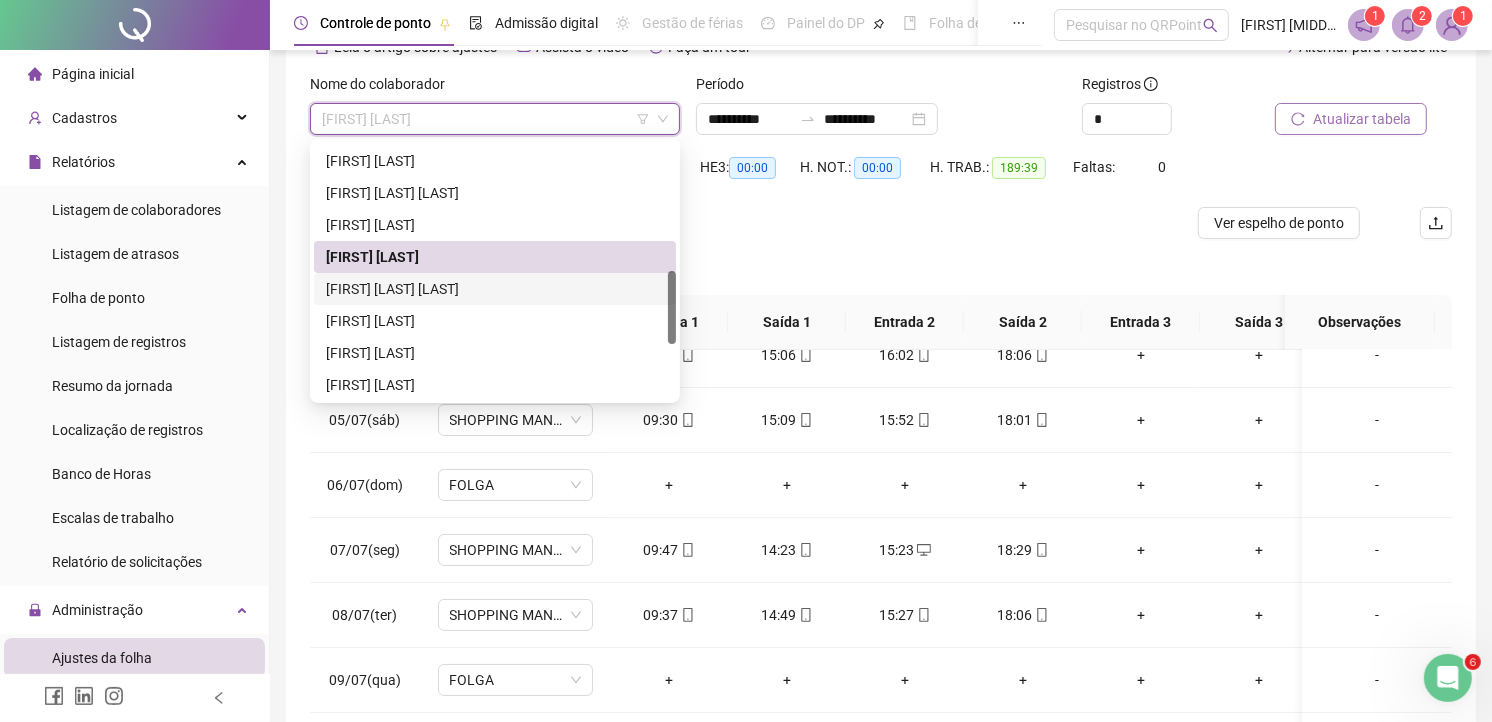 click on "[FIRST] [LAST] [LAST]" at bounding box center [495, 289] 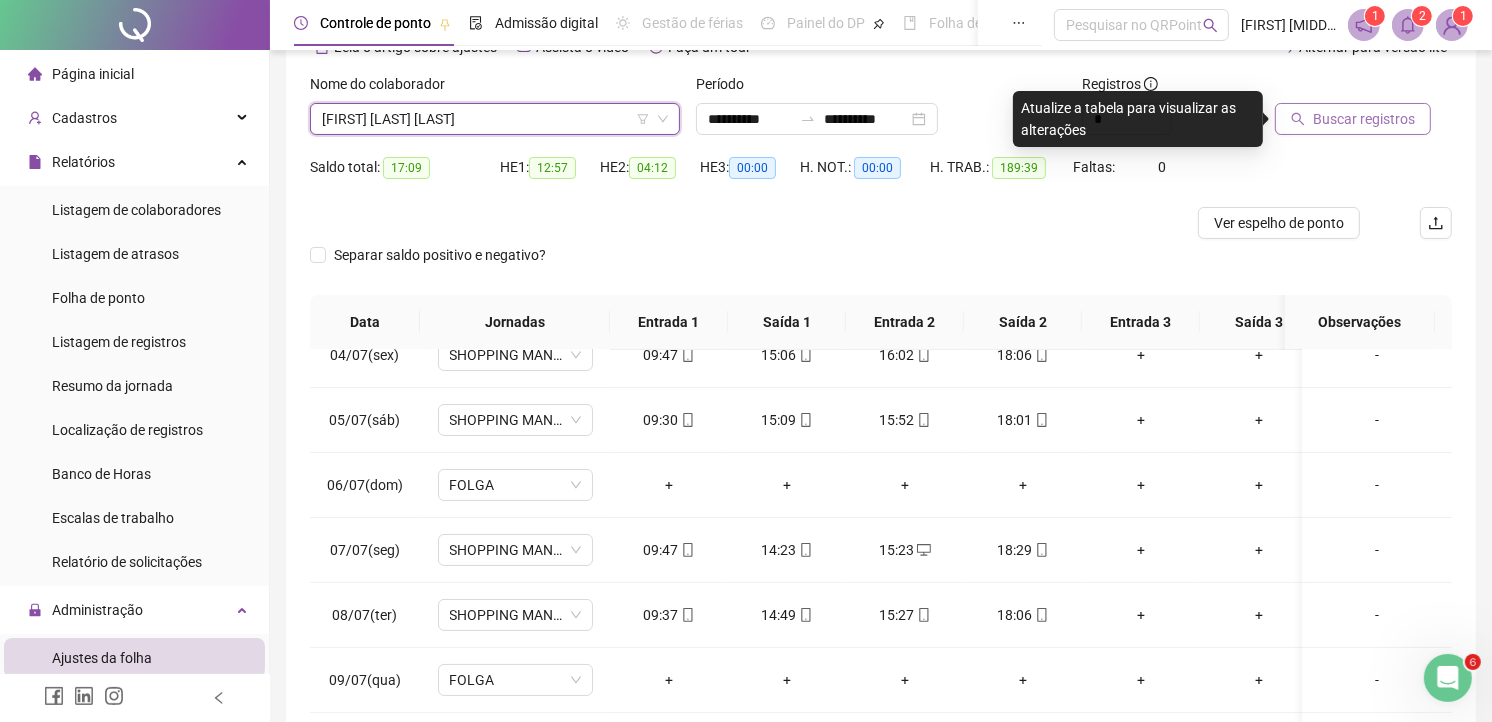 click on "Buscar registros" at bounding box center (1353, 119) 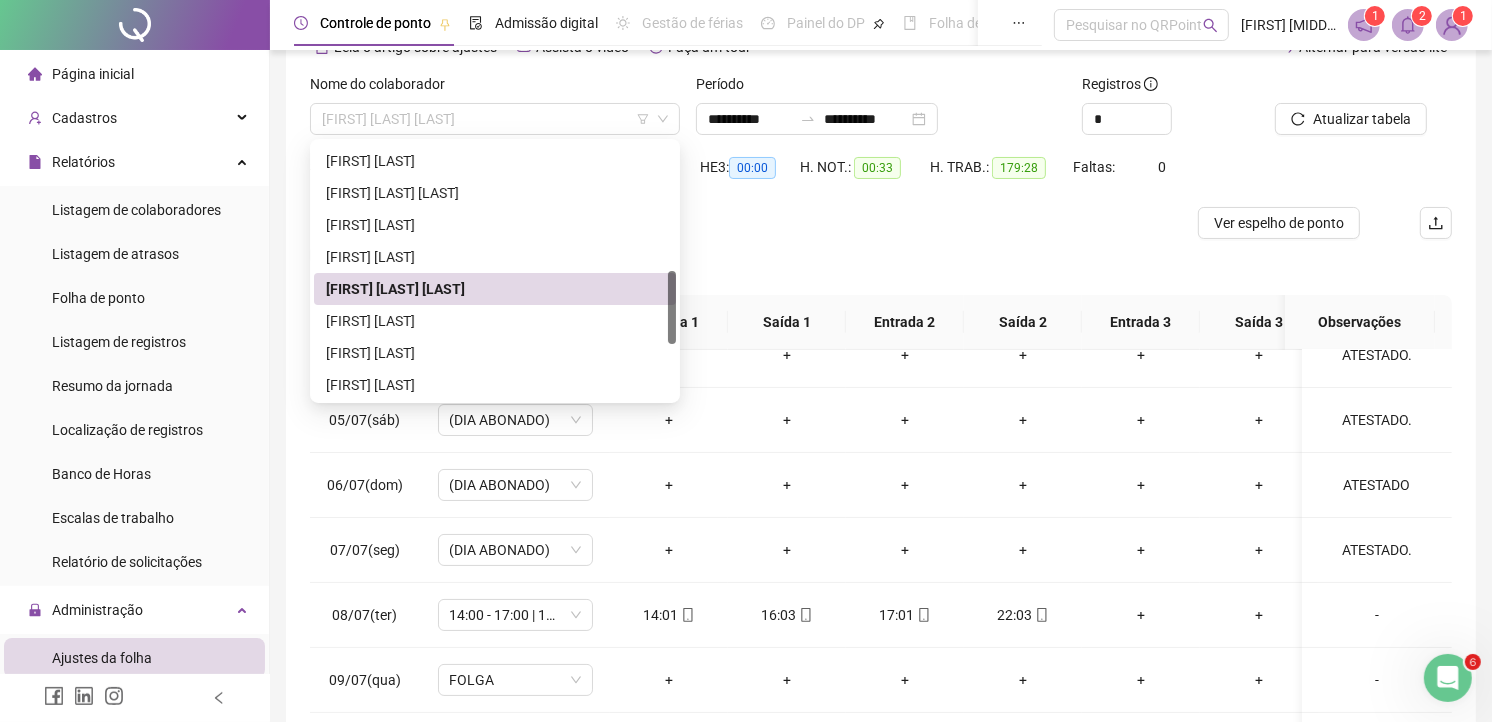 click on "[FIRST] [LAST] [LAST]" at bounding box center (495, 119) 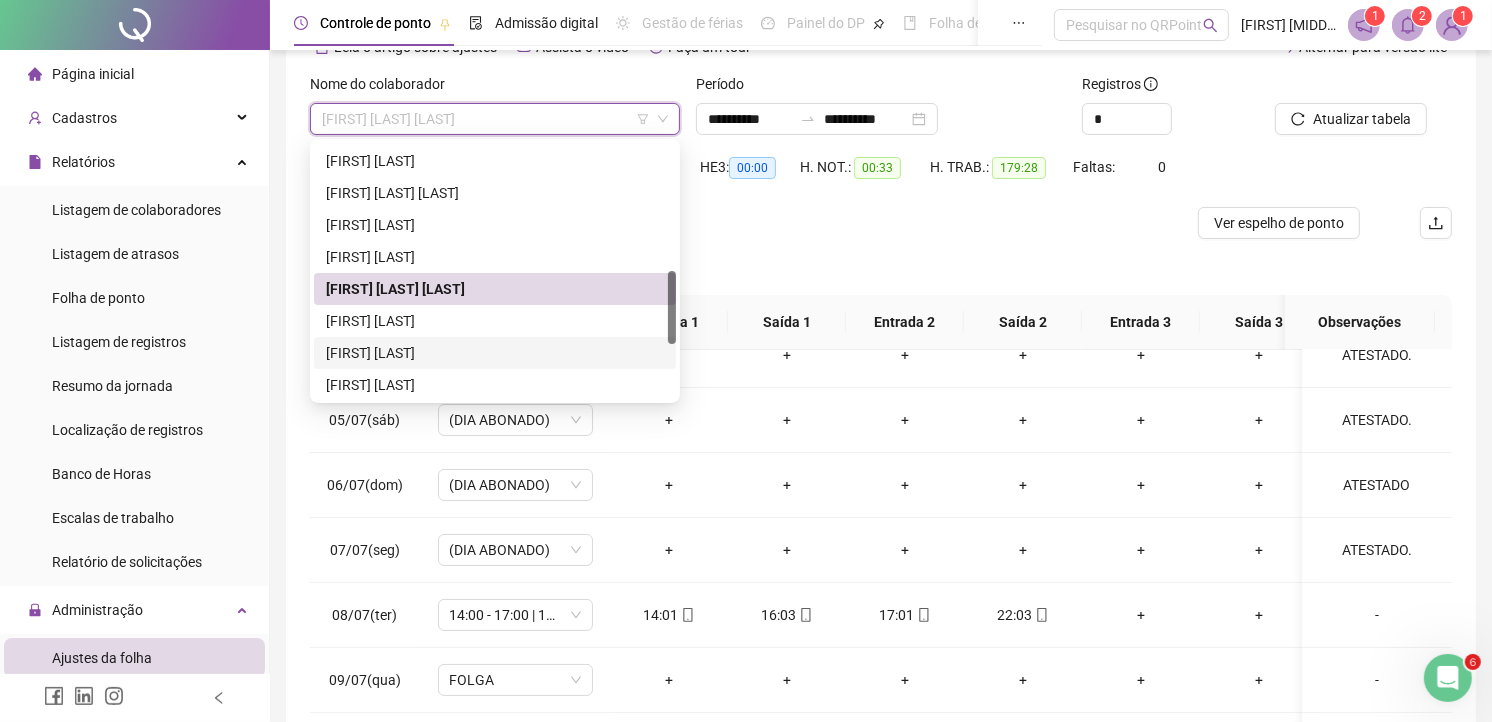 click on "[FIRST] [LAST]" at bounding box center [495, 353] 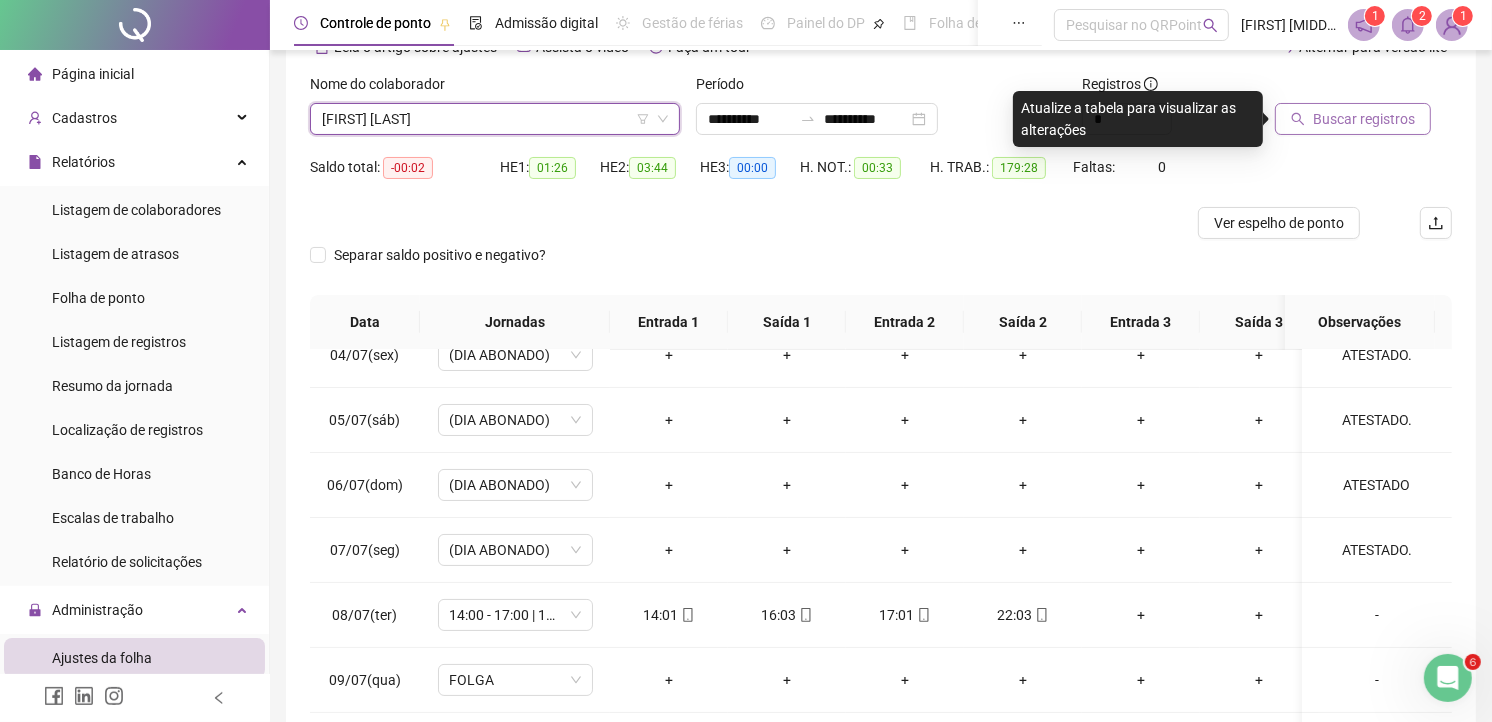 click on "Buscar registros" at bounding box center (1353, 119) 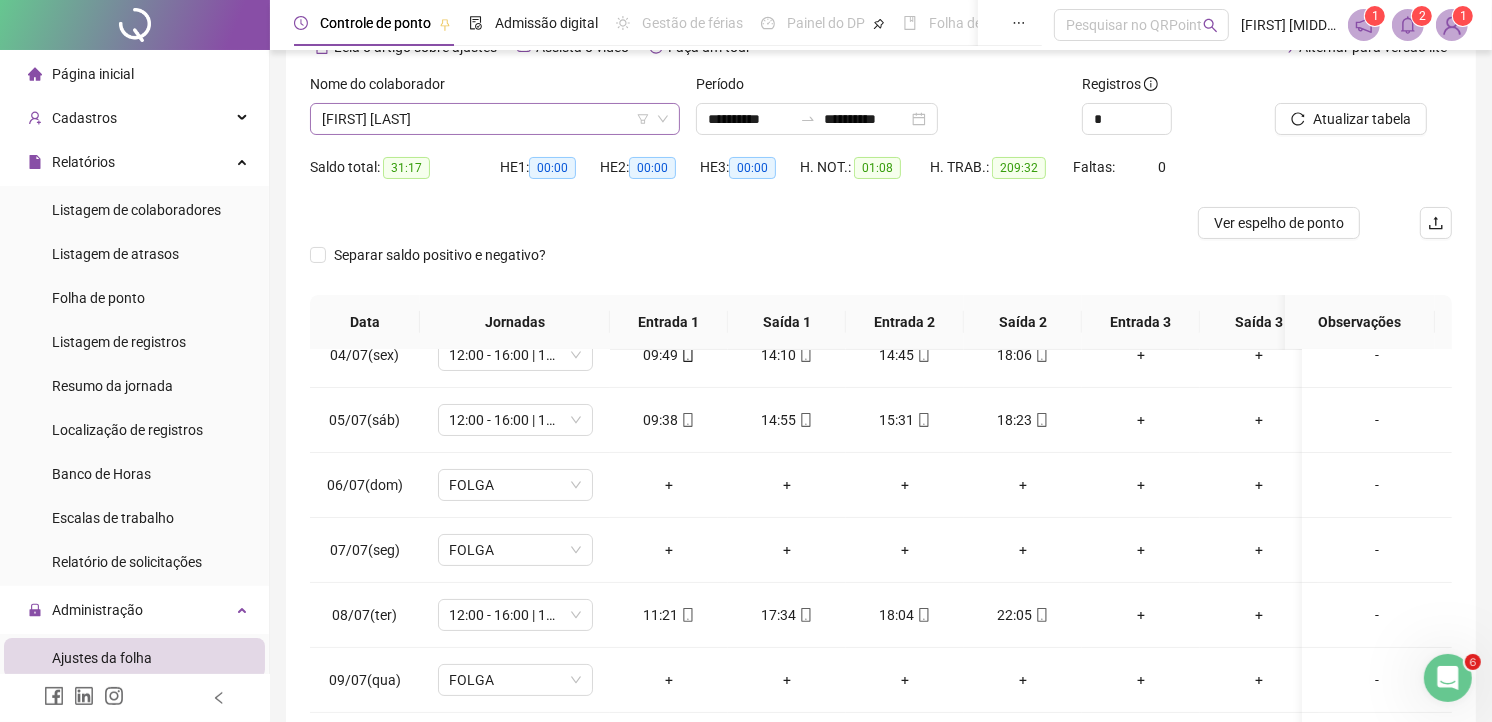 click on "[FIRST] [LAST]" at bounding box center [495, 119] 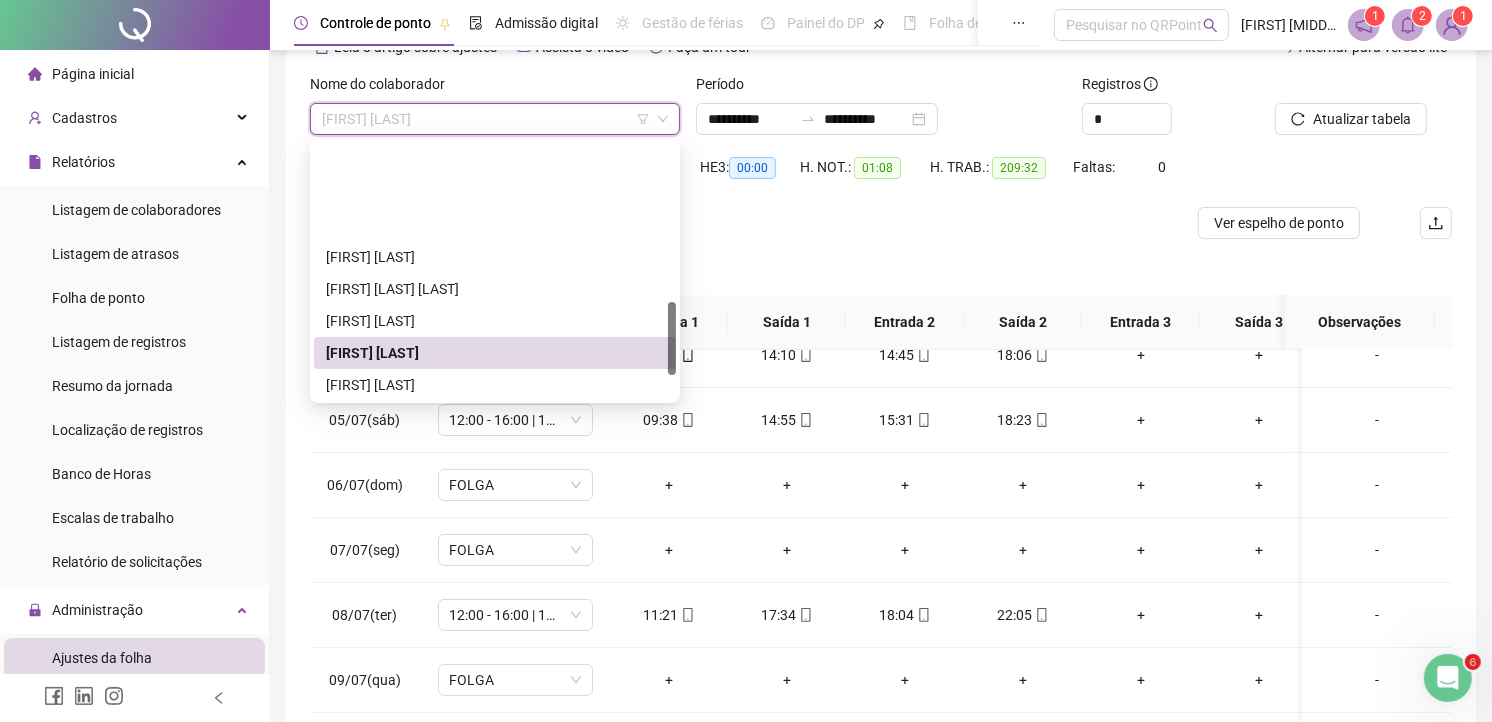 scroll, scrollTop: 557, scrollLeft: 0, axis: vertical 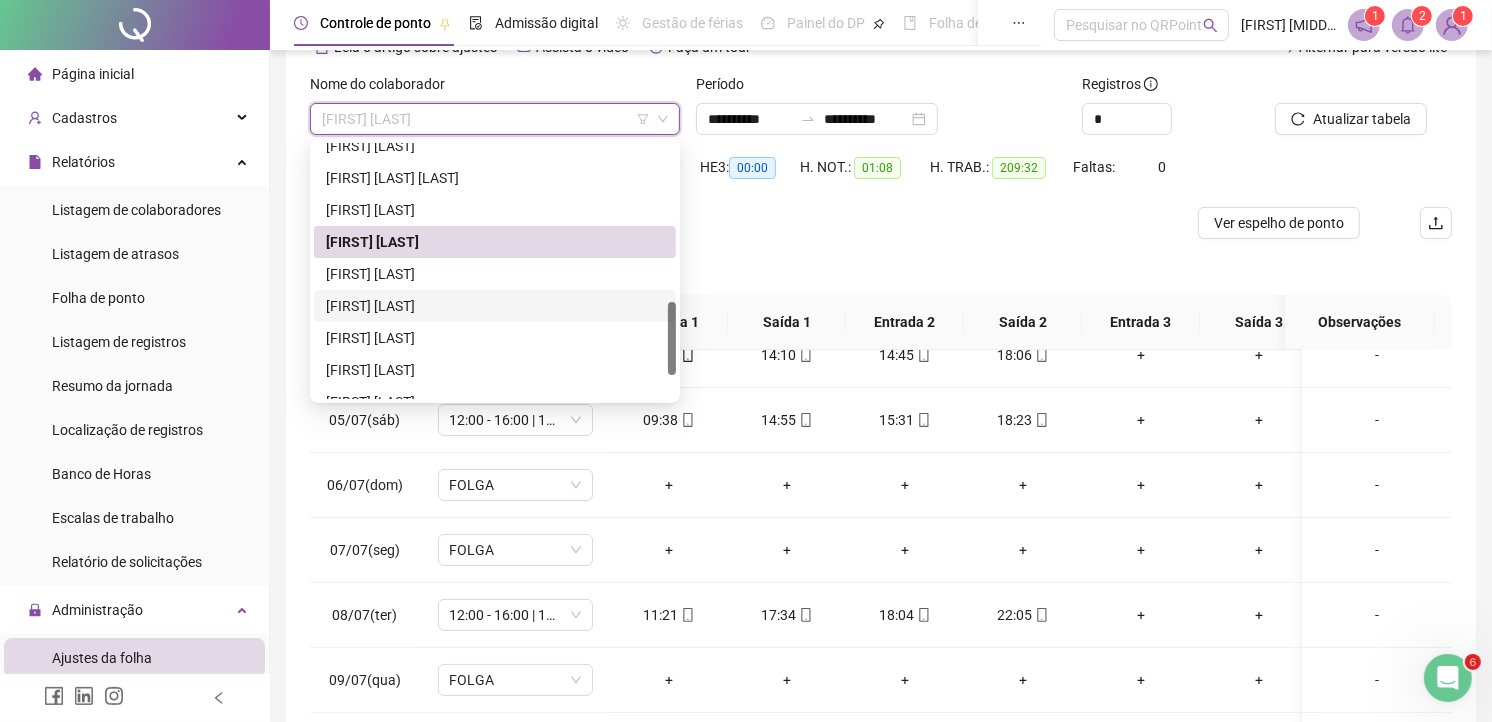 click on "[FIRST] [LAST]" at bounding box center (495, 306) 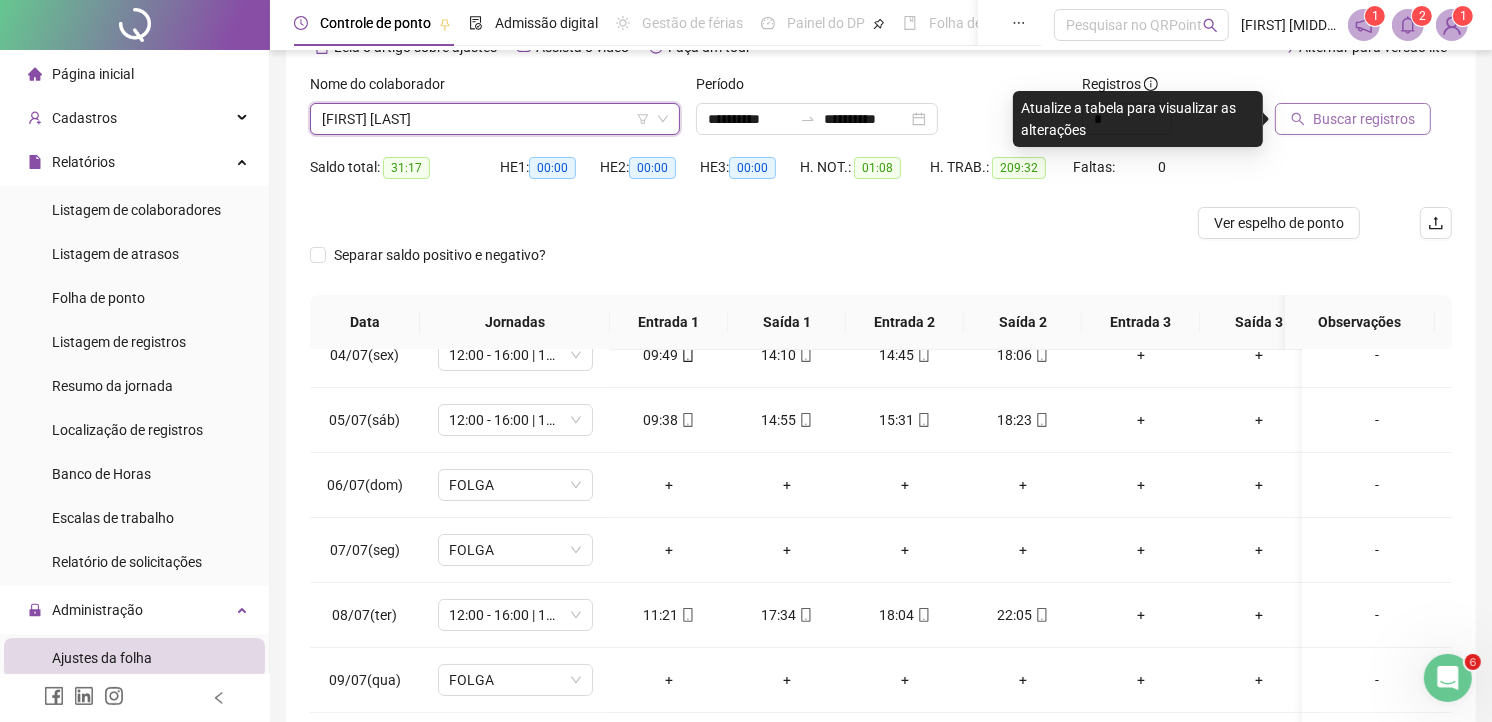 click on "Buscar registros" at bounding box center [1364, 119] 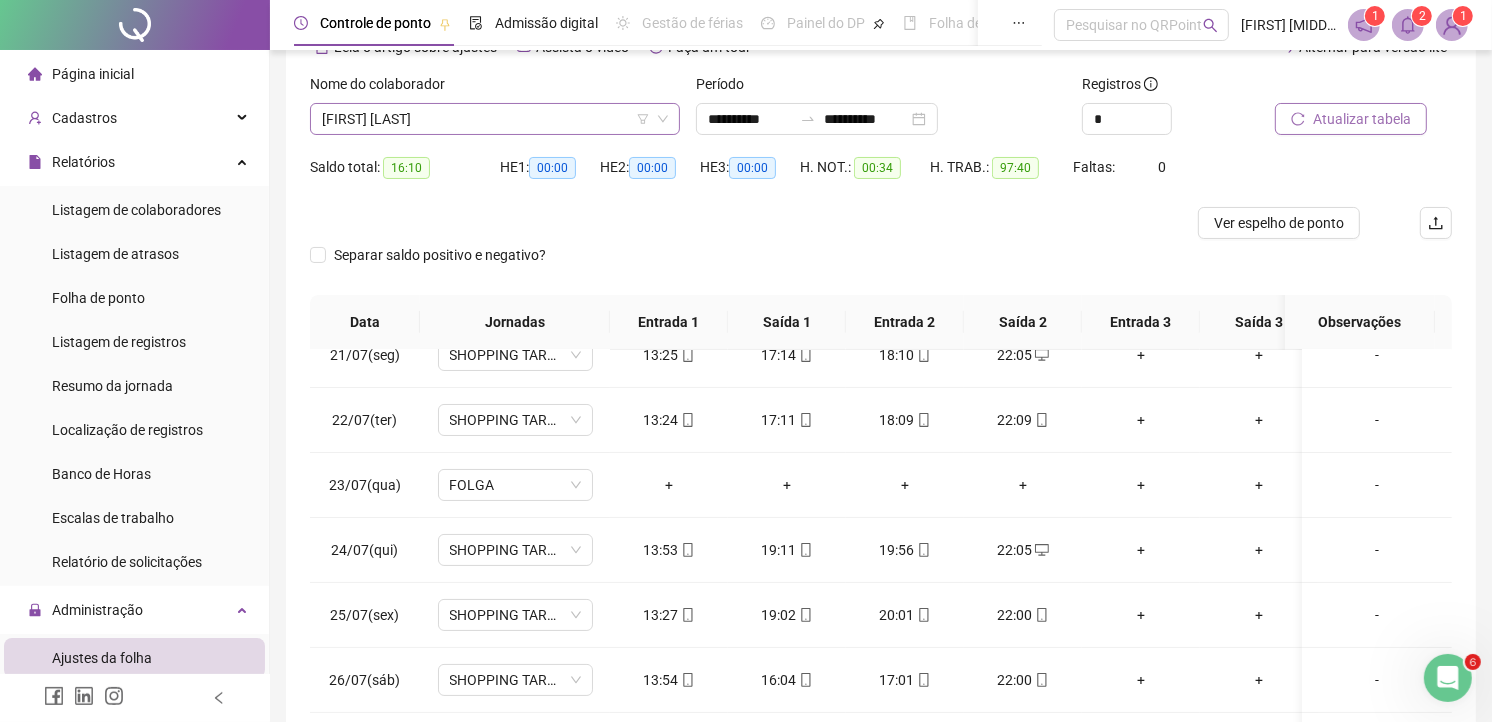 click on "[FIRST] [LAST]" at bounding box center (495, 119) 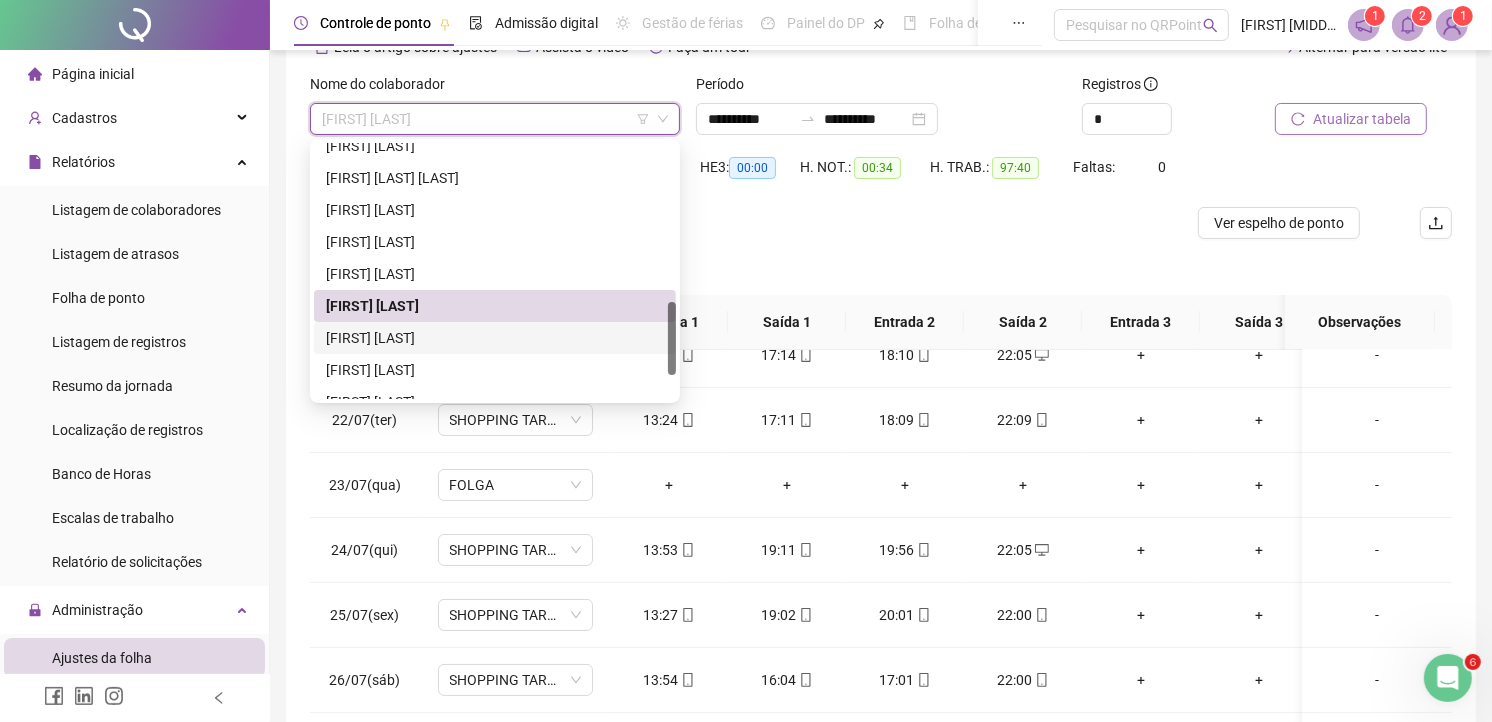 click on "[FIRST] [LAST]" at bounding box center (495, 338) 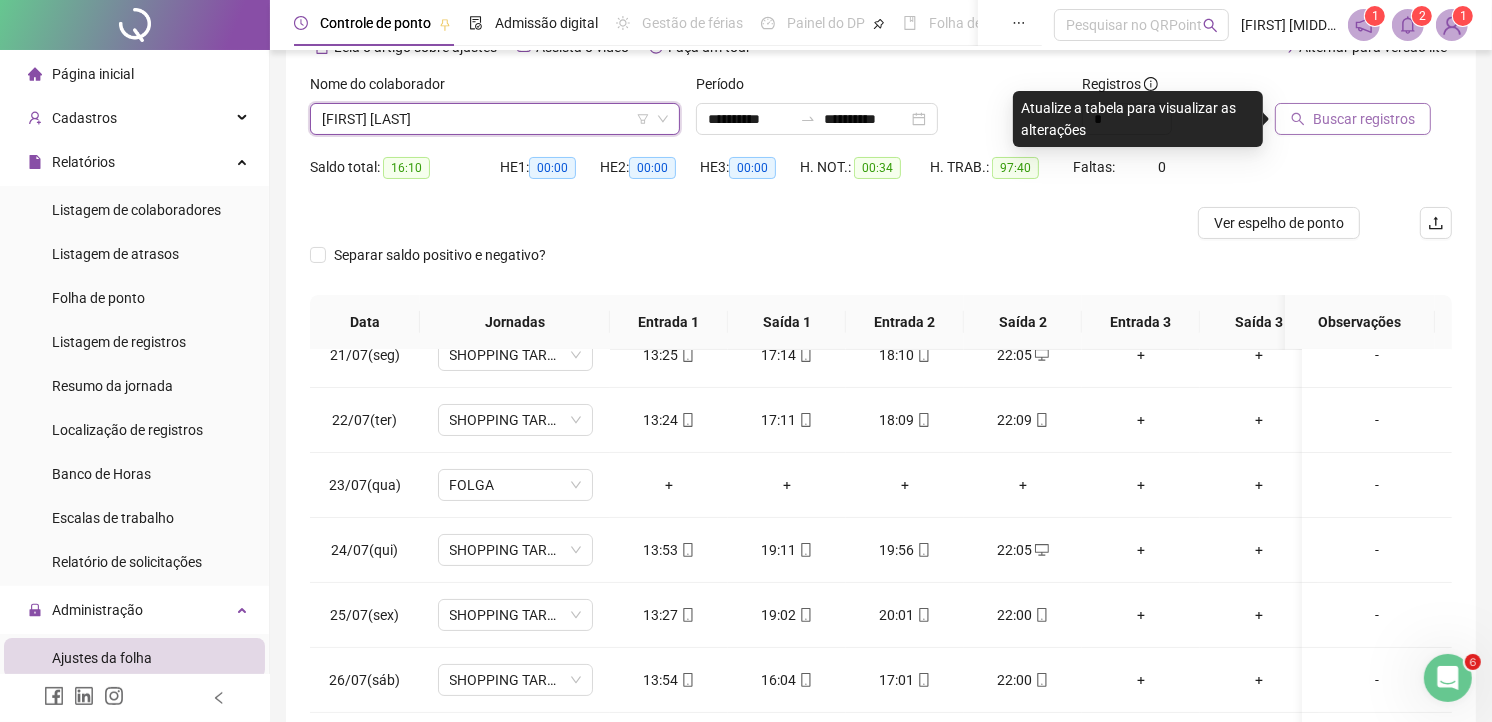 click on "Buscar registros" at bounding box center (1364, 119) 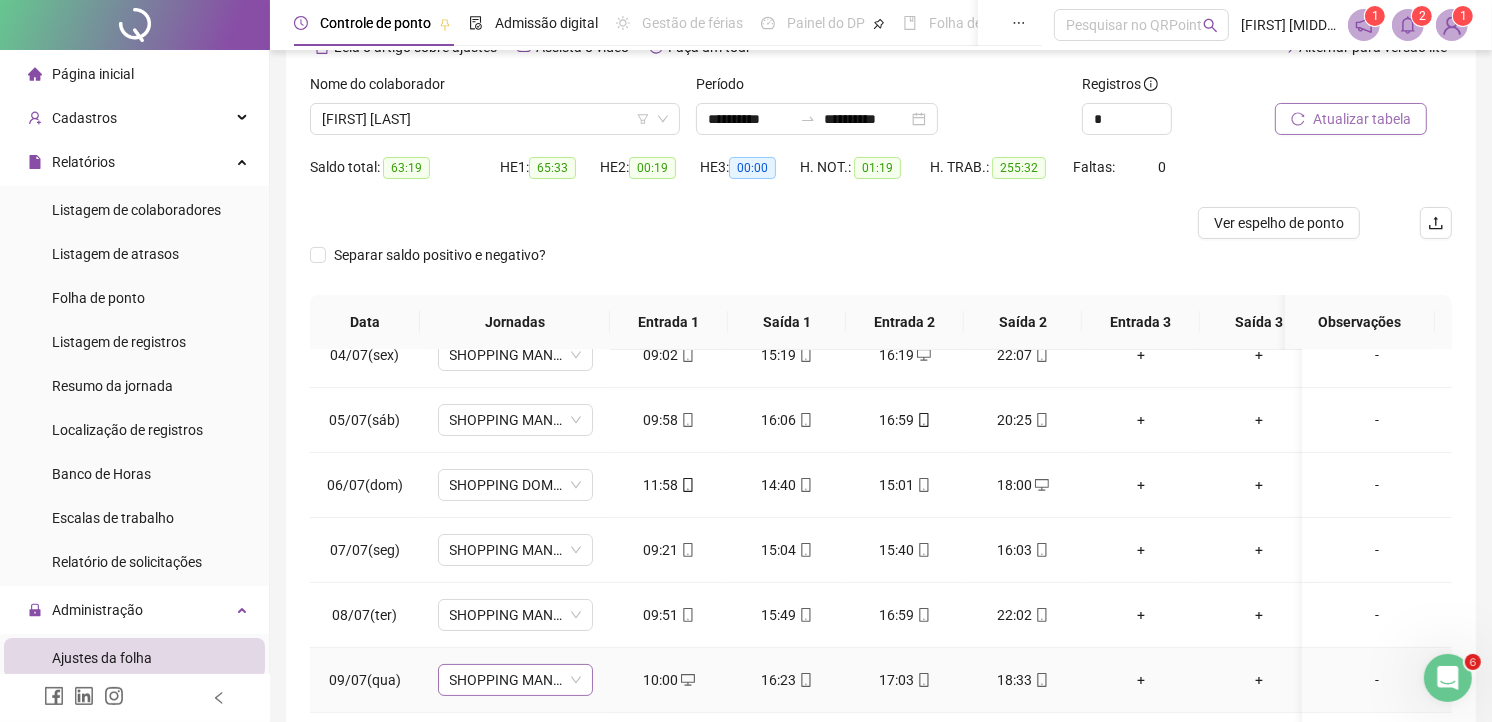 click on "SHOPPING MANHA" at bounding box center [515, 680] 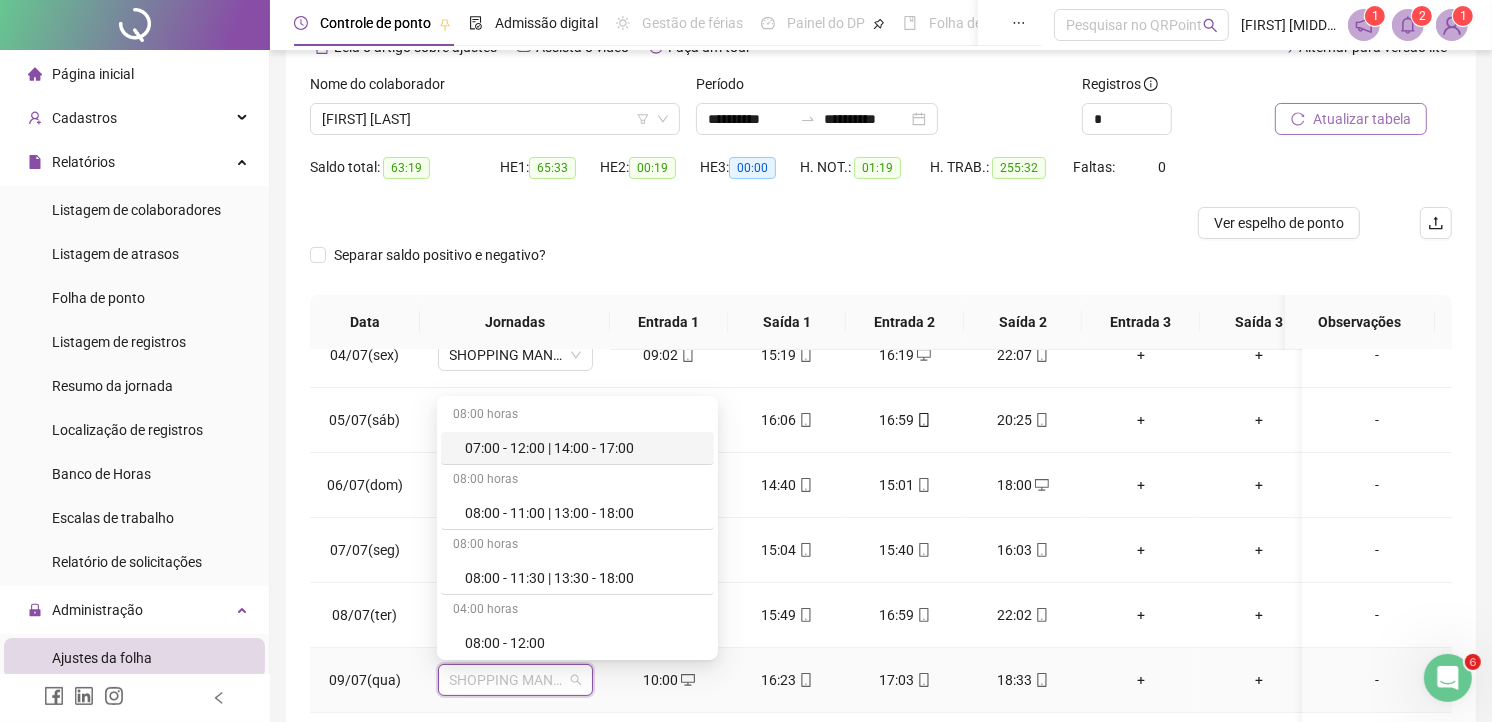 type on "*" 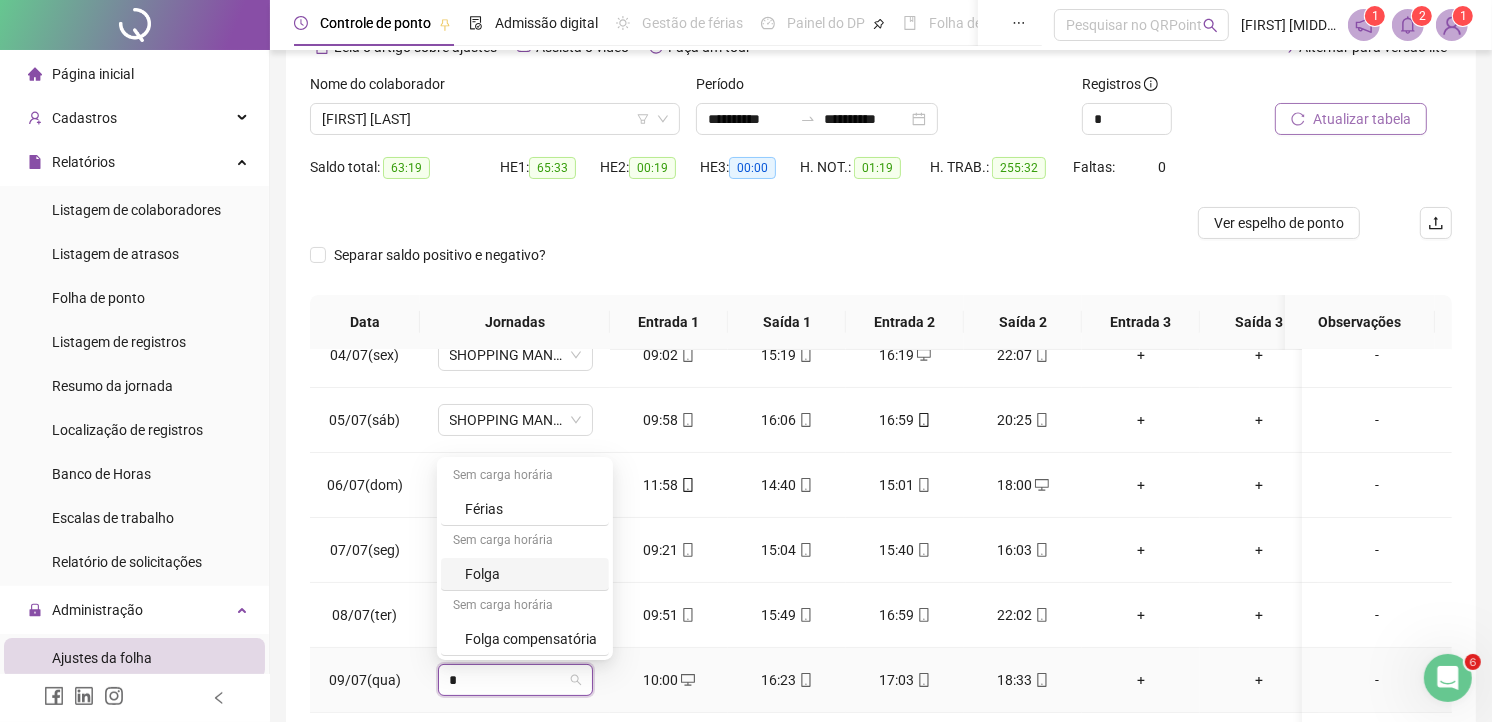 click on "Folga" at bounding box center (531, 574) 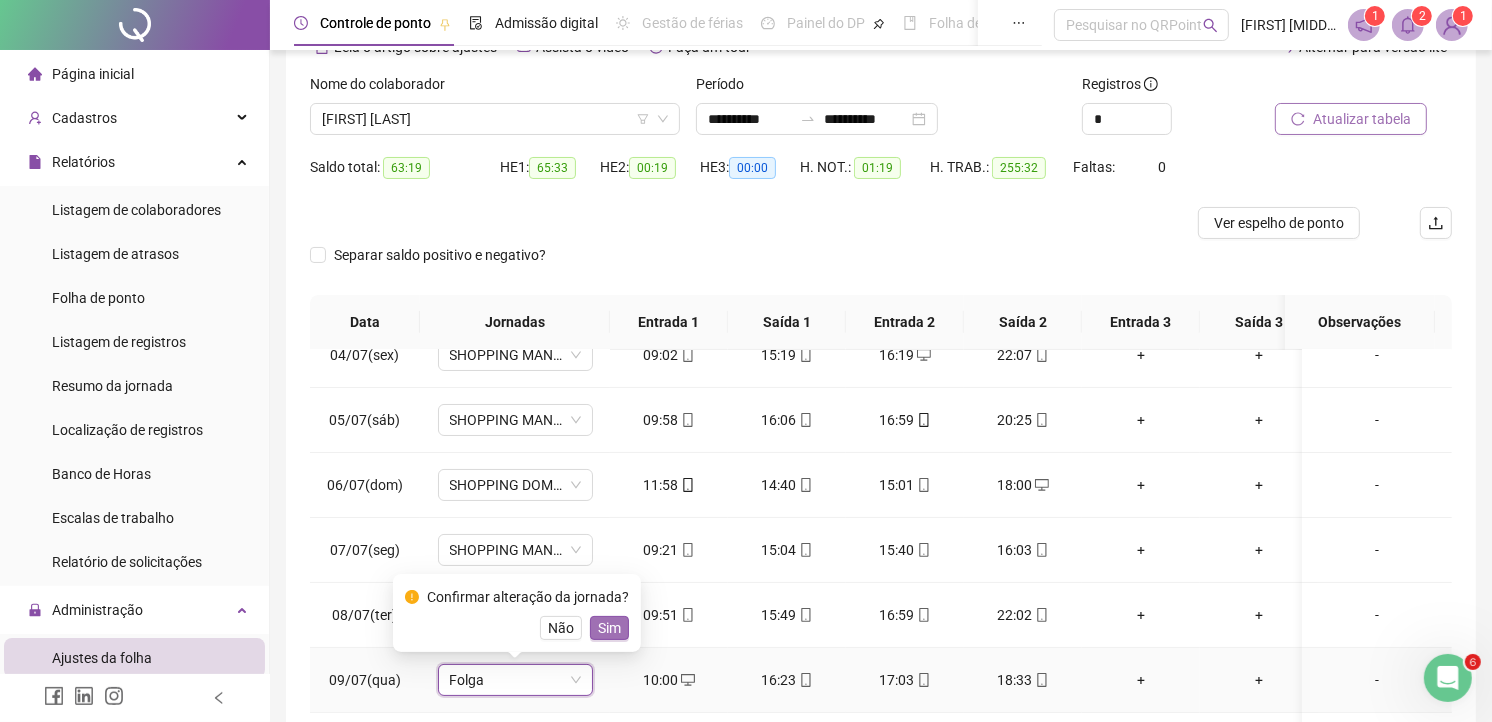 click on "Sim" at bounding box center [609, 628] 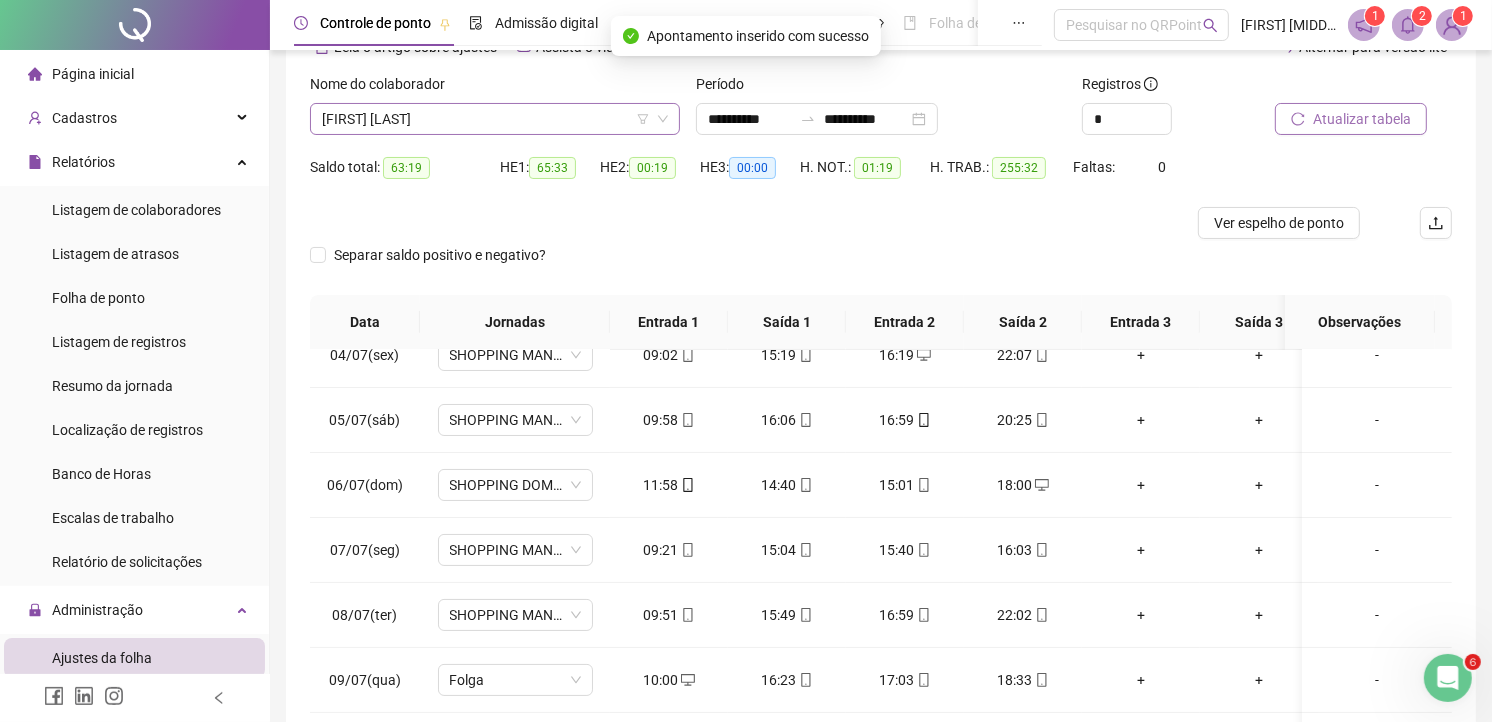 click on "[FIRST] [LAST]" at bounding box center (495, 119) 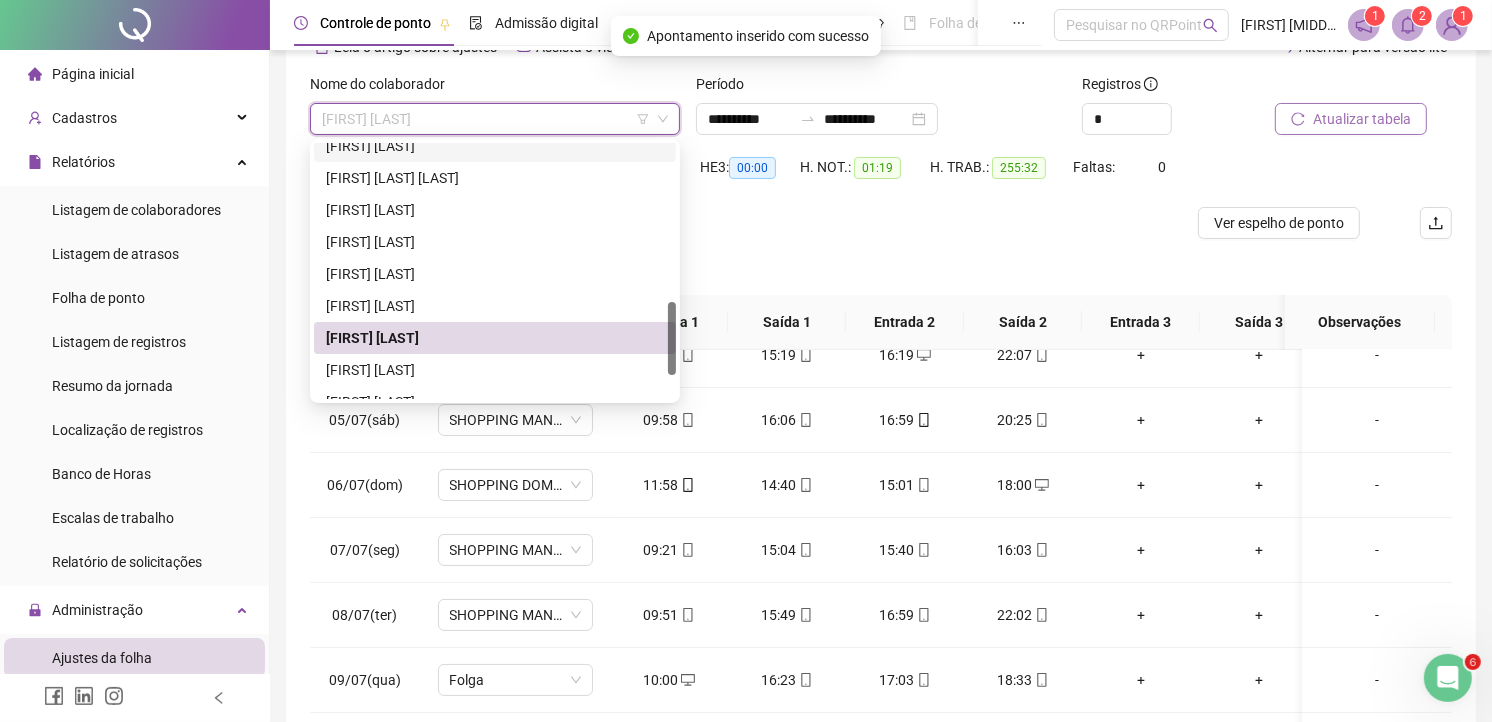 click on "Atualizar tabela" at bounding box center (1362, 119) 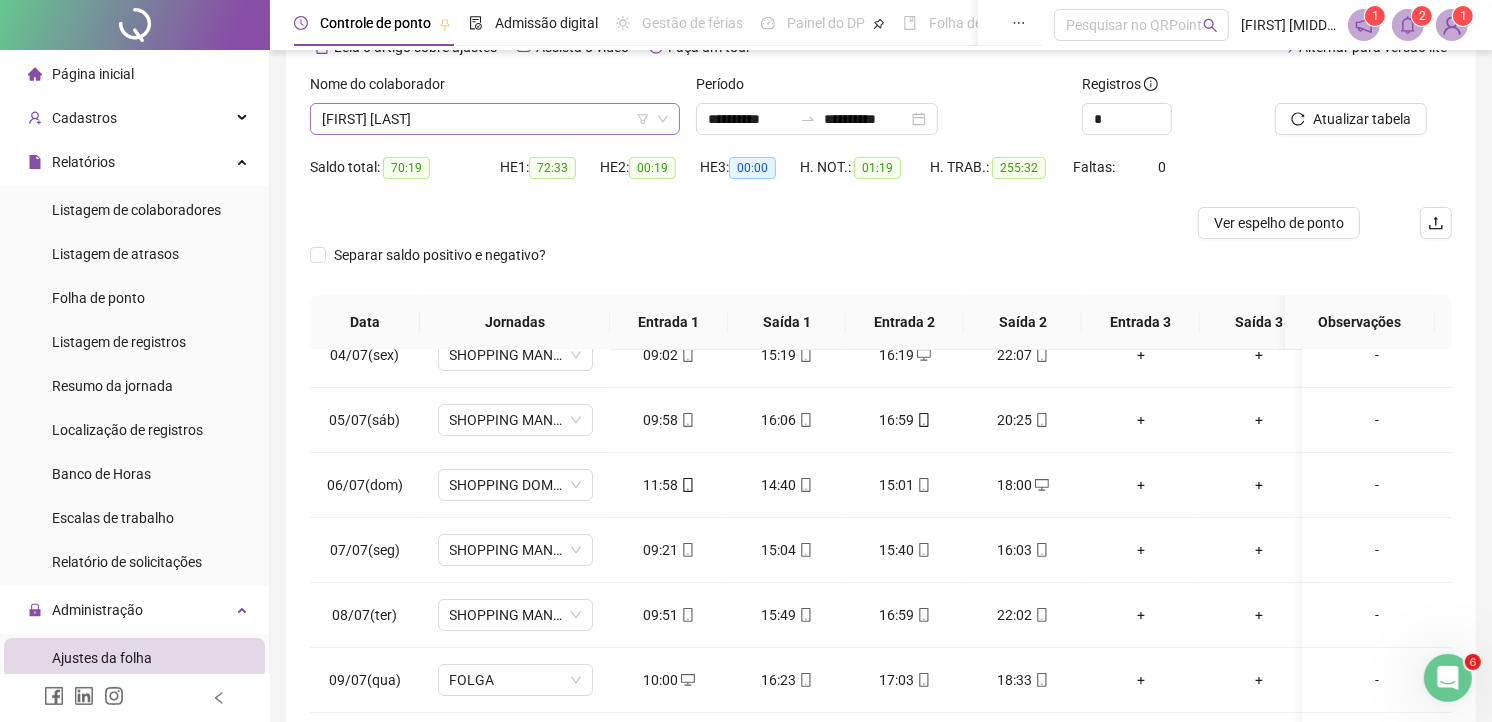 click on "[FIRST] [LAST]" at bounding box center [495, 119] 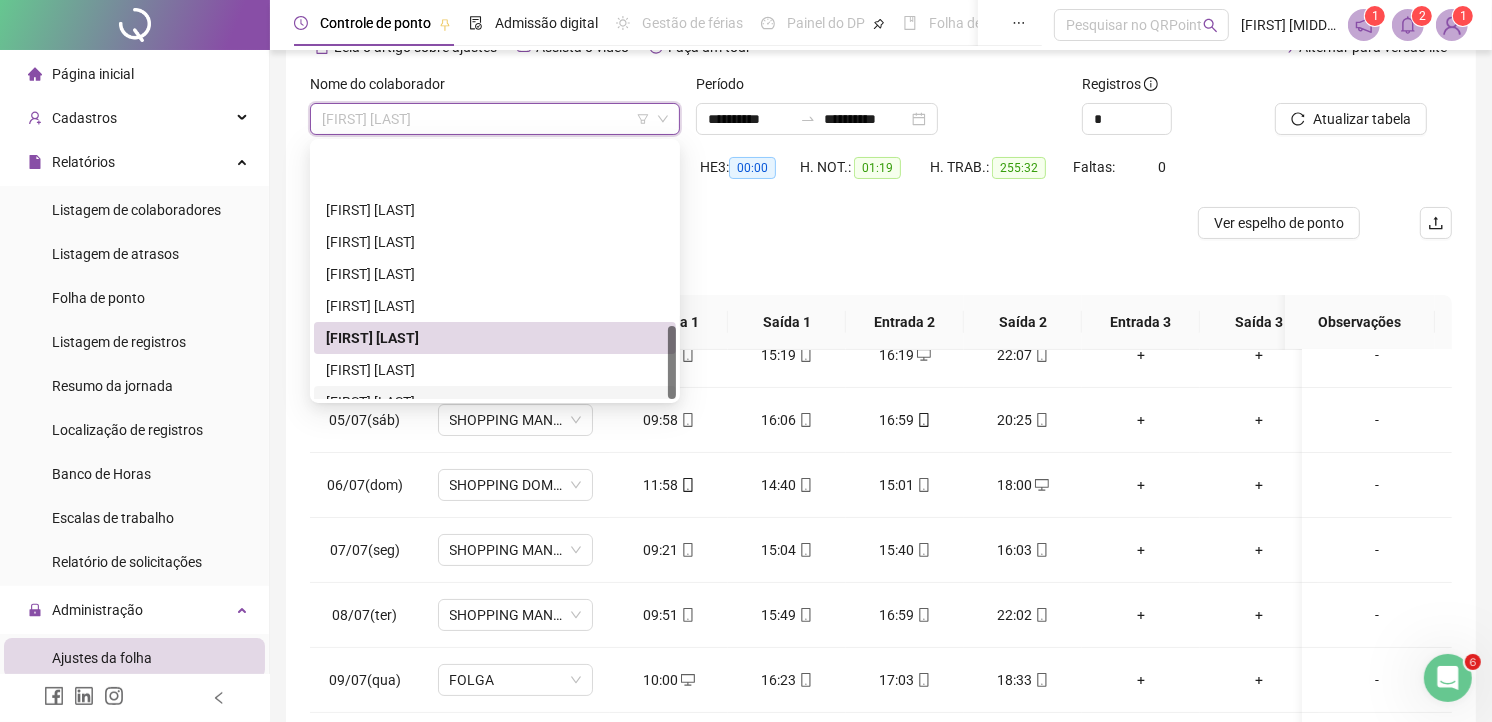 scroll, scrollTop: 640, scrollLeft: 0, axis: vertical 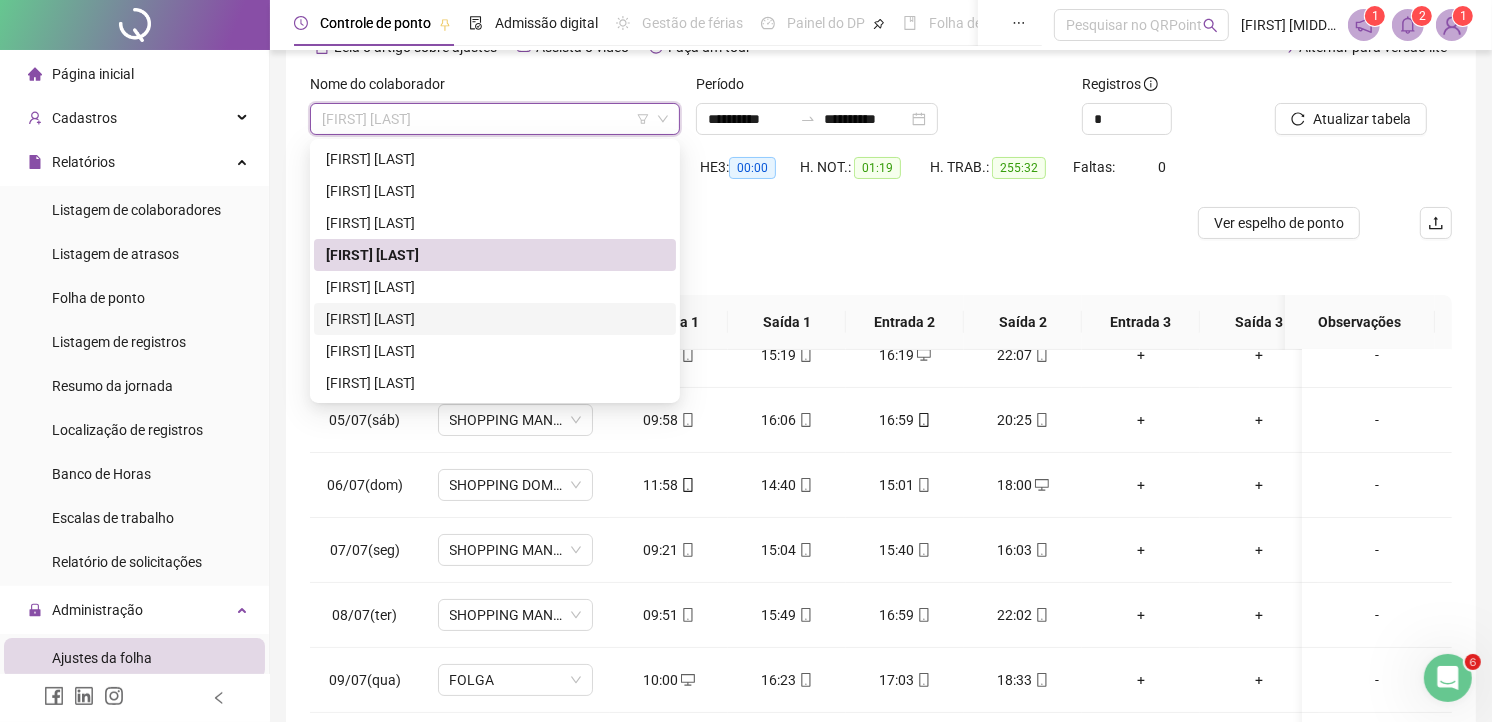 drag, startPoint x: 466, startPoint y: 317, endPoint x: 1015, endPoint y: 284, distance: 549.9909 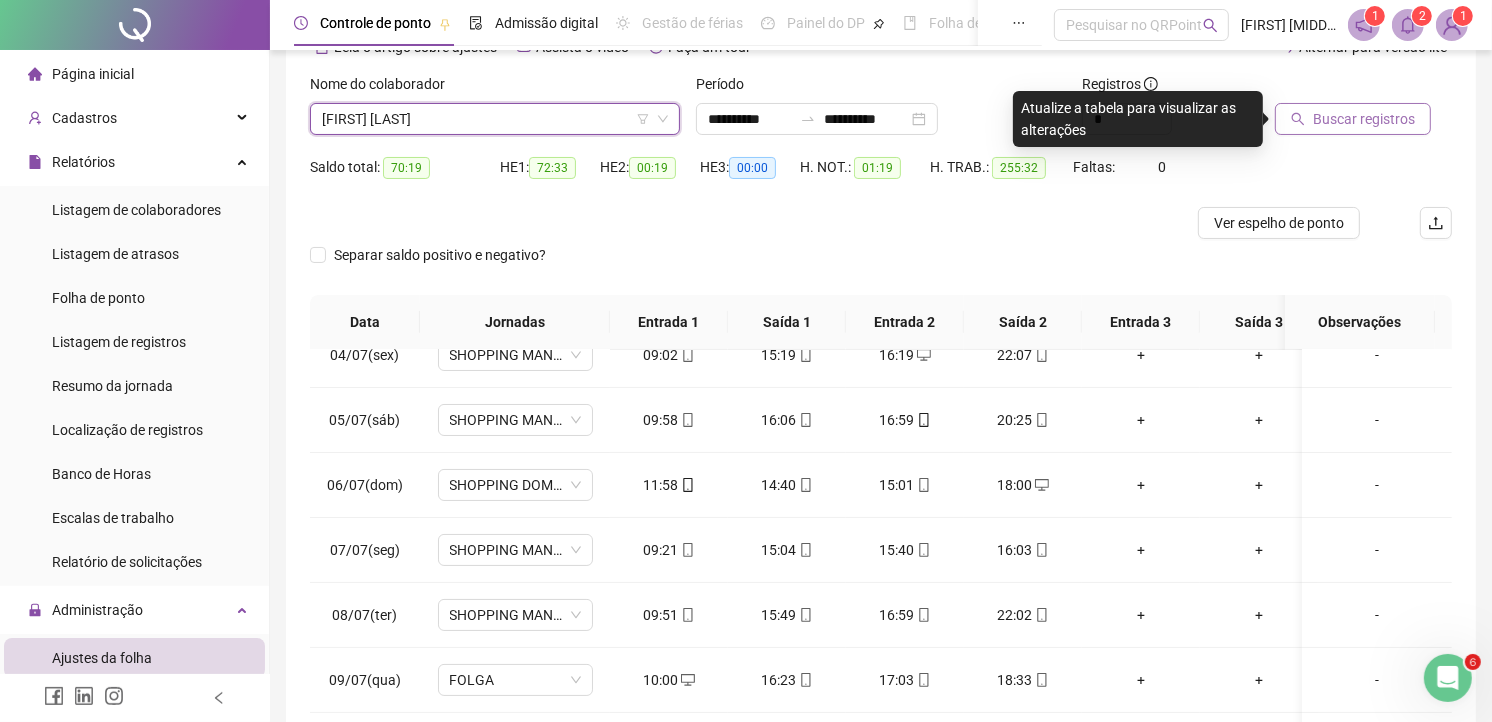 click on "Buscar registros" at bounding box center (1364, 119) 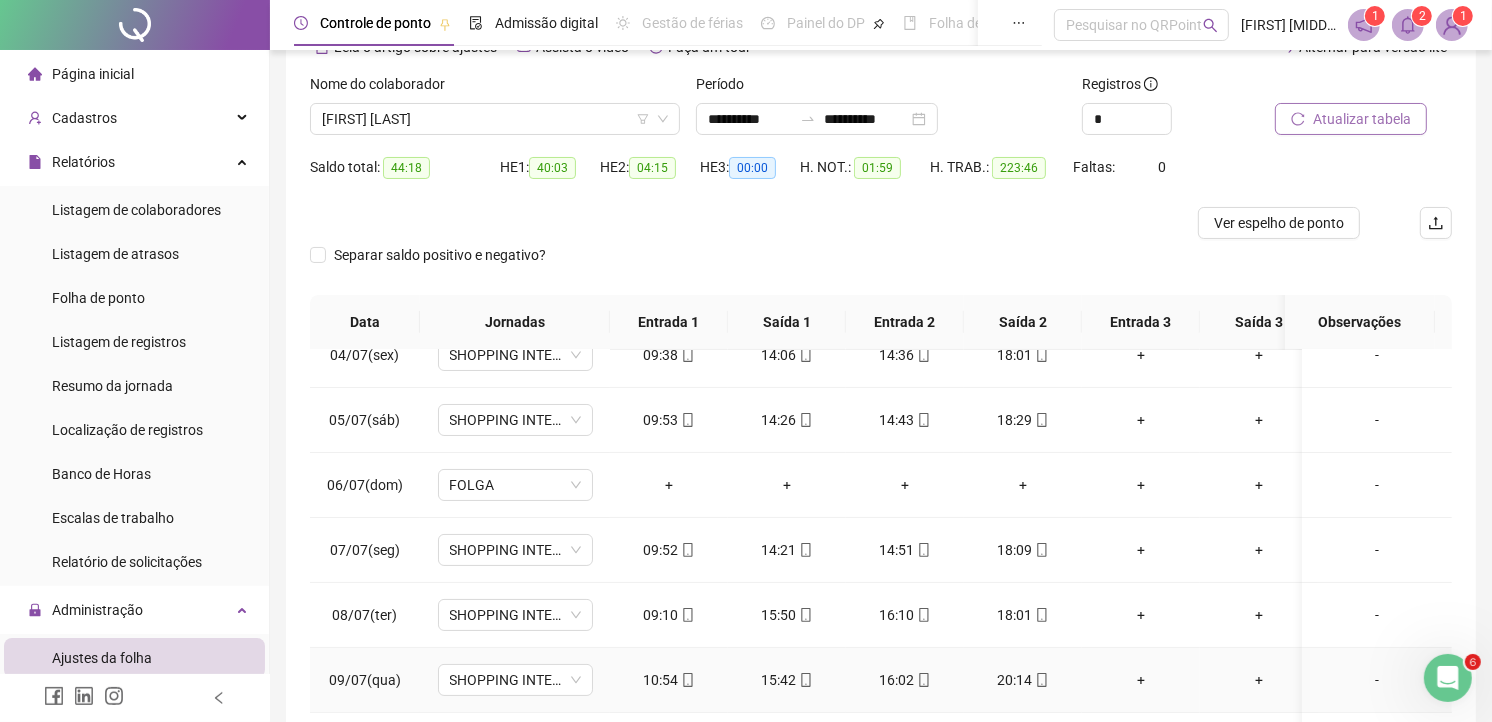 click on "20:14" at bounding box center (1023, 680) 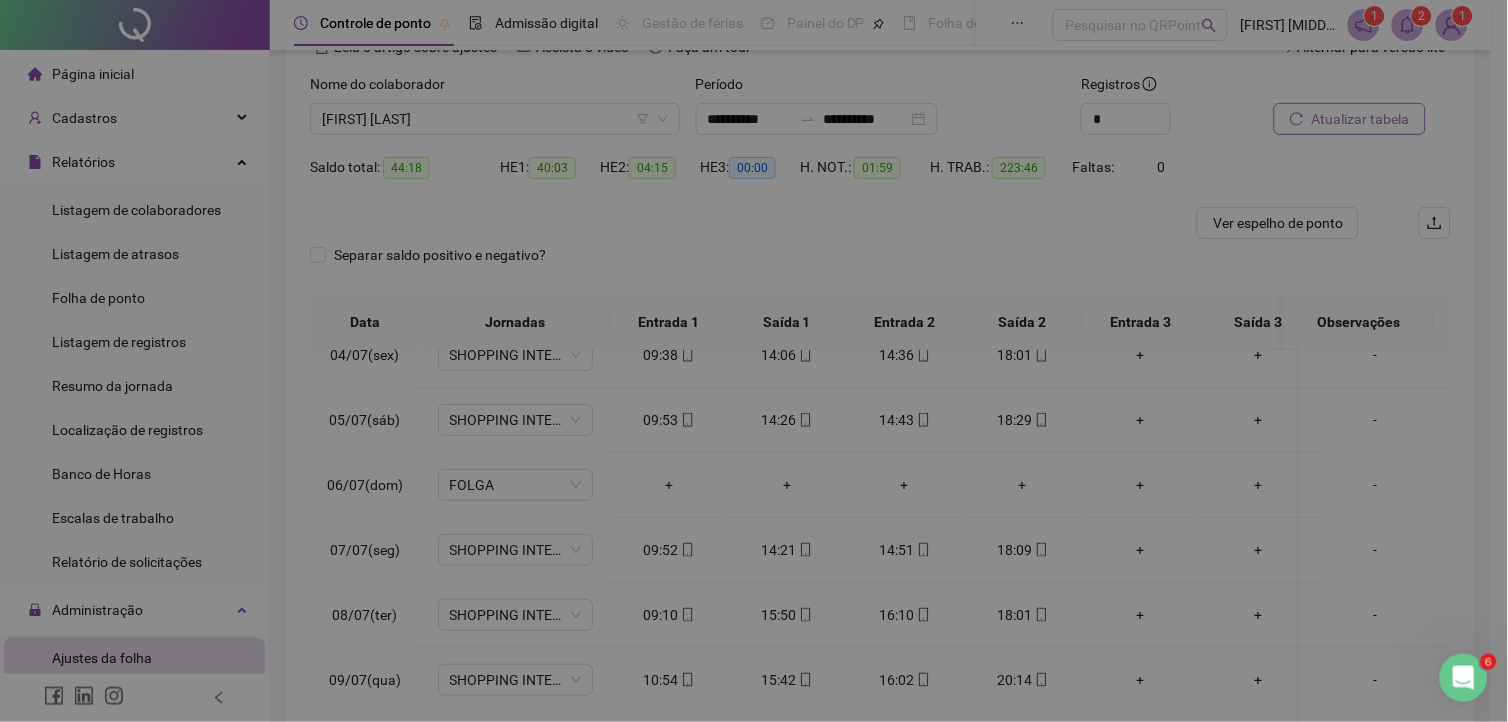type on "**********" 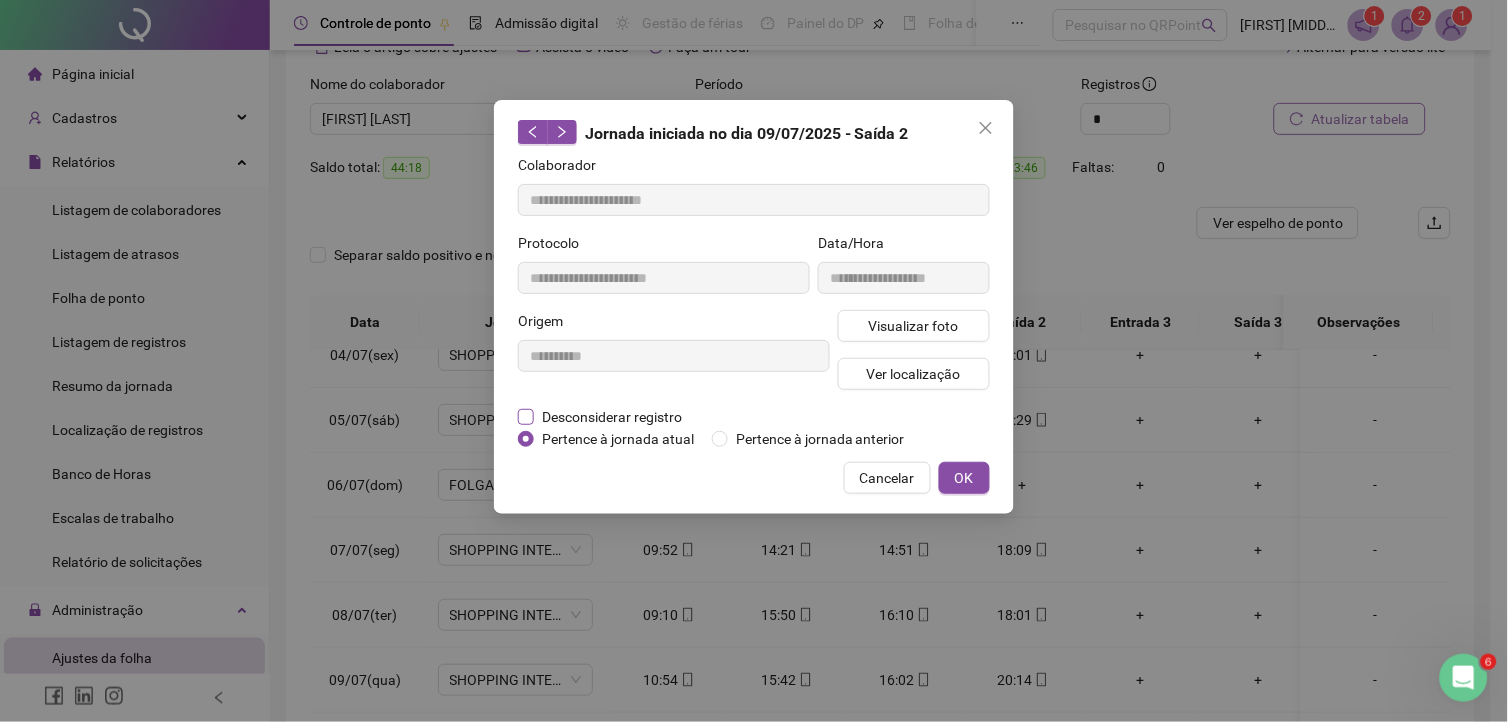 click on "Desconsiderar registro" at bounding box center (612, 417) 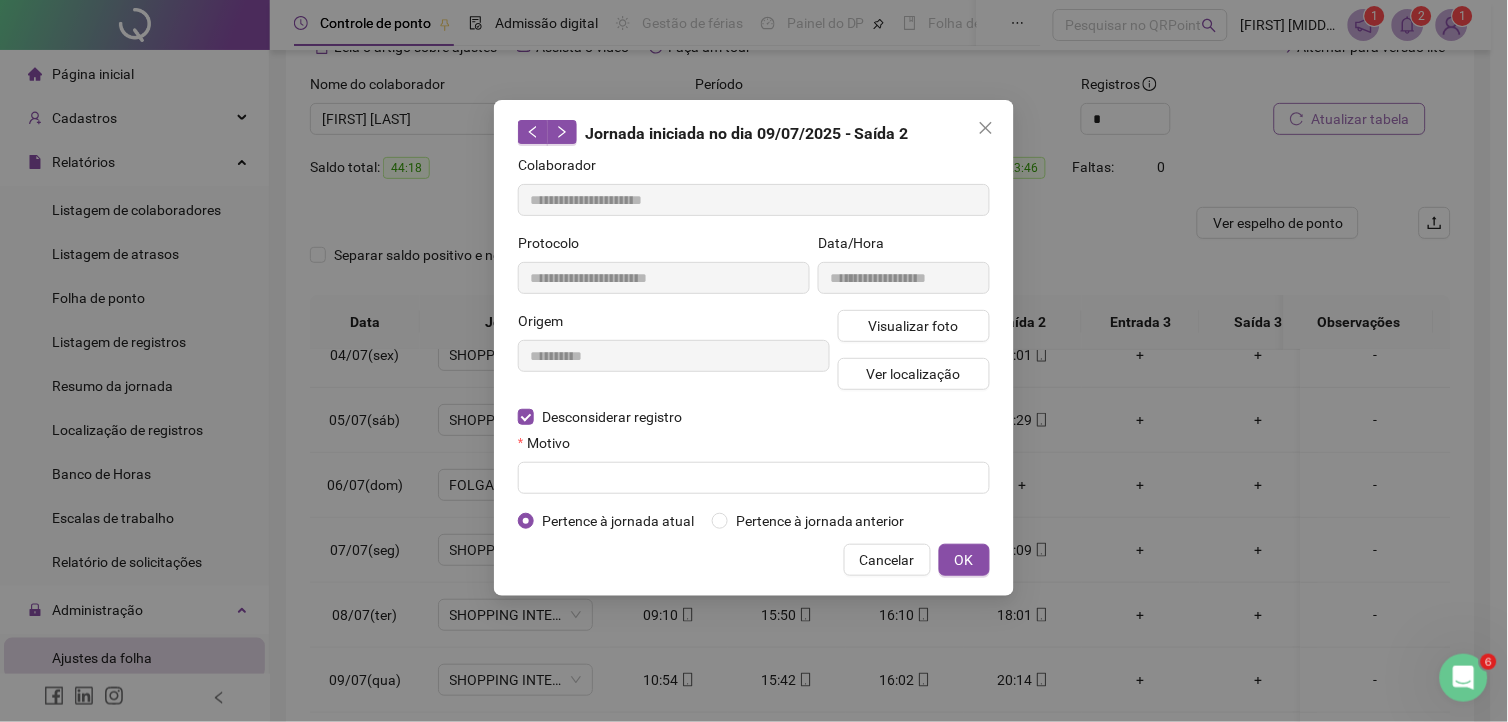 click on "**********" at bounding box center (754, 343) 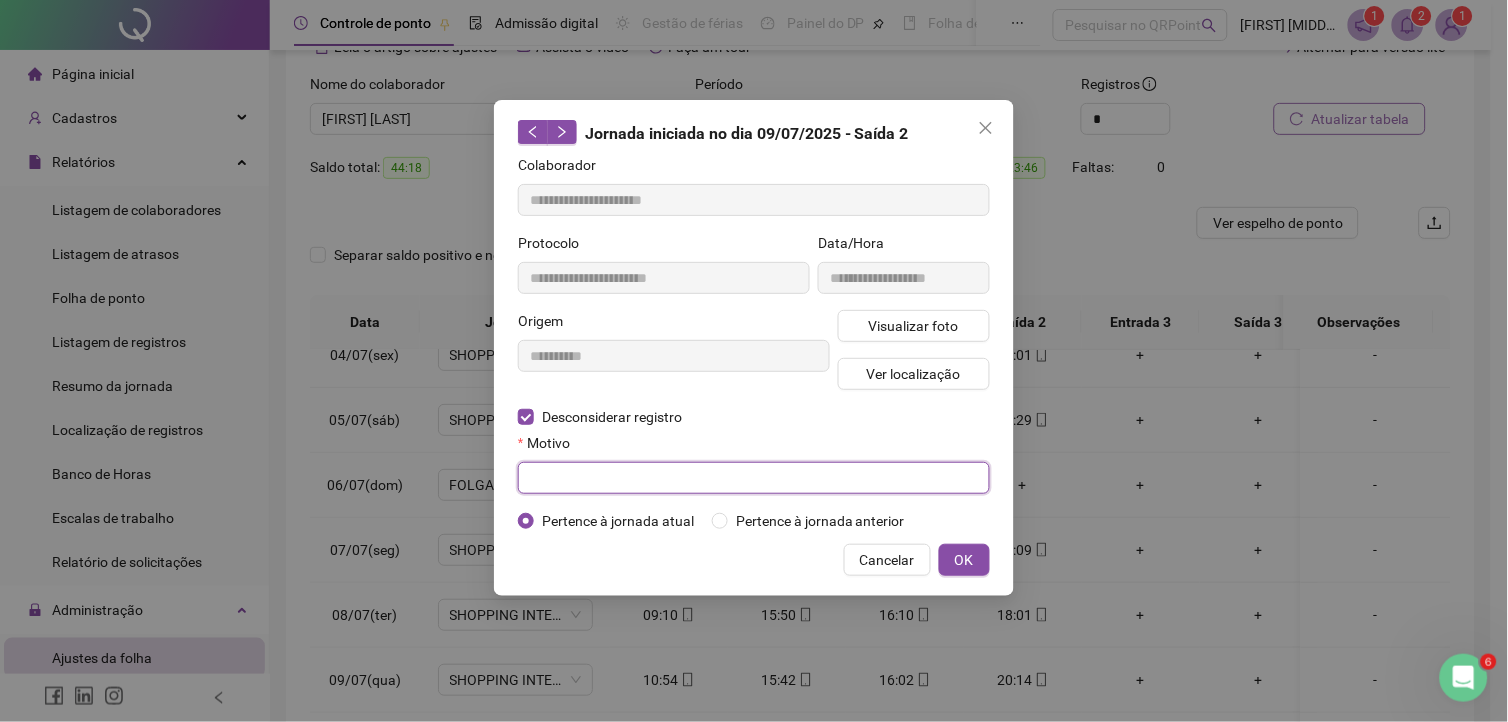 click at bounding box center (754, 478) 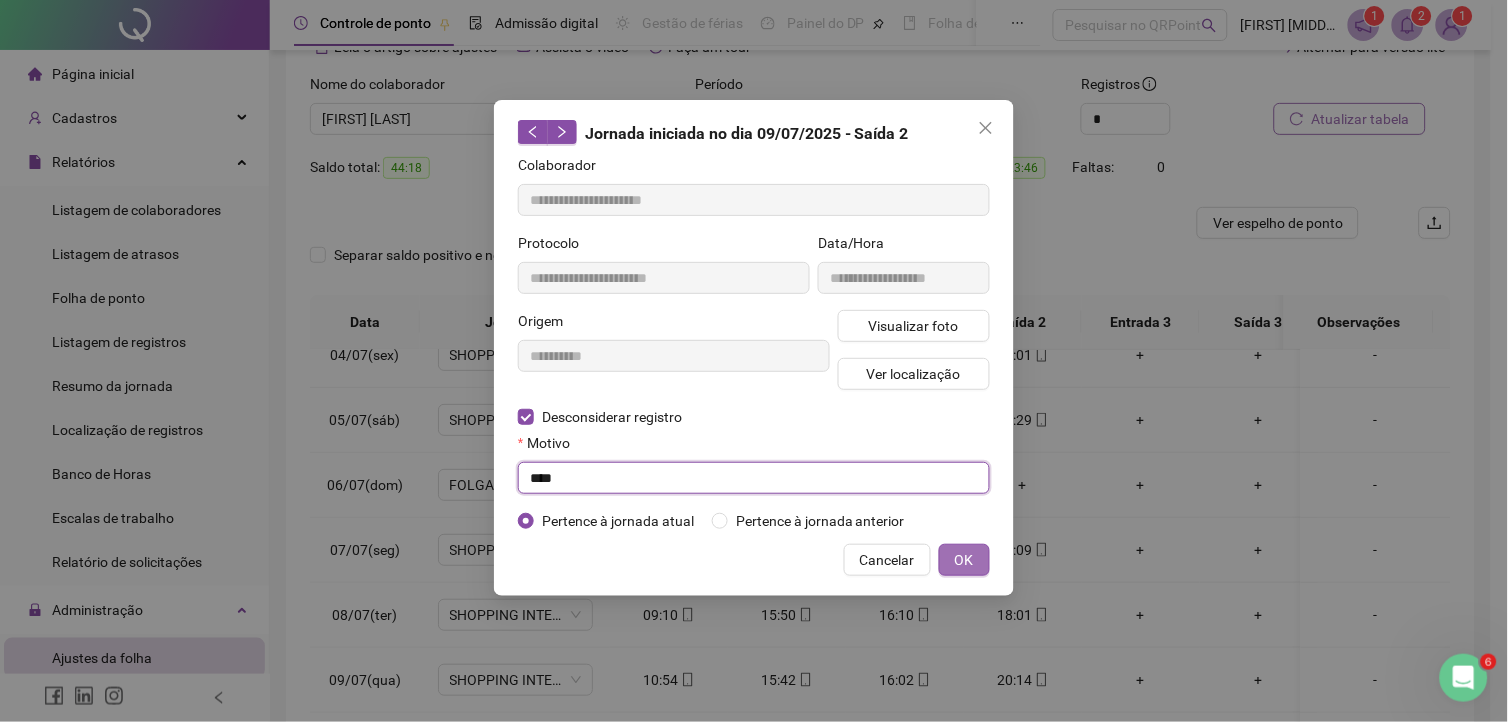 type on "****" 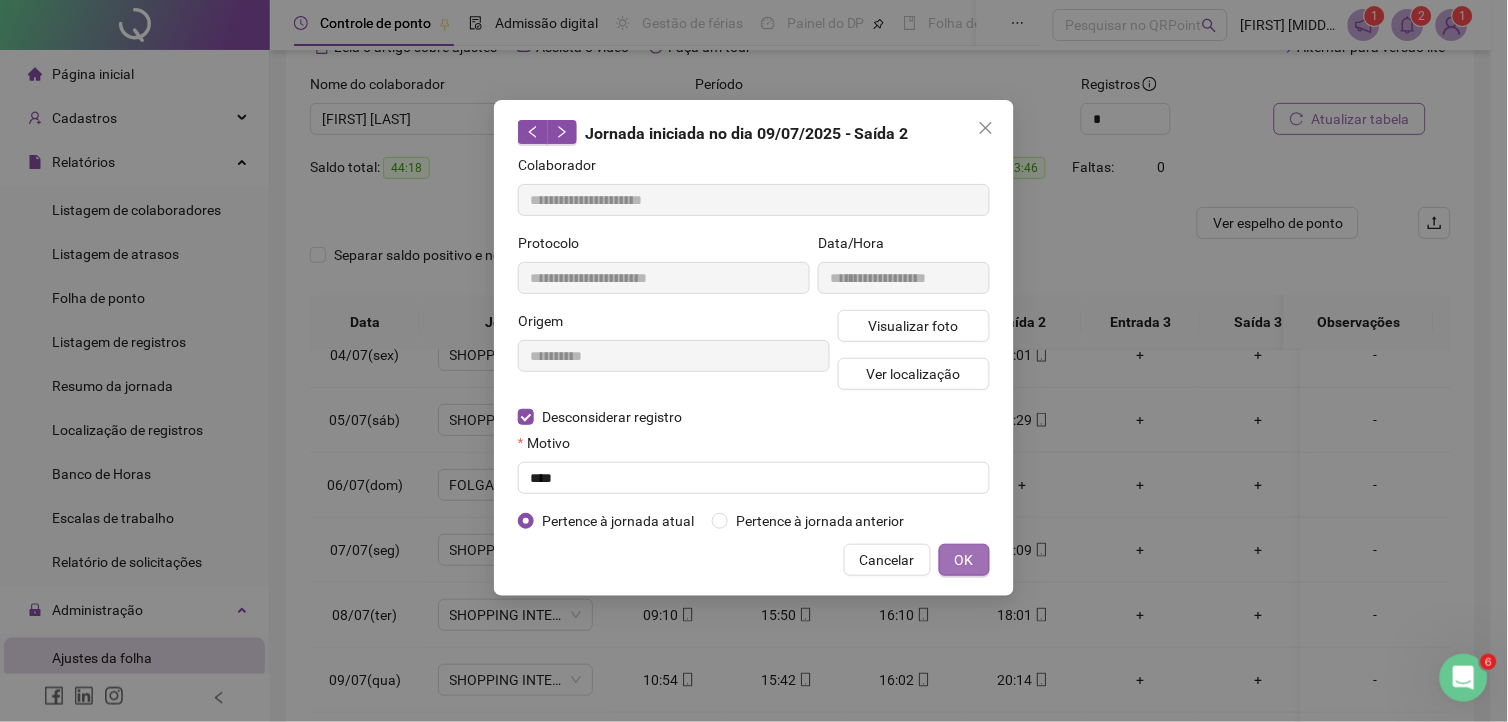 click on "OK" at bounding box center (964, 560) 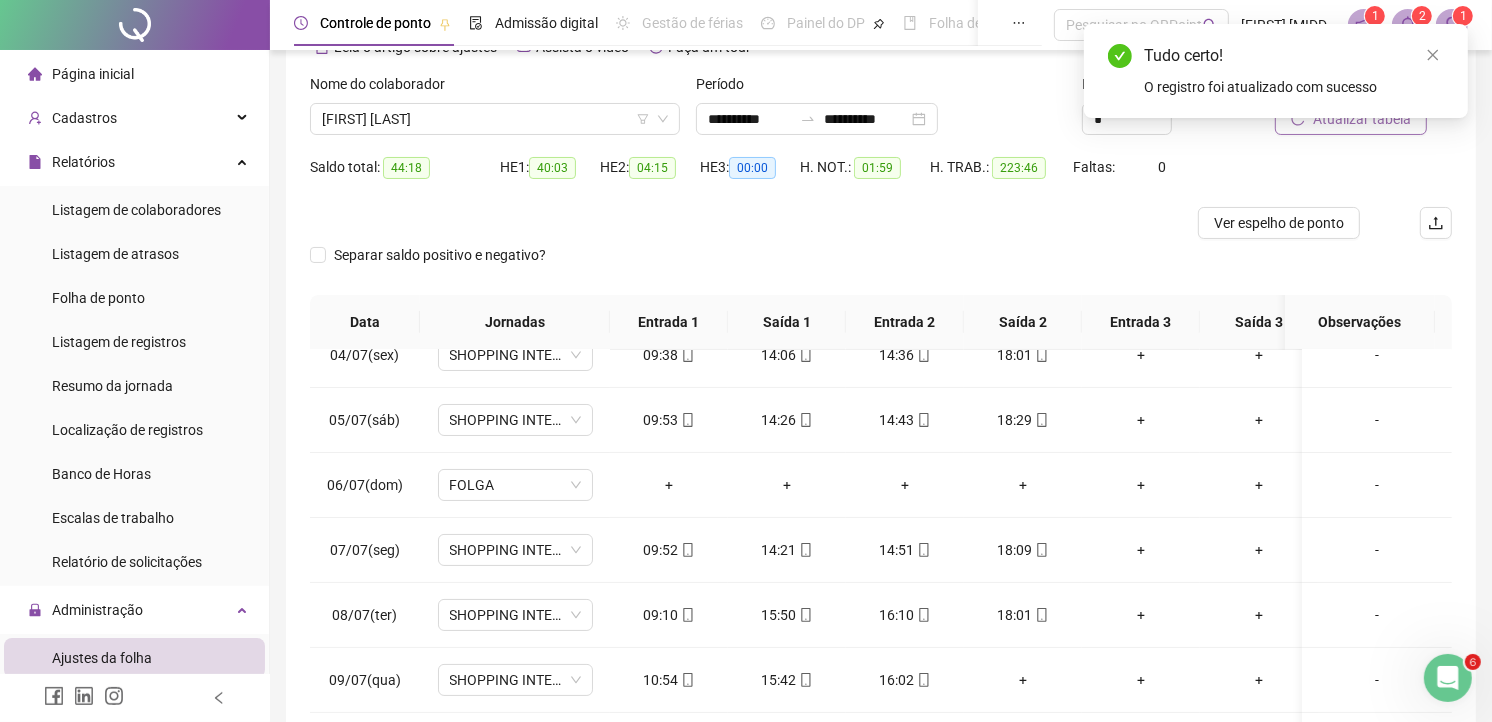 click on "16:02" at bounding box center (905, 680) 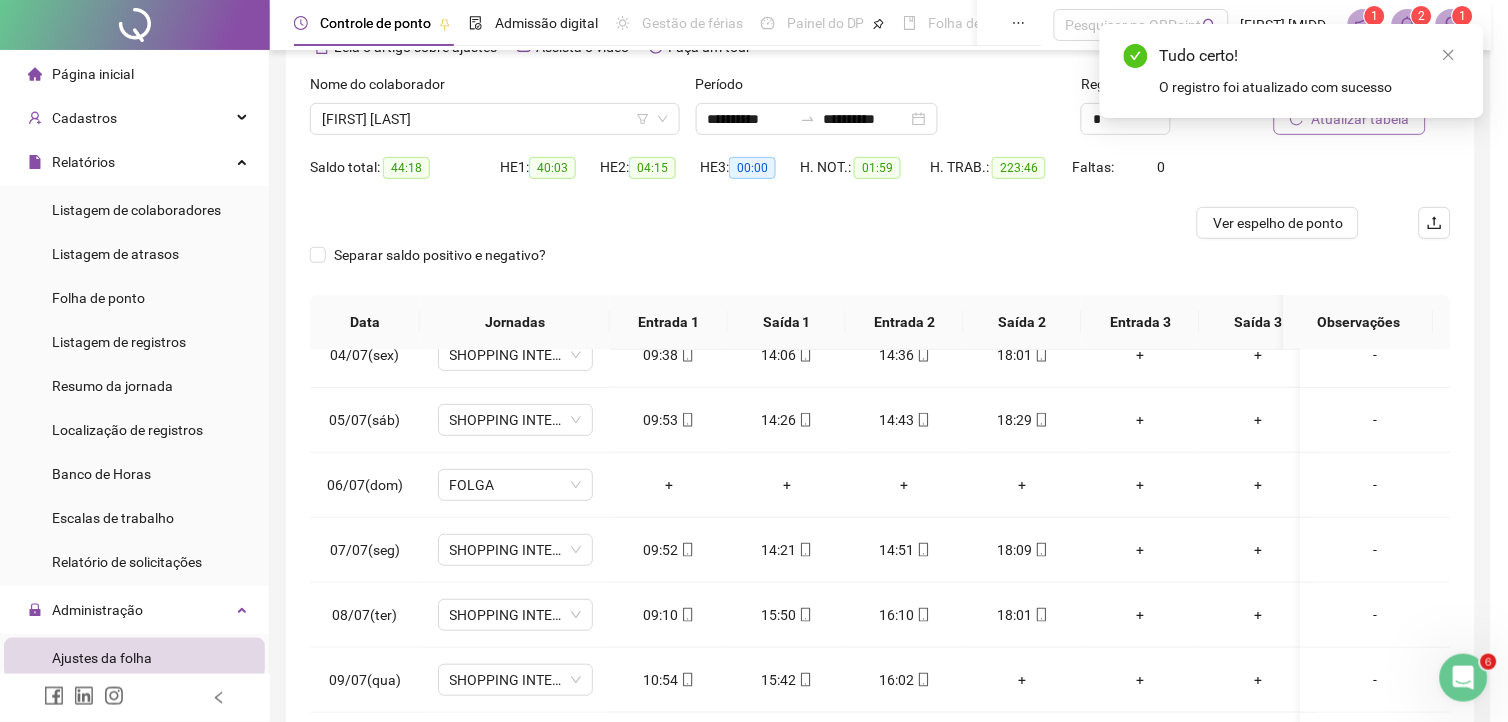 type on "**********" 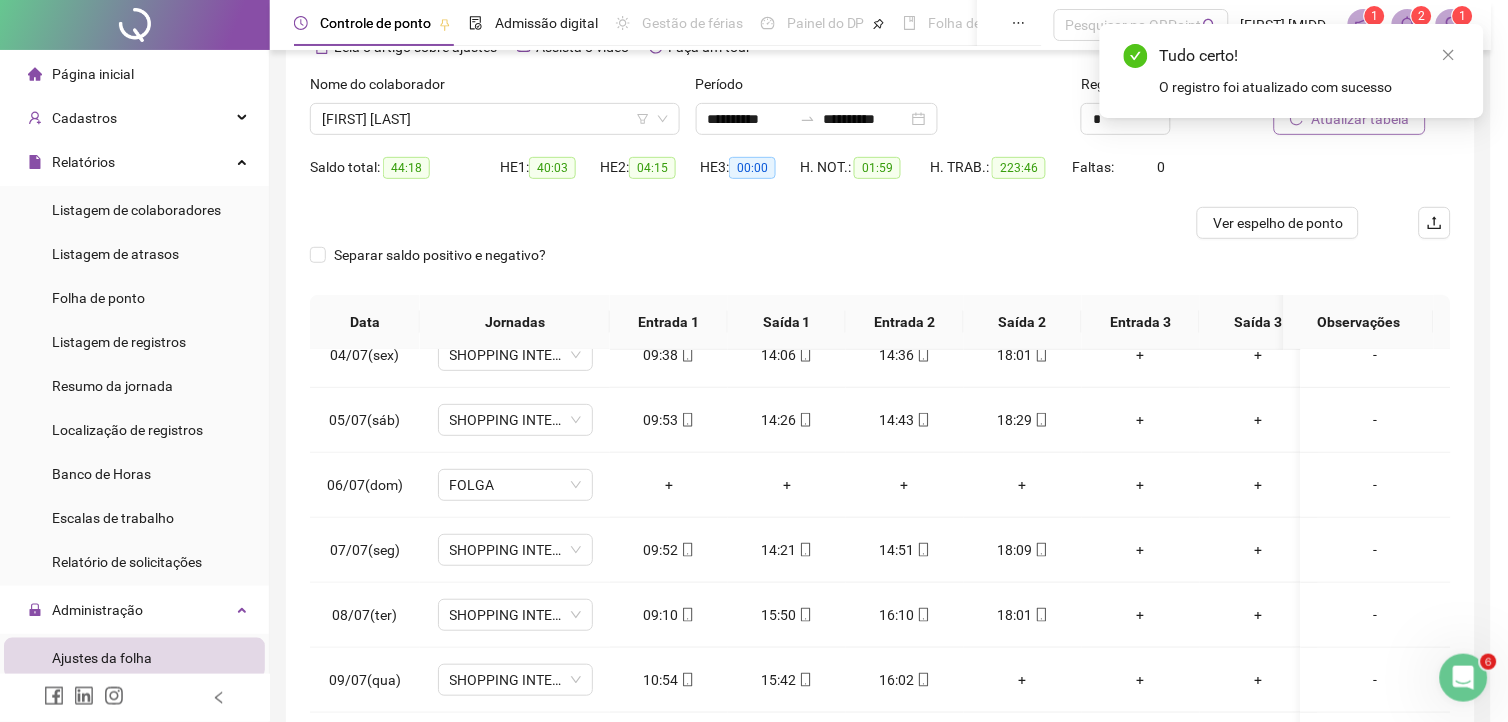 type on "**********" 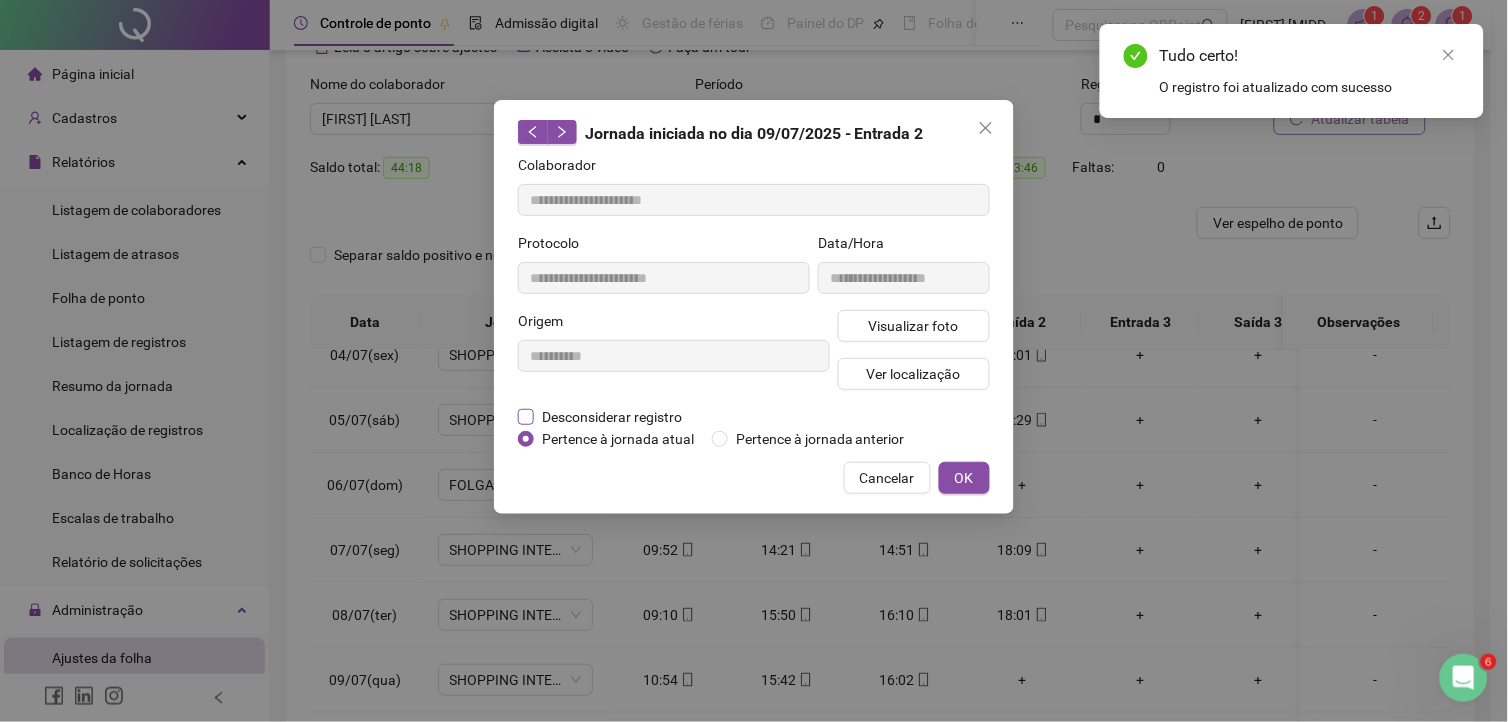click on "Desconsiderar registro" at bounding box center (612, 417) 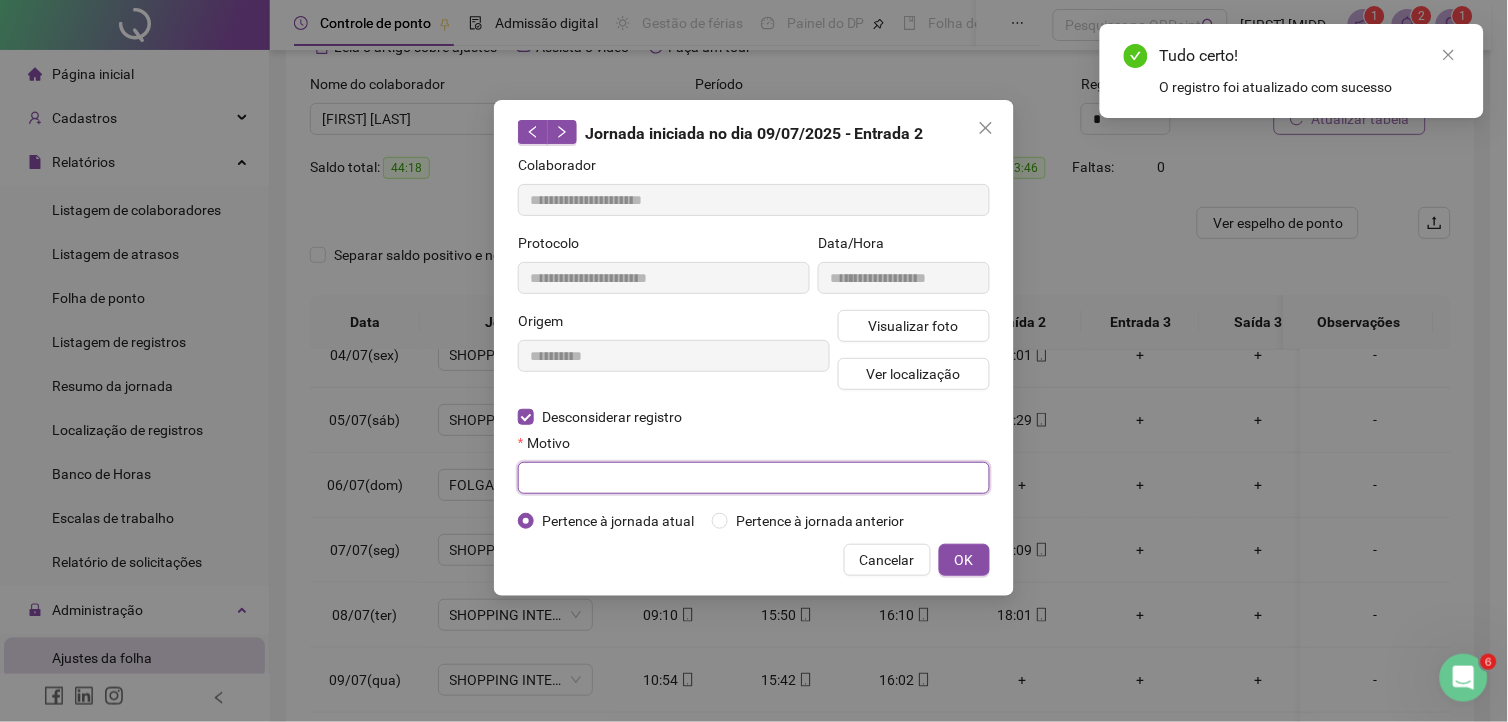 click at bounding box center (754, 478) 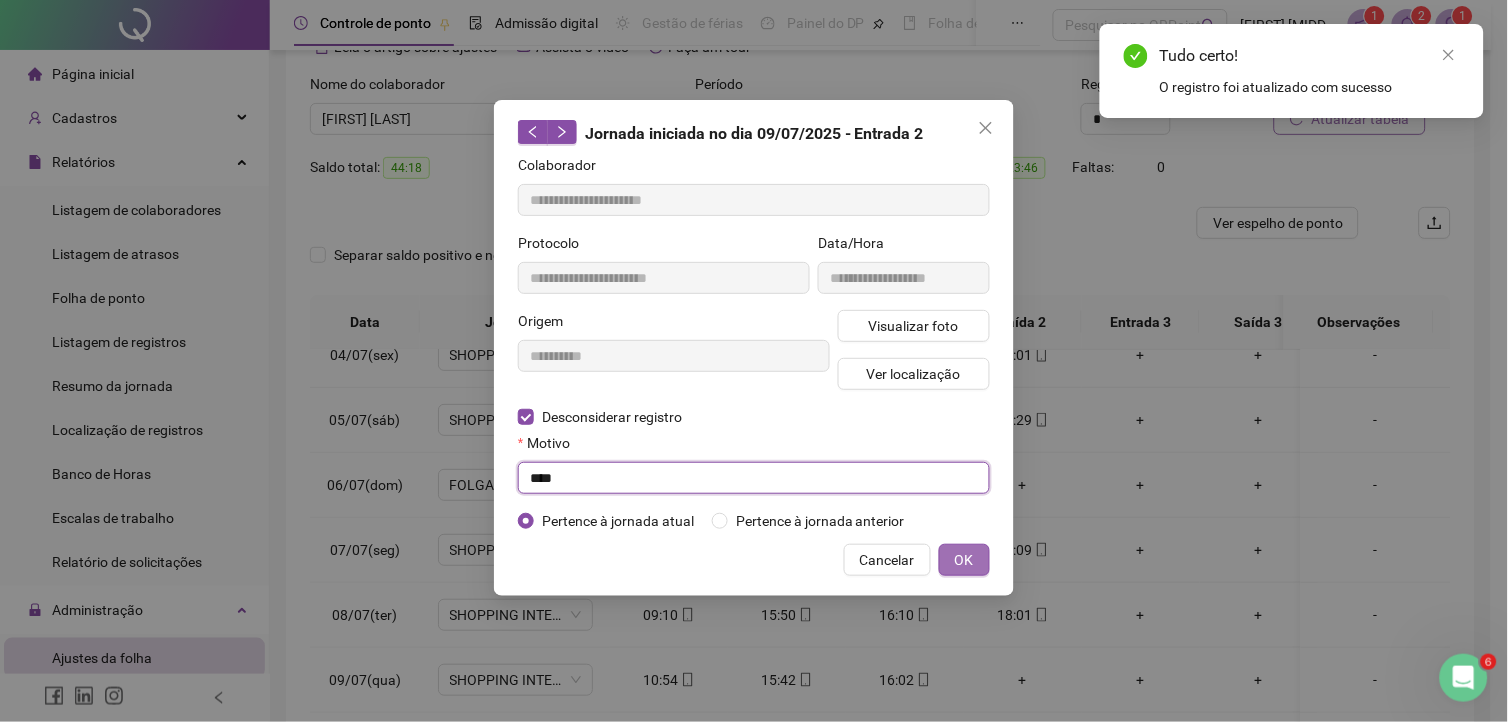 type on "****" 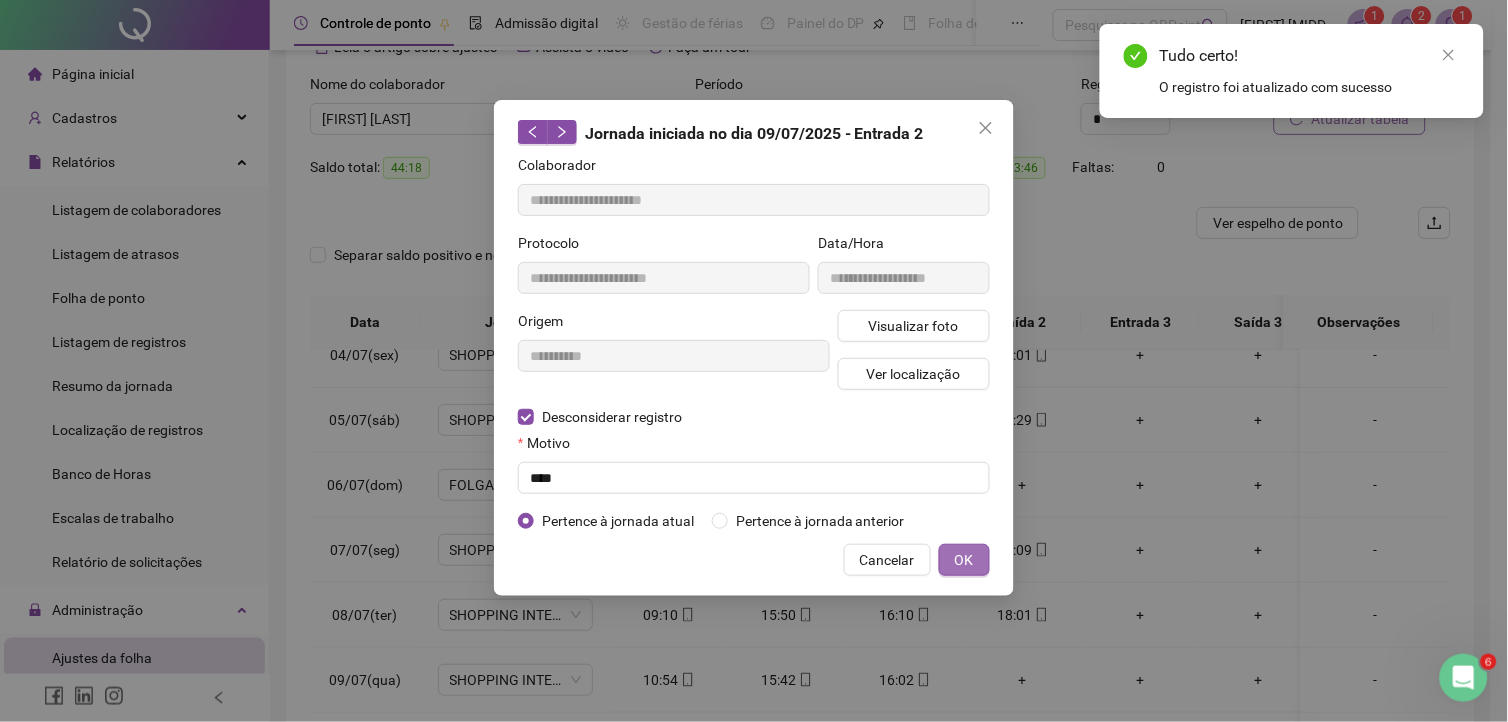click on "OK" at bounding box center [964, 560] 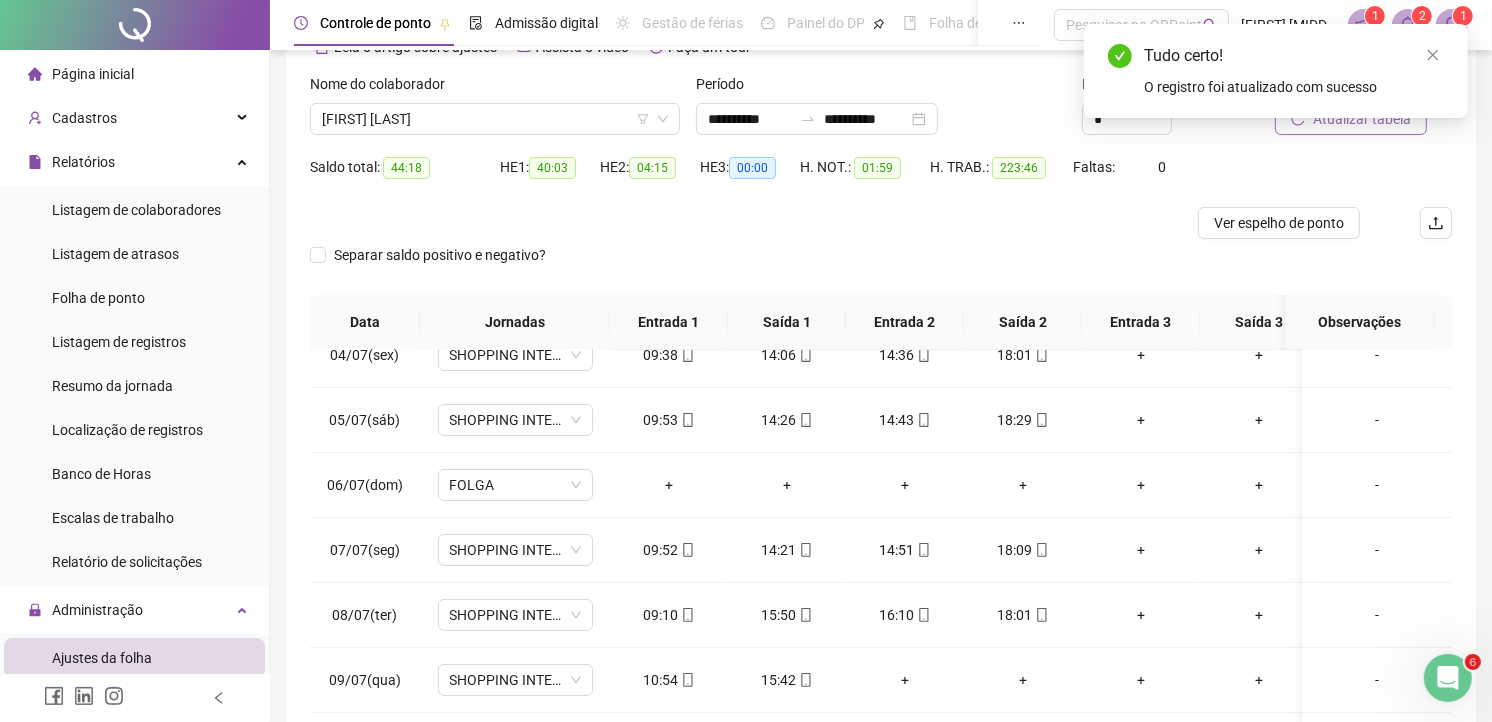 click on "15:42" at bounding box center [787, 680] 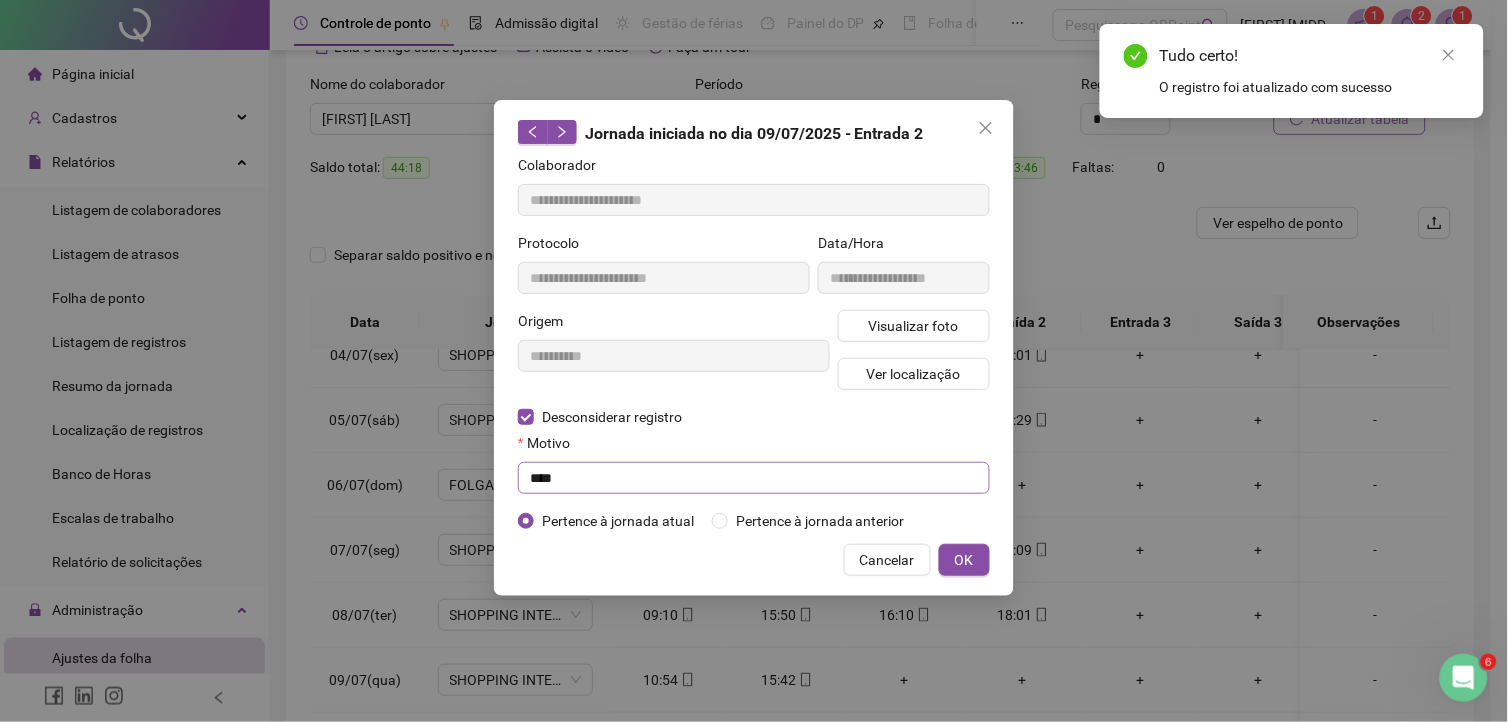 type on "**********" 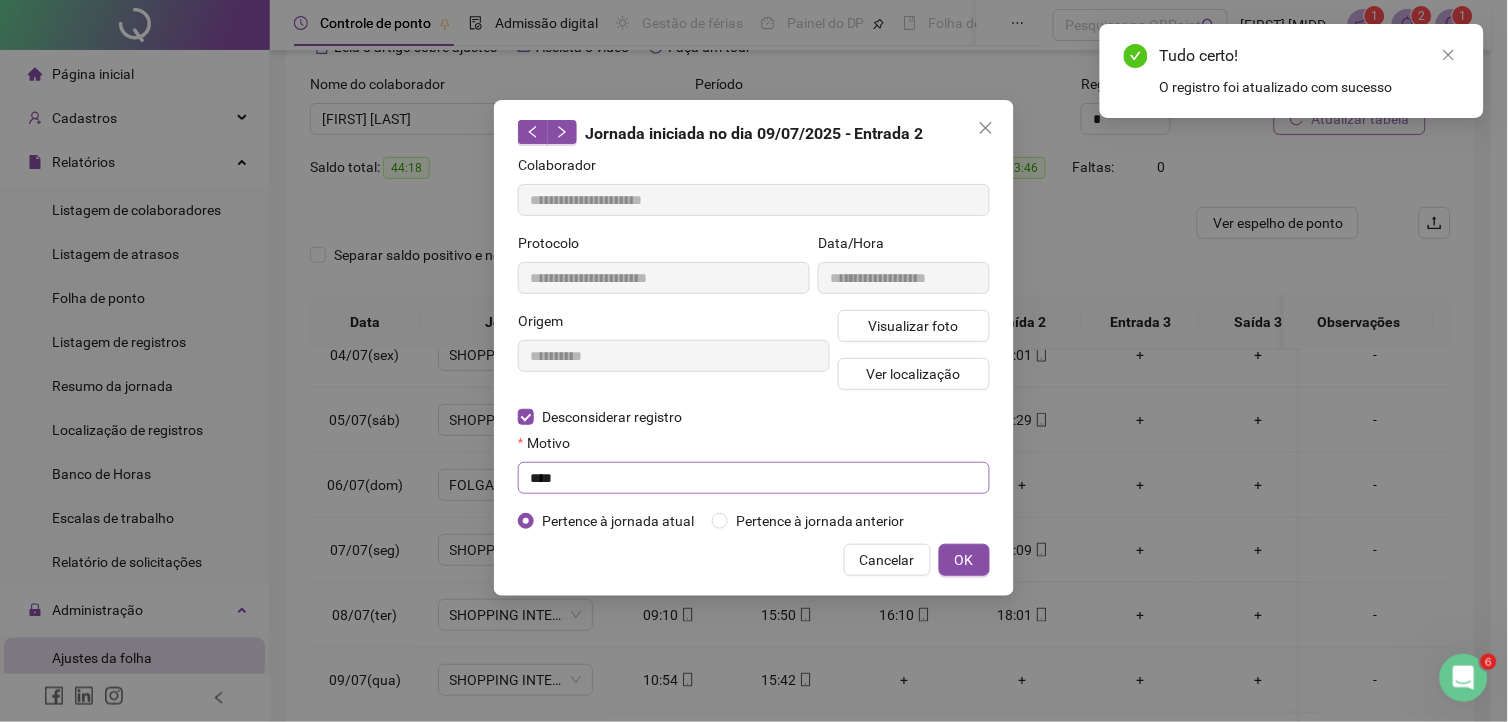 type on "**********" 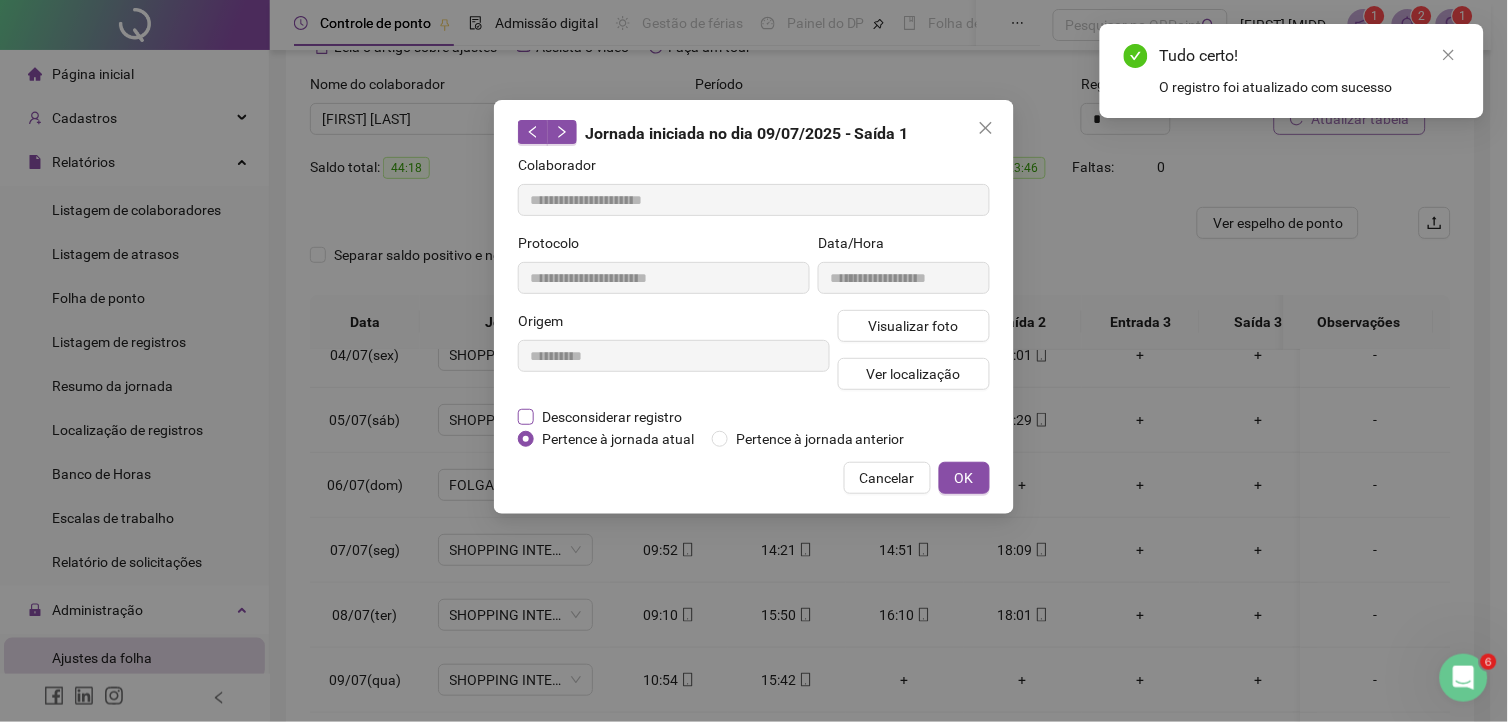 click on "Desconsiderar registro" at bounding box center [612, 417] 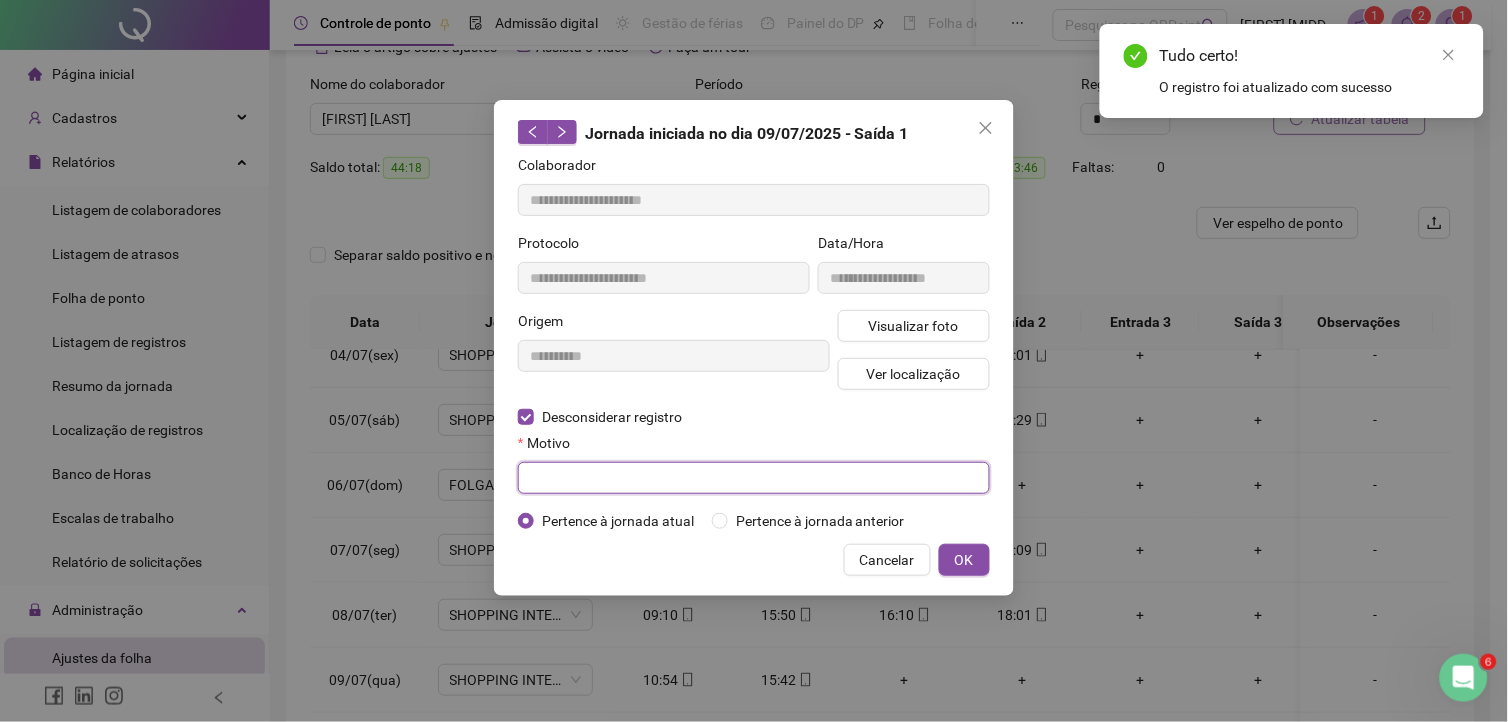 click at bounding box center (754, 478) 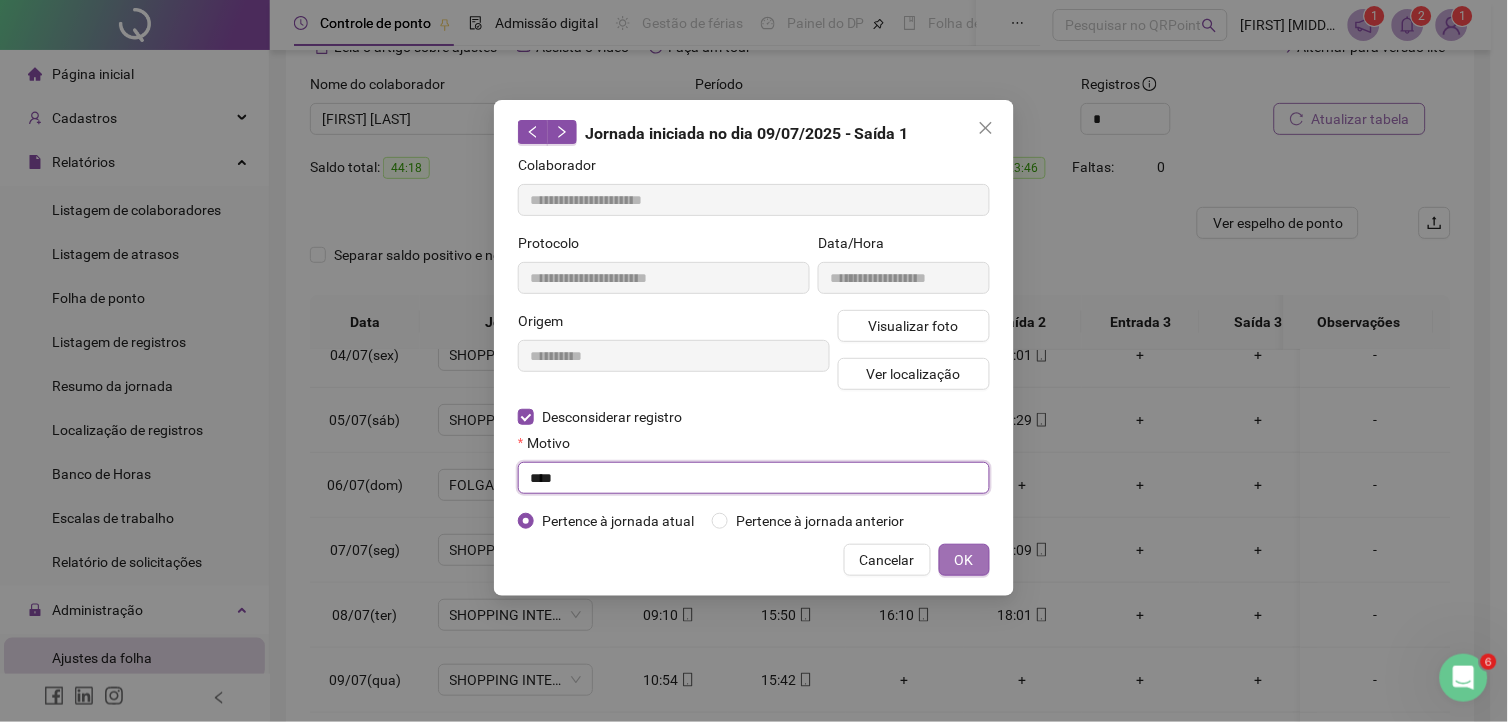 type on "****" 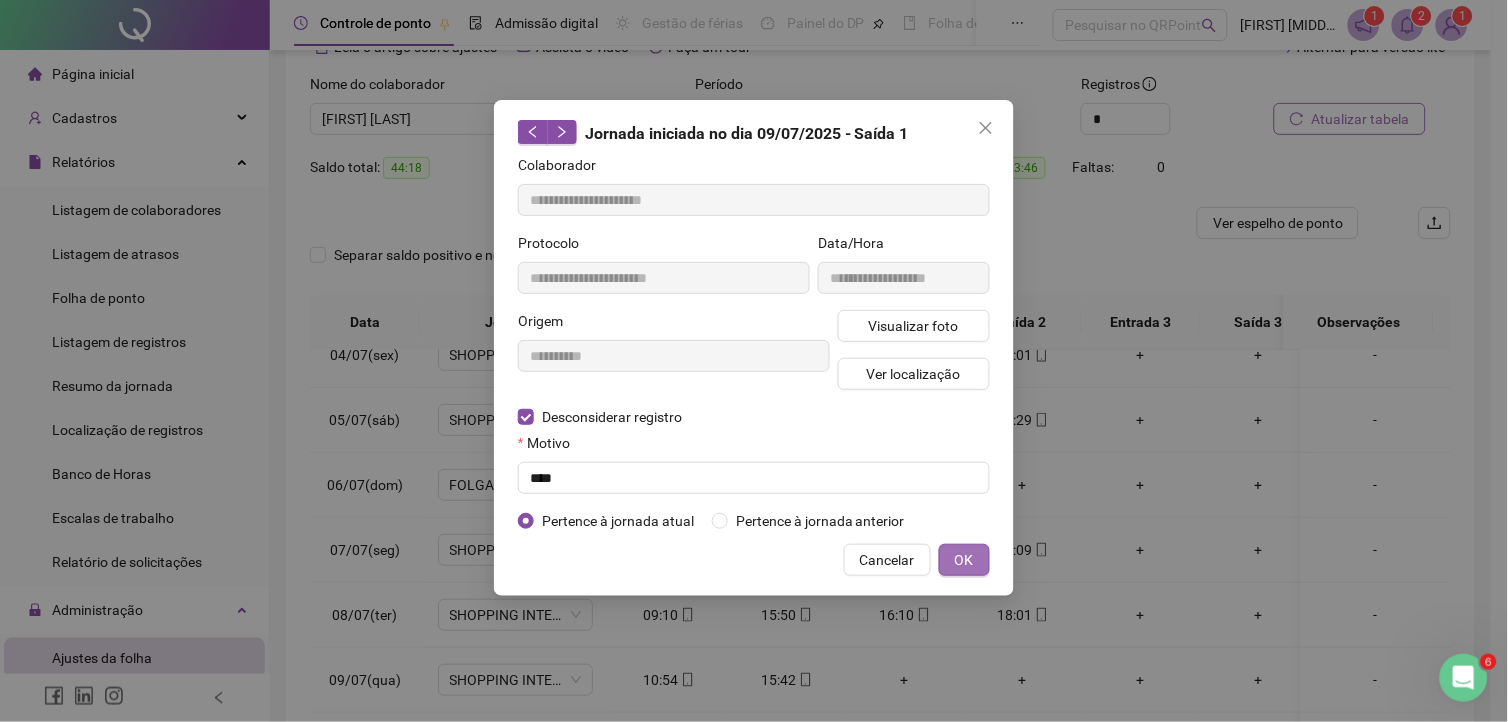 click on "OK" at bounding box center [964, 560] 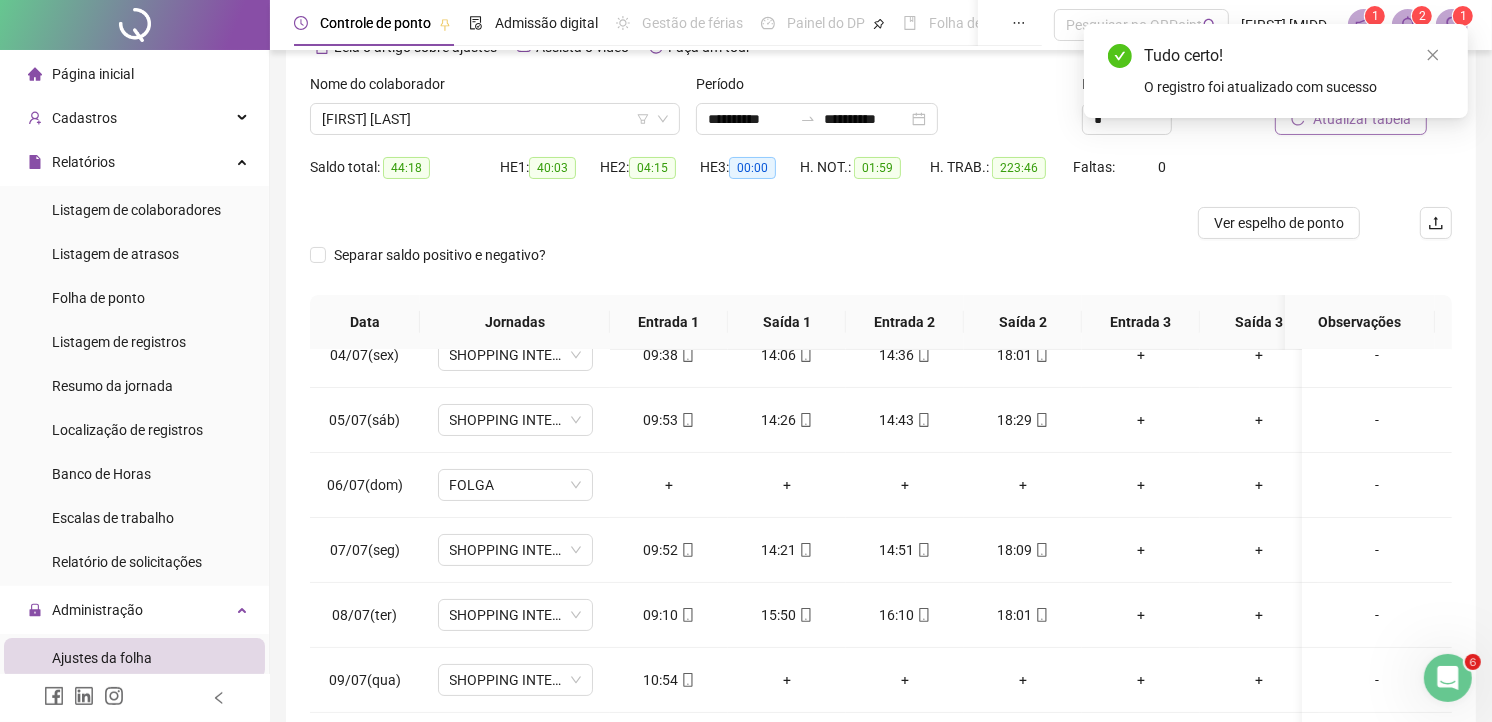 click on "10:54" at bounding box center (669, 680) 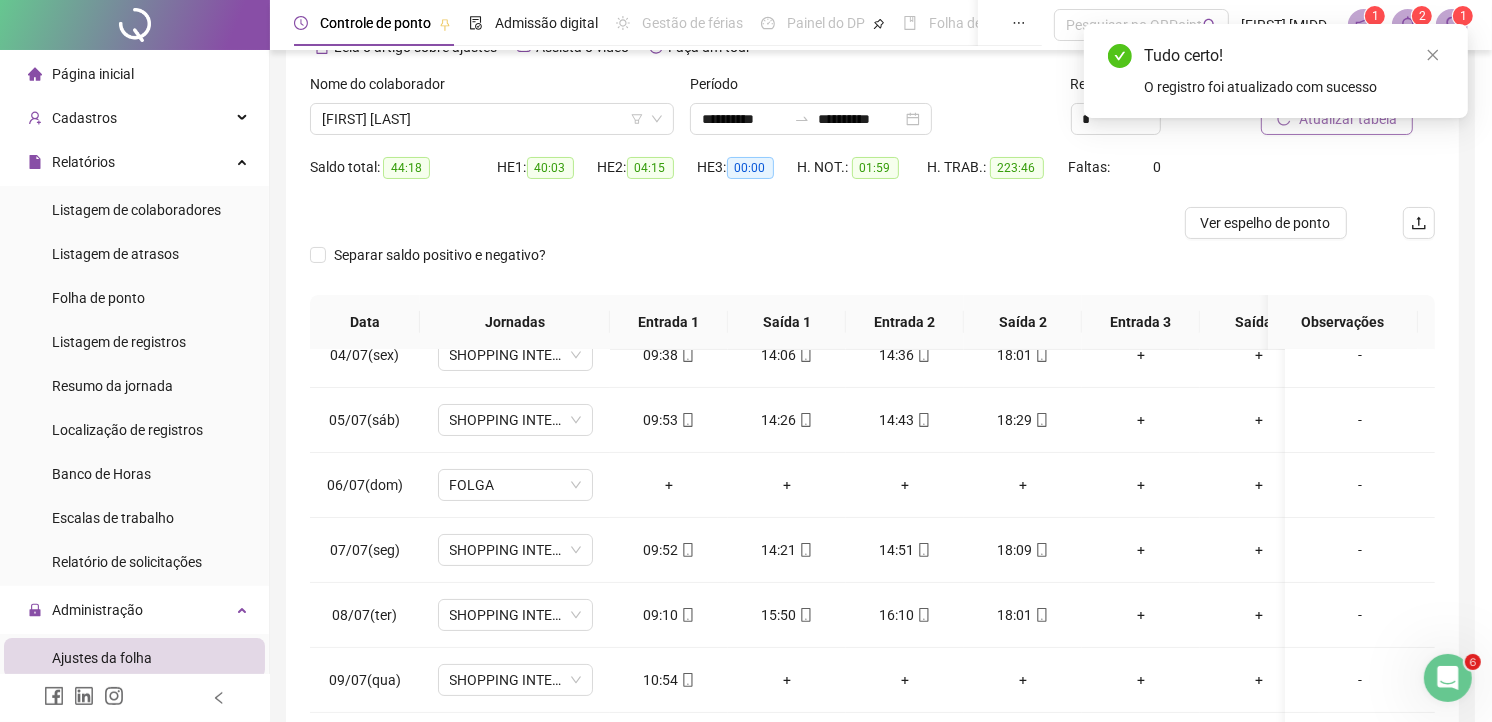 type on "**********" 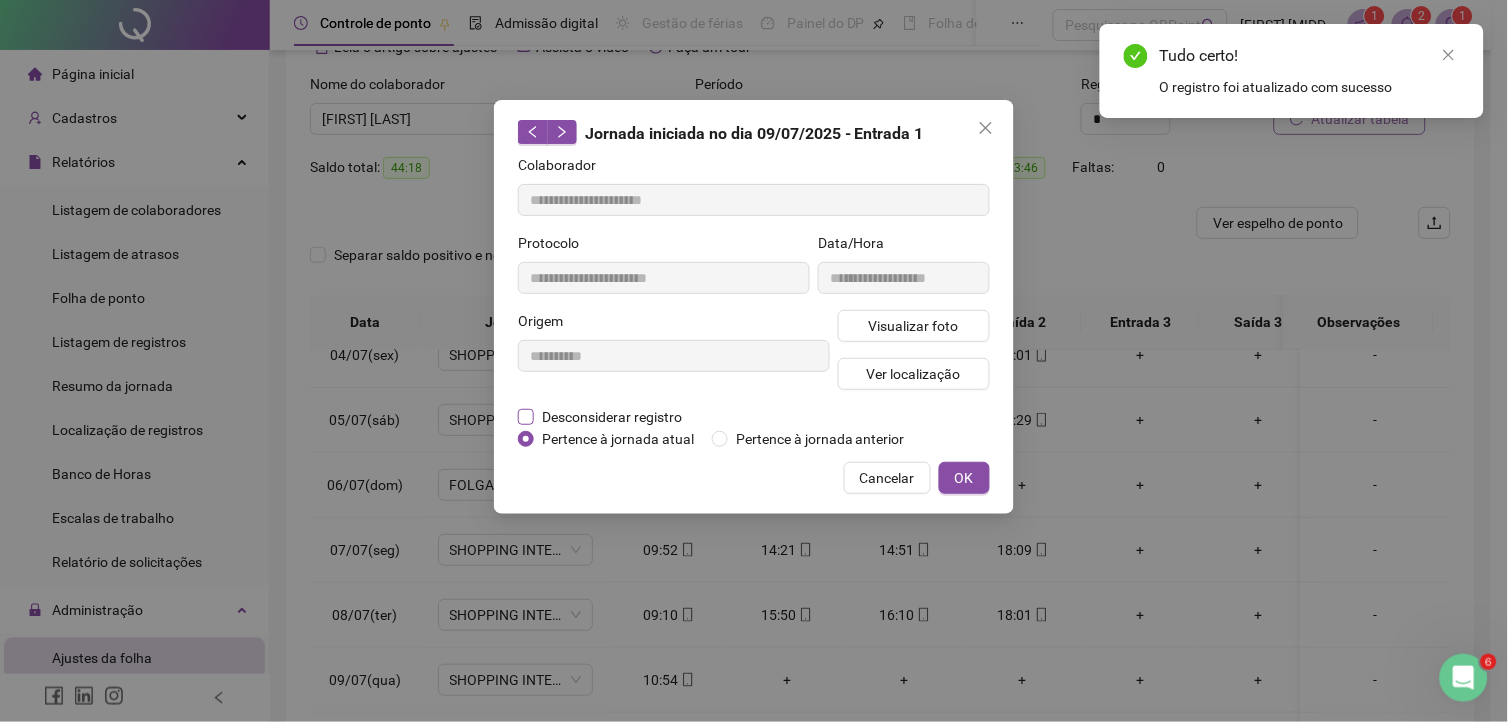 click on "Desconsiderar registro" at bounding box center (612, 417) 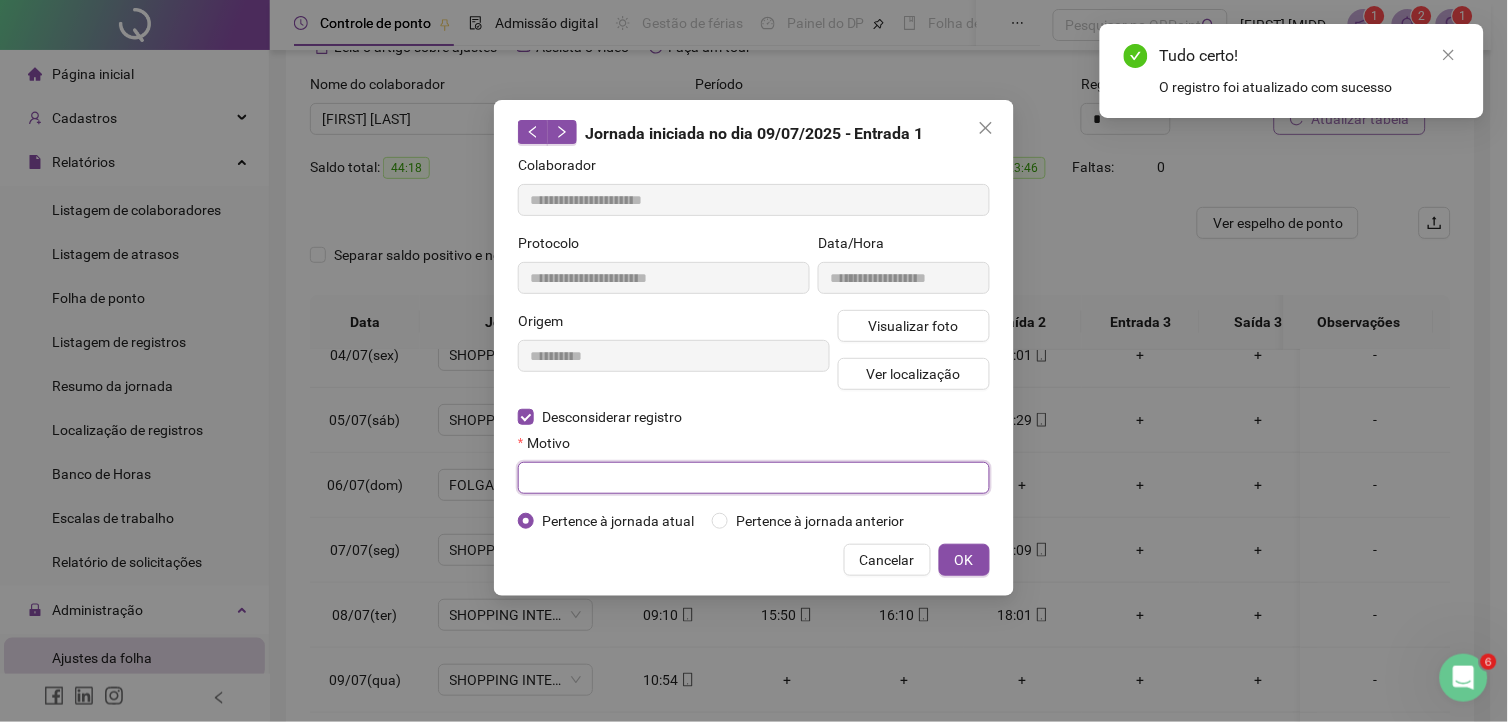 click at bounding box center (754, 478) 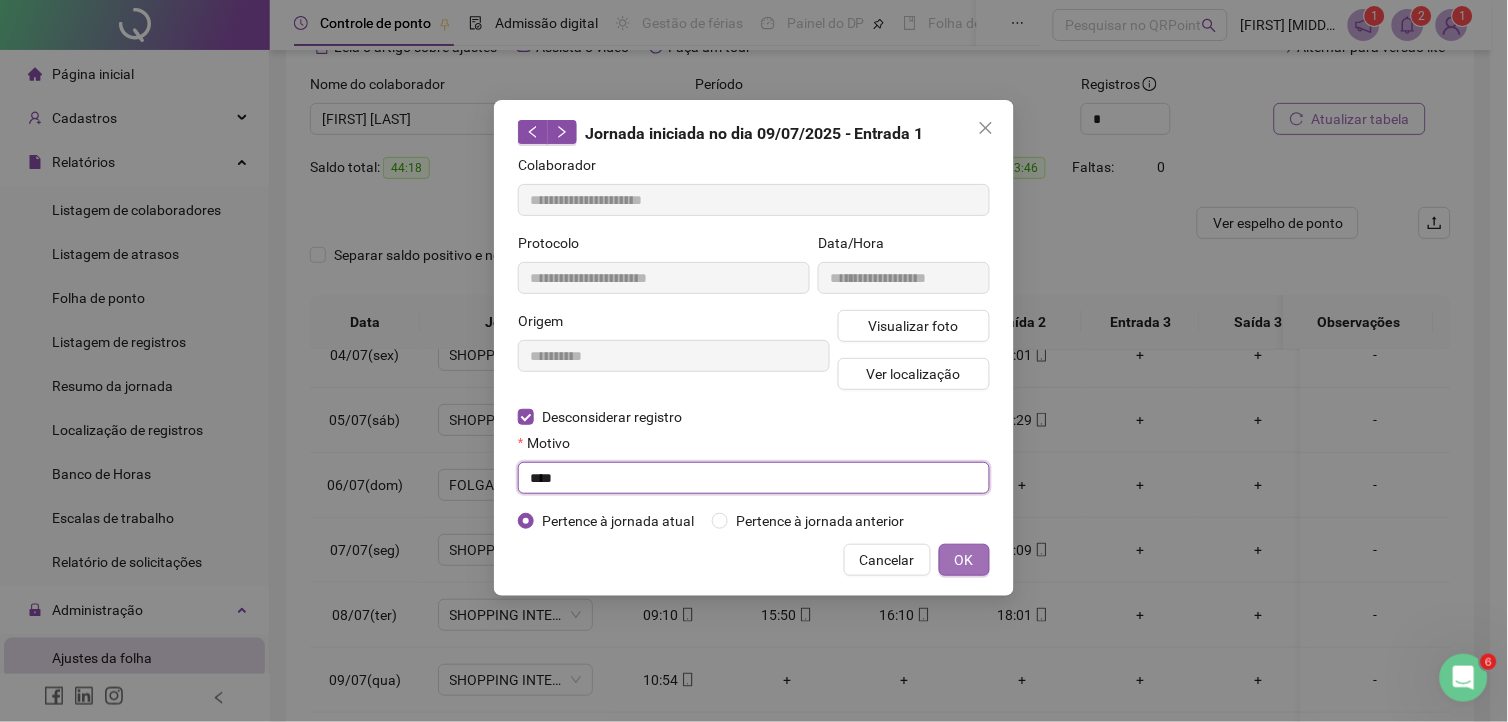 type on "****" 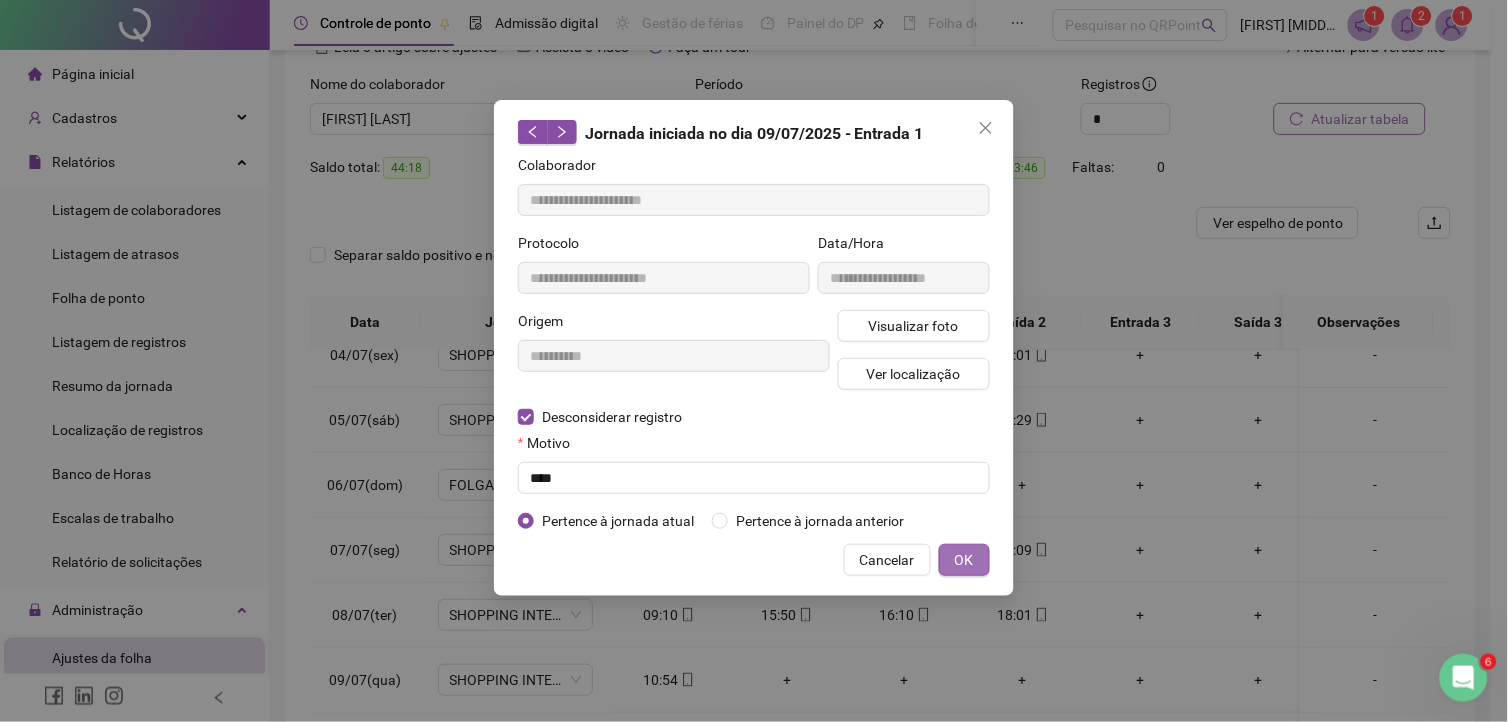 click on "OK" at bounding box center [964, 560] 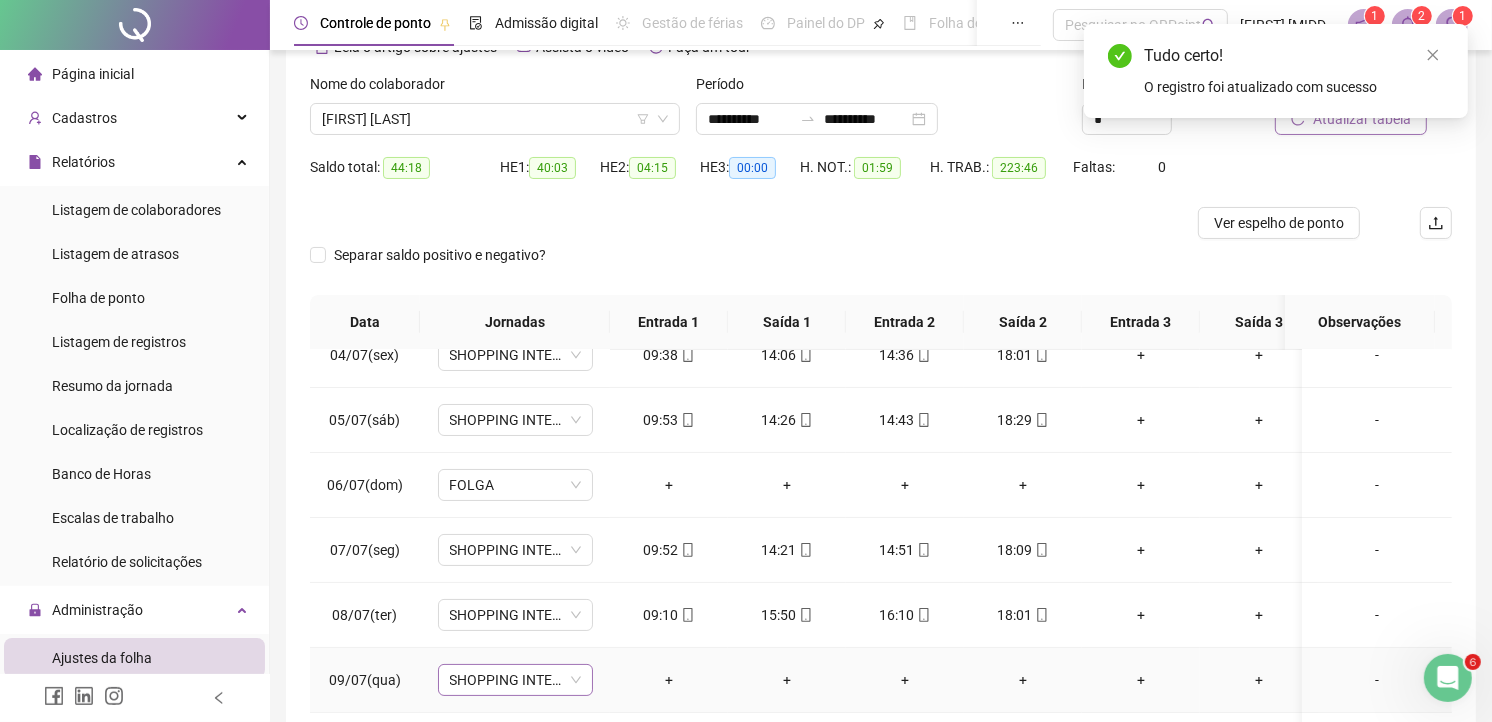 click on "SHOPPING INTERMEDIARIO" at bounding box center (515, 680) 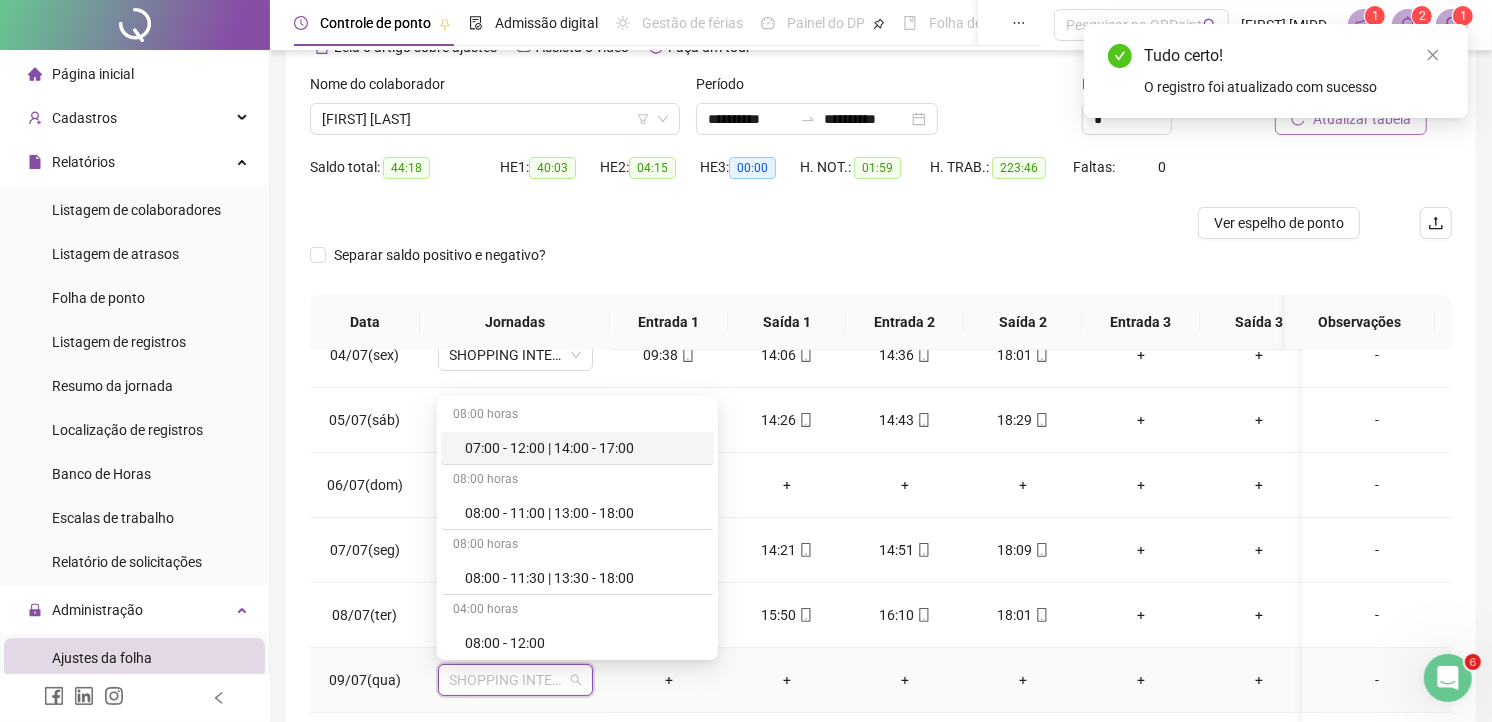 type on "*" 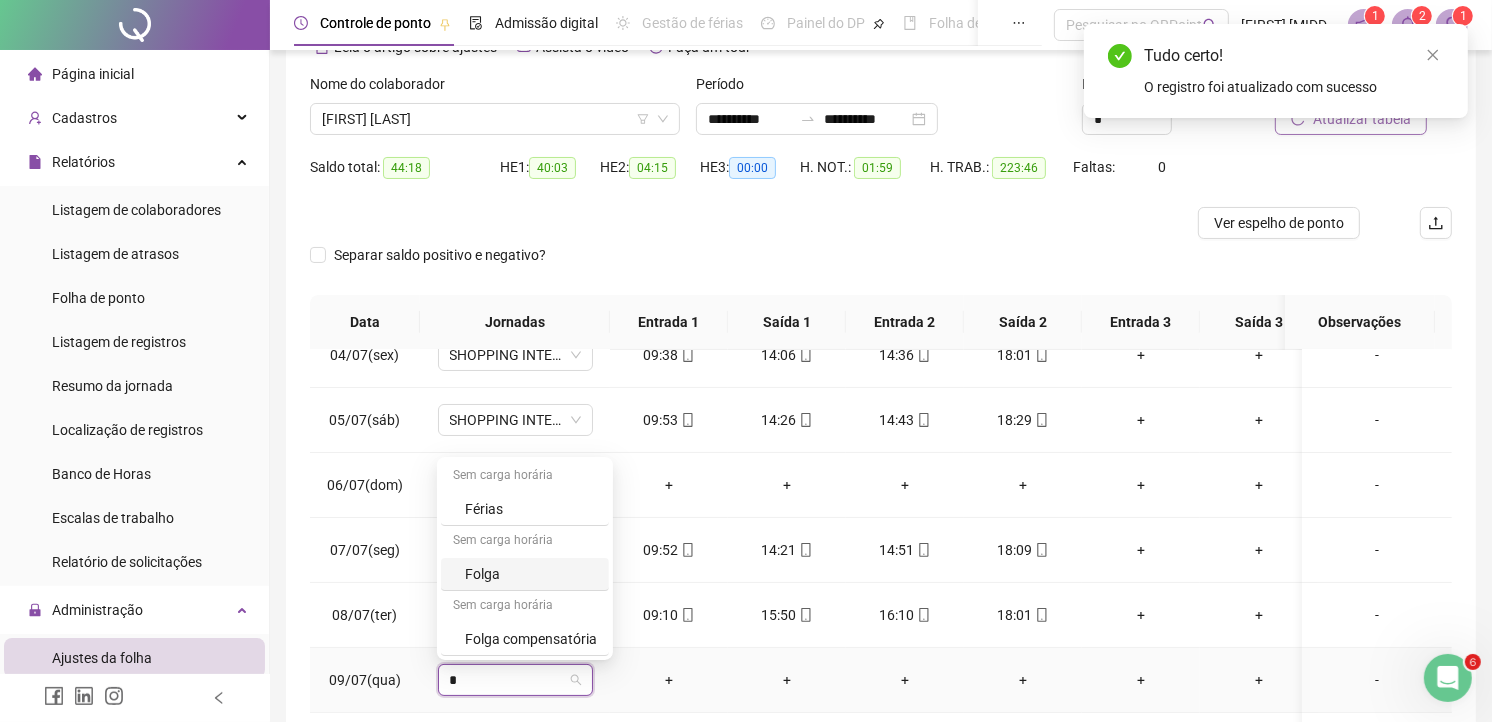 click on "Folga" at bounding box center (531, 574) 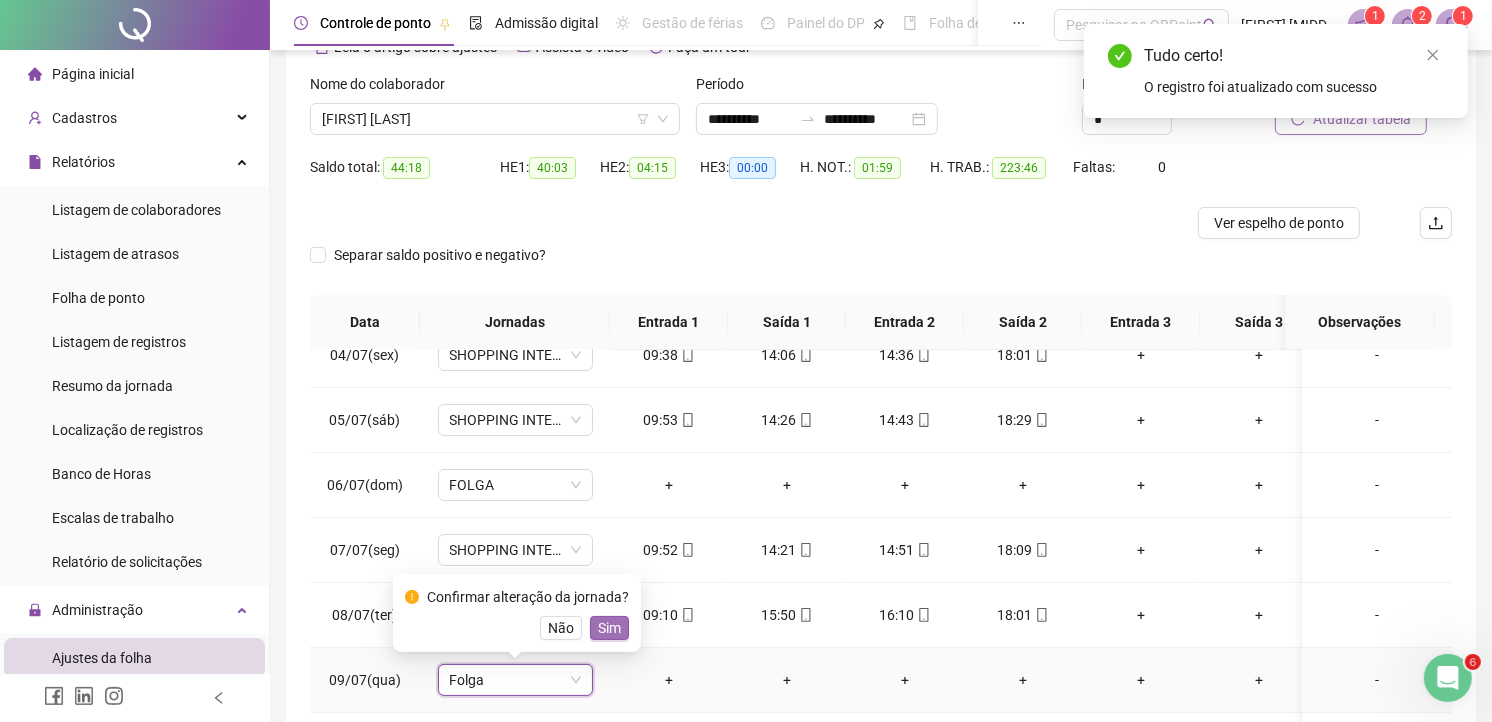 click on "Sim" at bounding box center (609, 628) 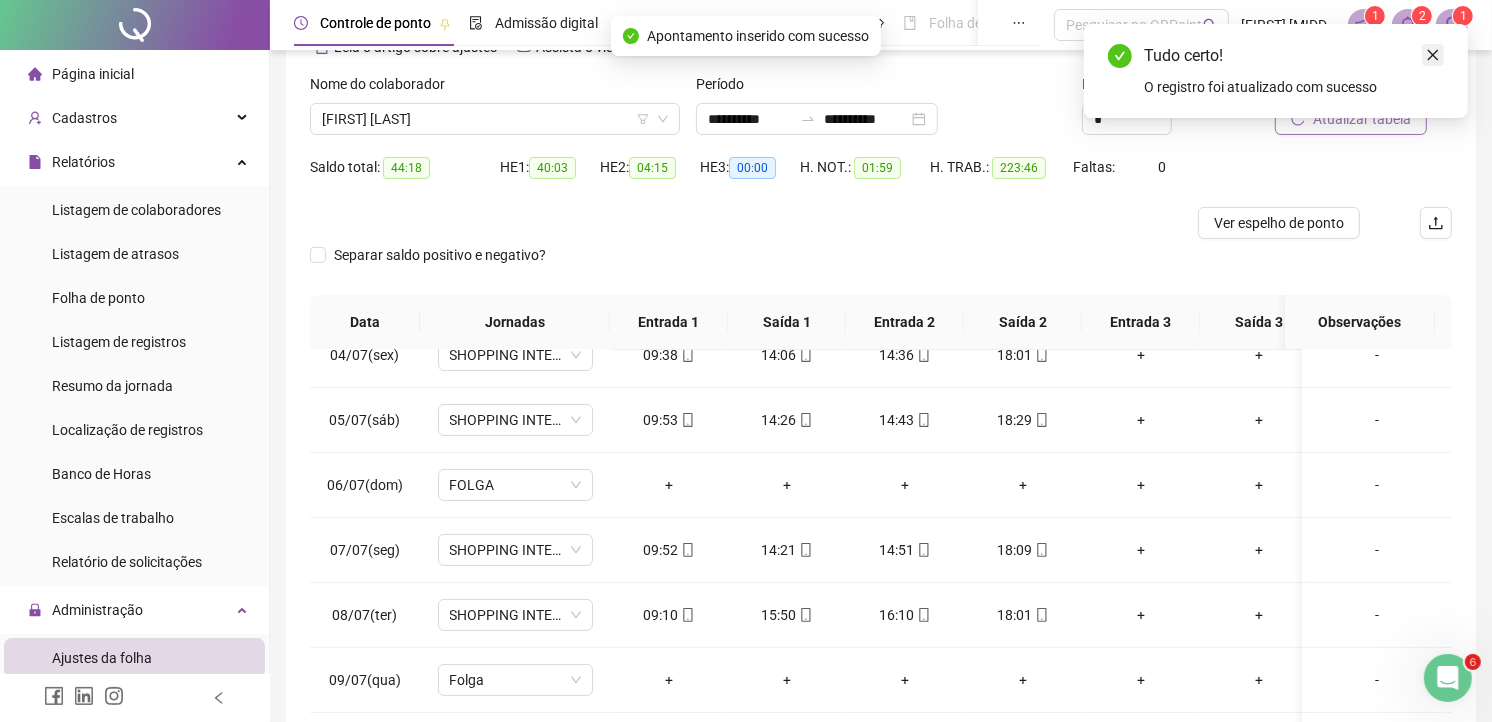 click 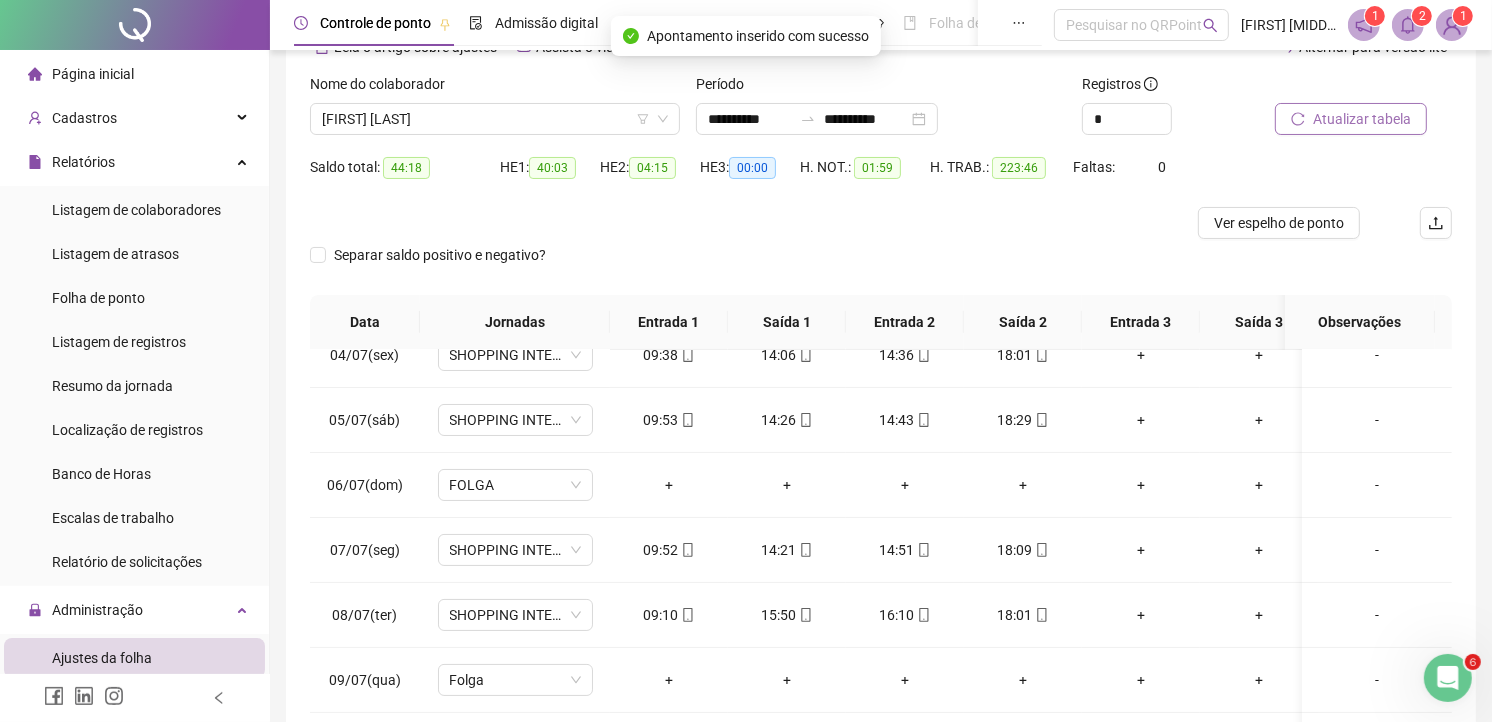 click on "Atualizar tabela" at bounding box center [1351, 119] 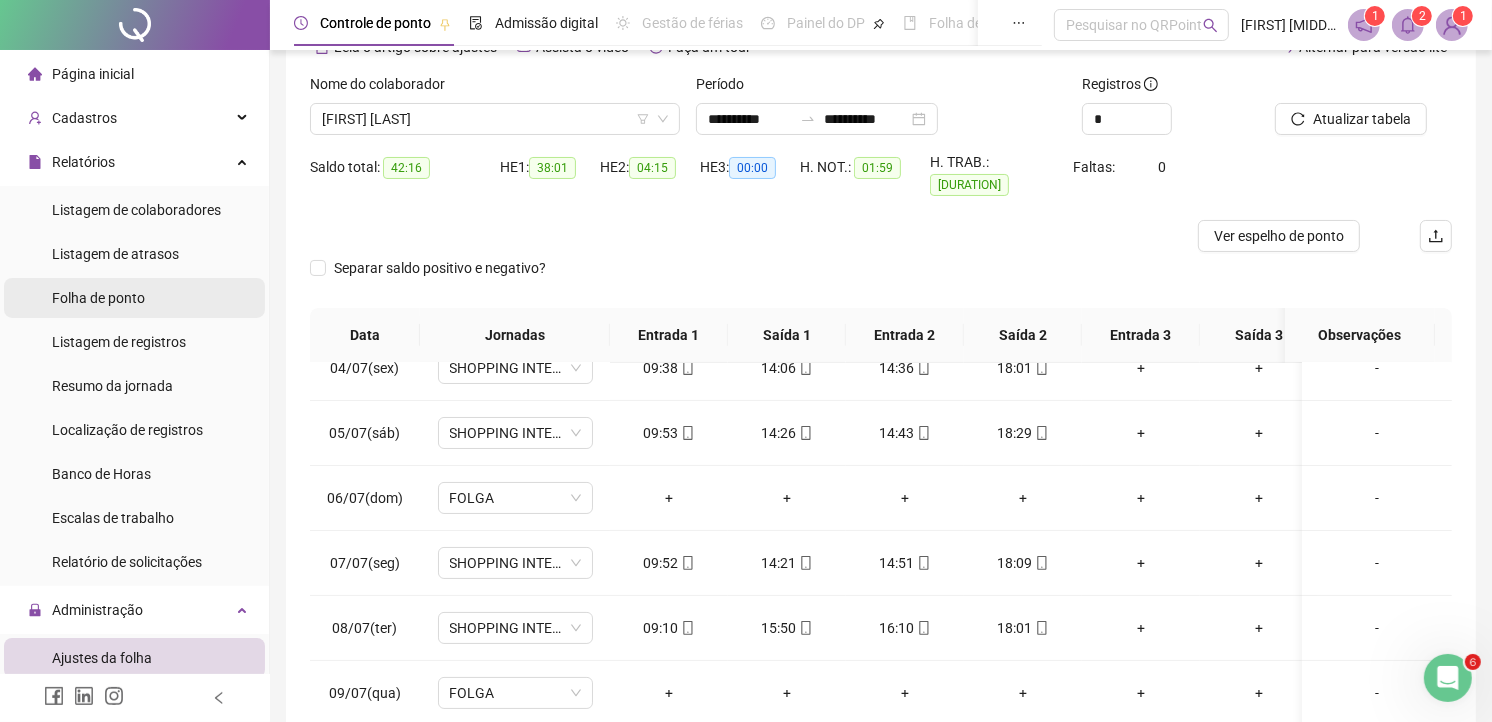 click on "Folha de ponto" at bounding box center (134, 298) 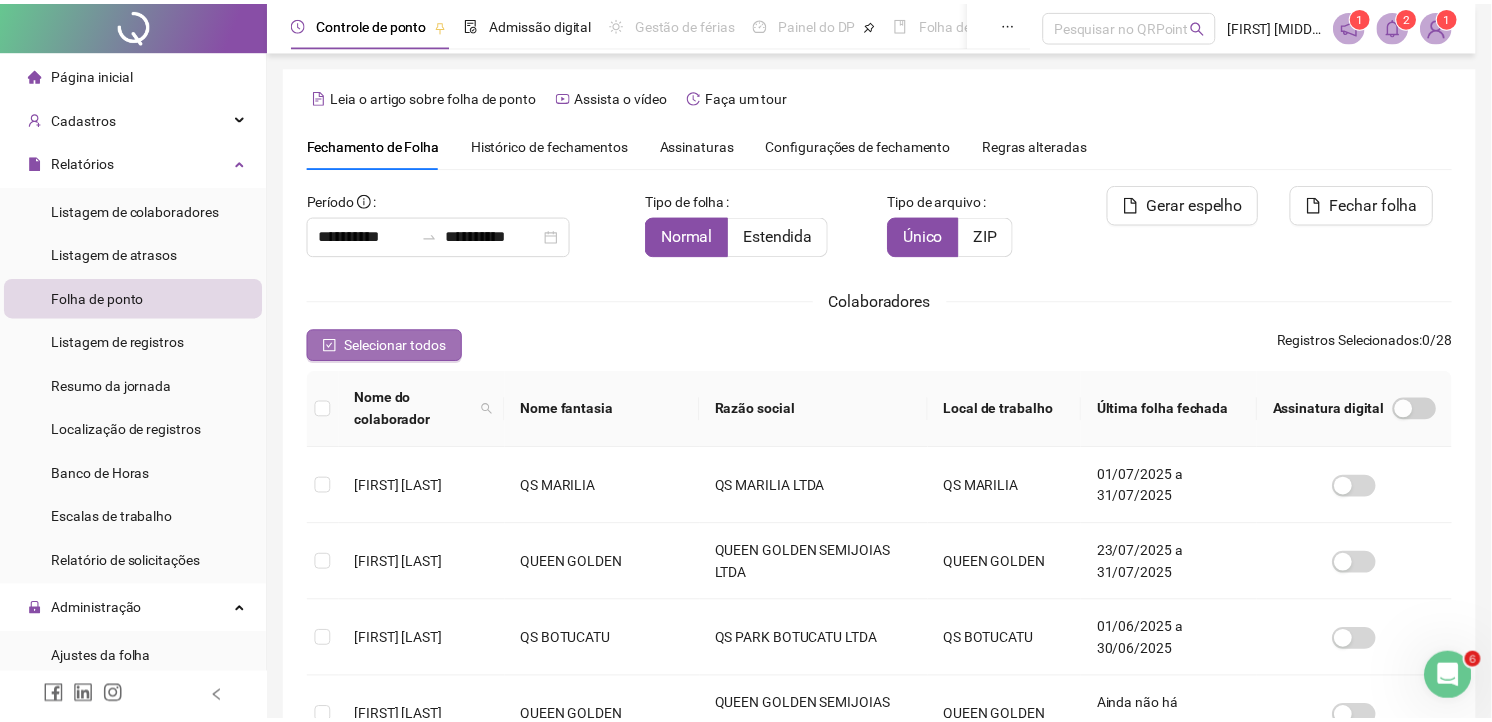 scroll, scrollTop: 37, scrollLeft: 0, axis: vertical 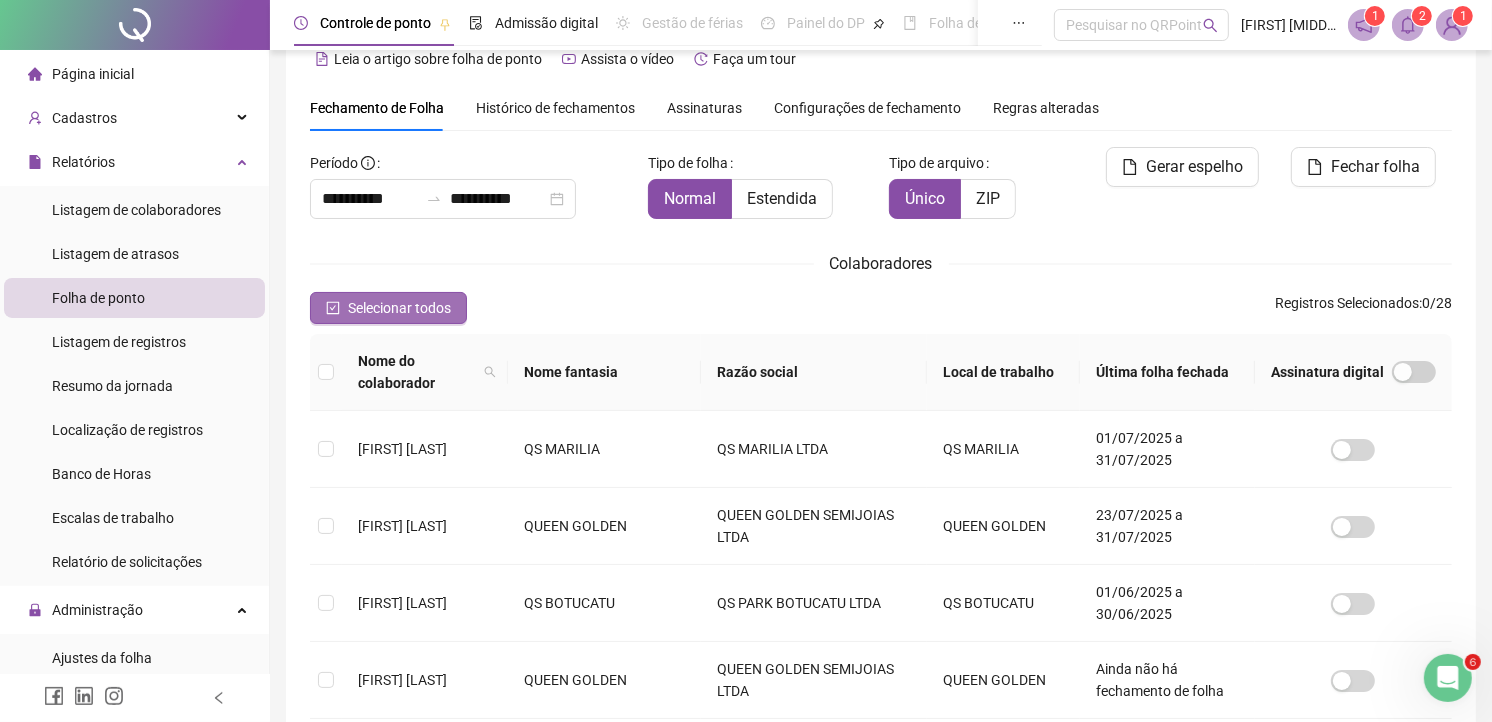 click 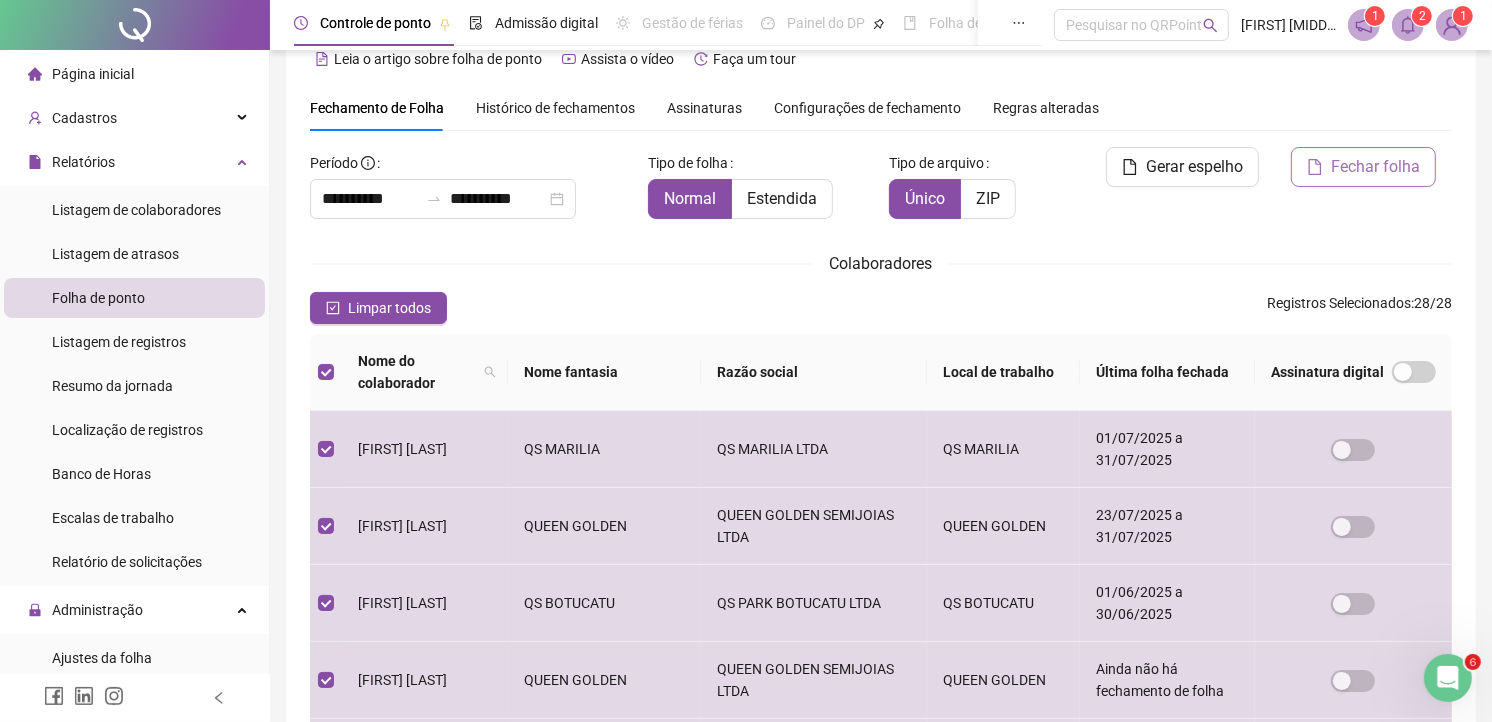 click on "Fechar folha" at bounding box center (1375, 167) 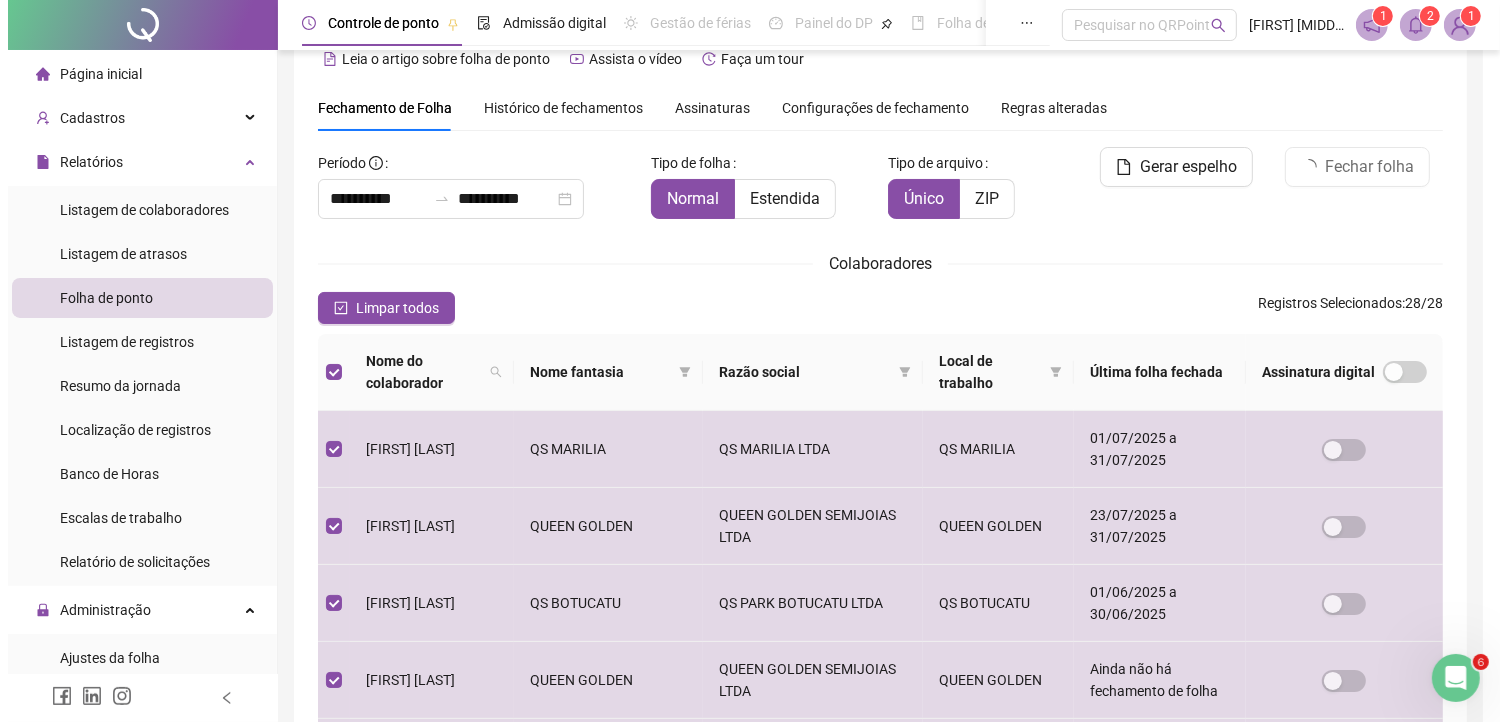scroll, scrollTop: 48, scrollLeft: 0, axis: vertical 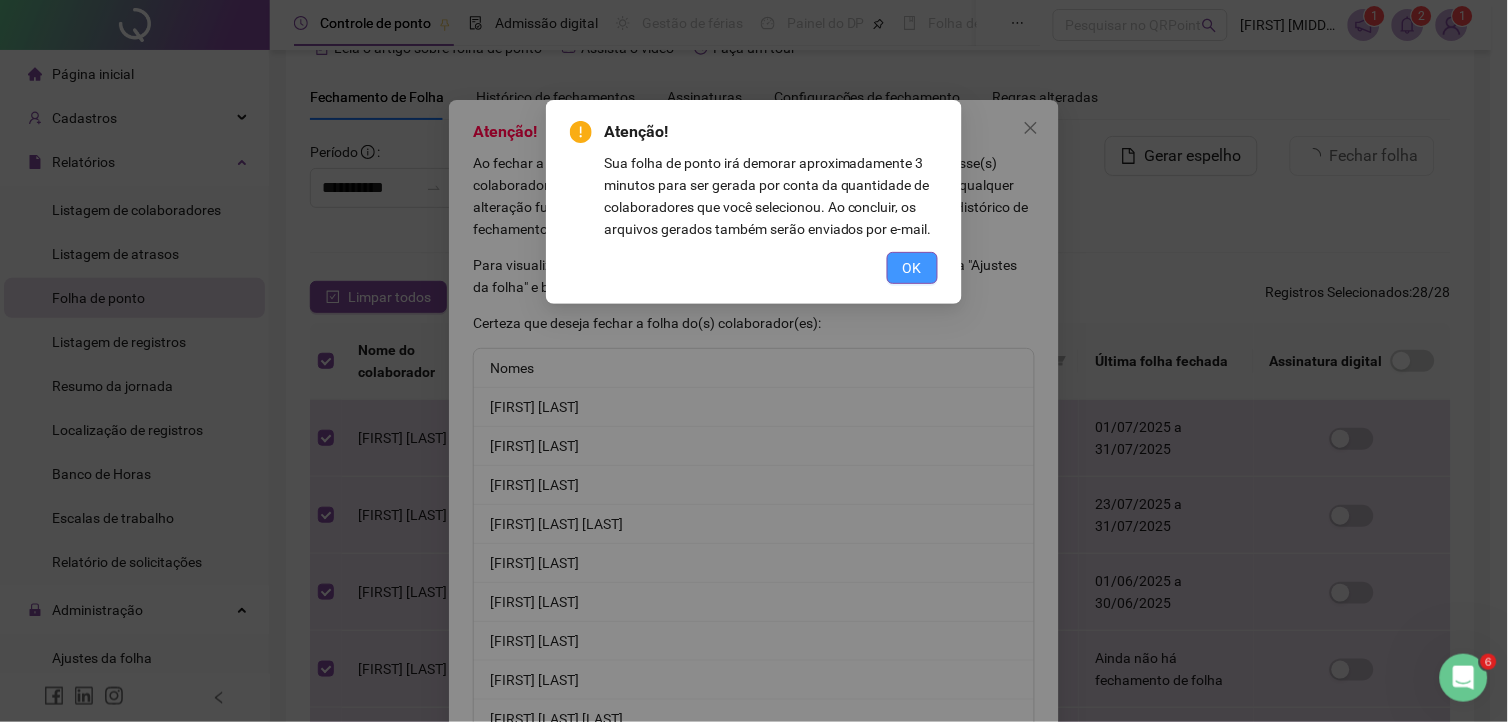 click on "OK" at bounding box center [912, 268] 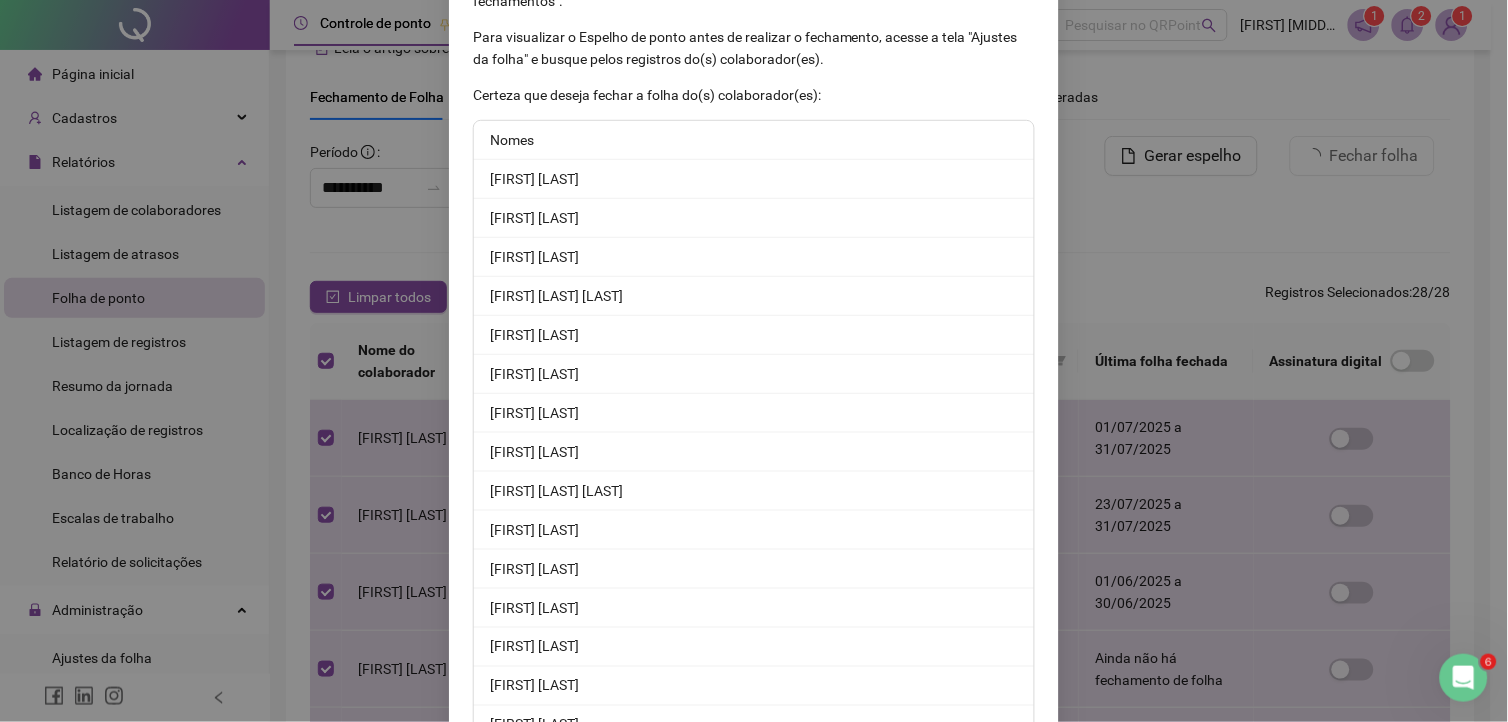 scroll, scrollTop: 340, scrollLeft: 0, axis: vertical 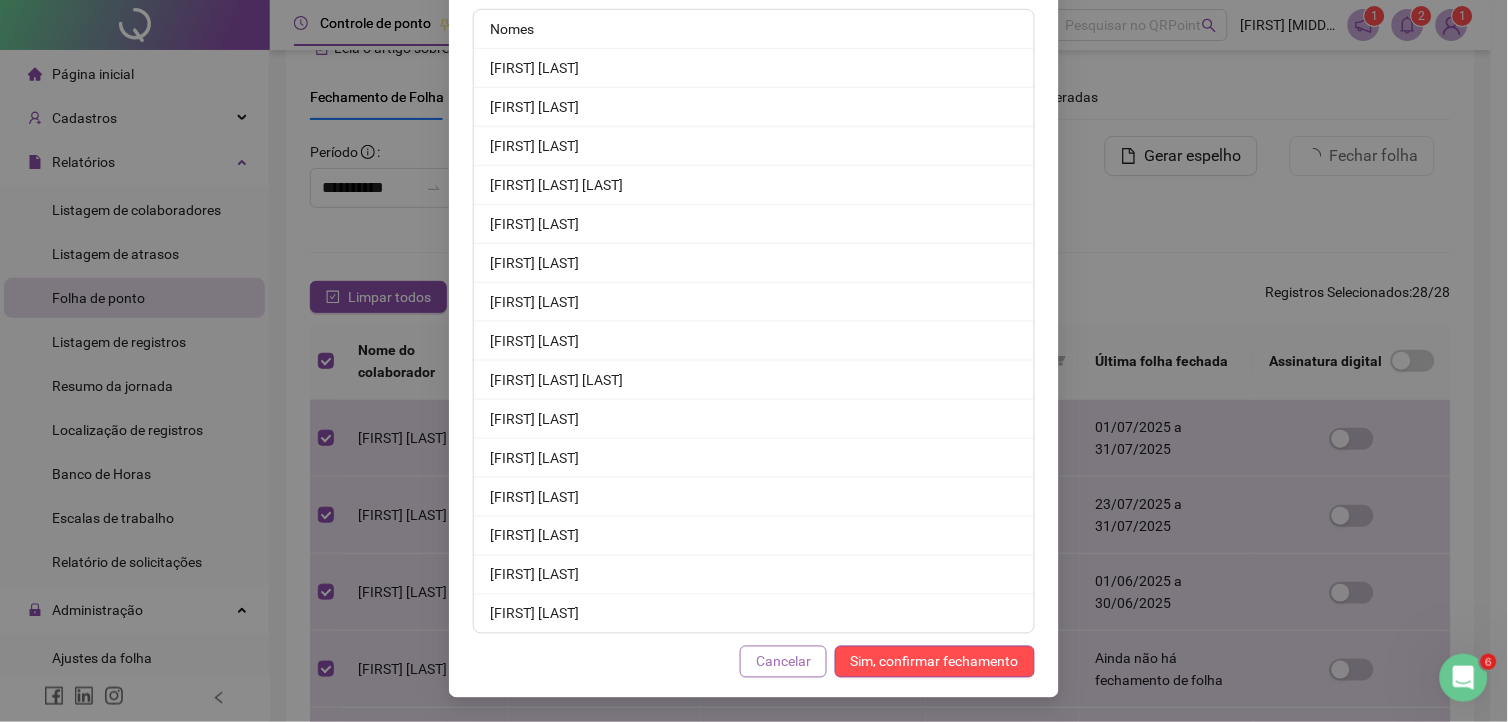 click on "Cancelar" at bounding box center (783, 662) 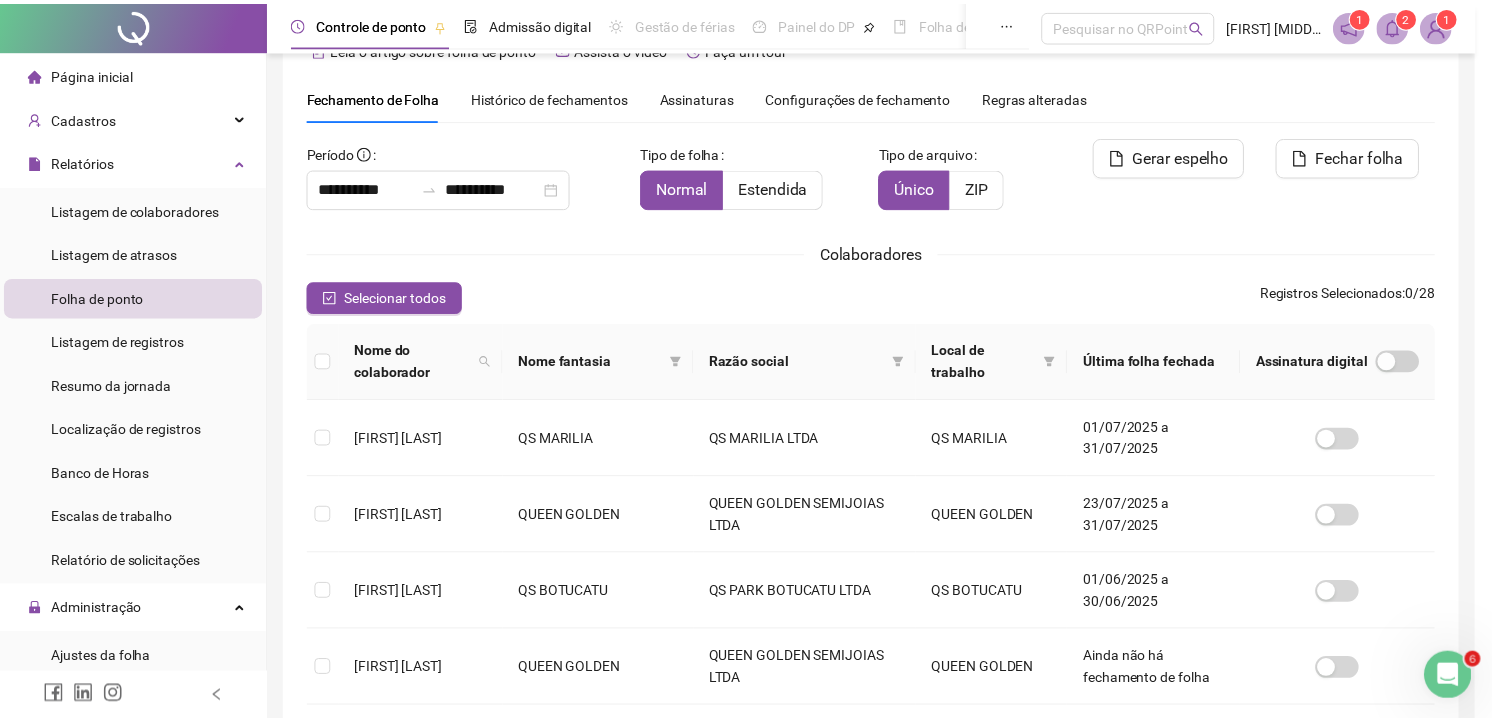 scroll, scrollTop: 240, scrollLeft: 0, axis: vertical 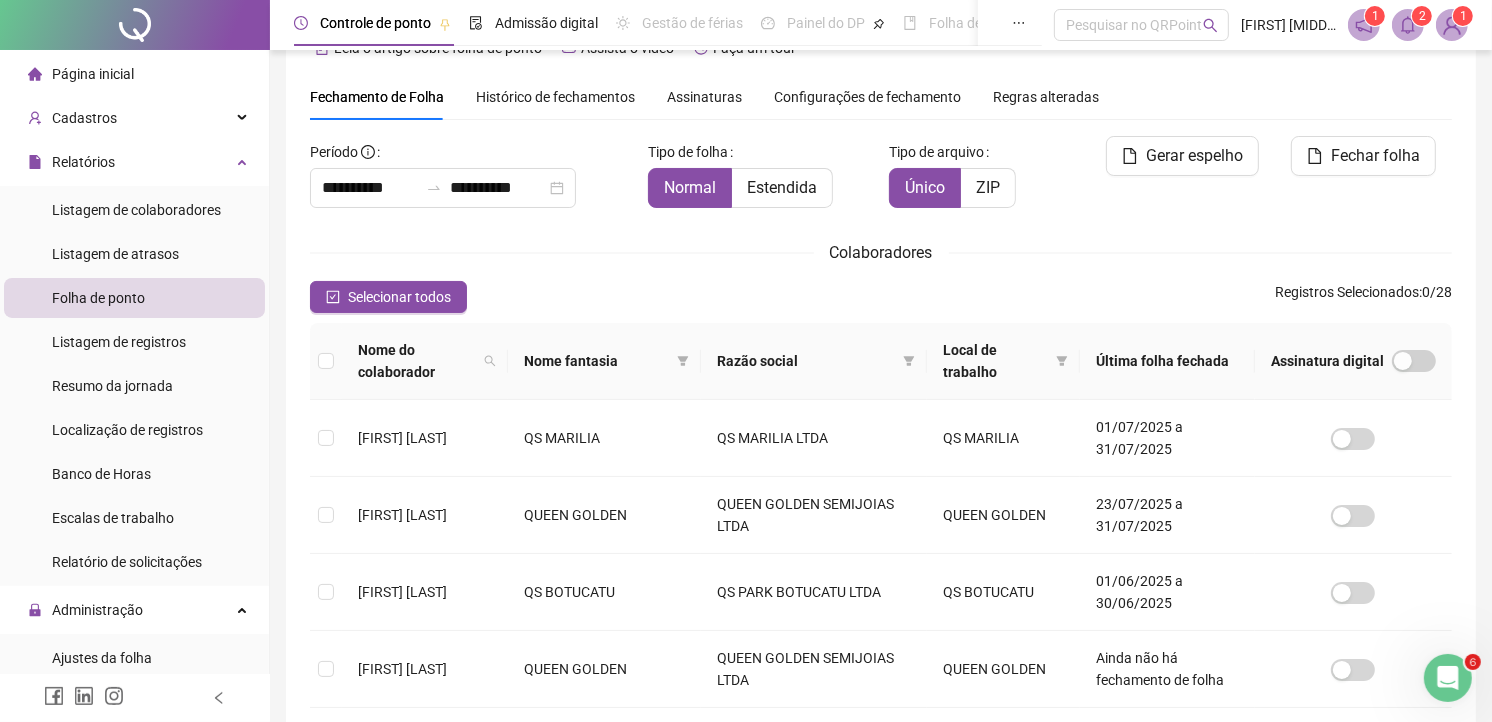 click on "Histórico de fechamentos" at bounding box center [555, 97] 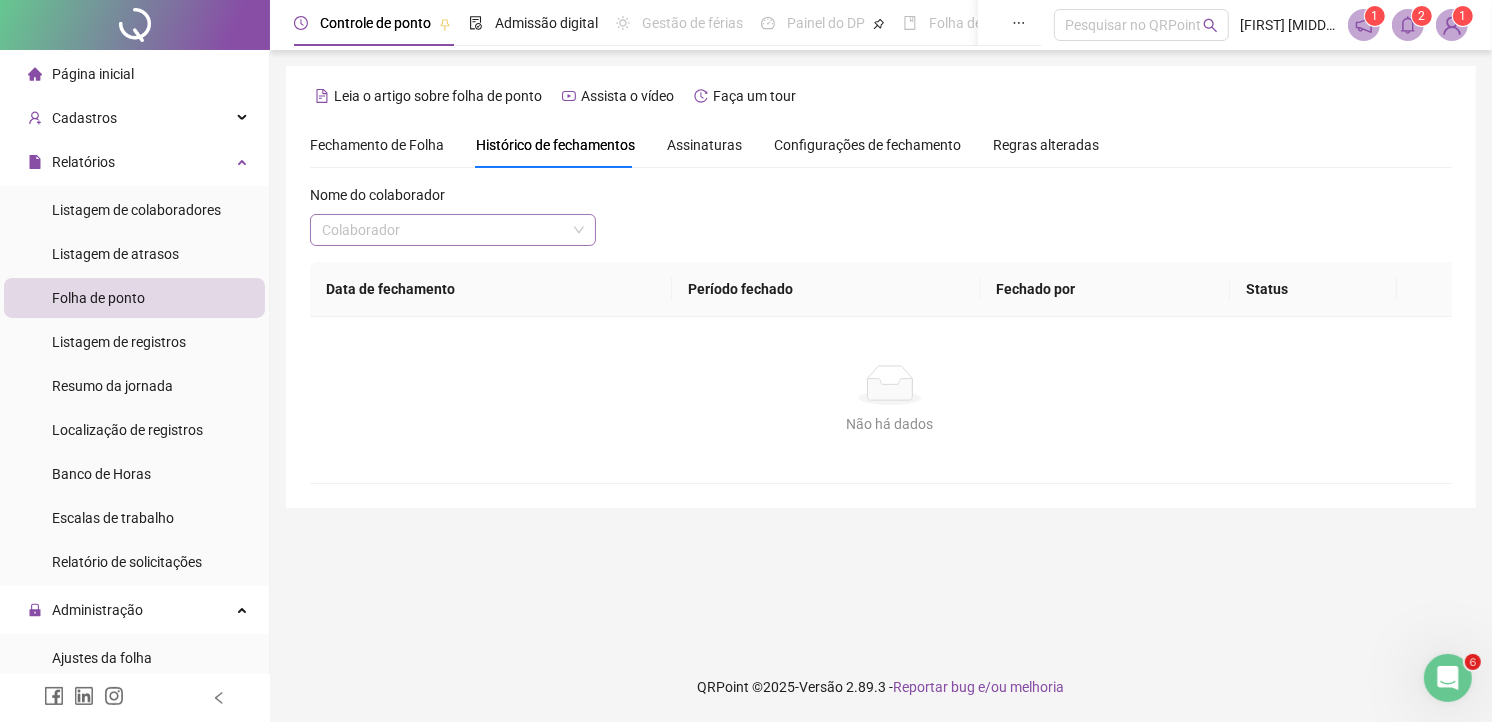scroll, scrollTop: 0, scrollLeft: 0, axis: both 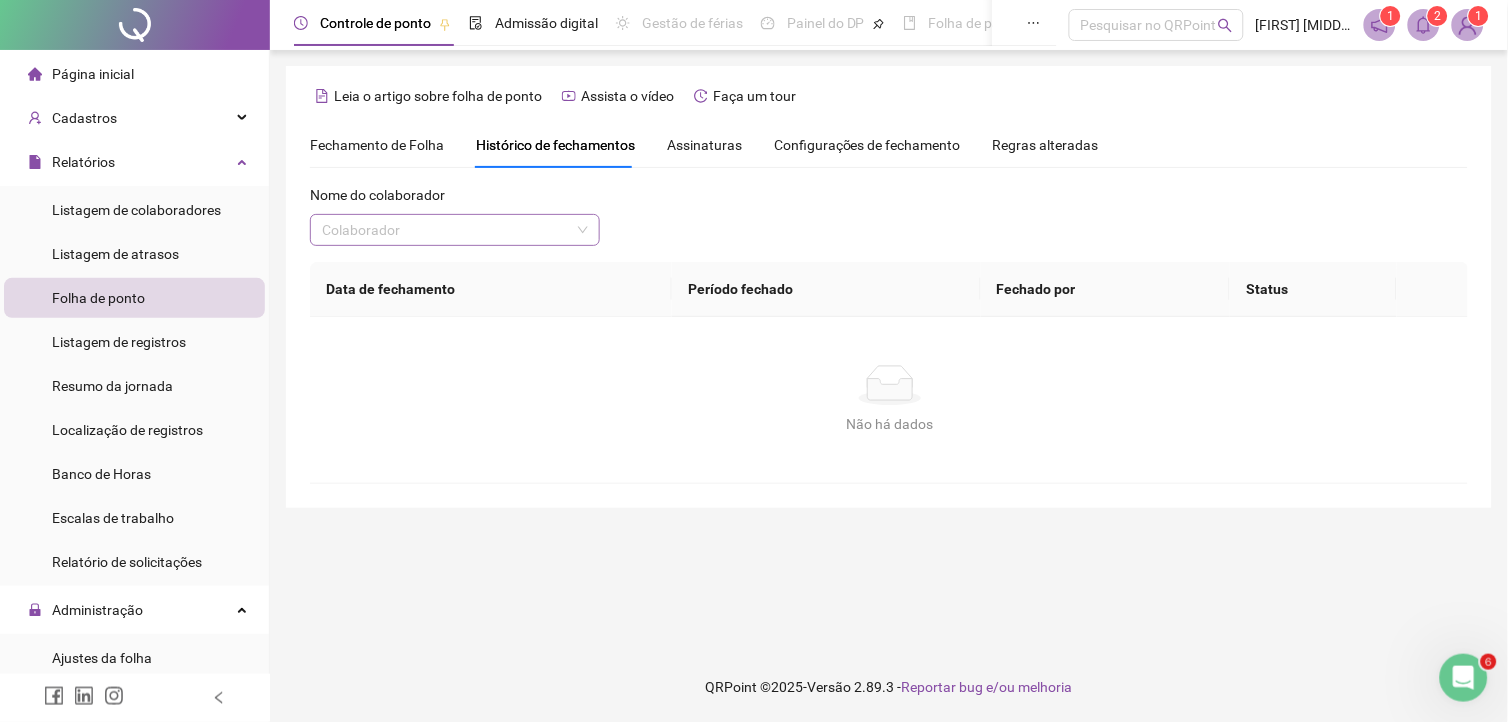 click at bounding box center [446, 230] 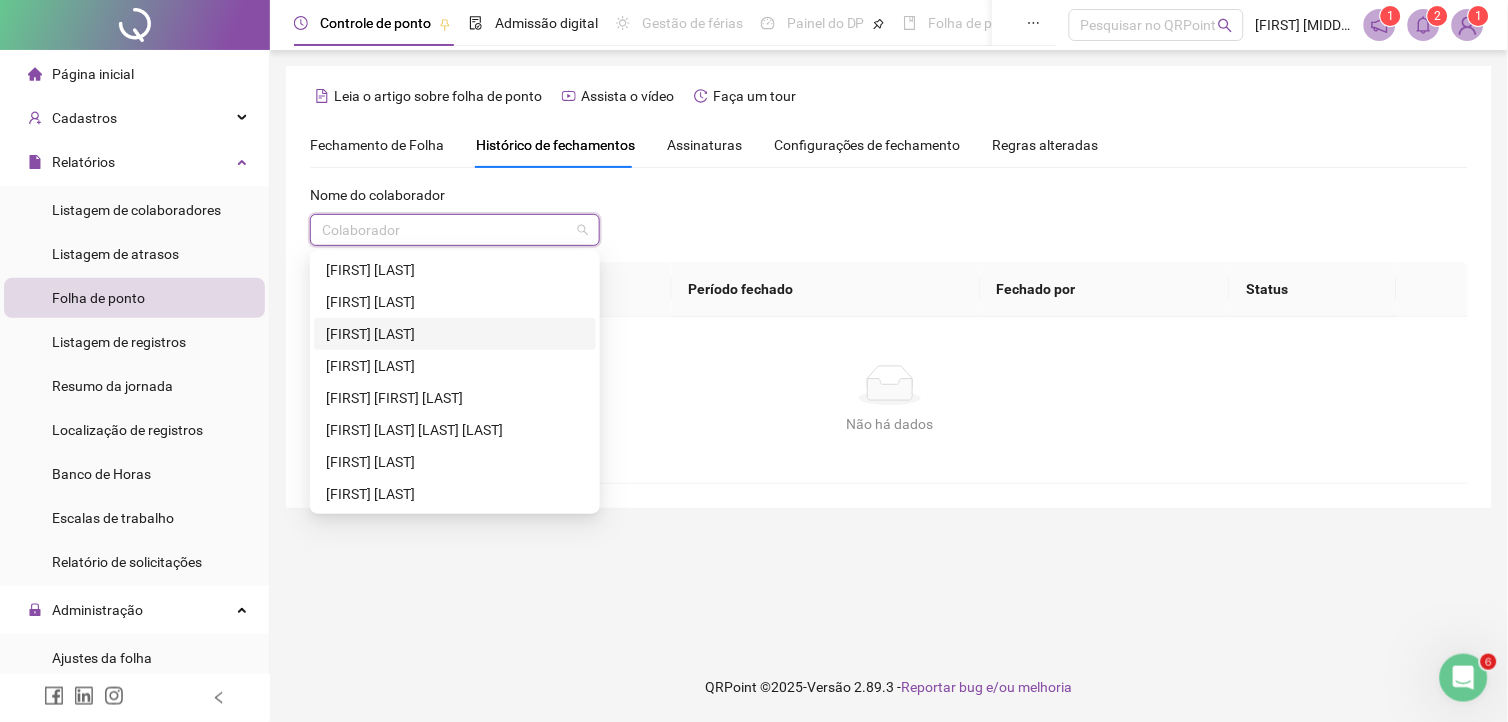 click on "[FIRST] [LAST]" at bounding box center [455, 334] 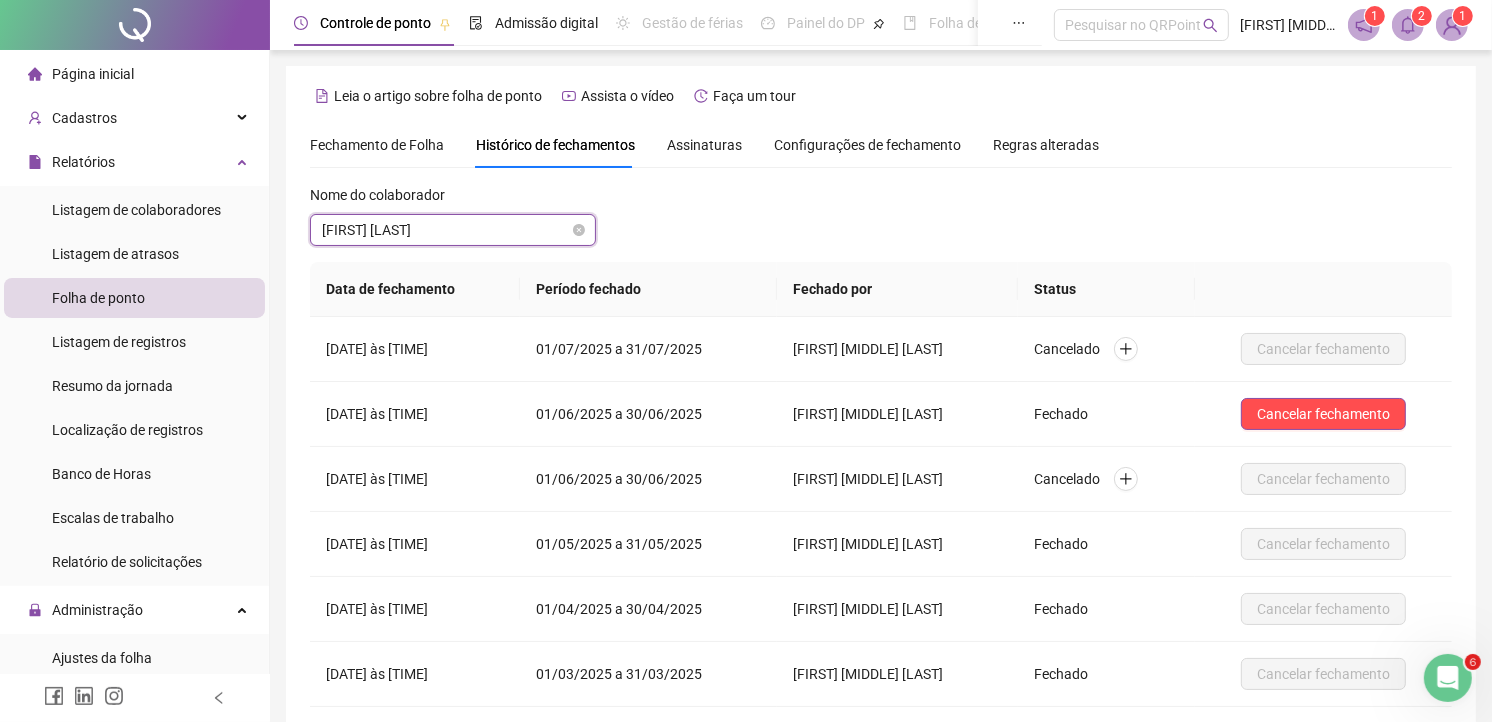 click on "[FIRST] [LAST]" at bounding box center (453, 230) 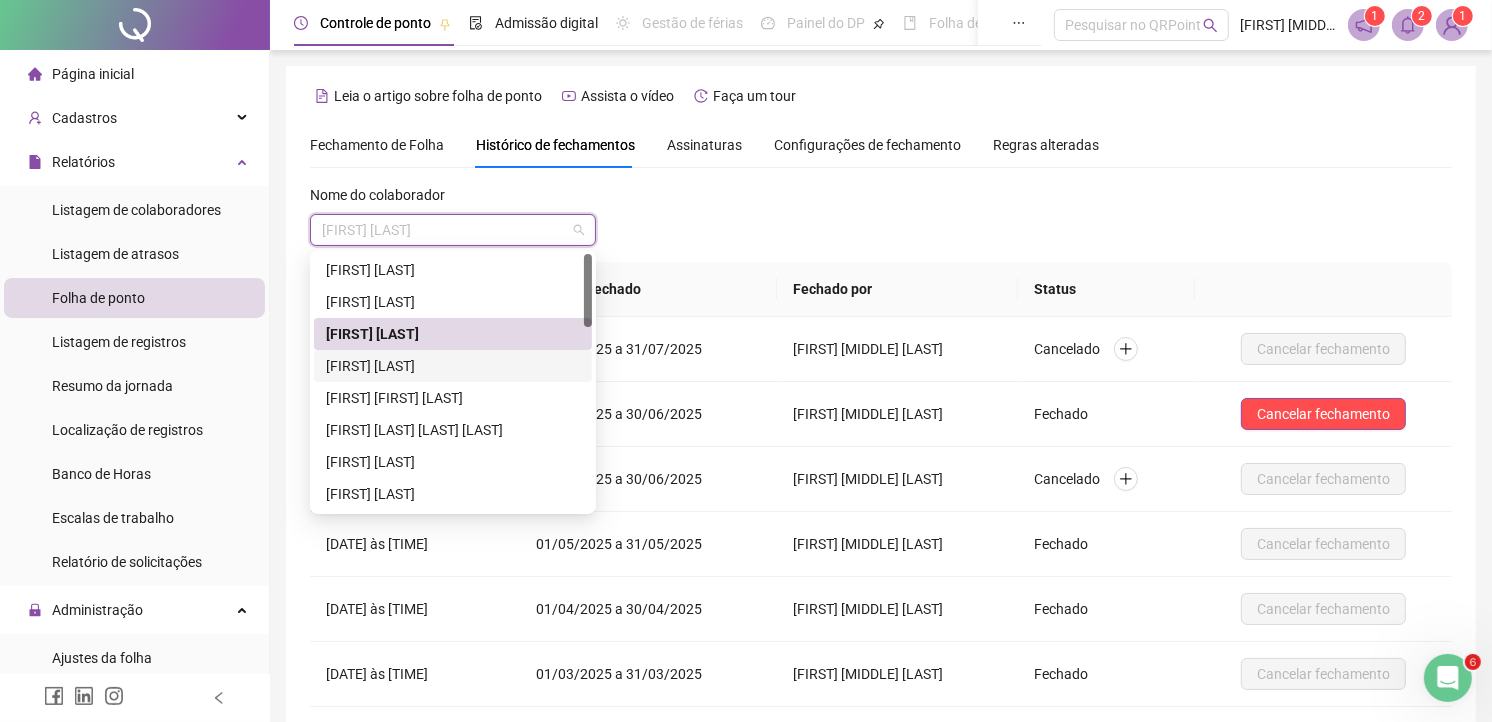 click on "[FIRST] [LAST]" at bounding box center (453, 366) 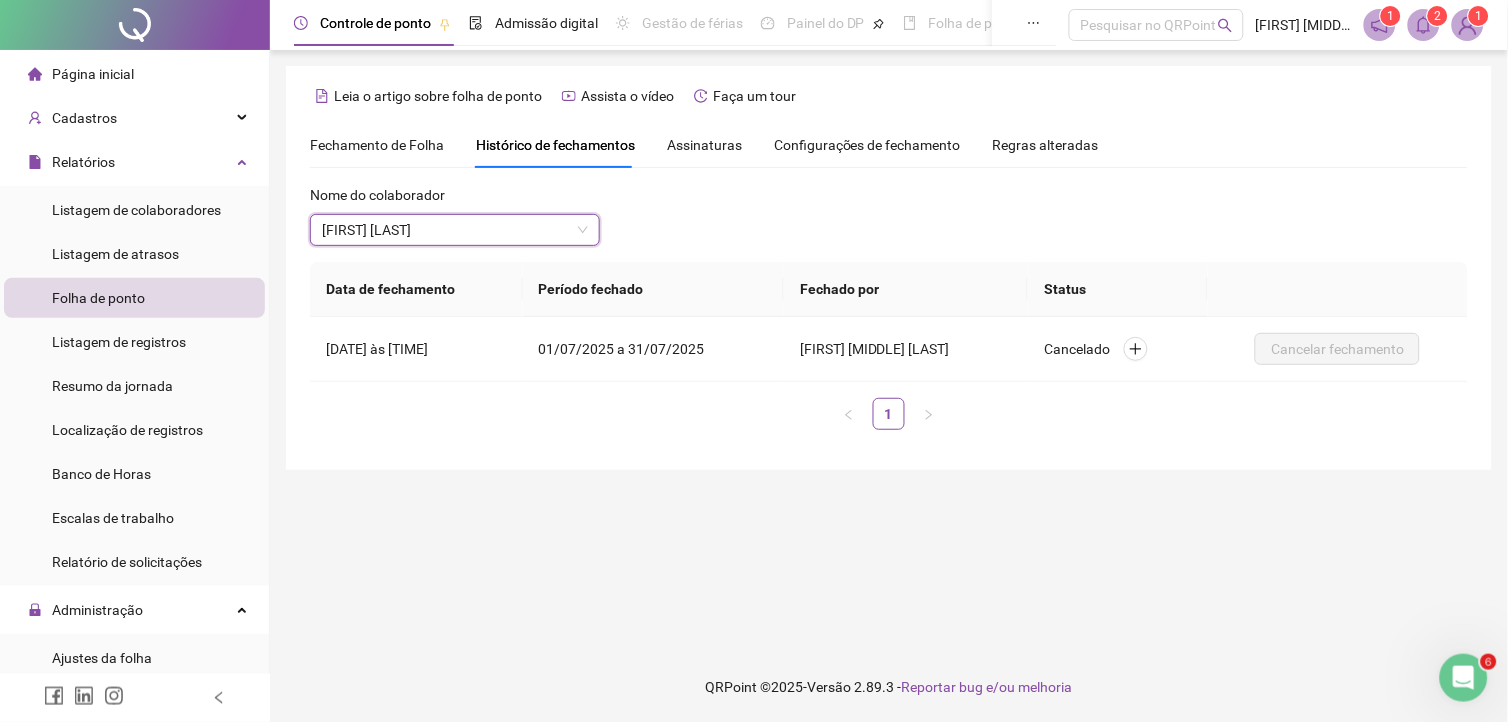 click on "[FIRST] [LAST]" at bounding box center (455, 230) 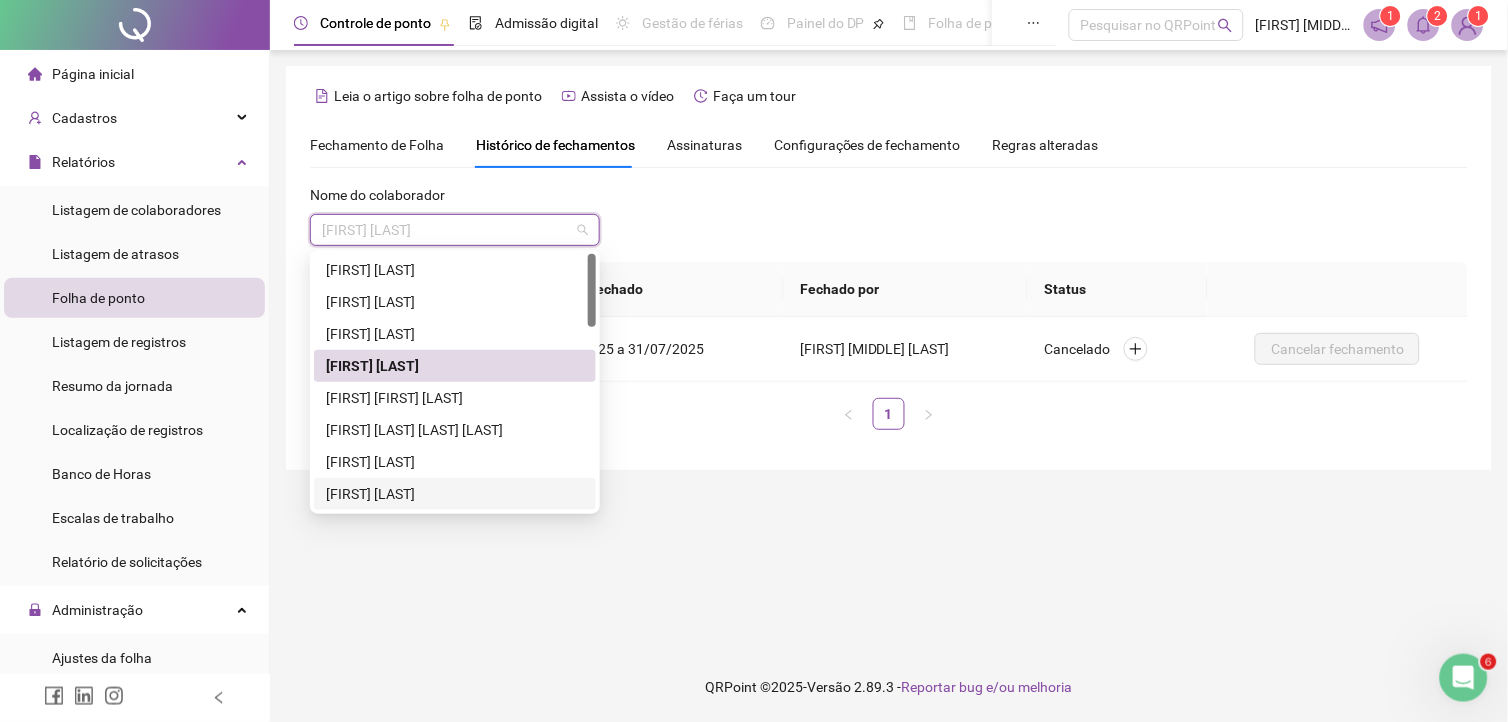 click on "[FIRST] [LAST]" at bounding box center (455, 494) 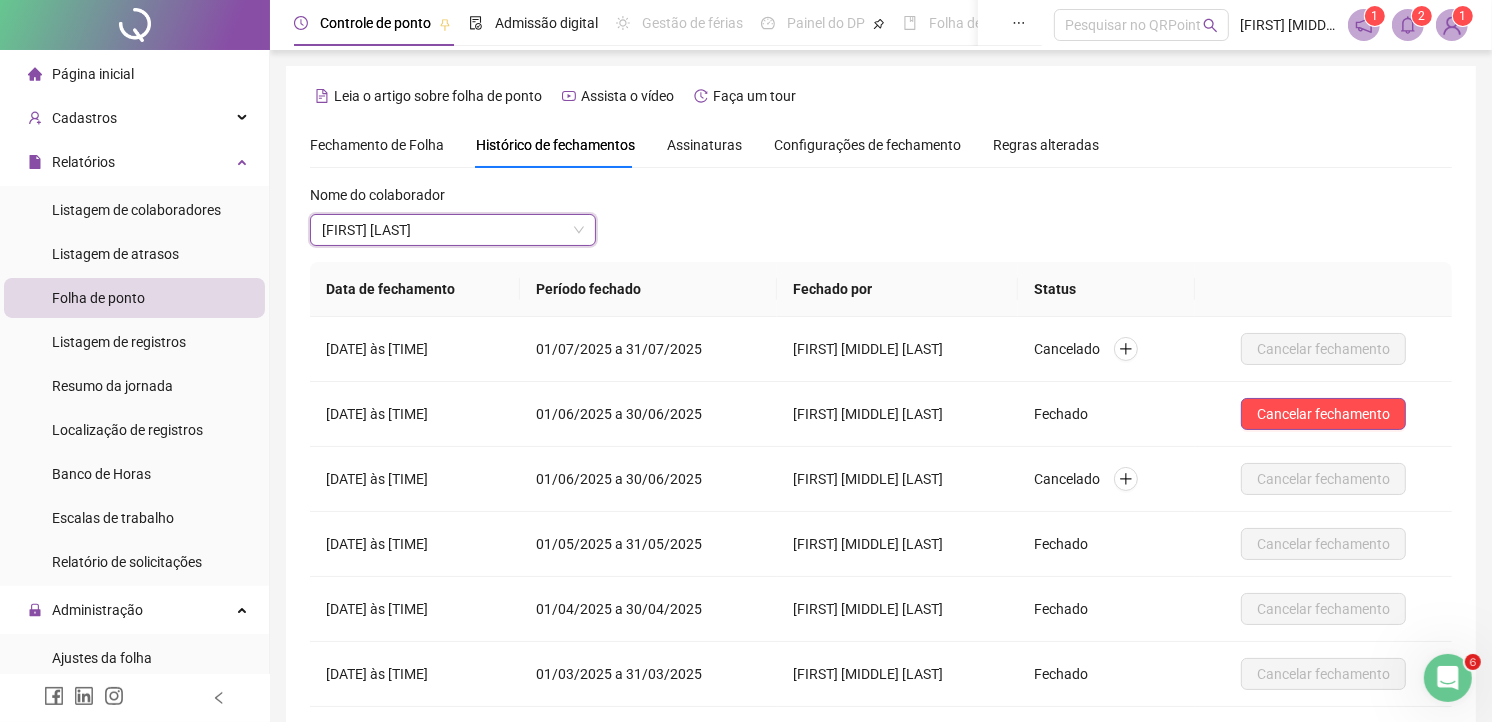 click on "[FIRST] [LAST]" at bounding box center (453, 230) 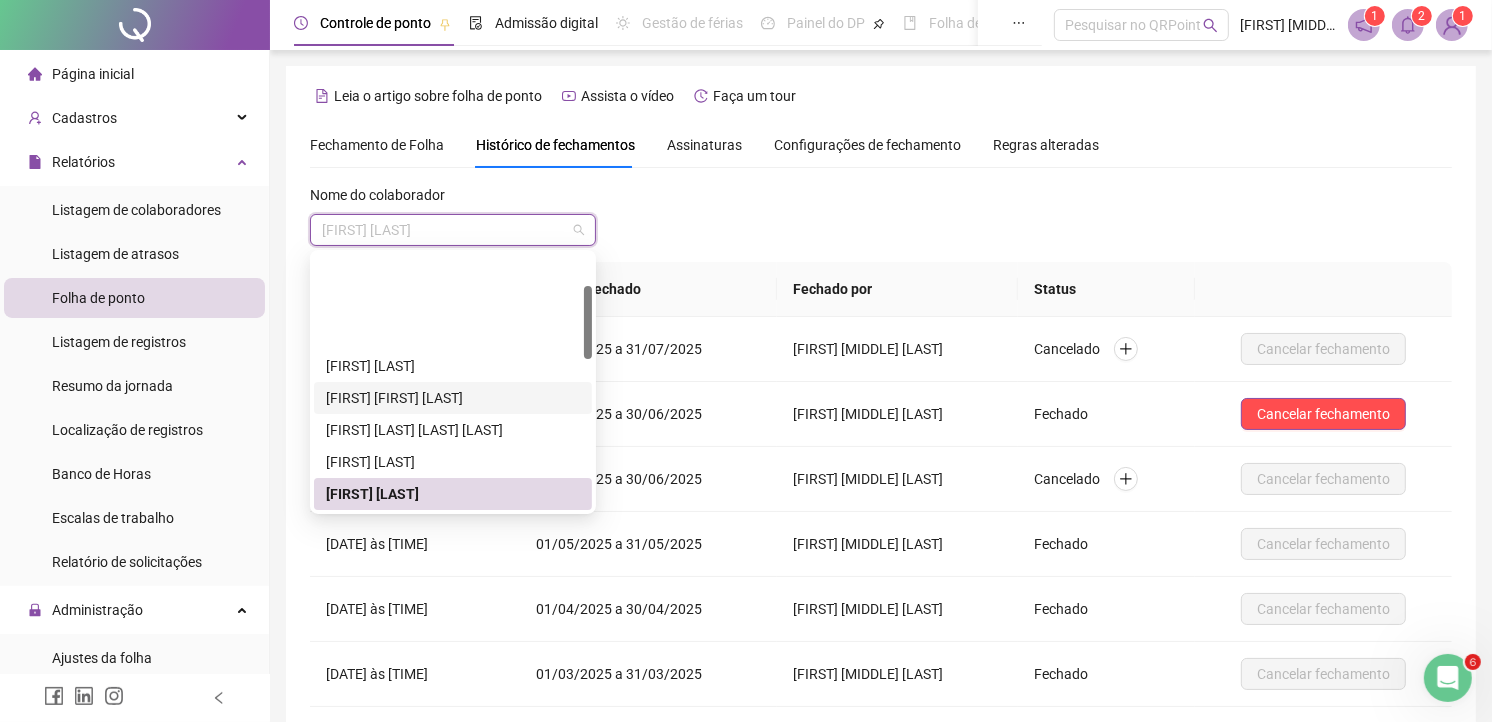 scroll, scrollTop: 222, scrollLeft: 0, axis: vertical 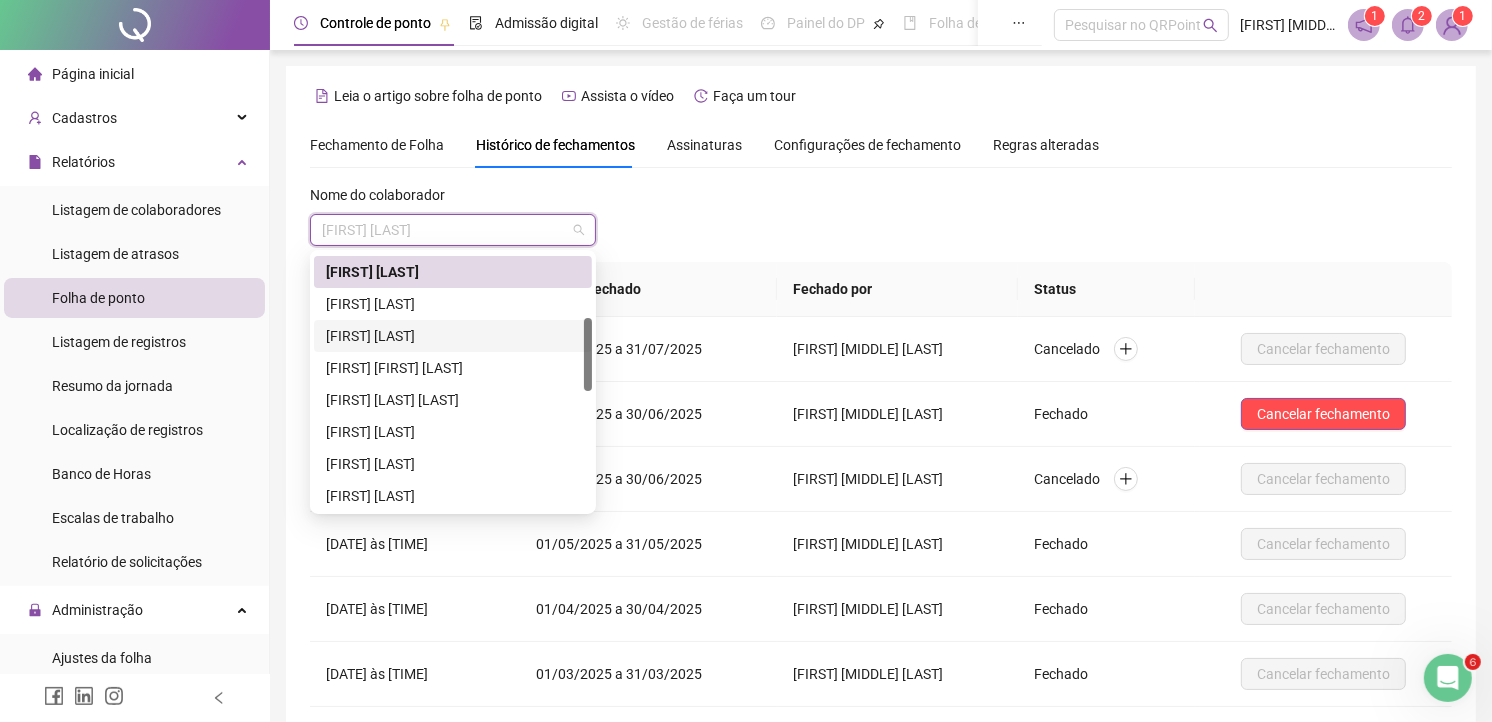 click on "[FIRST] [LAST]" at bounding box center [453, 336] 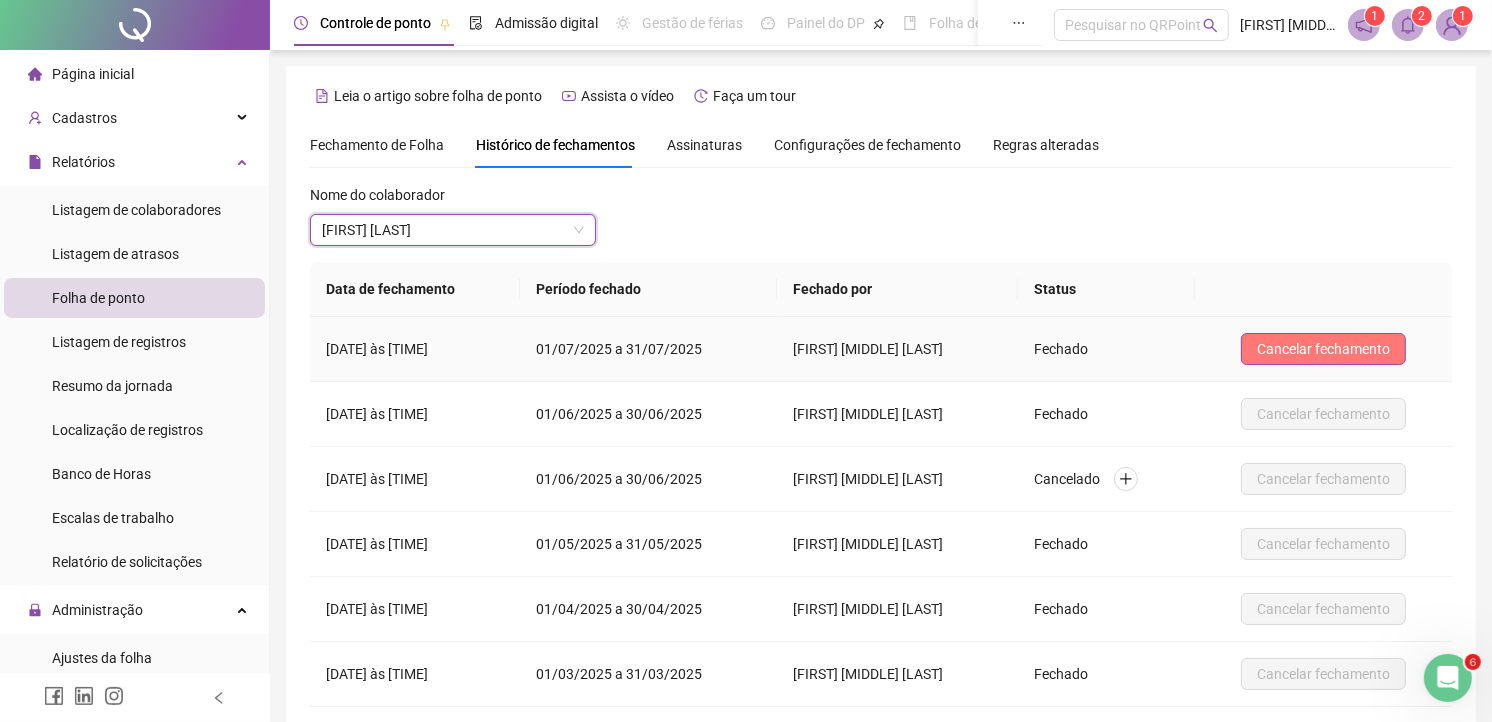 click on "Cancelar fechamento" at bounding box center [1323, 349] 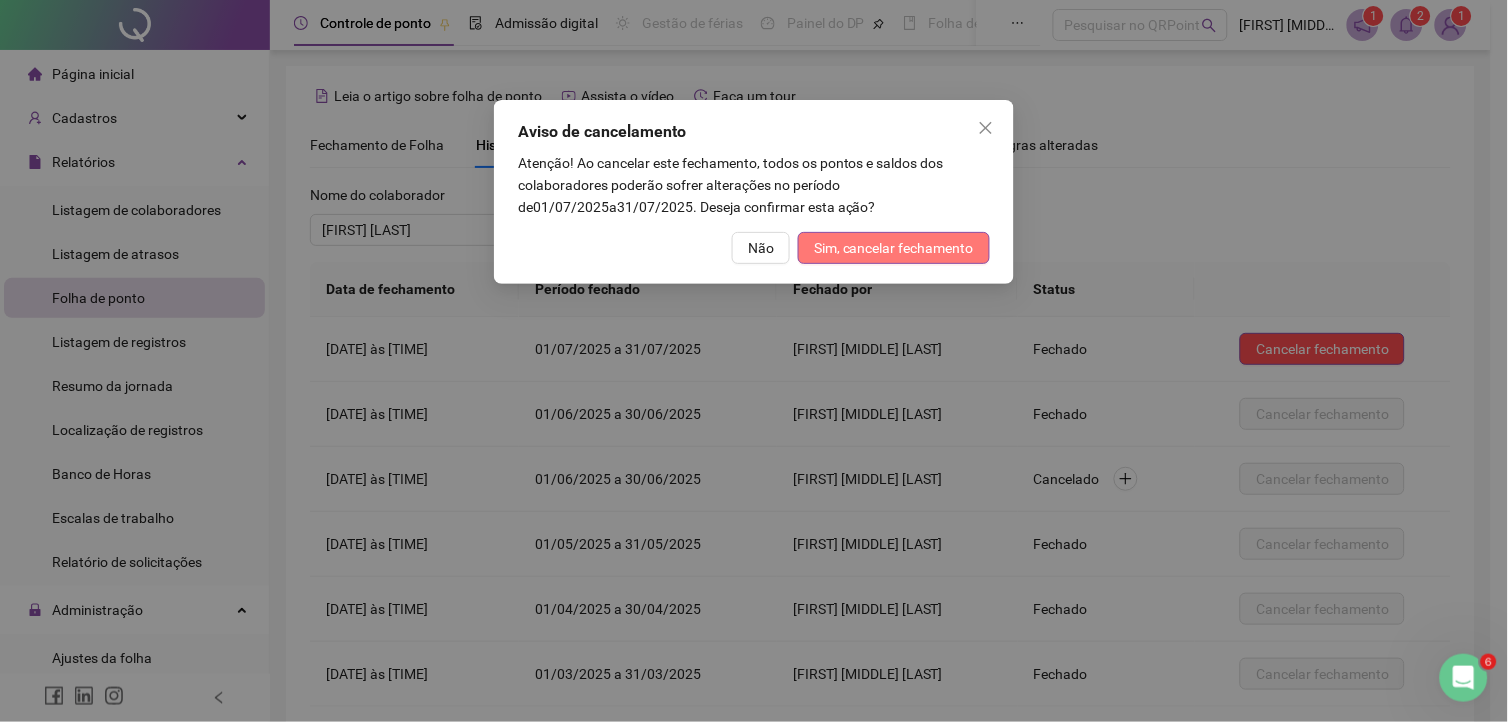 click on "Sim, cancelar fechamento" at bounding box center [894, 248] 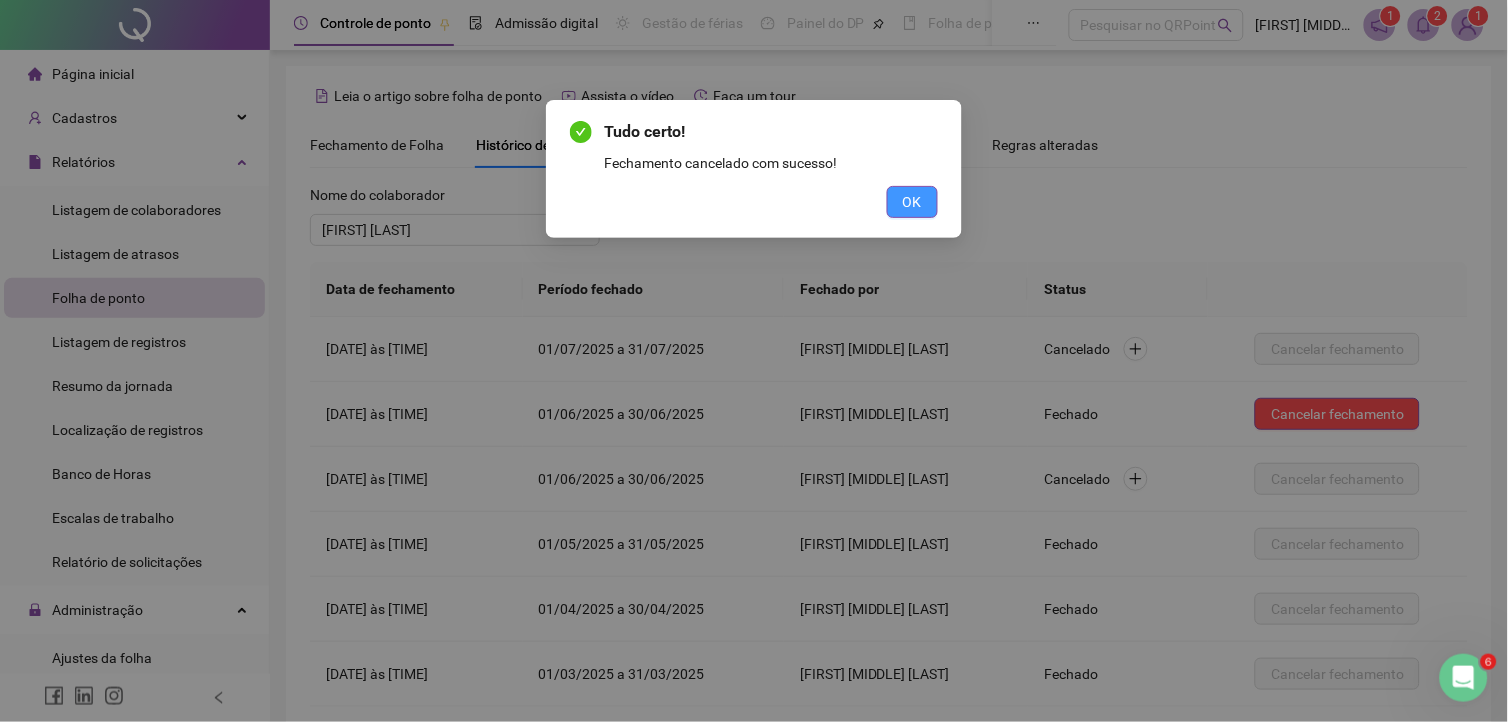 click on "OK" at bounding box center [912, 202] 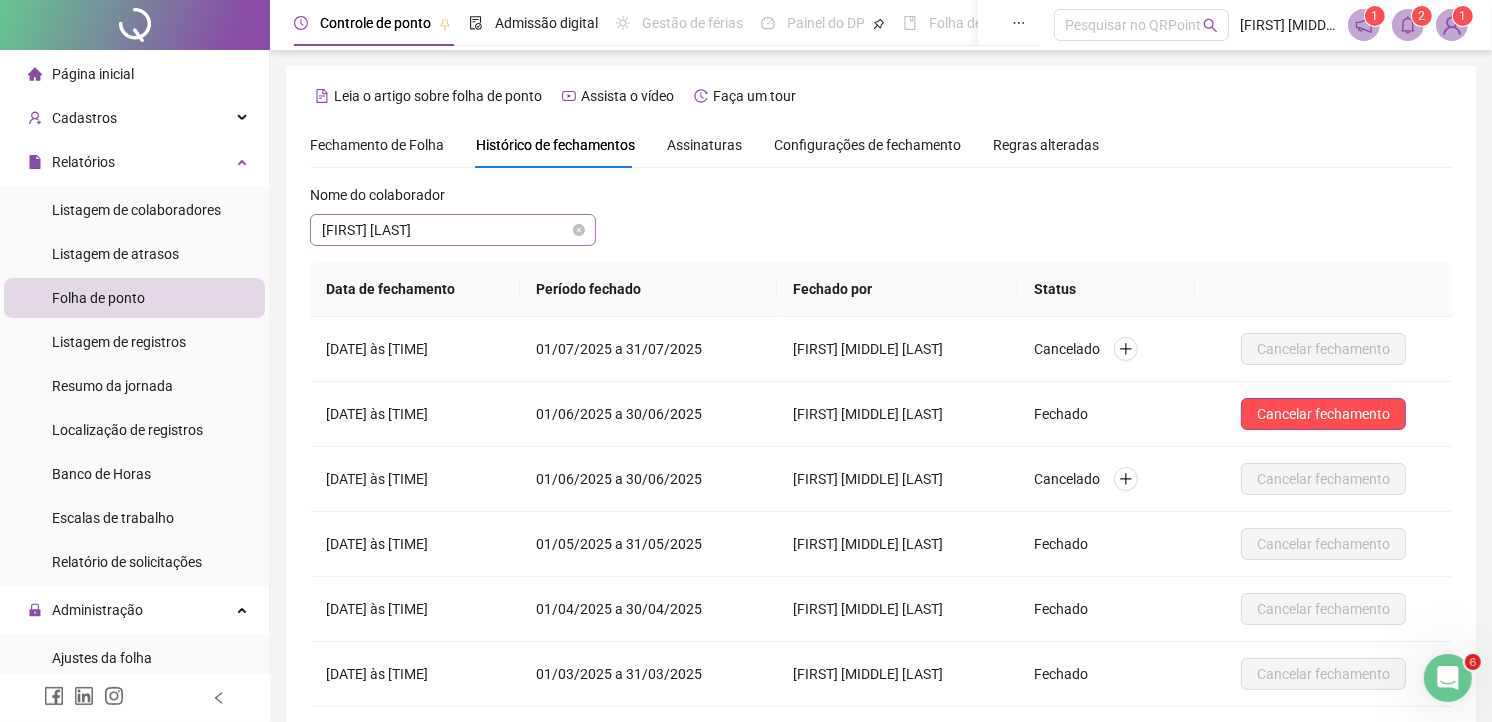 click on "[FIRST] [LAST]" at bounding box center [453, 230] 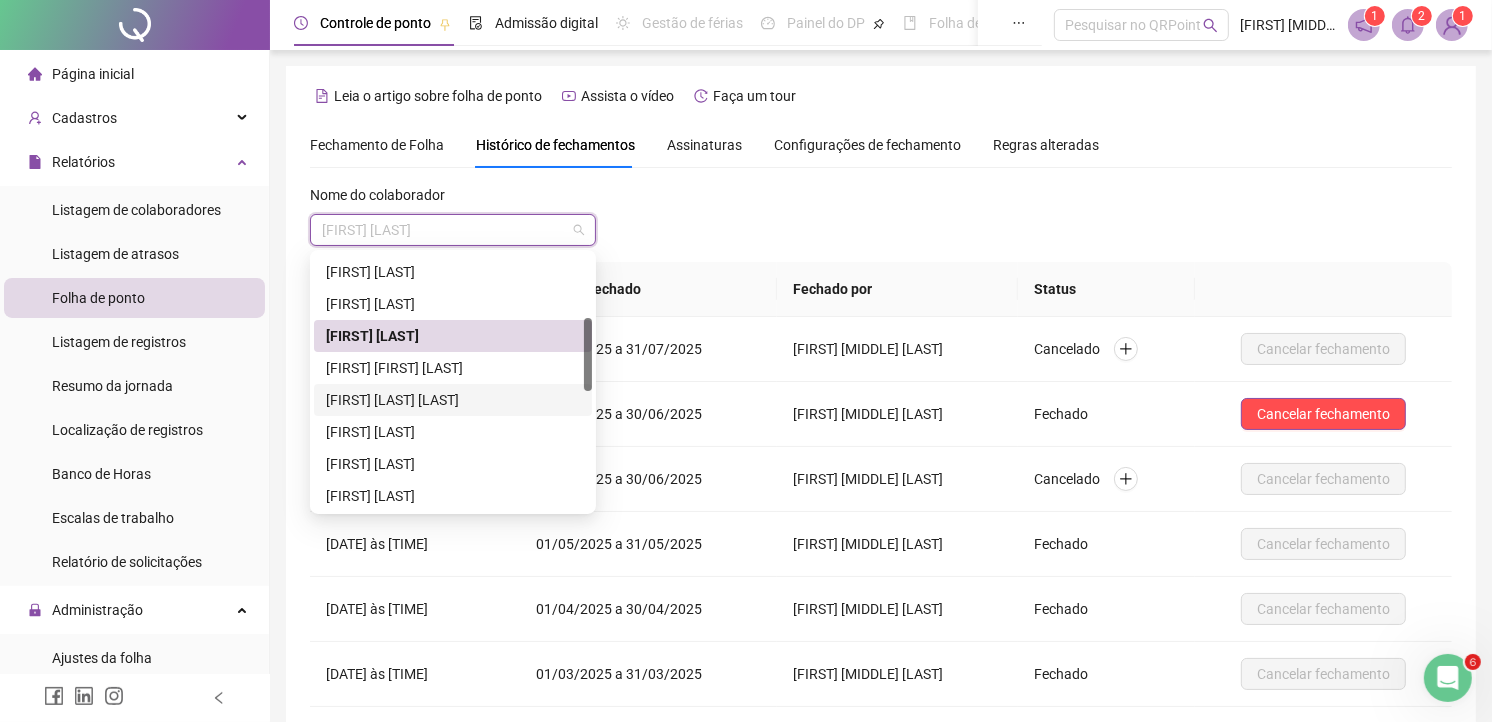 click on "[FIRST] [LAST] [LAST]" at bounding box center [453, 400] 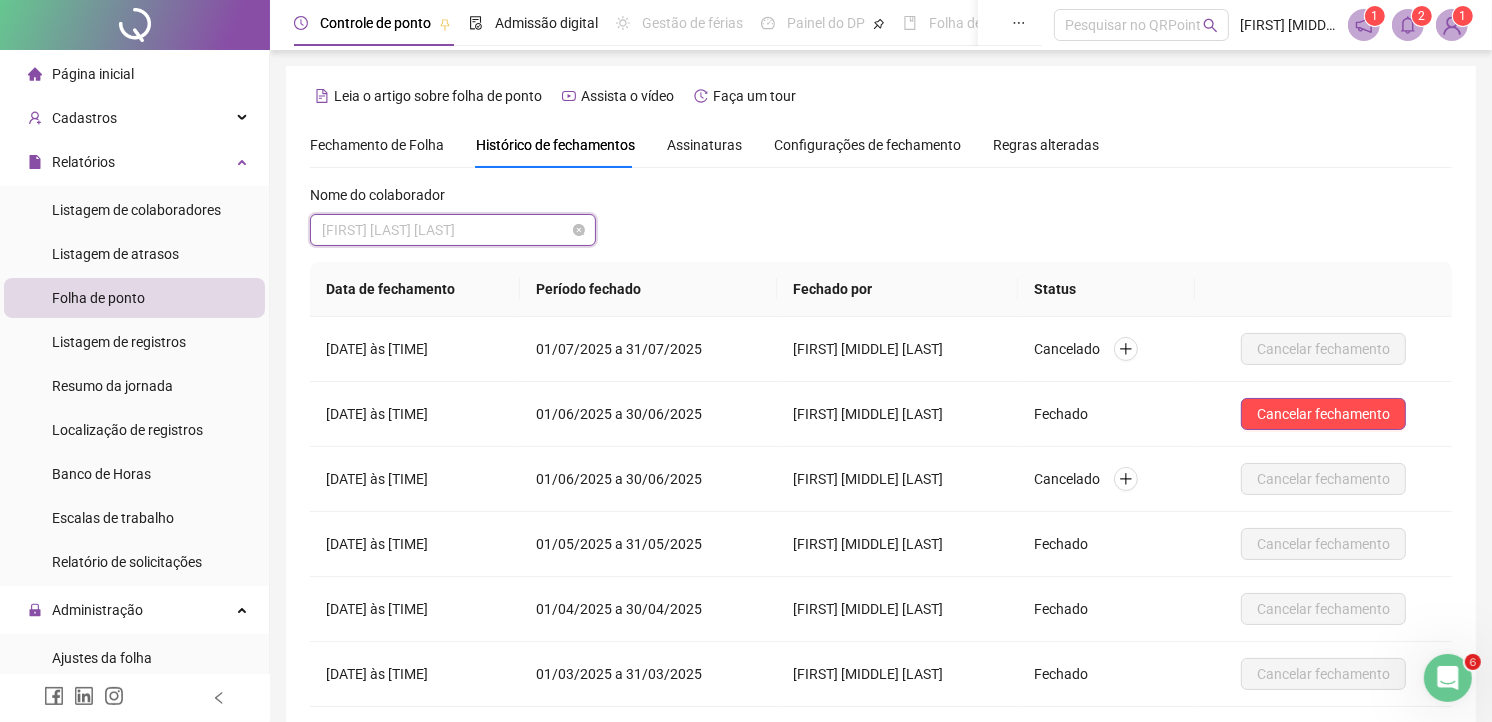 click on "[FIRST] [LAST] [LAST]" at bounding box center (453, 230) 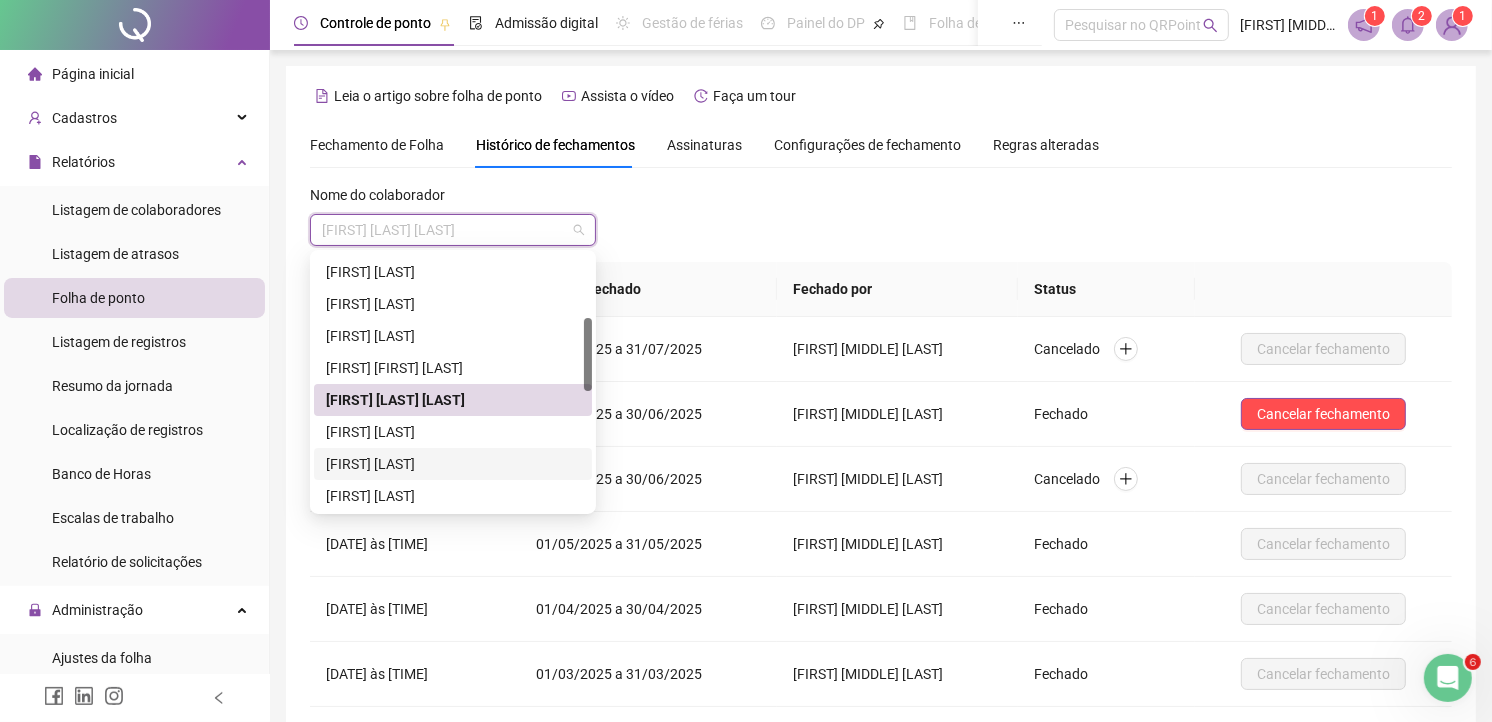 click on "[FIRST] [LAST]" at bounding box center [453, 464] 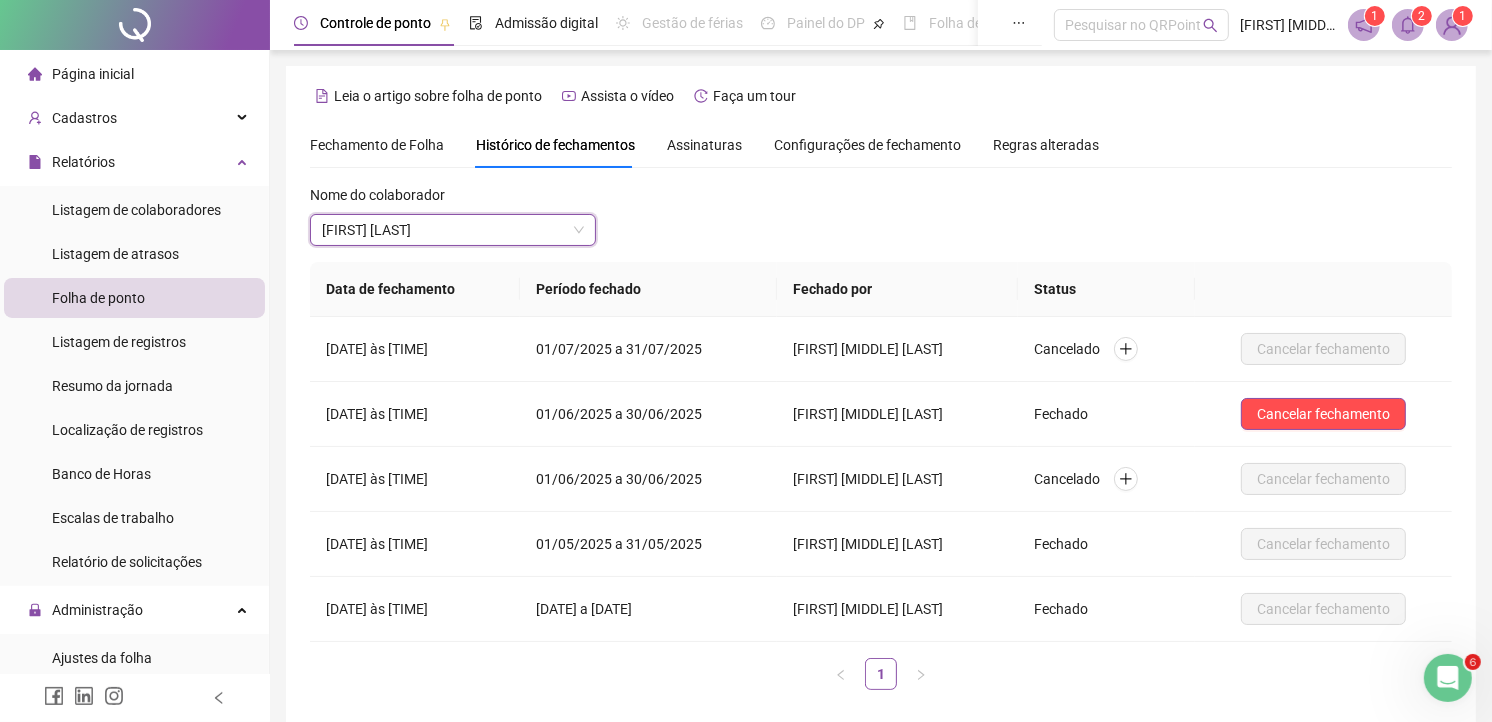 click on "[FIRST] [LAST]" at bounding box center [453, 230] 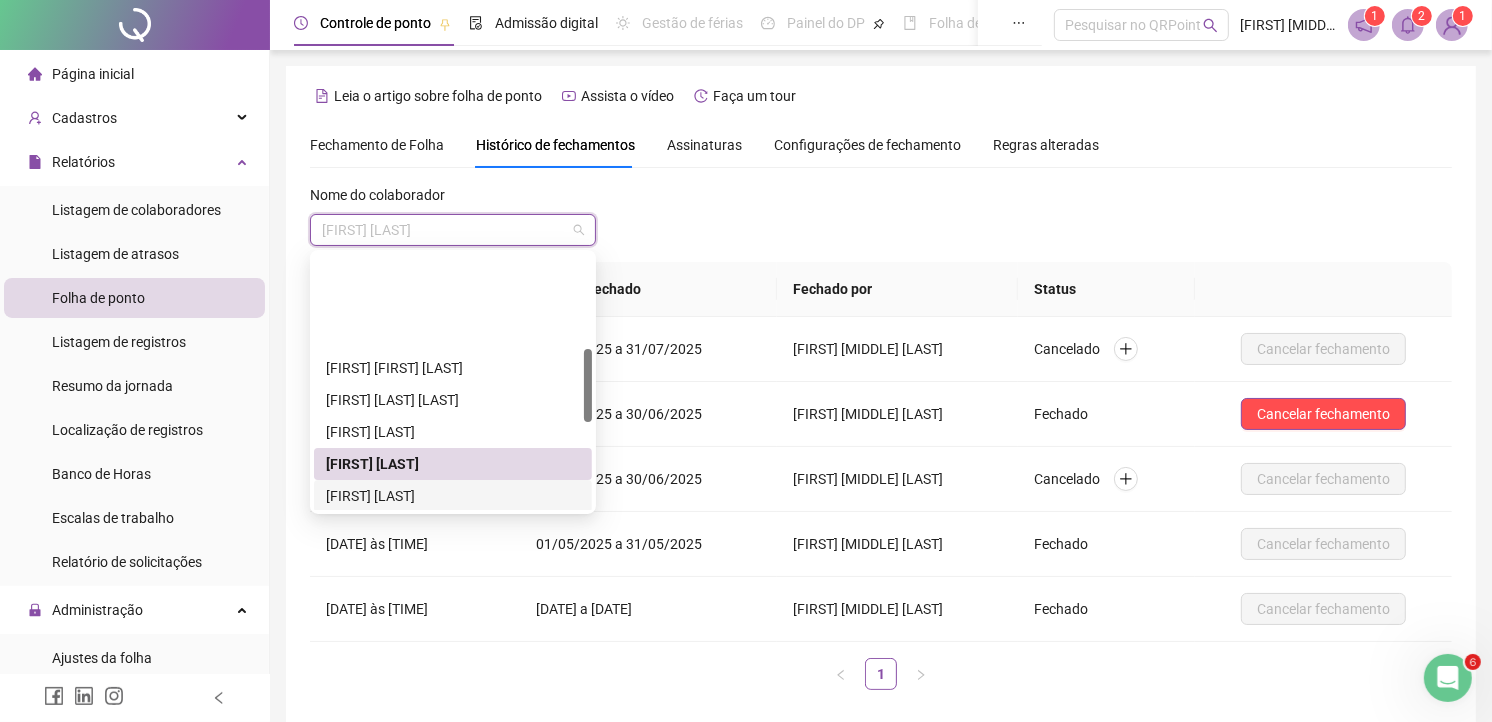 scroll, scrollTop: 333, scrollLeft: 0, axis: vertical 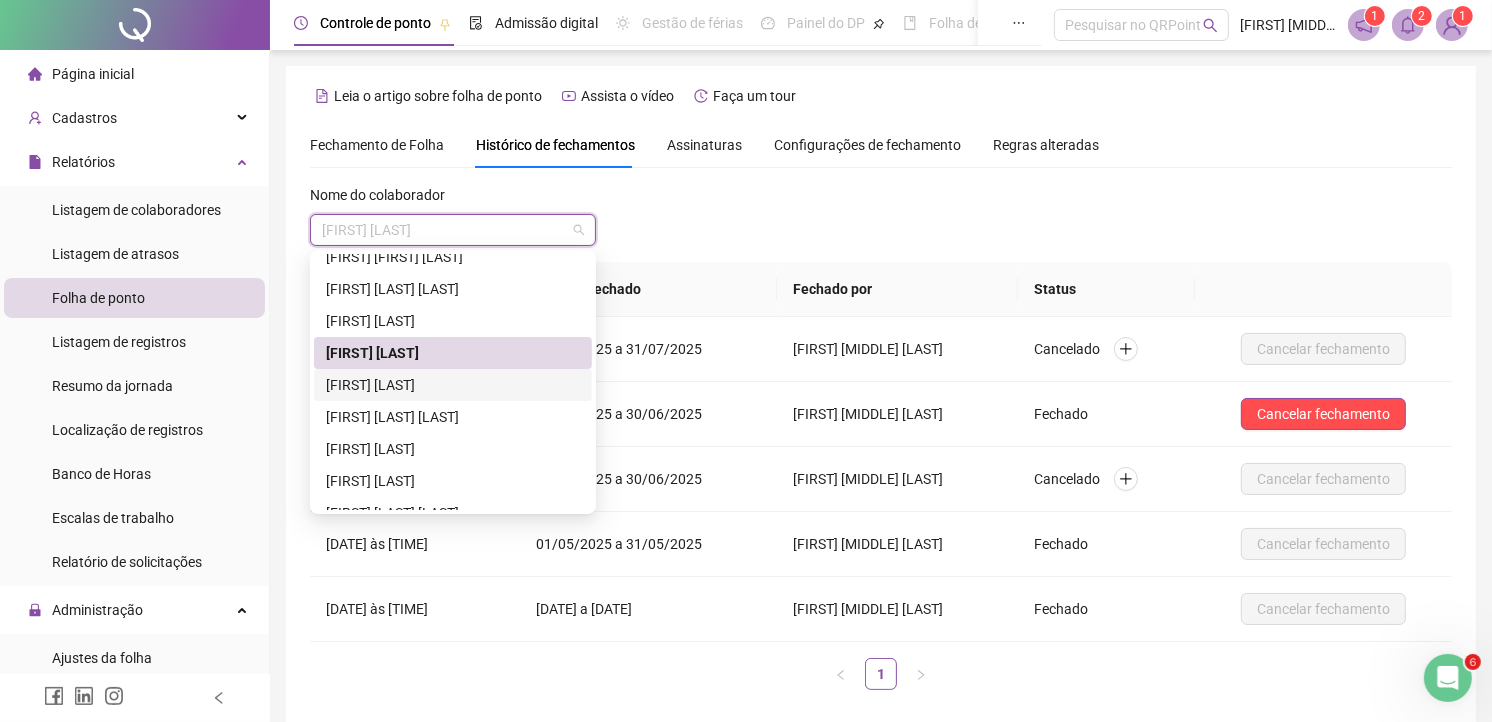 click on "[FIRST] [LAST]" at bounding box center (453, 385) 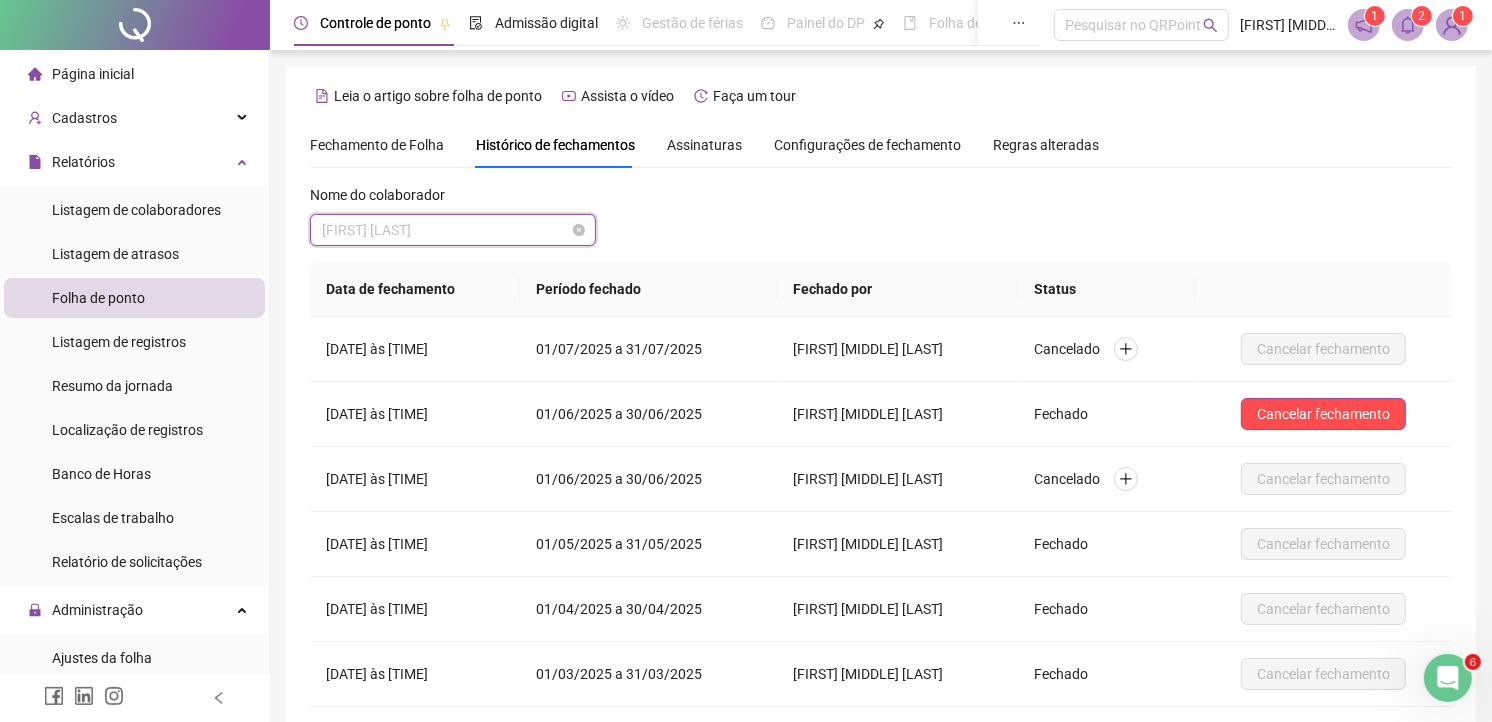 click on "[FIRST] [LAST]" at bounding box center [453, 230] 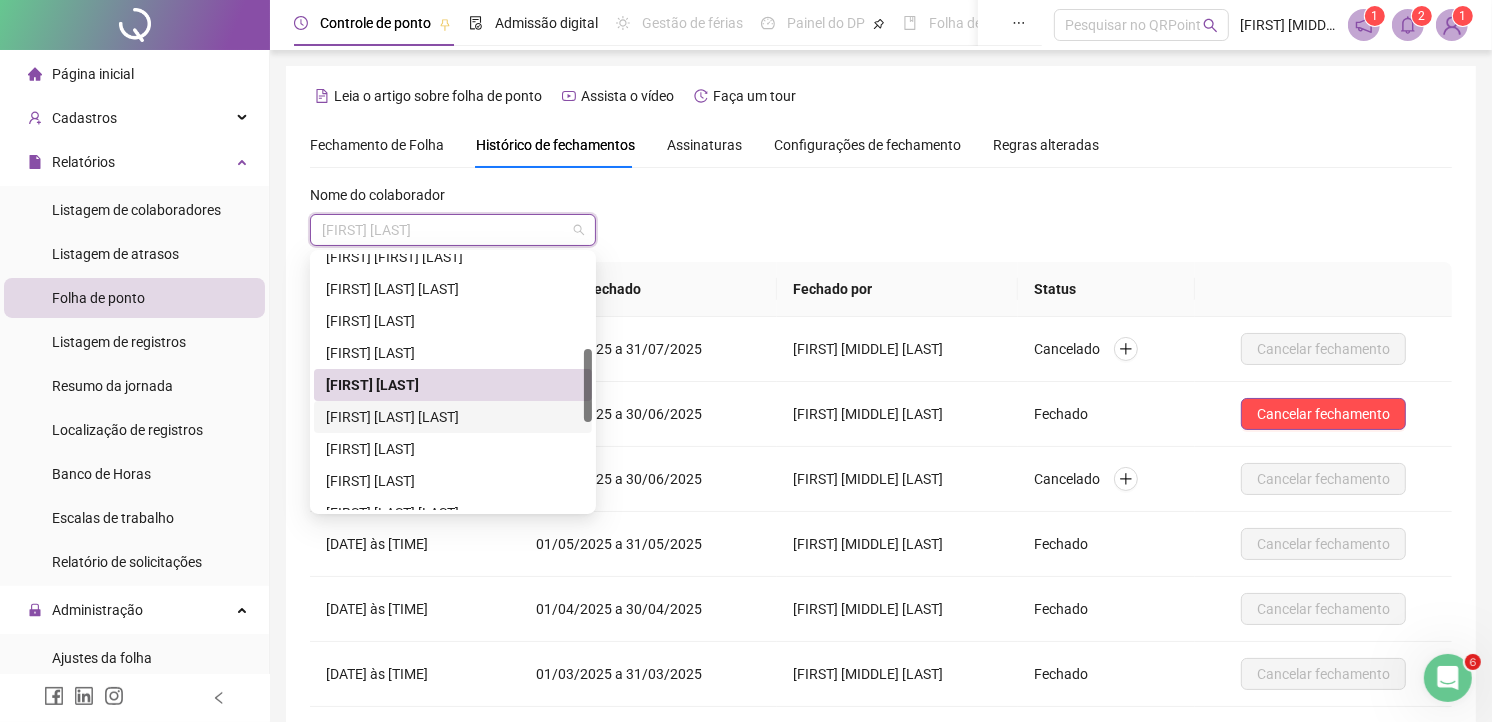 click on "[FIRST] [LAST] [LAST]" at bounding box center (453, 417) 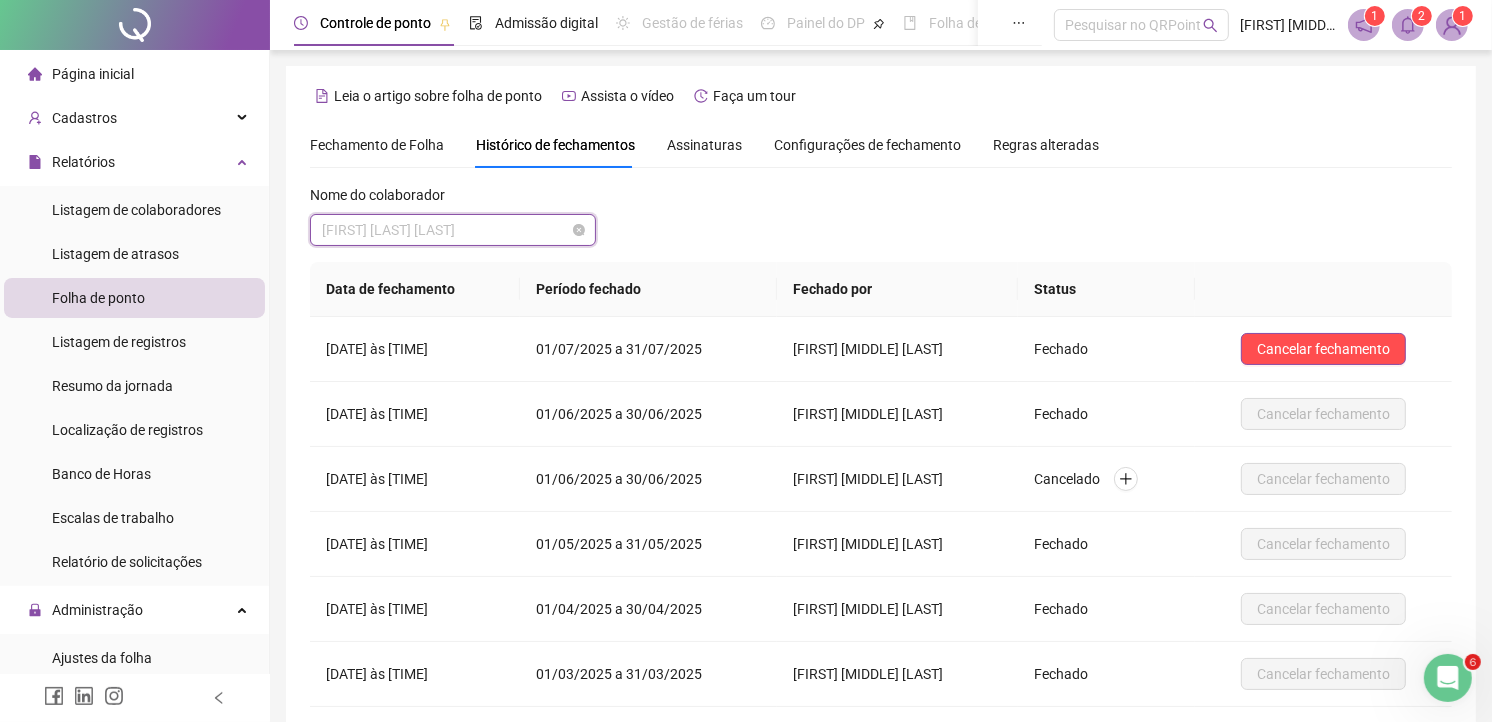 click on "[FIRST] [LAST] [LAST]" at bounding box center (453, 230) 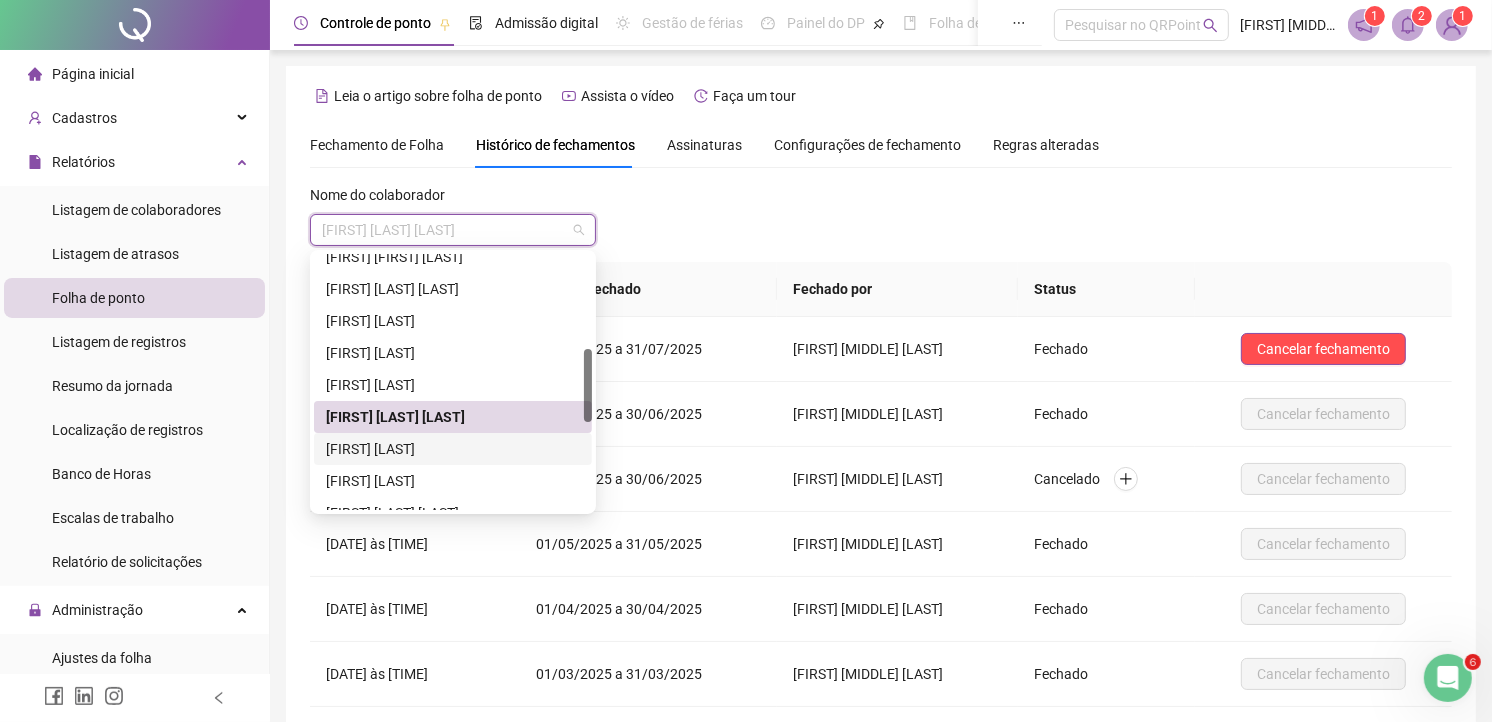click on "[FIRST] [LAST]" at bounding box center (453, 449) 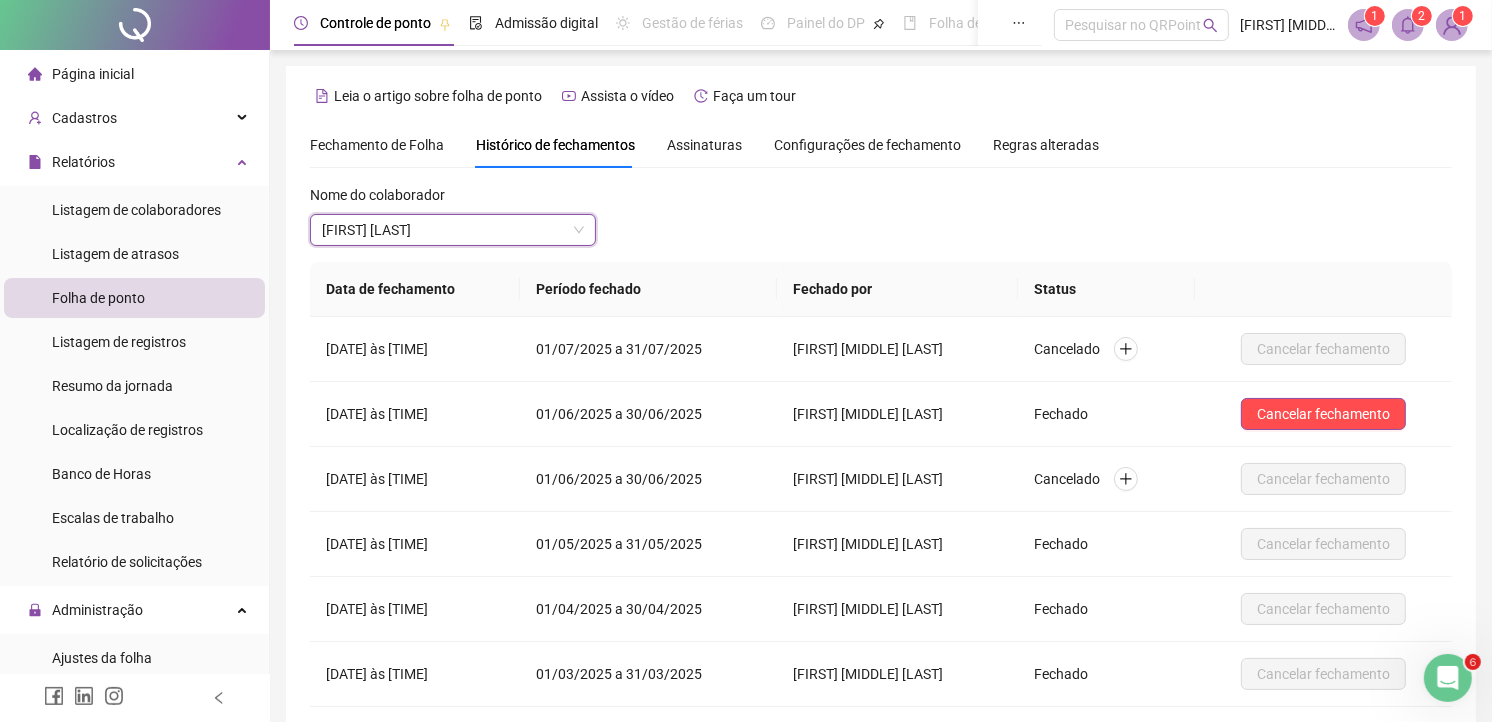 click on "[FIRST] [LAST]" at bounding box center [453, 230] 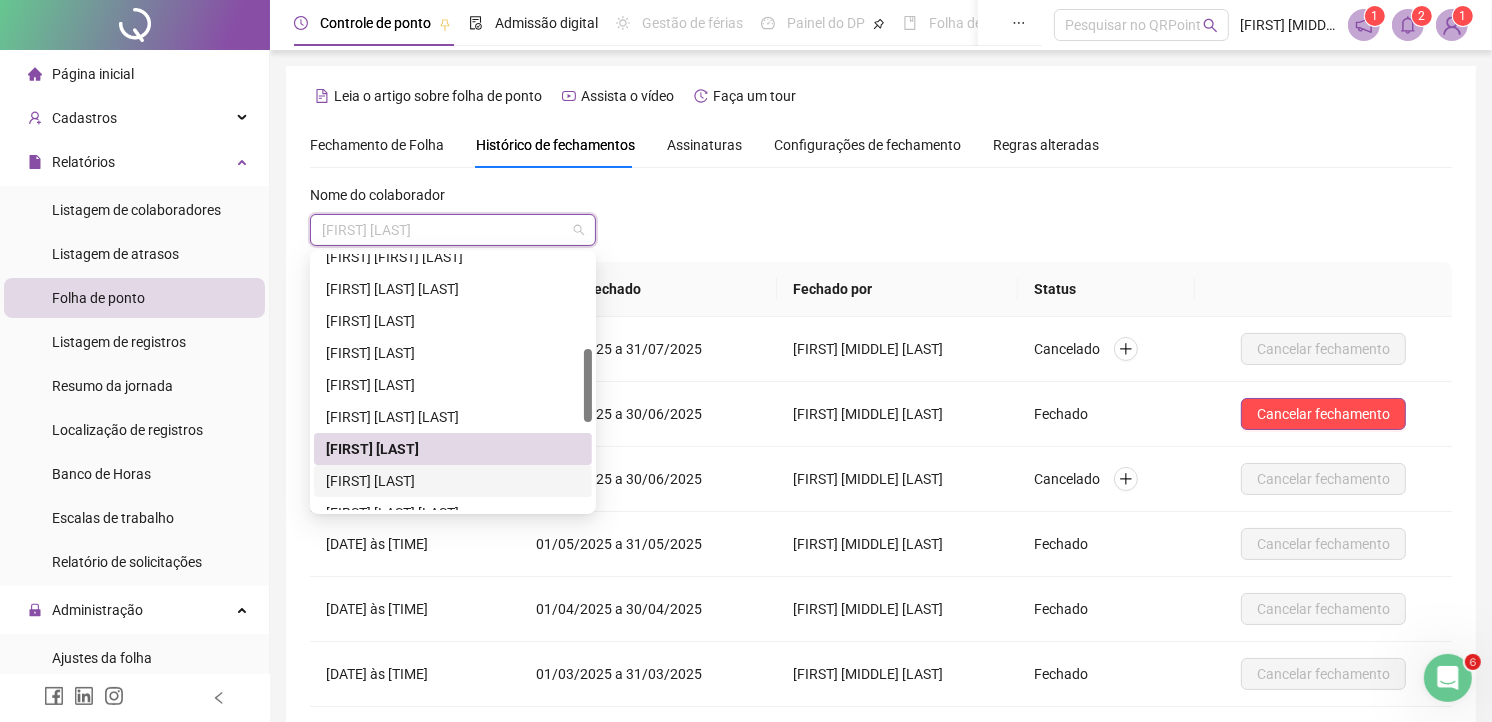 click on "[FIRST] [LAST]" at bounding box center (453, 481) 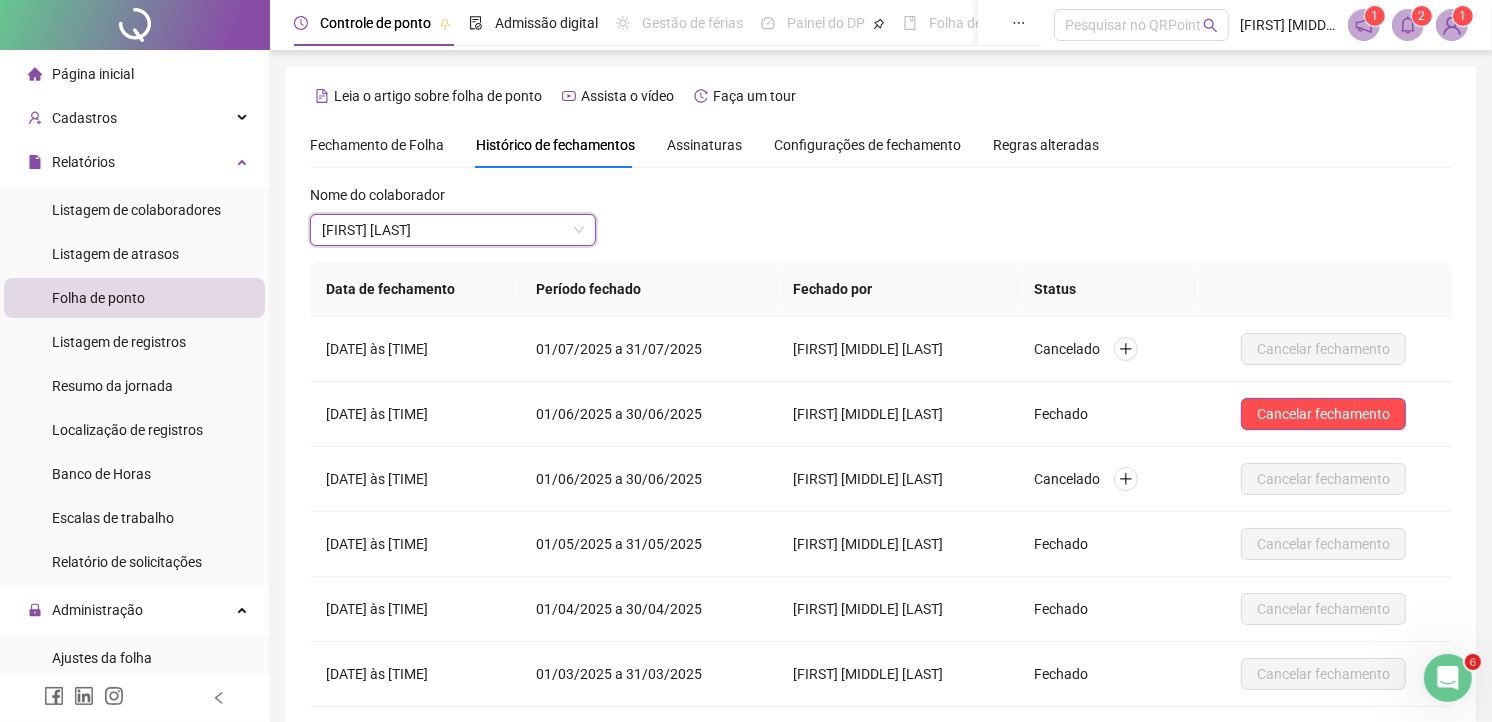 click on "[FIRST] [LAST]" at bounding box center (453, 230) 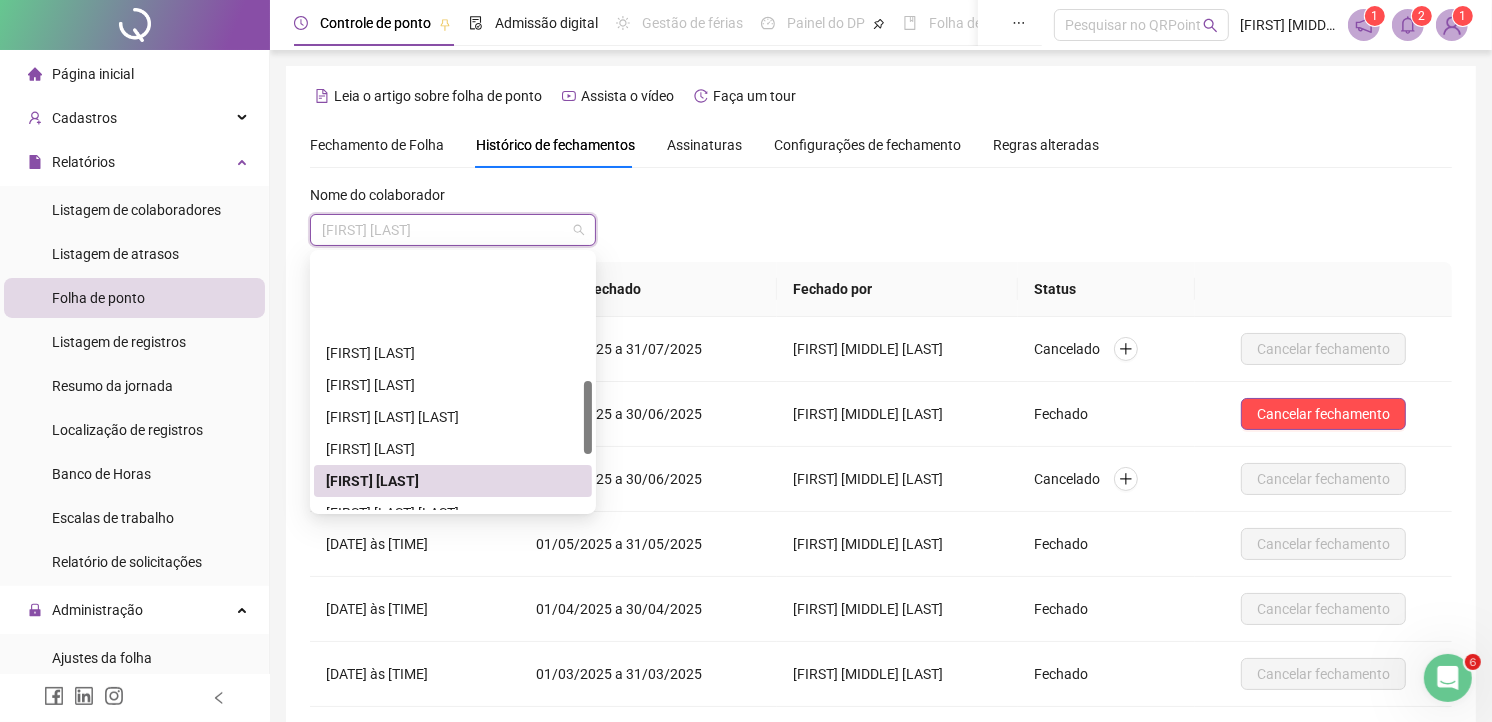 scroll, scrollTop: 444, scrollLeft: 0, axis: vertical 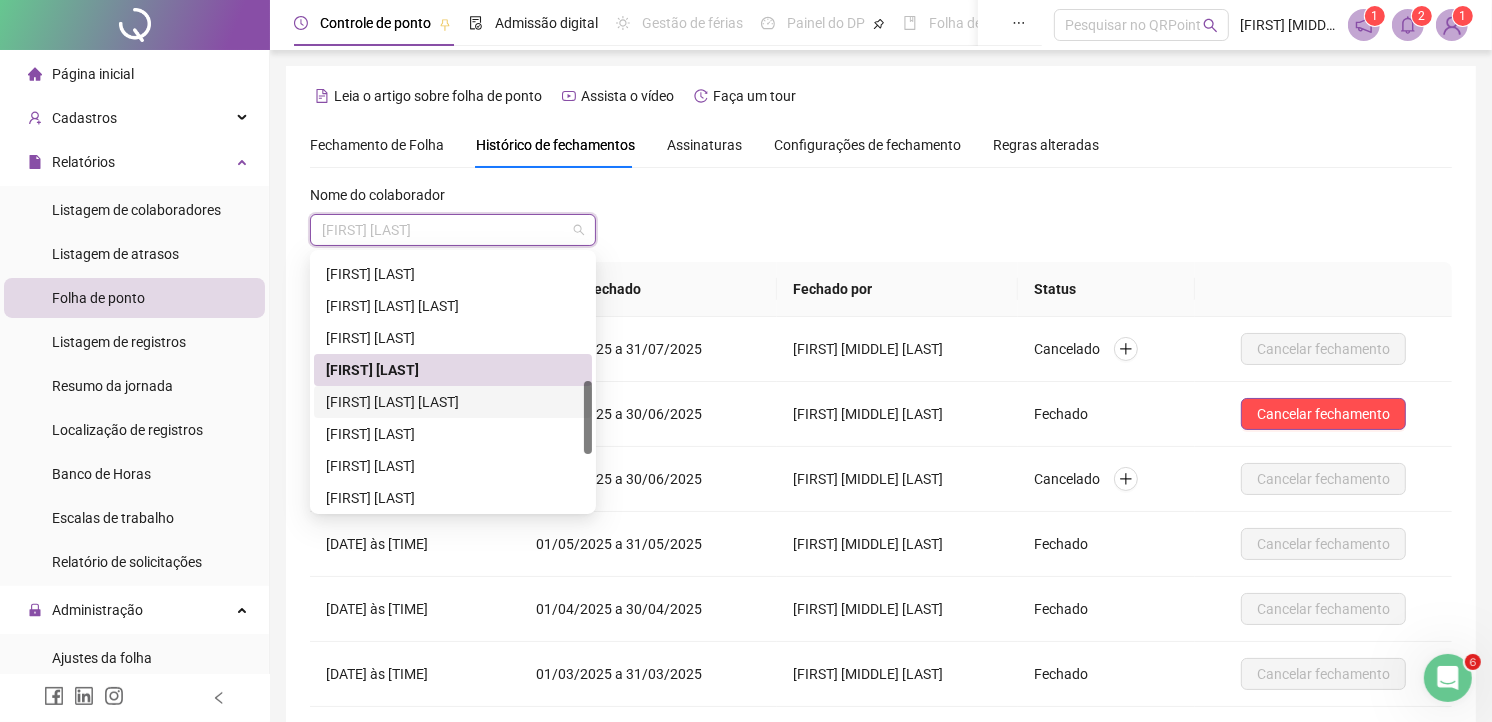 click on "[FIRST] [LAST] [LAST]" at bounding box center [453, 402] 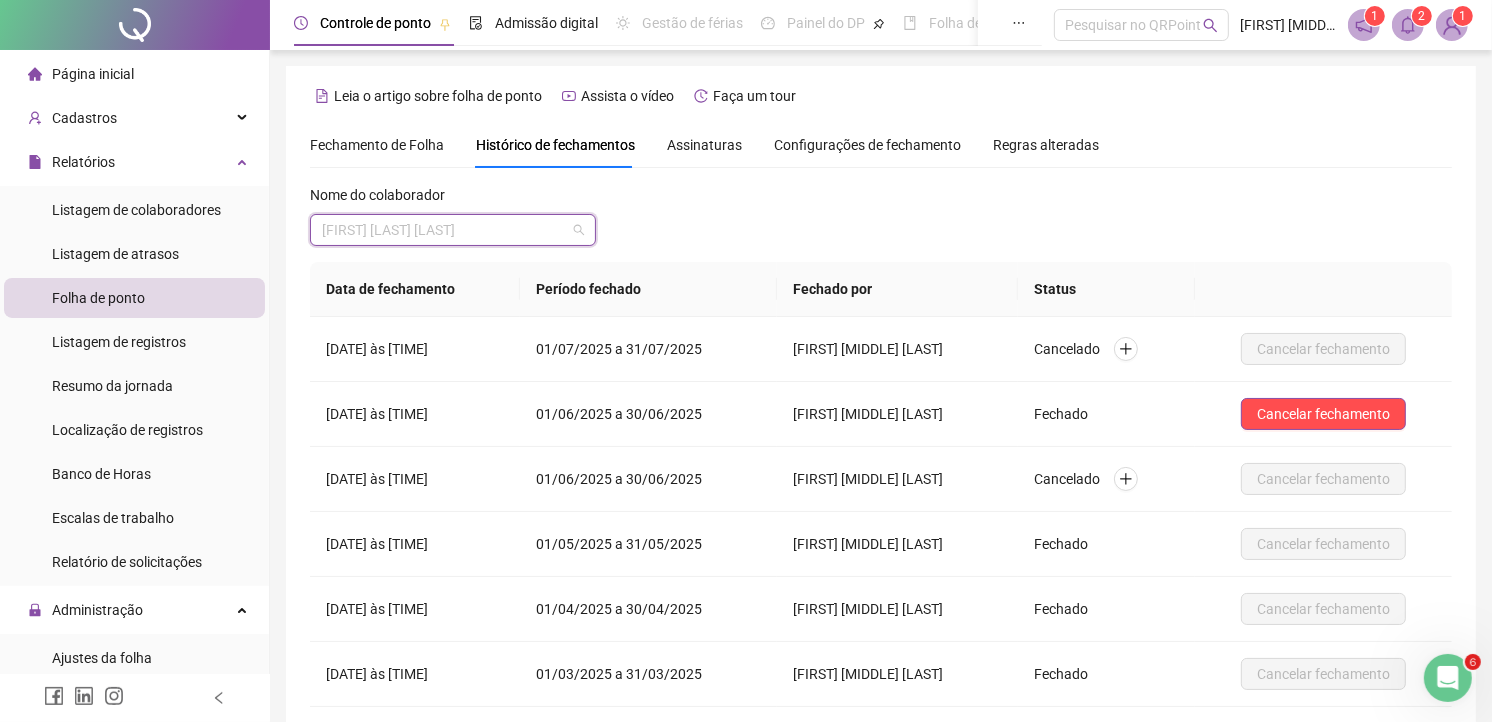 click on "[FIRST] [LAST] [LAST]" at bounding box center [453, 230] 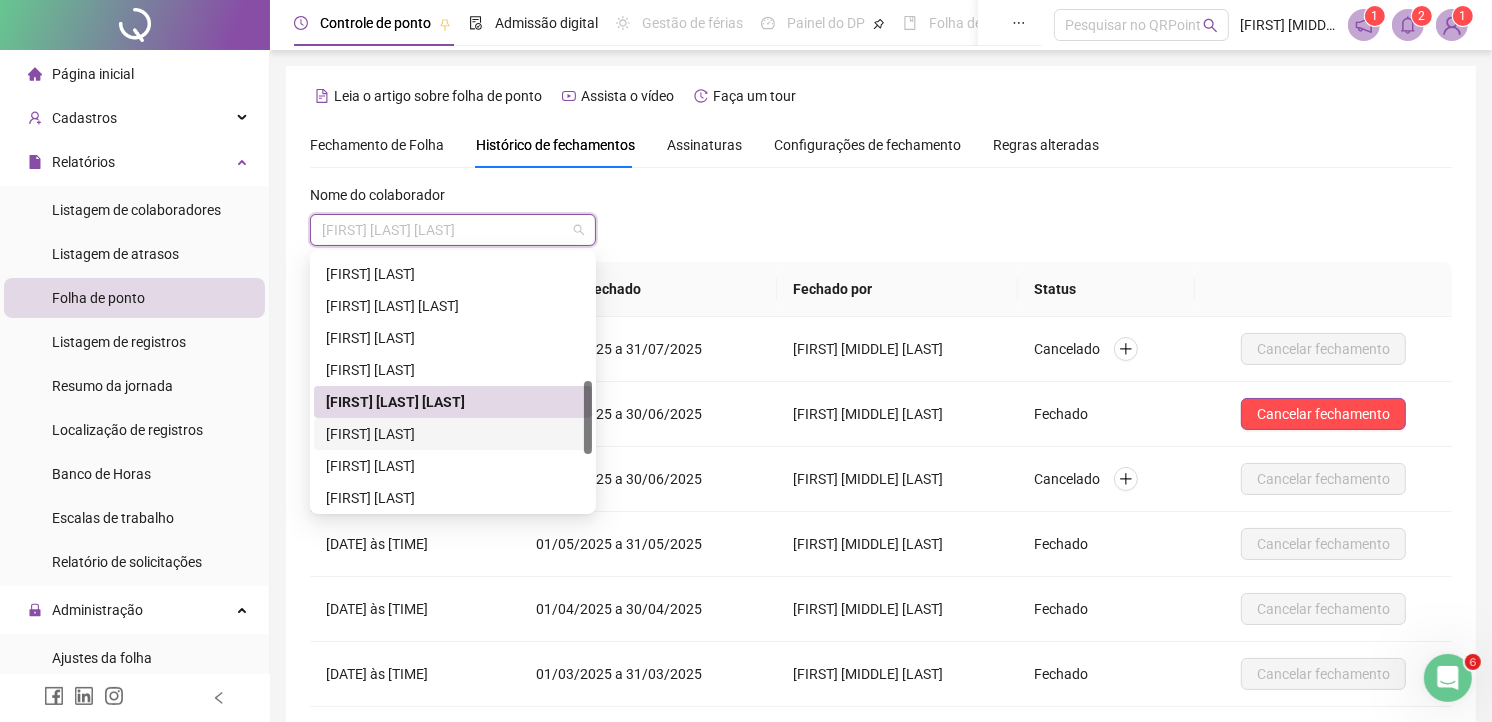 click on "[FIRST] [LAST]" at bounding box center [453, 434] 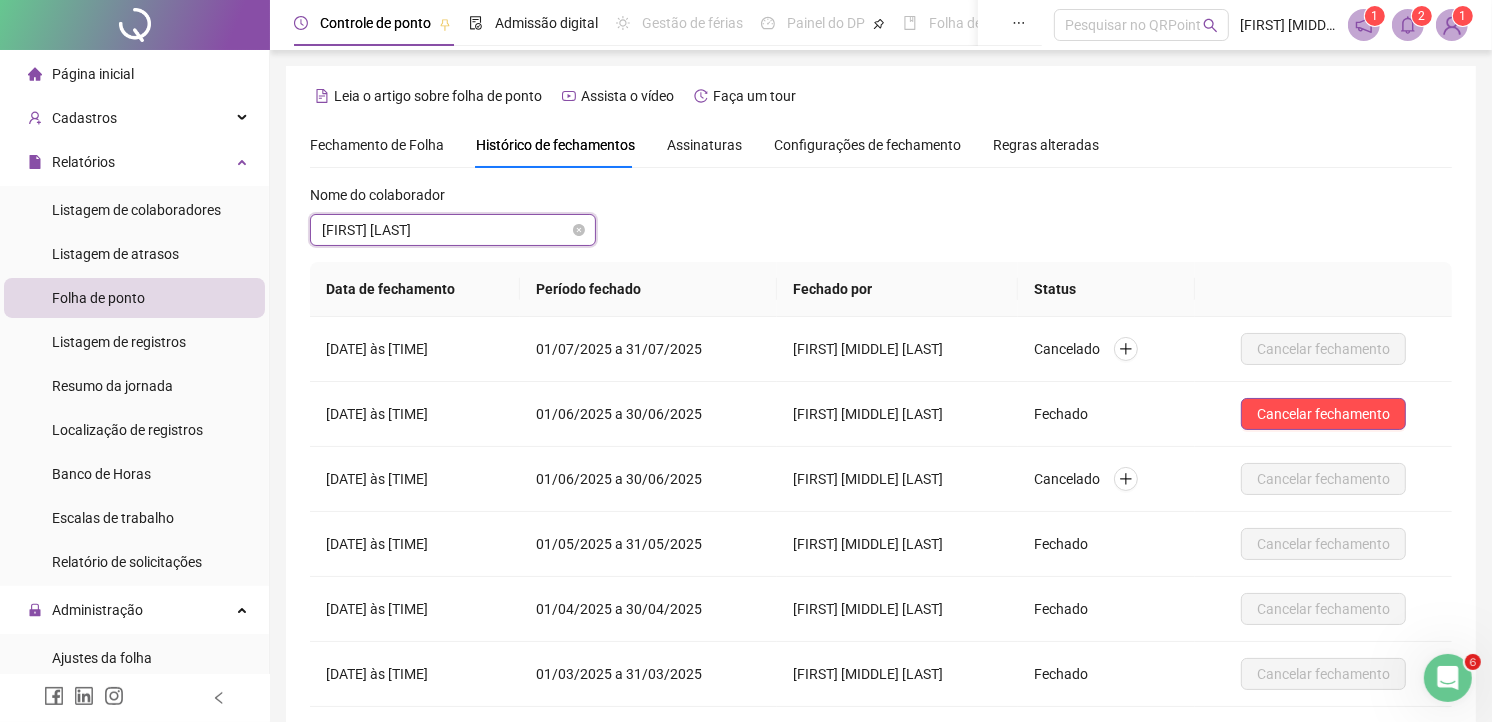 click on "[FIRST] [LAST]" at bounding box center [453, 230] 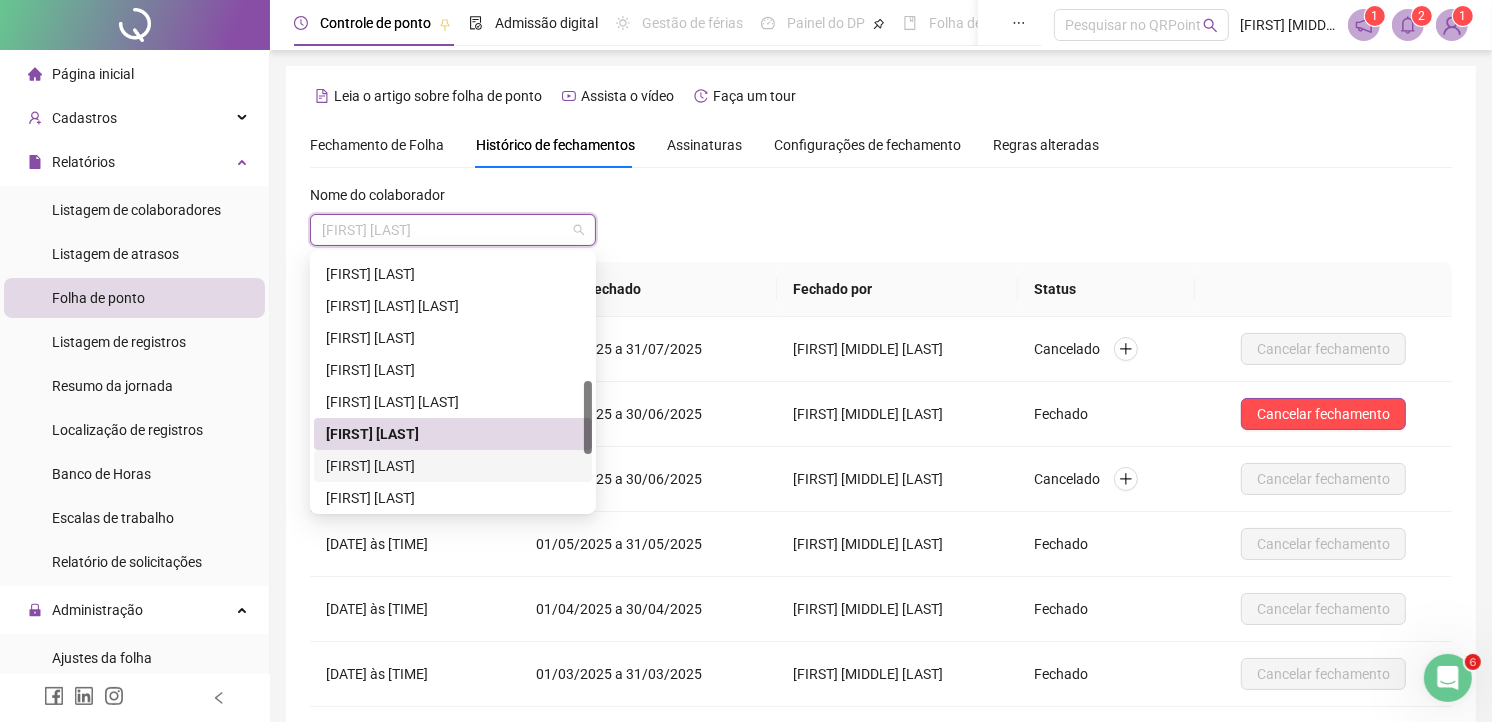 click on "[FIRST] [LAST]" at bounding box center [453, 466] 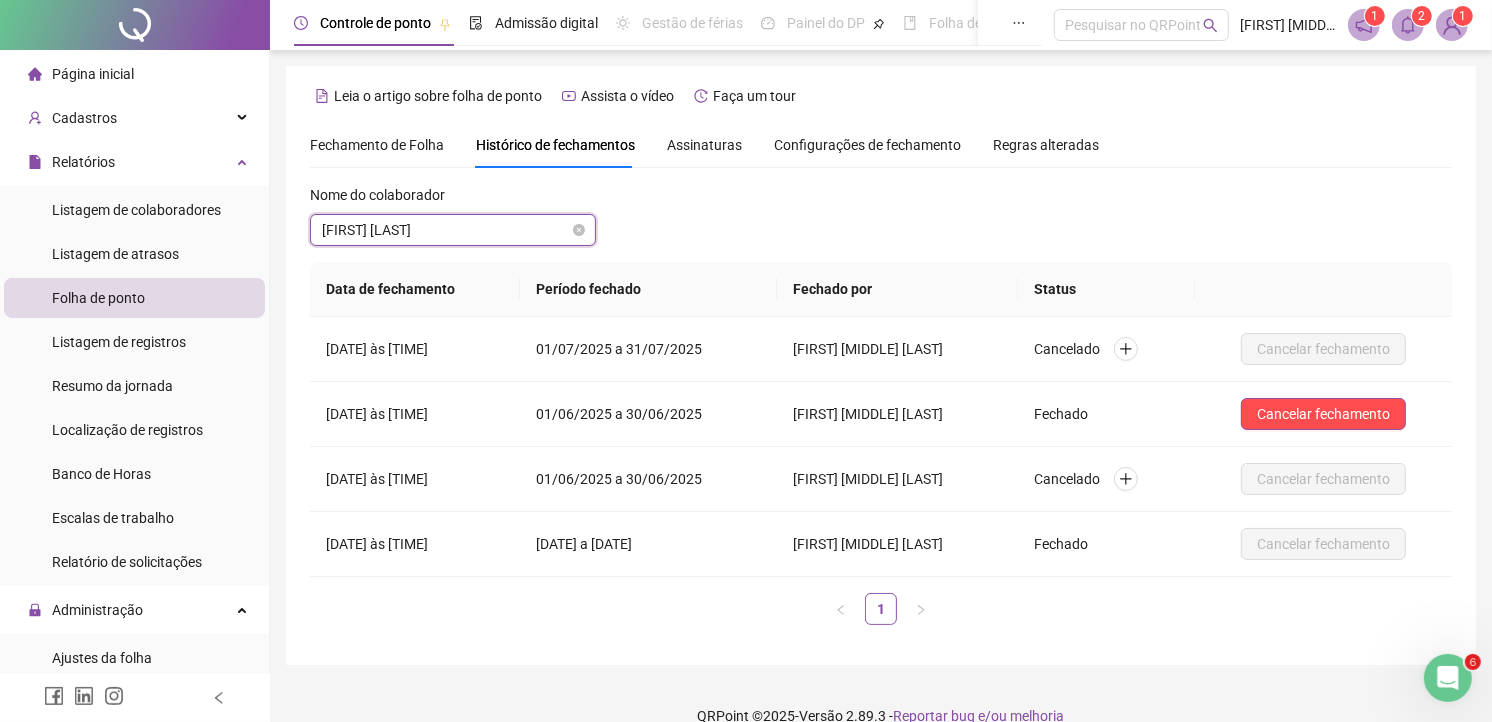 click on "[FIRST] [LAST]" at bounding box center [453, 230] 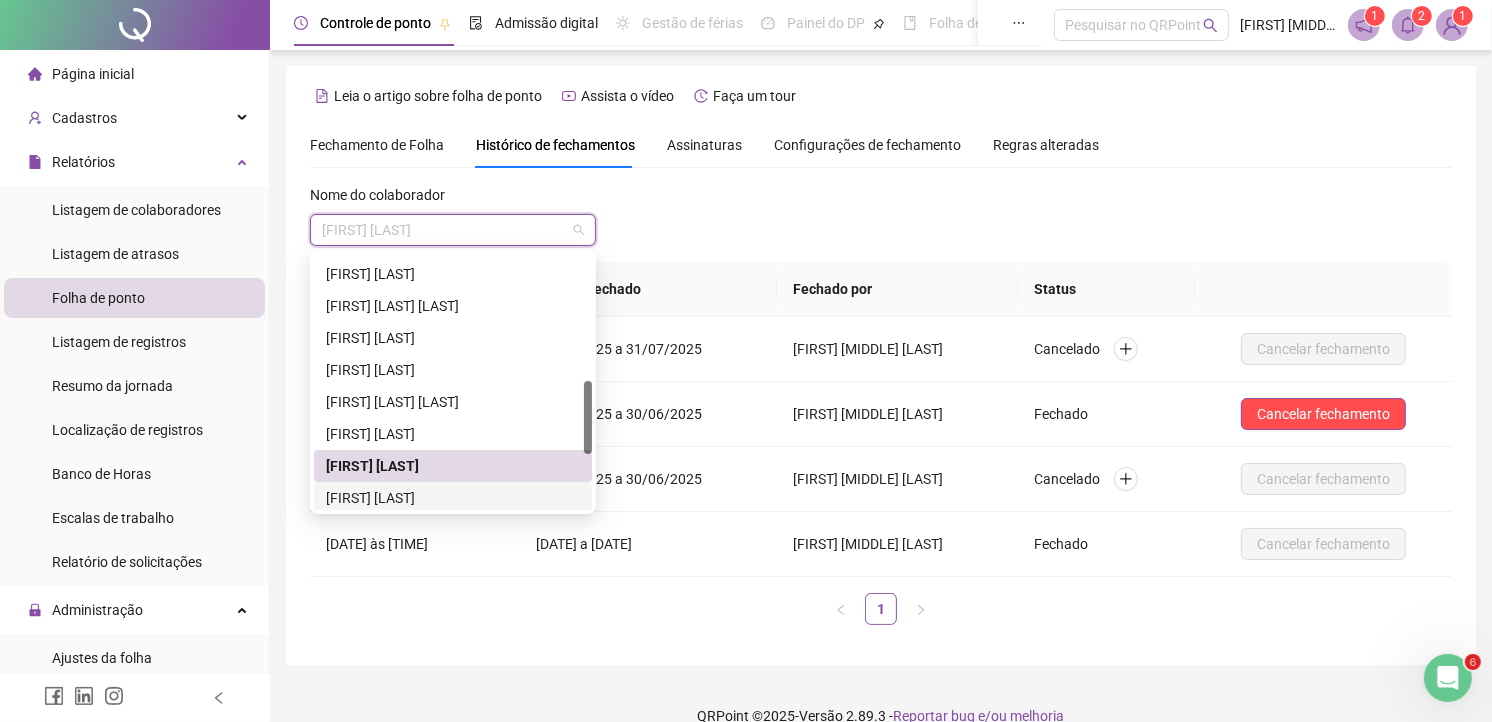 click on "[FIRST] [LAST]" at bounding box center [453, 498] 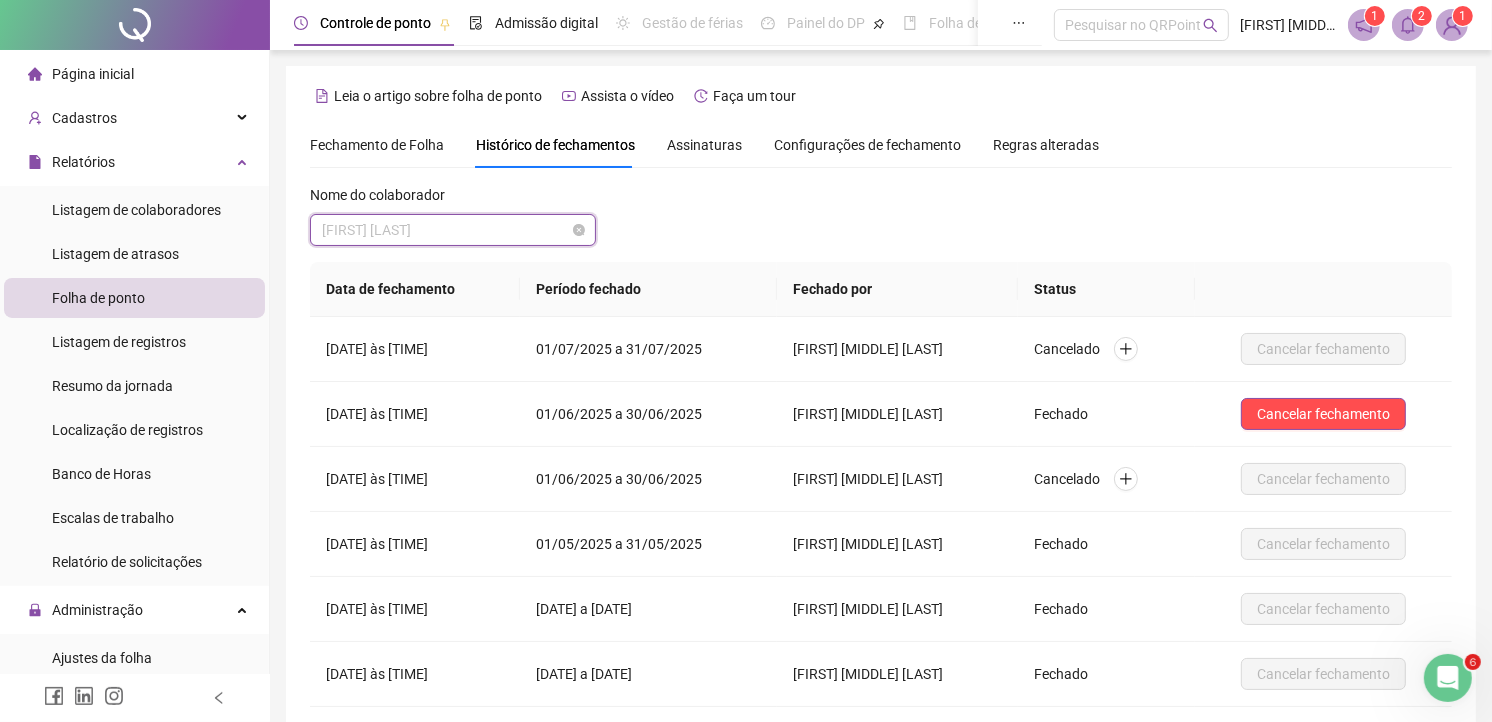 click on "[FIRST] [LAST]" at bounding box center (453, 230) 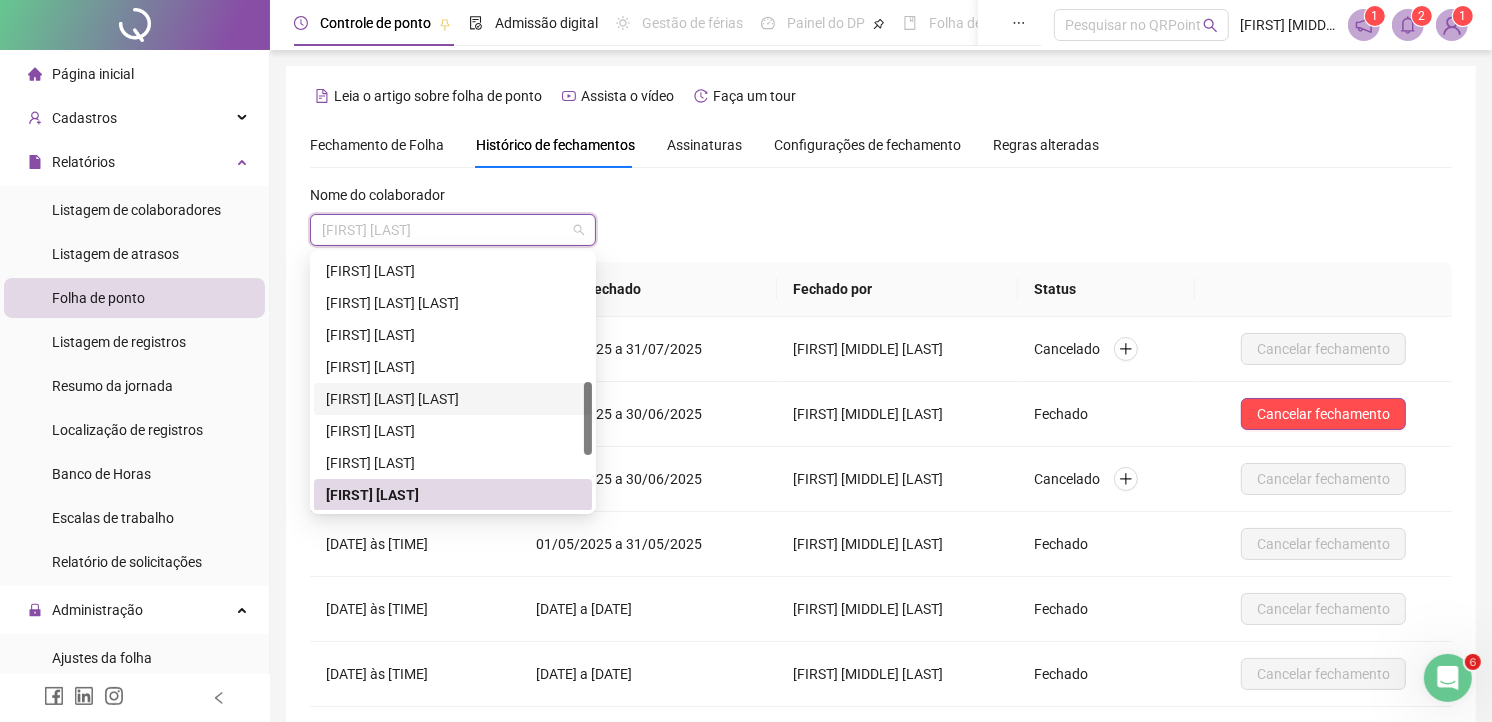 scroll, scrollTop: 558, scrollLeft: 0, axis: vertical 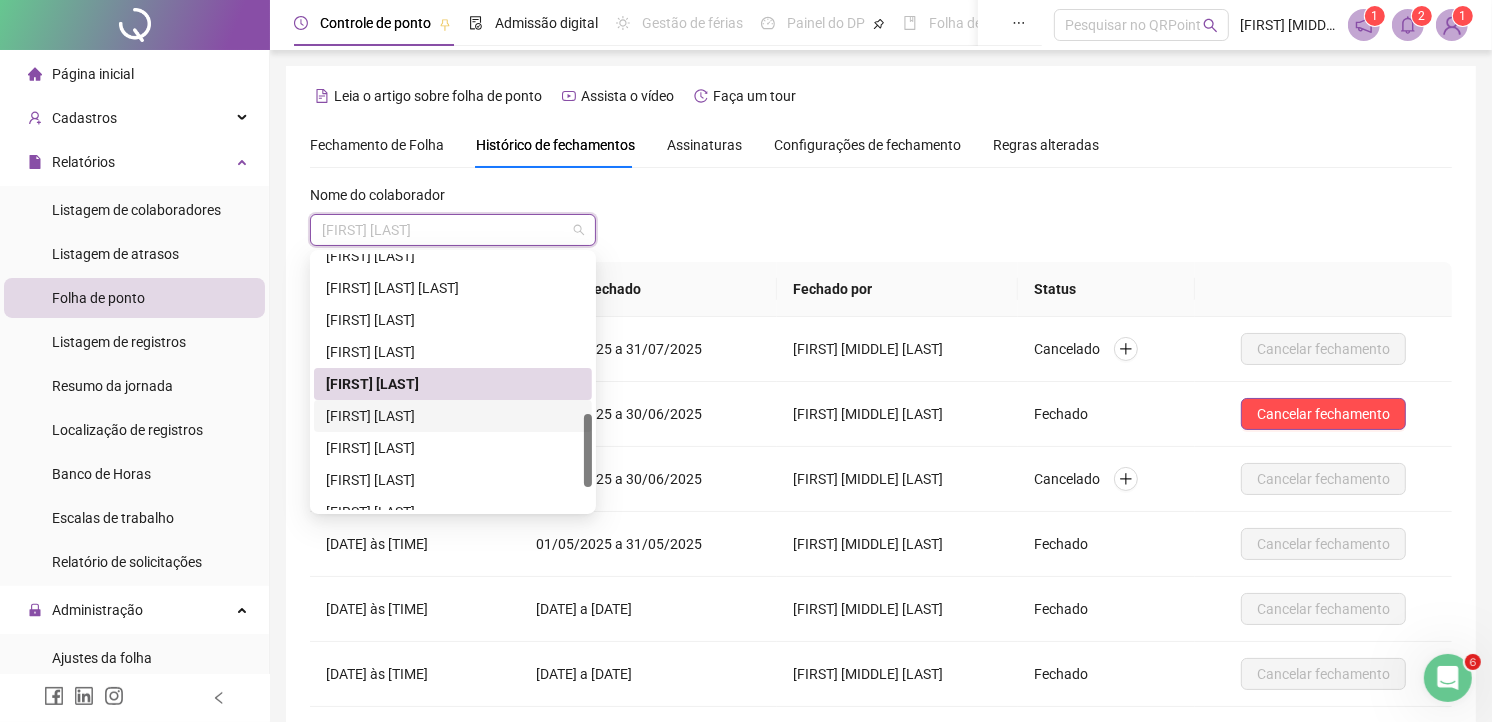 click on "[FIRST] [LAST]" at bounding box center [453, 416] 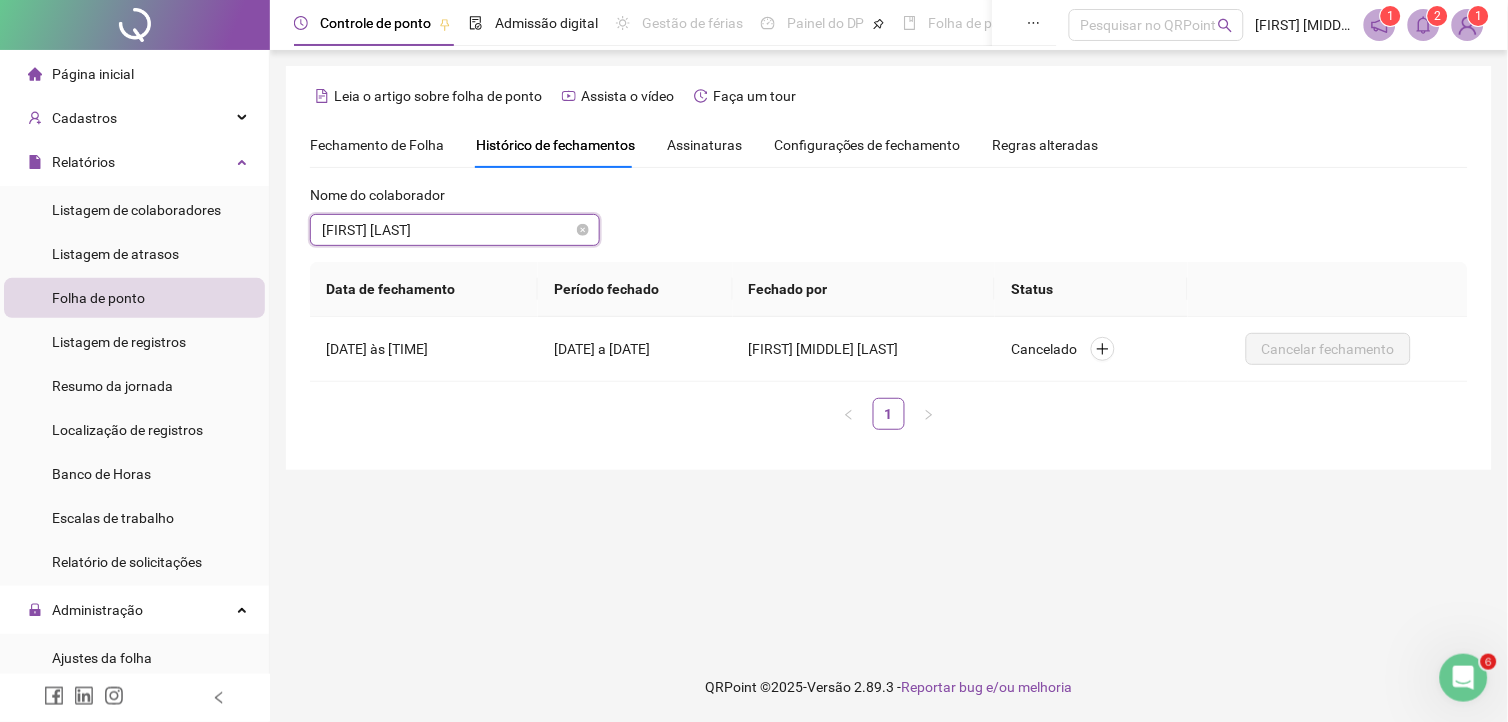 click on "[FIRST] [LAST]" at bounding box center [455, 230] 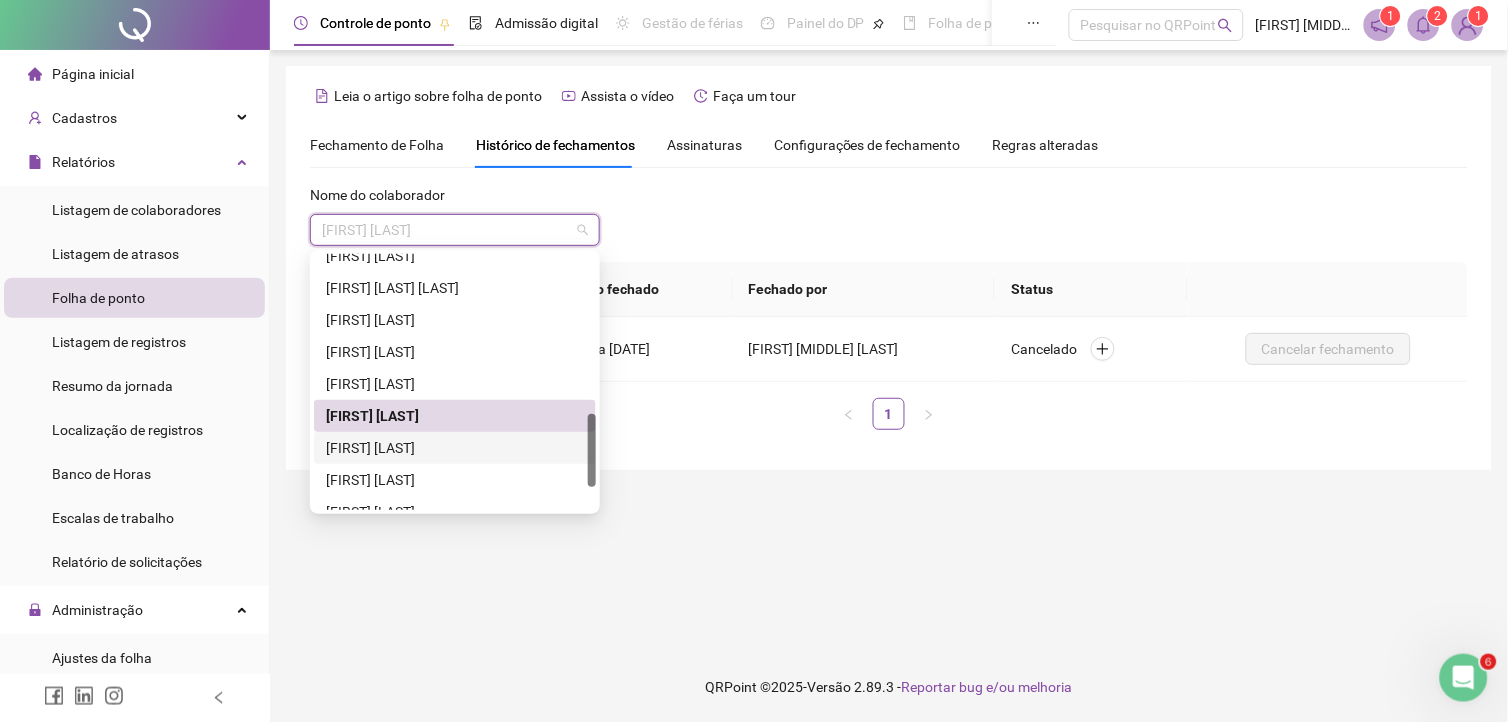 click on "[FIRST] [LAST]" at bounding box center (455, 448) 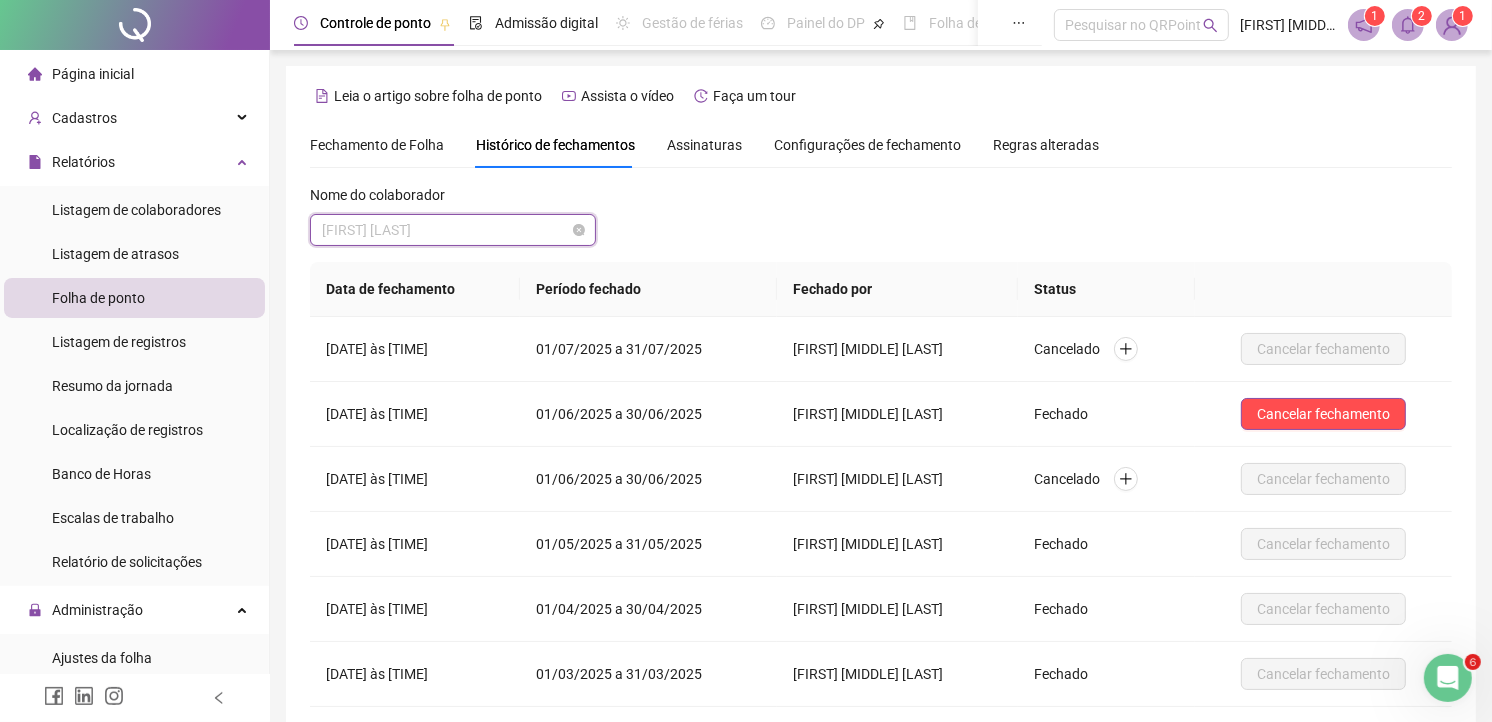 click on "[FIRST] [LAST]" at bounding box center [453, 230] 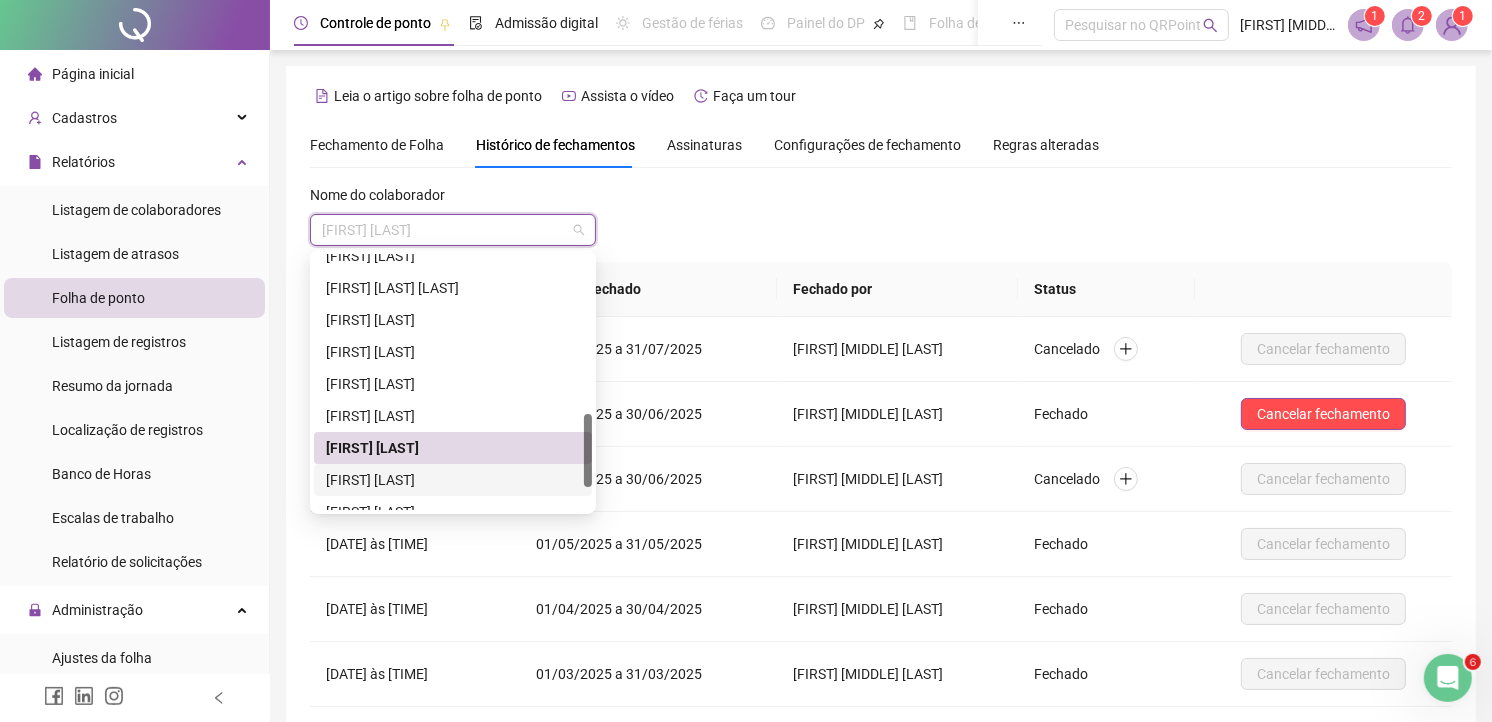 click on "[FIRST] [LAST]" at bounding box center (453, 480) 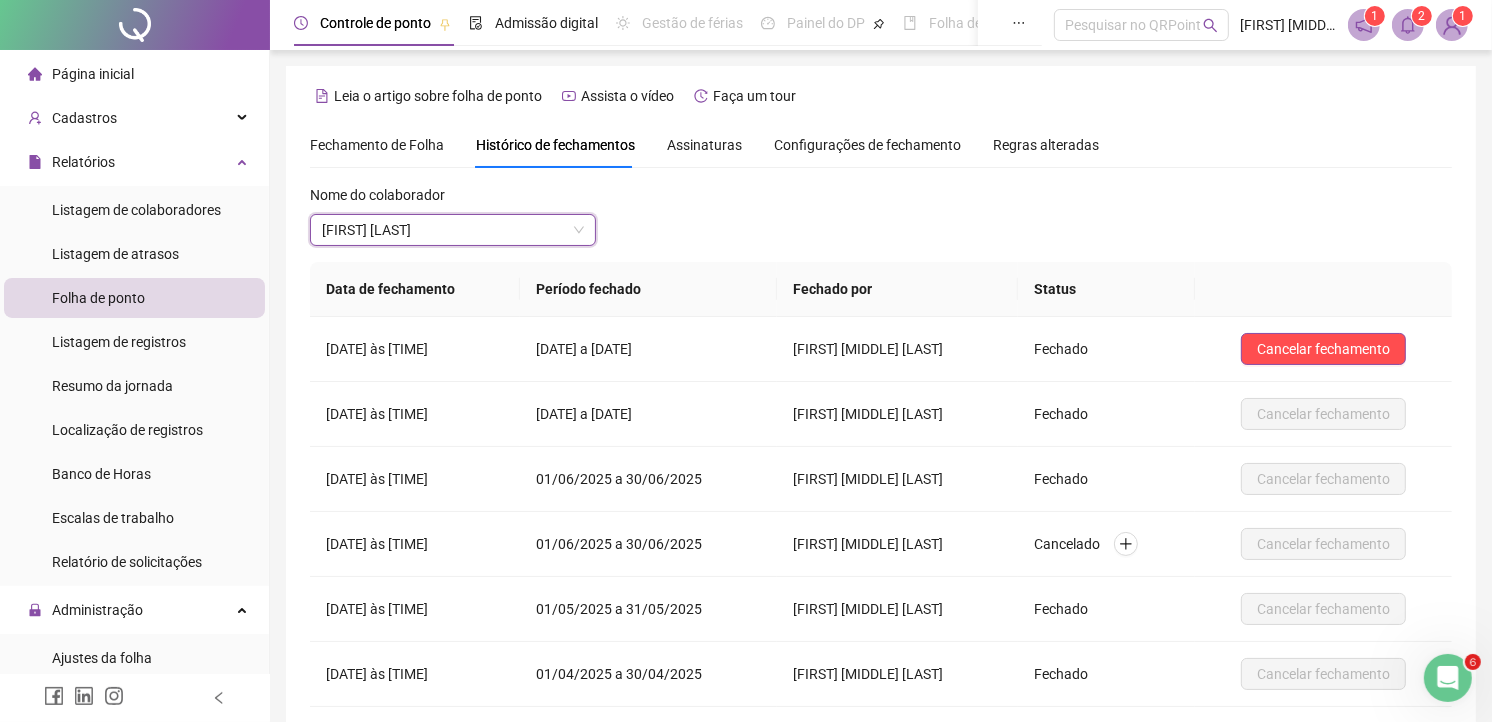 click on "[FIRST] [LAST]" at bounding box center [453, 230] 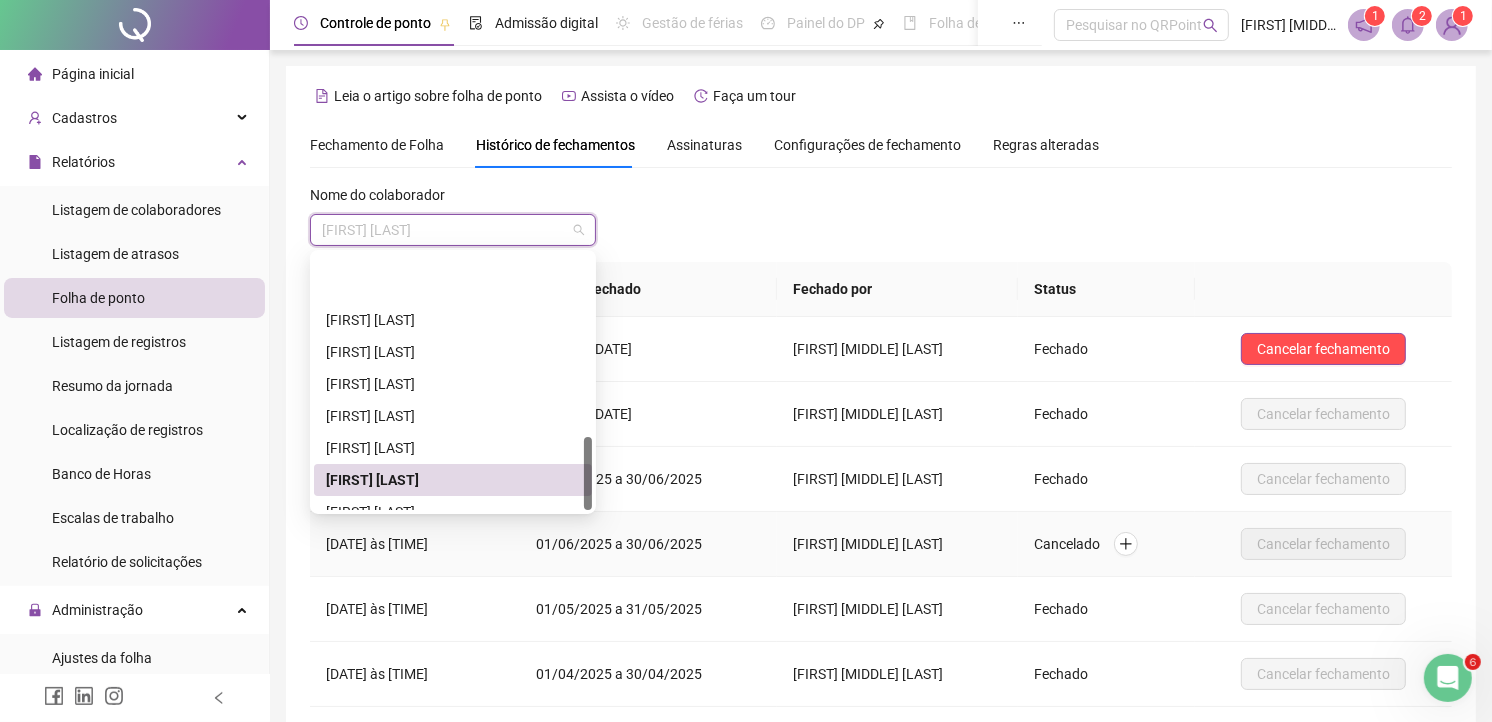 scroll, scrollTop: 640, scrollLeft: 0, axis: vertical 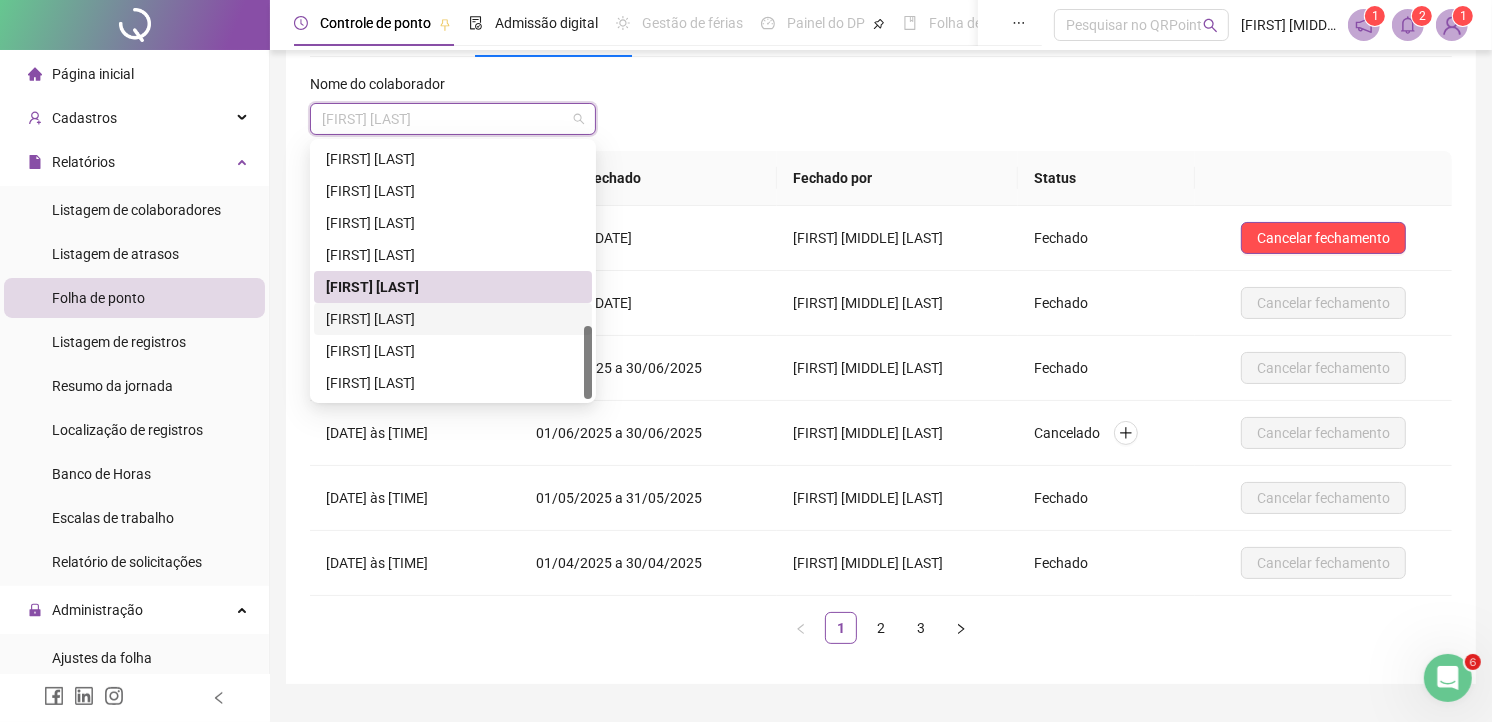 click on "[FIRST] [LAST]" at bounding box center (453, 319) 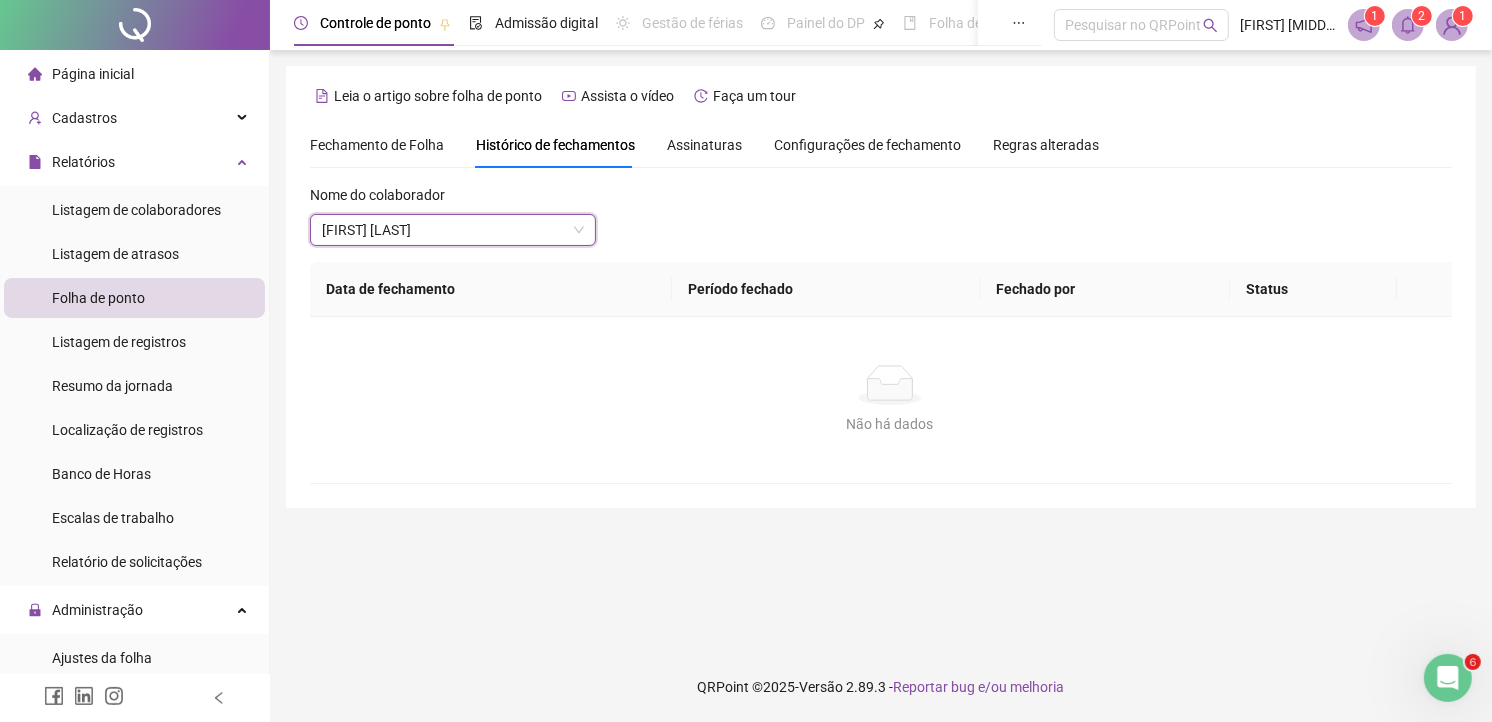 scroll, scrollTop: 0, scrollLeft: 0, axis: both 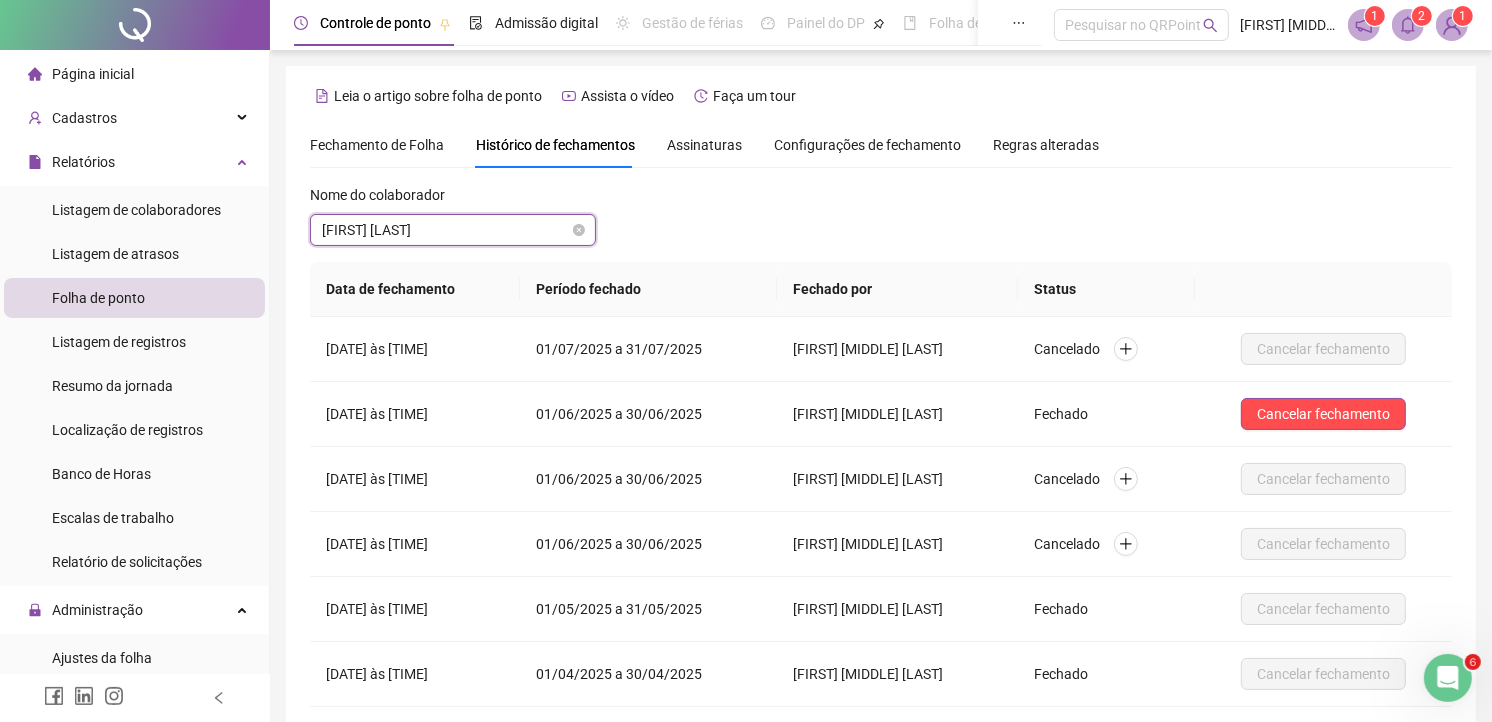 click on "[FIRST] [LAST]" at bounding box center (453, 230) 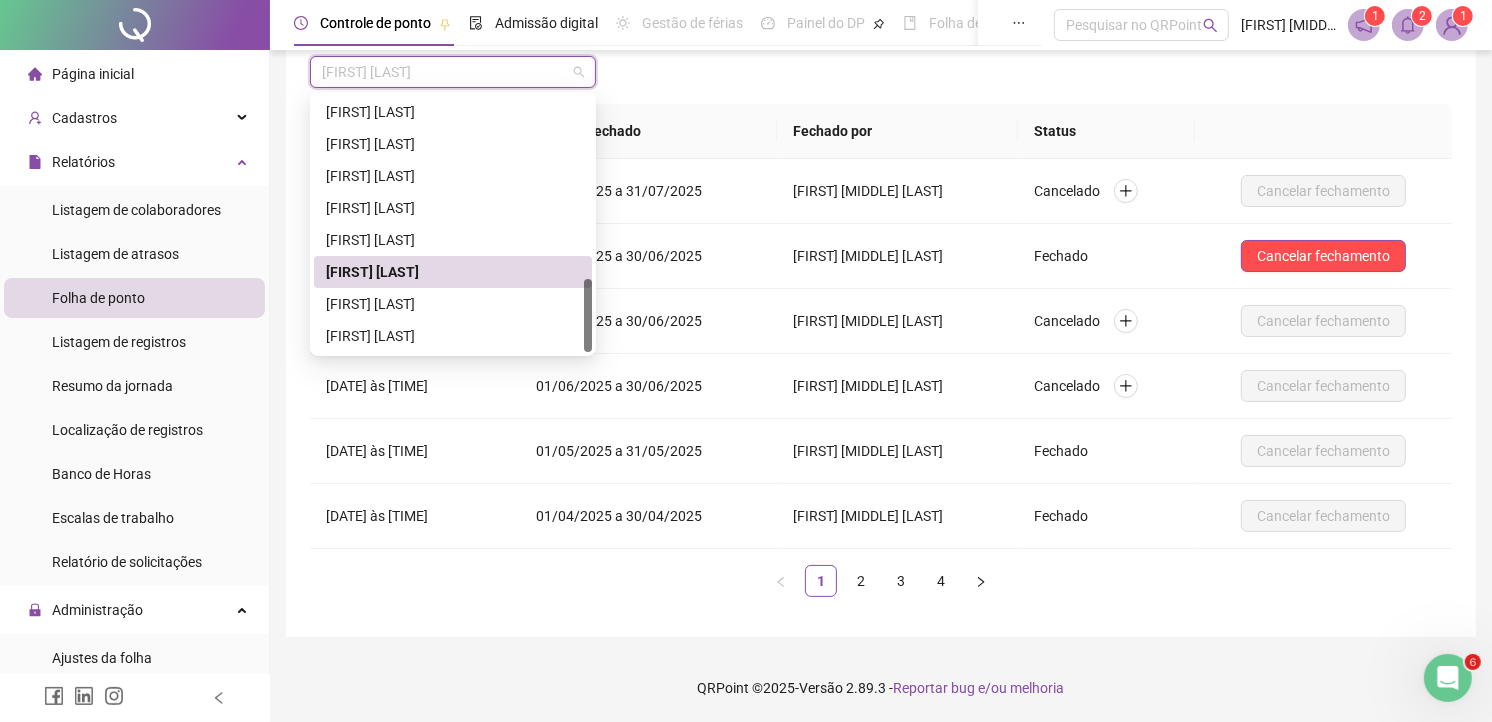 scroll, scrollTop: 0, scrollLeft: 0, axis: both 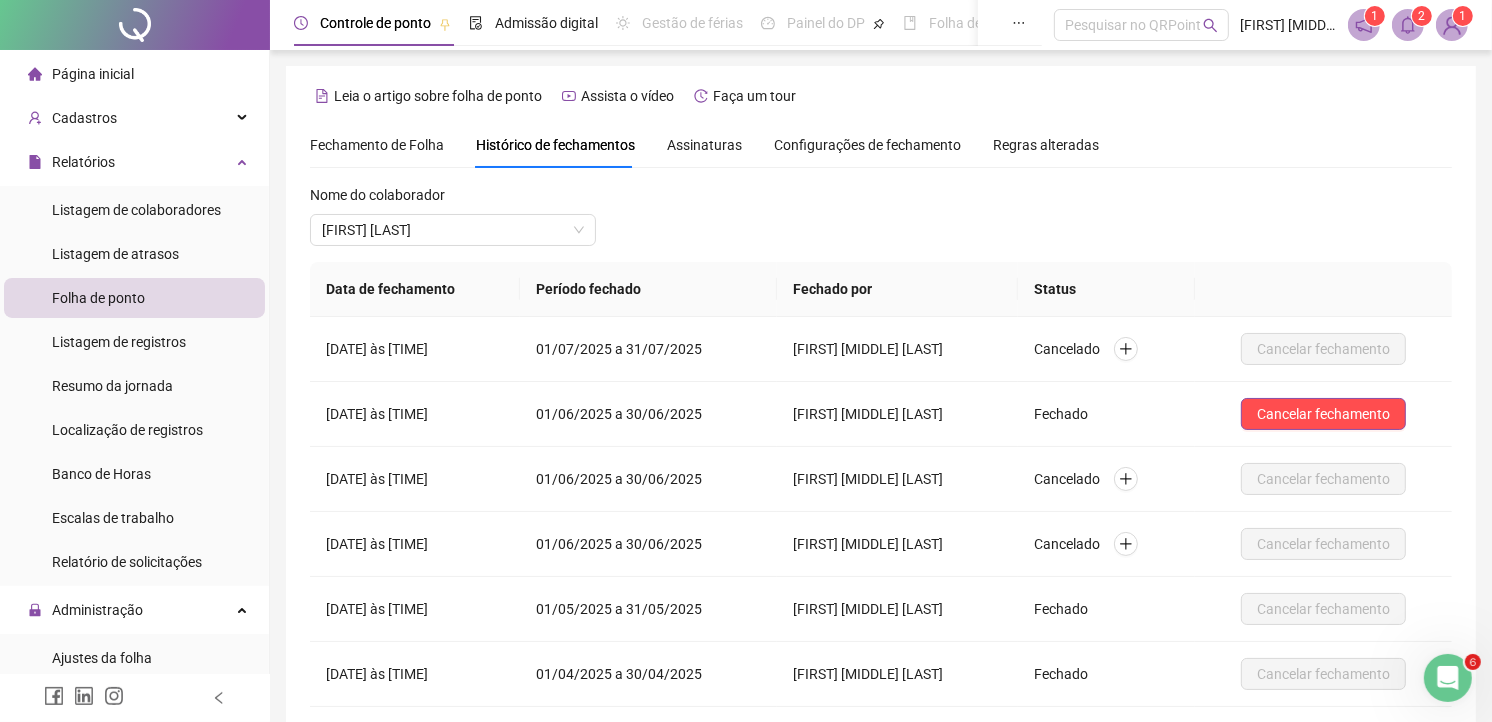 click on "Fechamento de Folha" at bounding box center (377, 145) 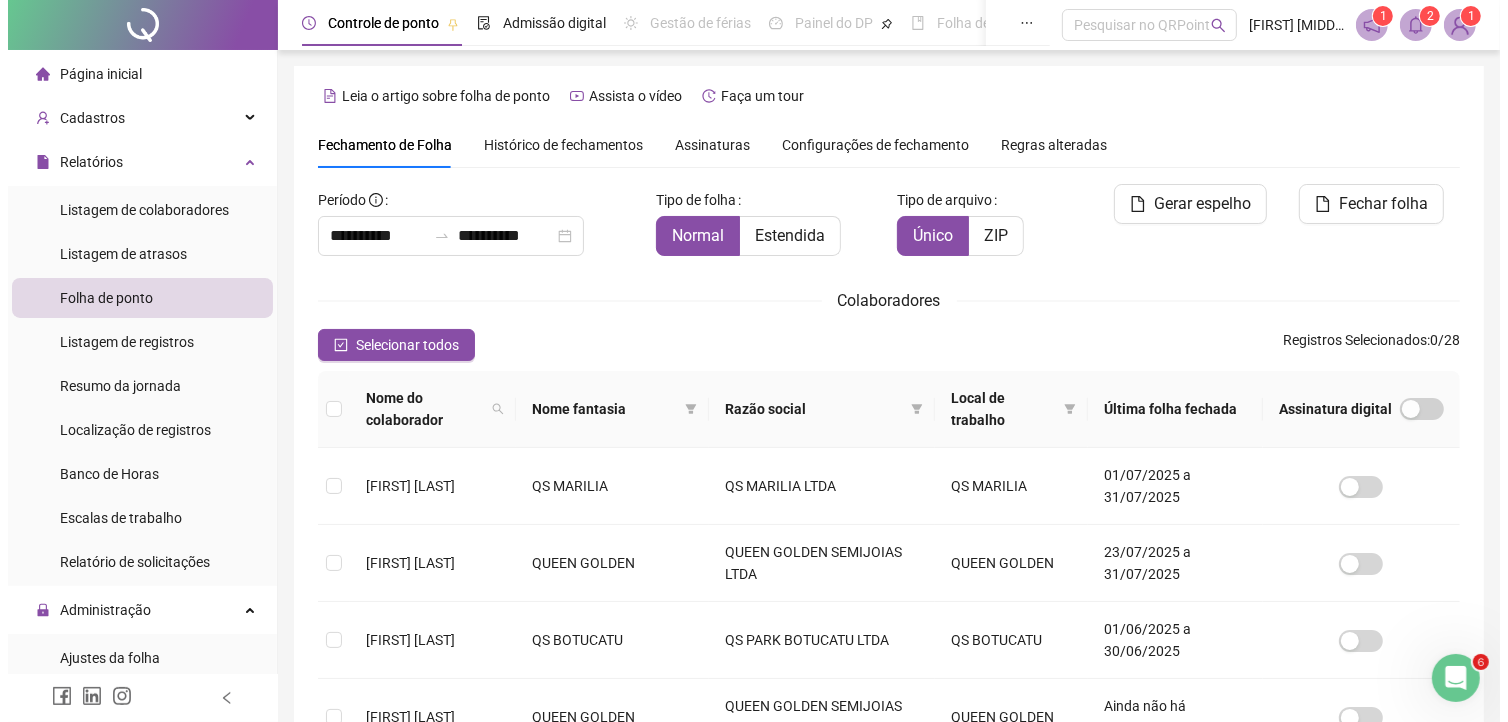 scroll, scrollTop: 48, scrollLeft: 0, axis: vertical 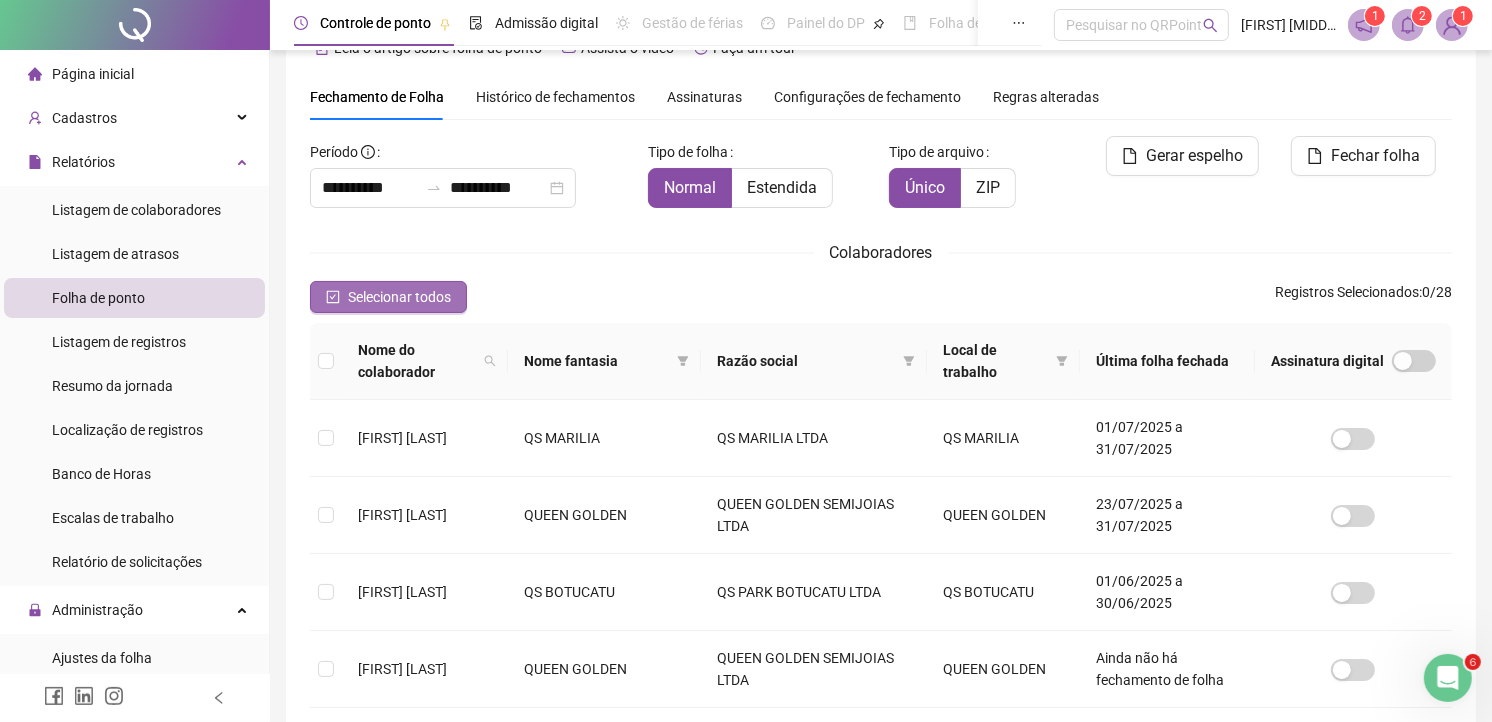 click on "Selecionar todos" at bounding box center [388, 297] 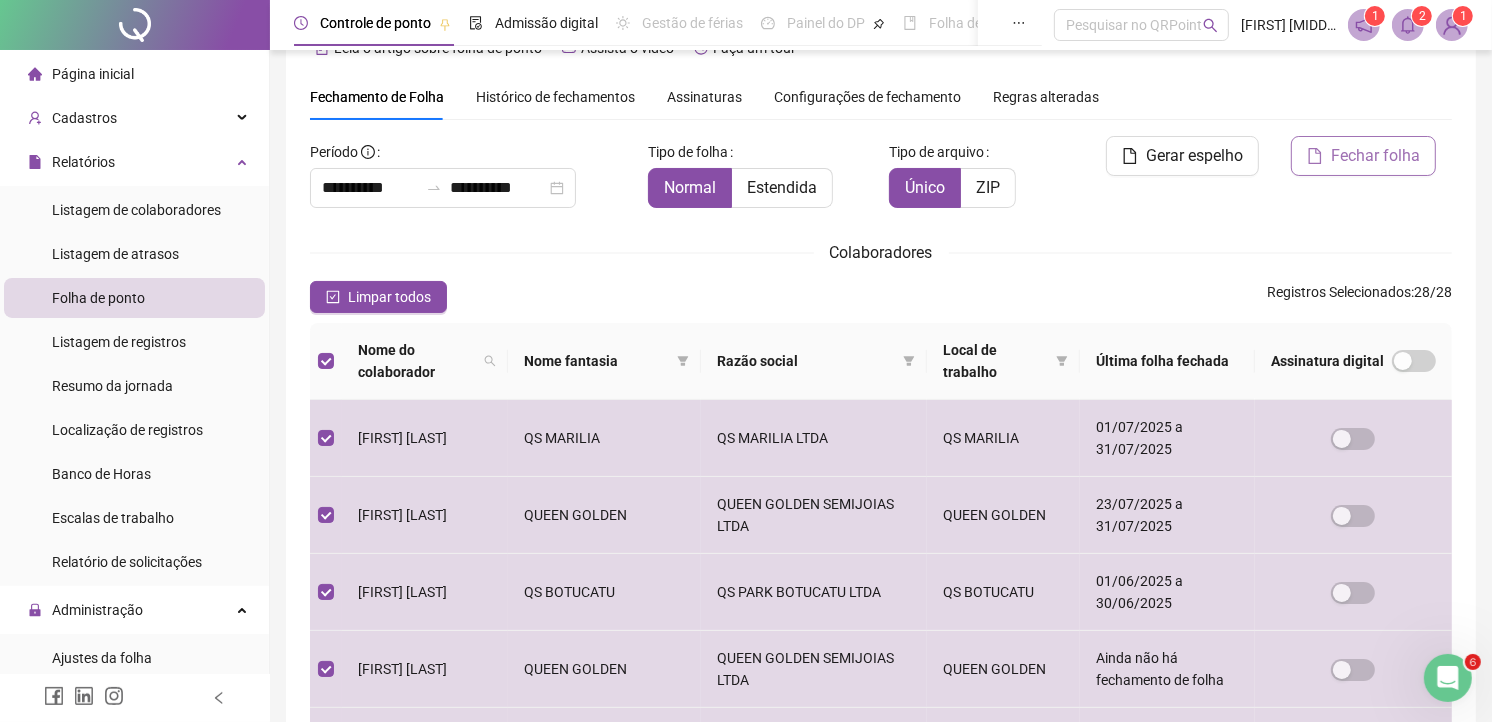 click 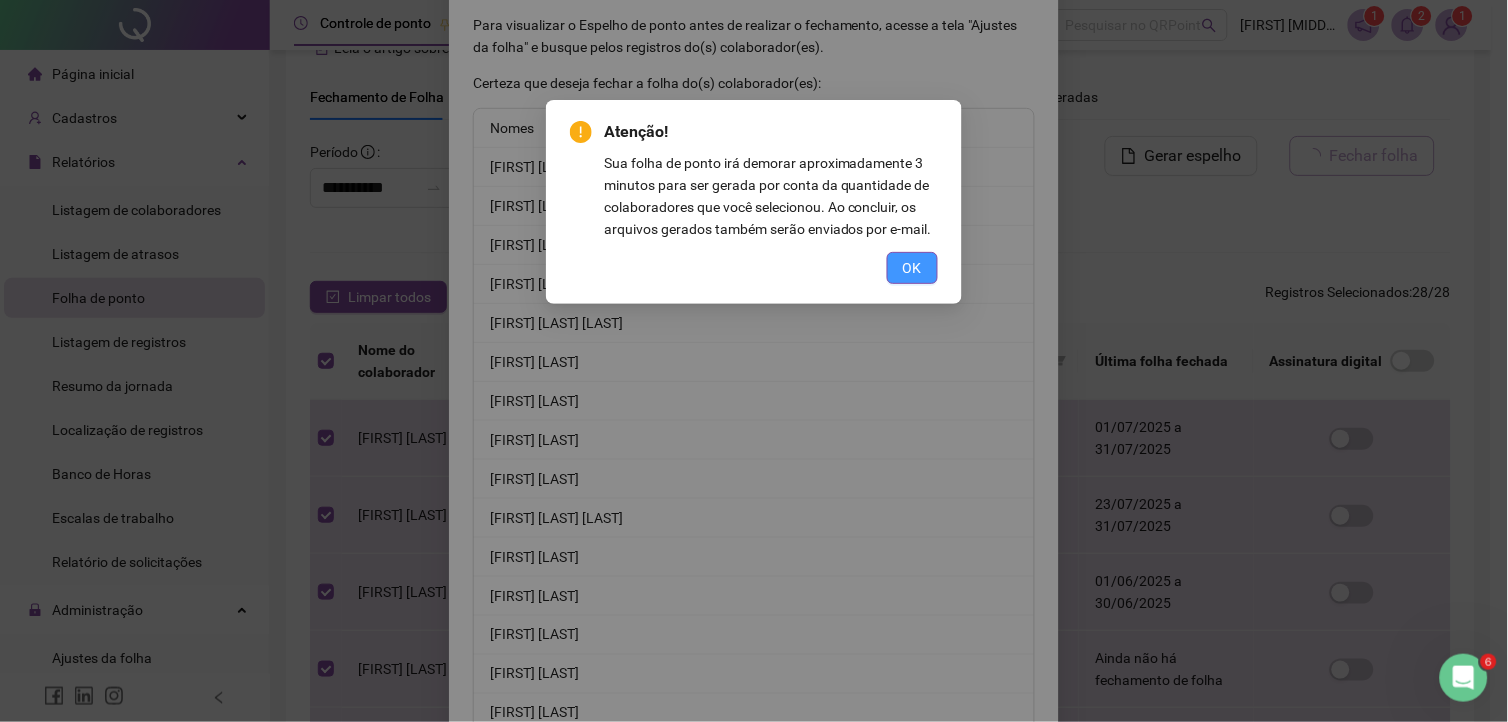click on "OK" at bounding box center (912, 268) 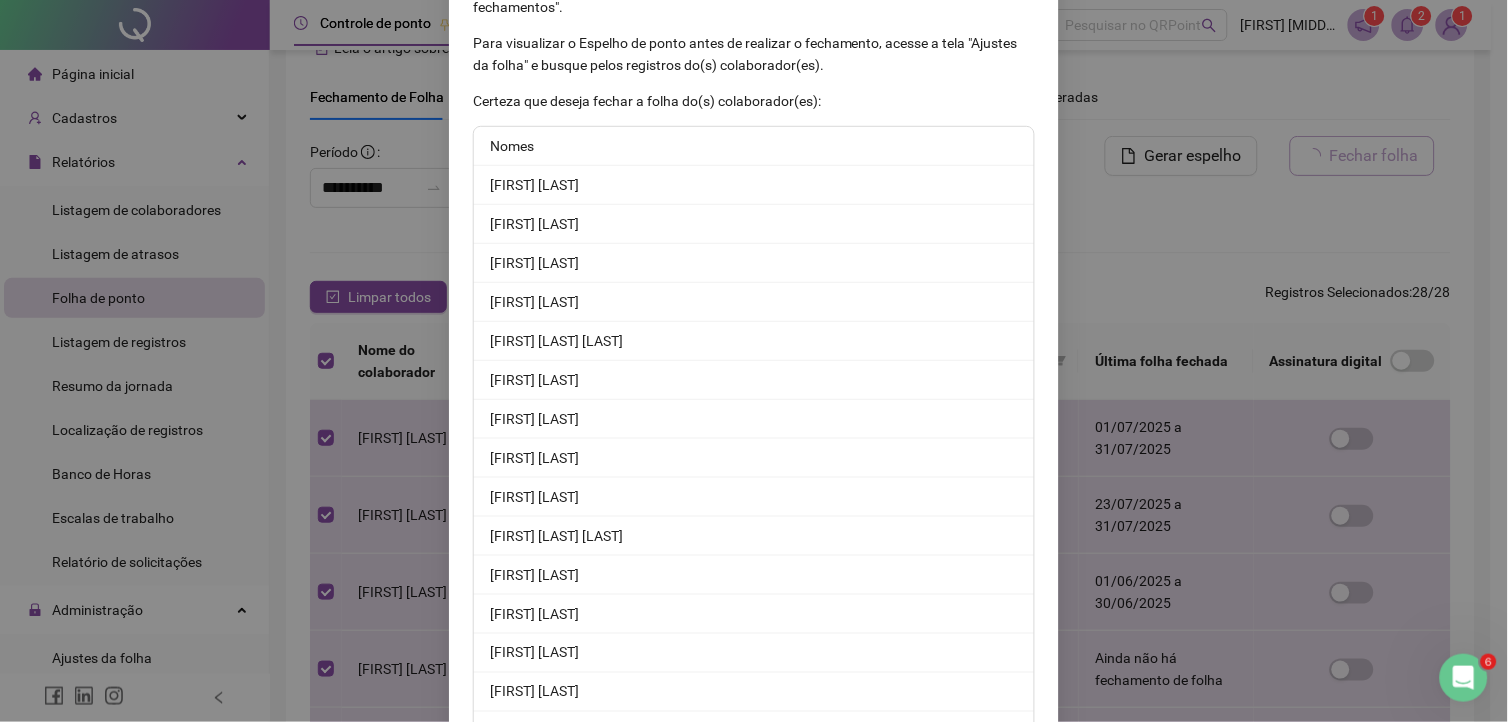 scroll, scrollTop: 378, scrollLeft: 0, axis: vertical 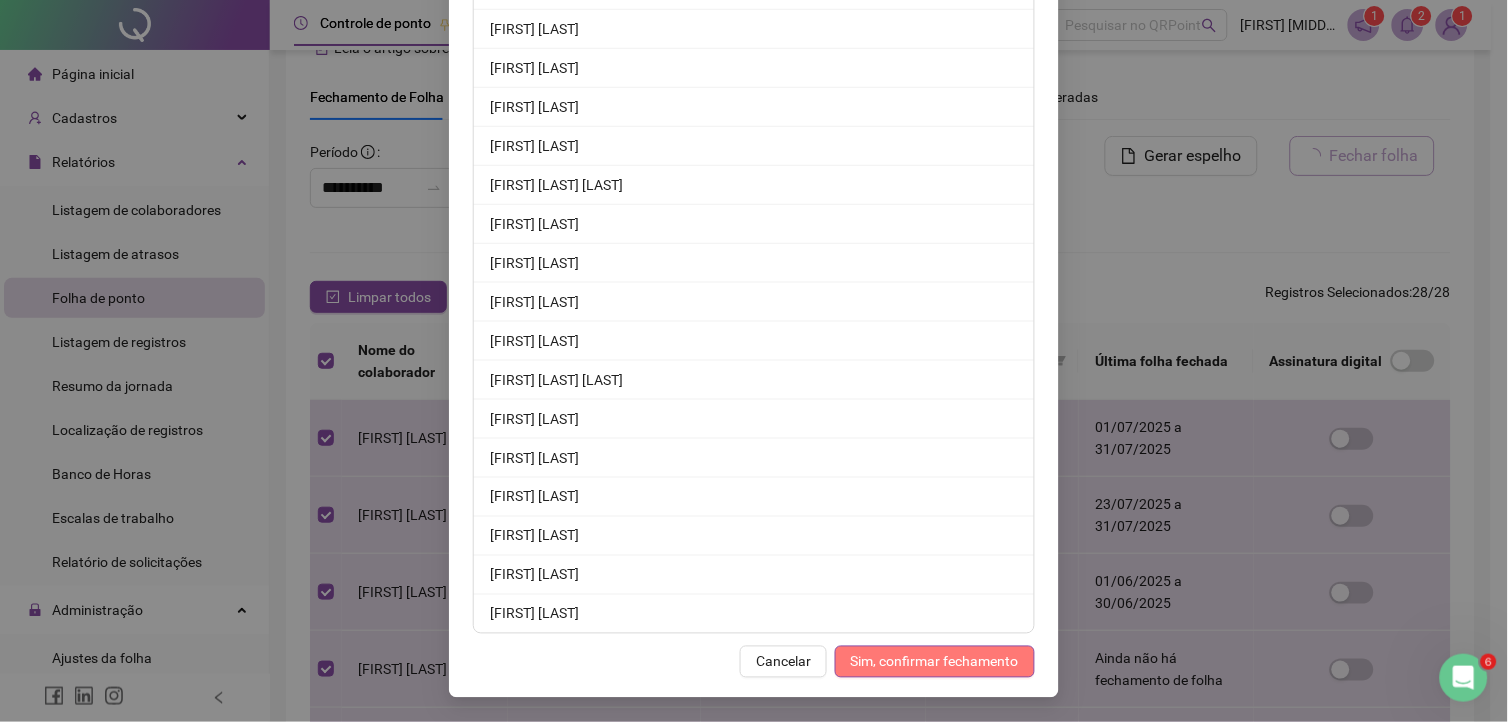 click on "Sim, confirmar fechamento" at bounding box center [935, 662] 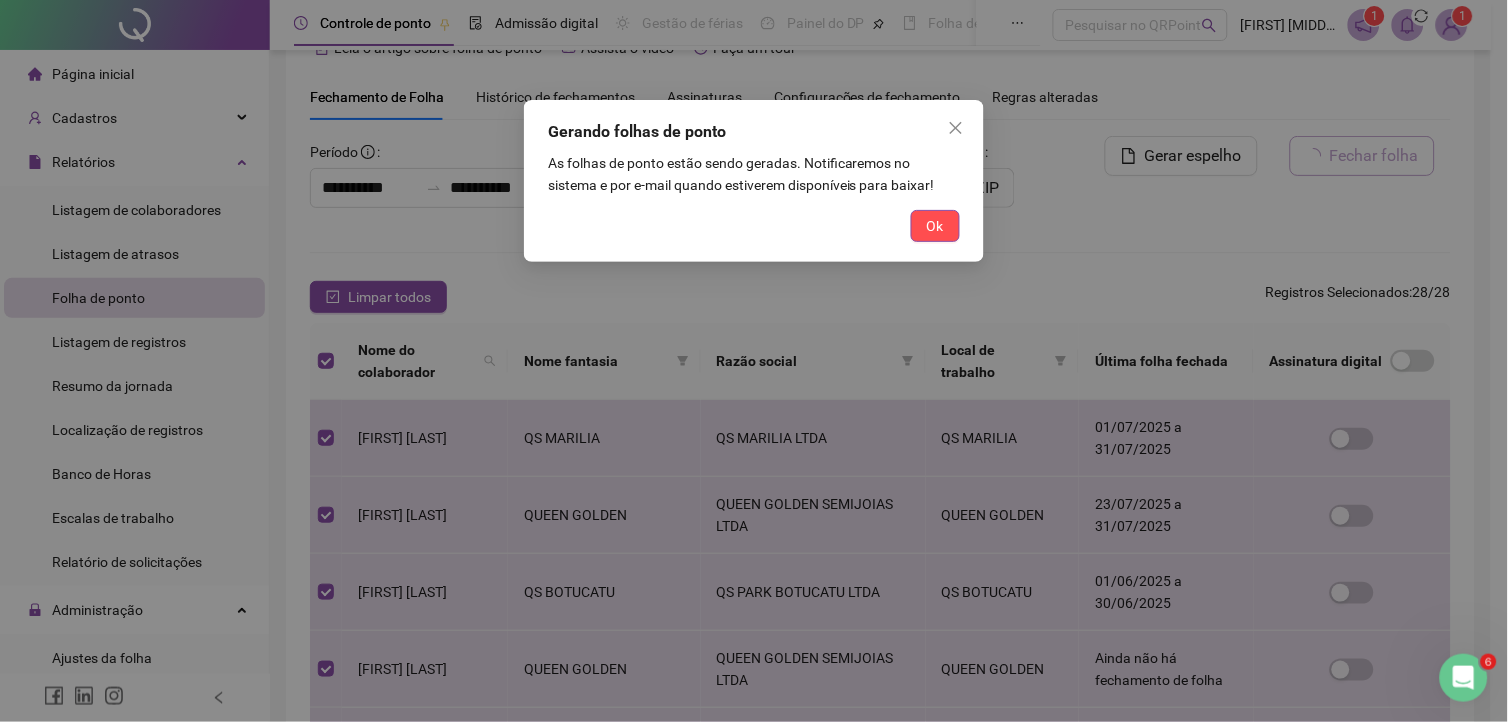 scroll, scrollTop: 280, scrollLeft: 0, axis: vertical 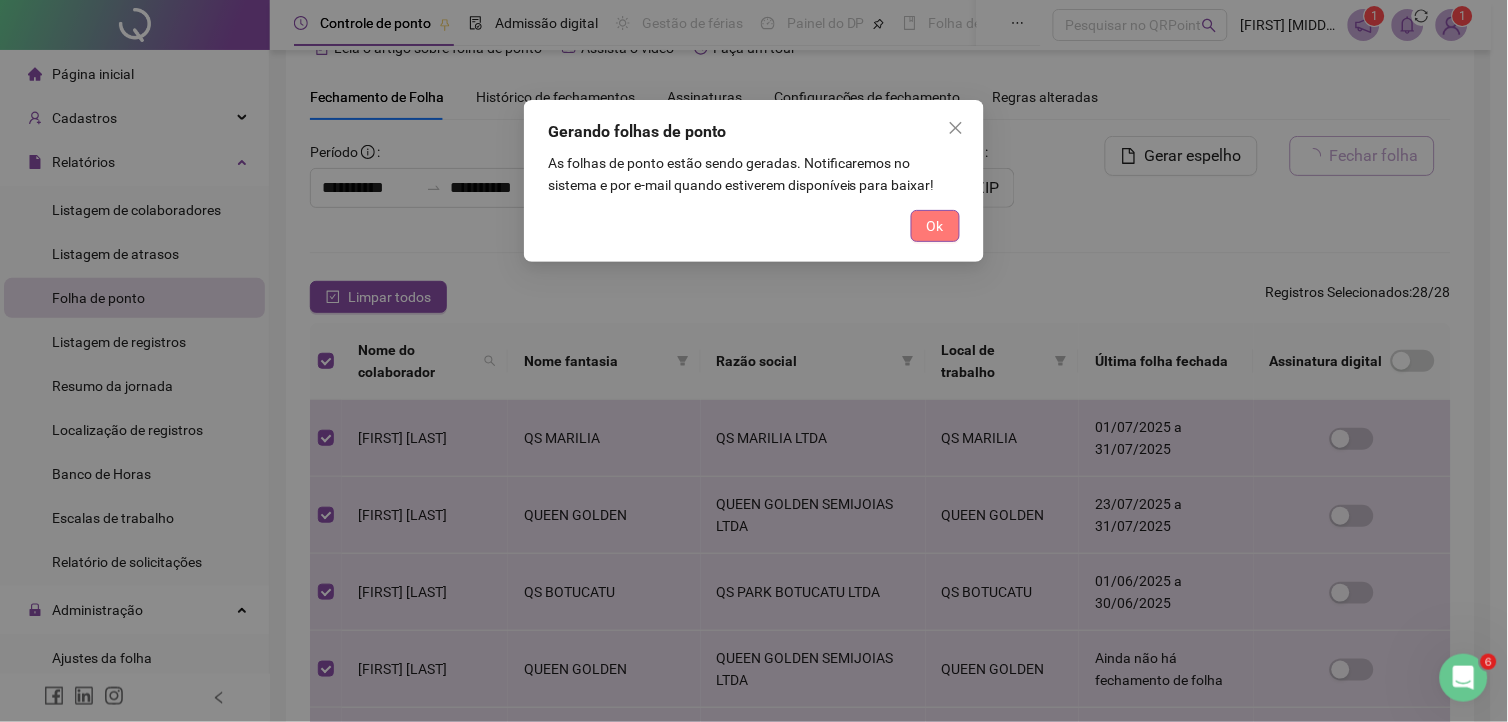 click on "Ok" at bounding box center (935, 226) 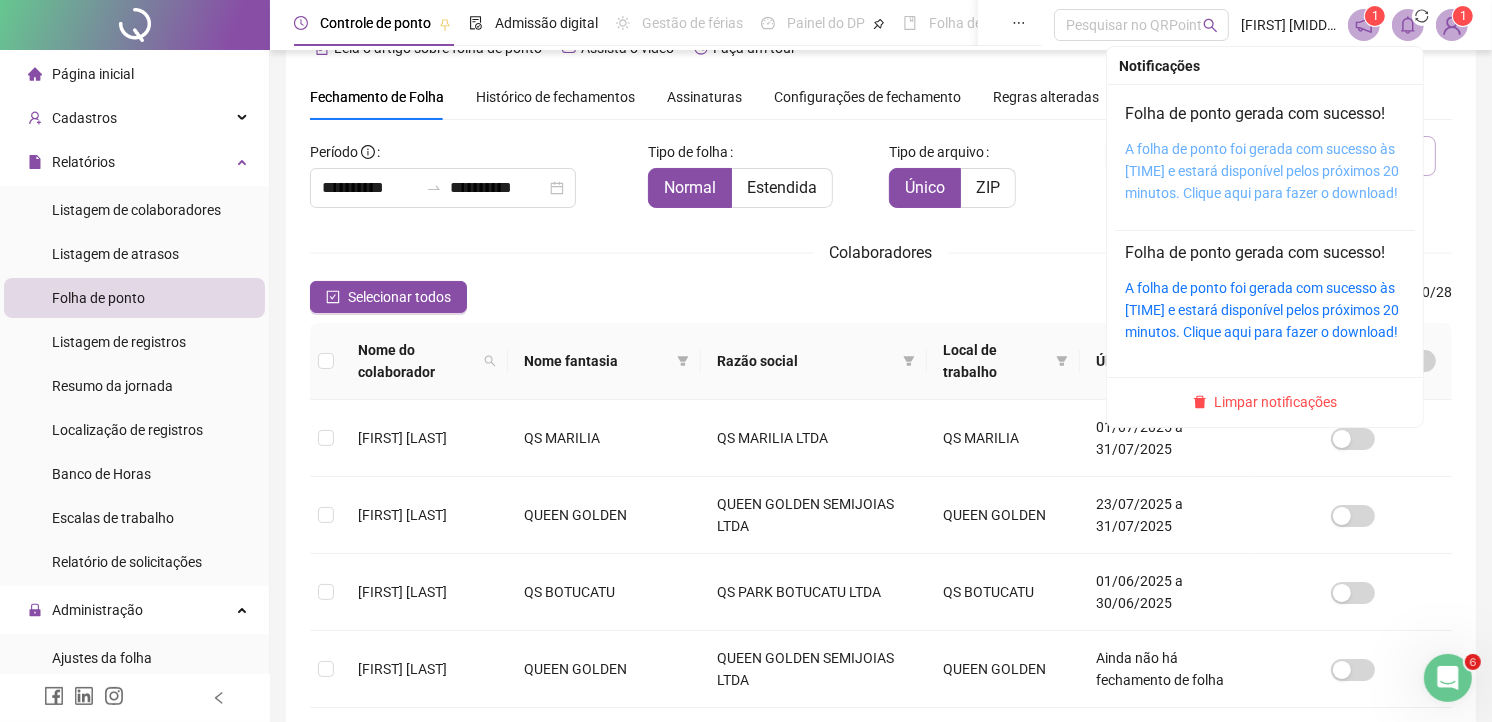 click on "A folha de ponto foi gerada com sucesso às [TIME] e estará disponível pelos próximos 20 minutos.
Clique aqui para fazer o download!" at bounding box center (1262, 171) 